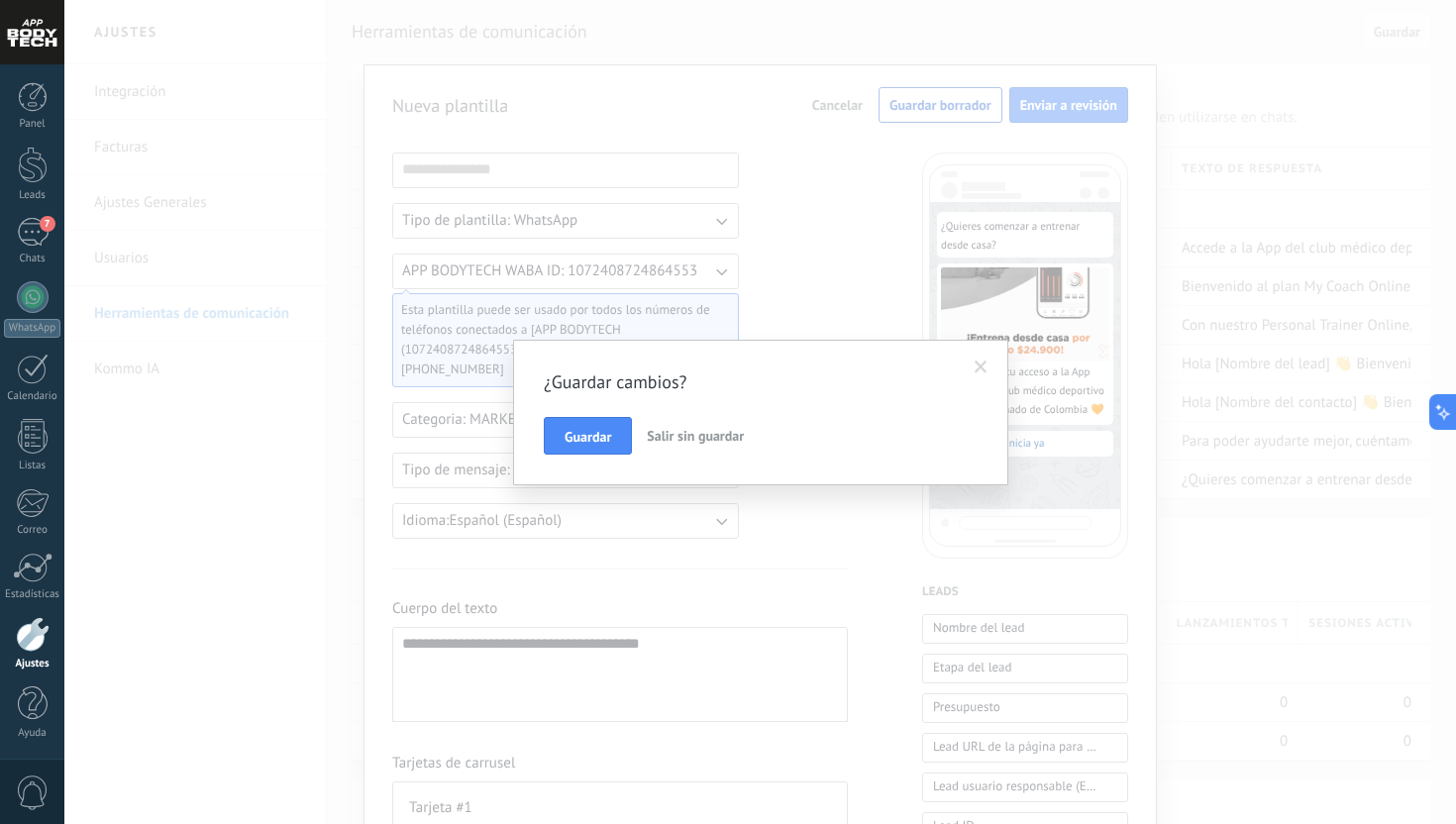 scroll, scrollTop: 0, scrollLeft: 0, axis: both 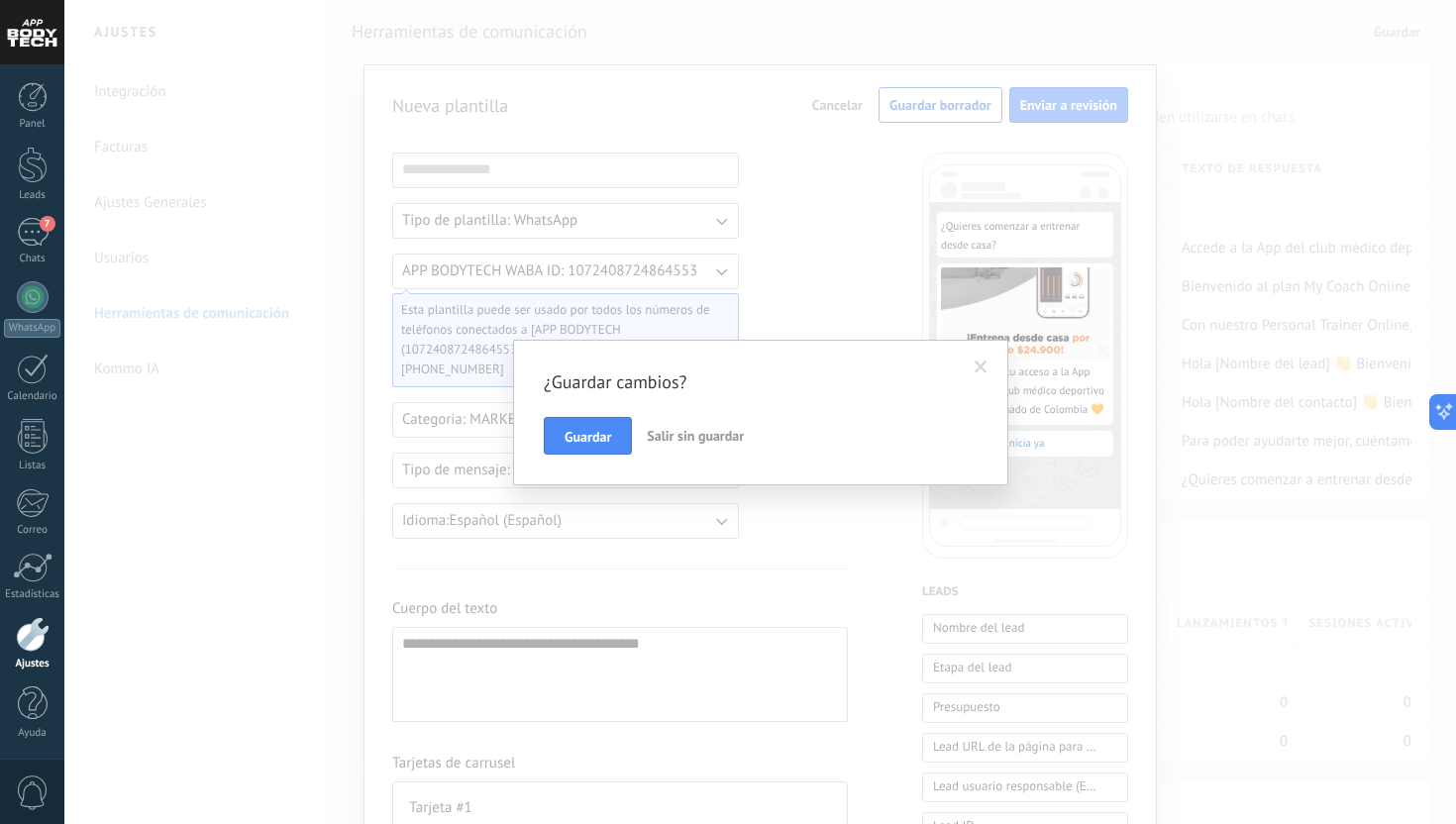 click at bounding box center [981, 367] 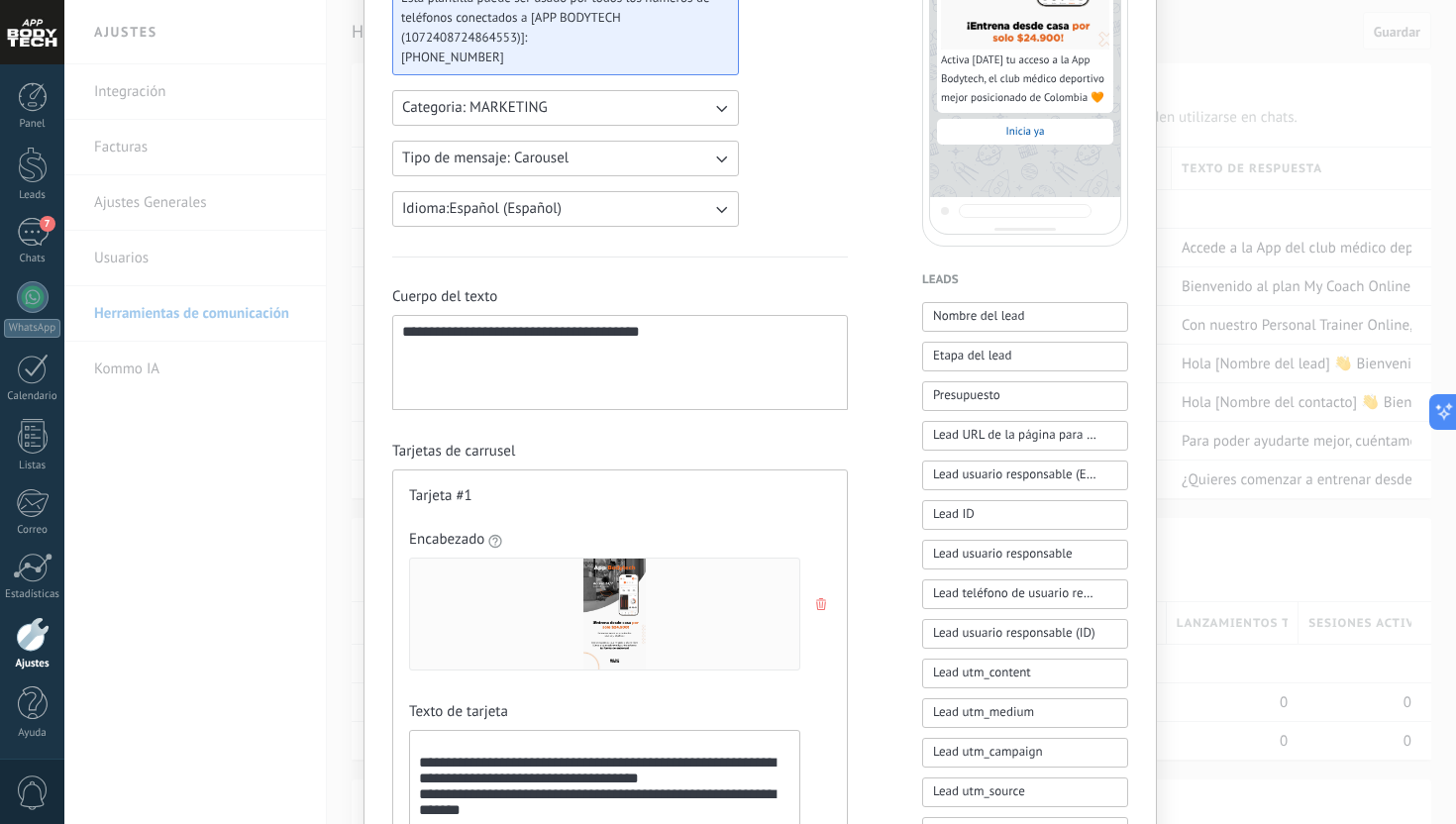 scroll, scrollTop: 349, scrollLeft: 0, axis: vertical 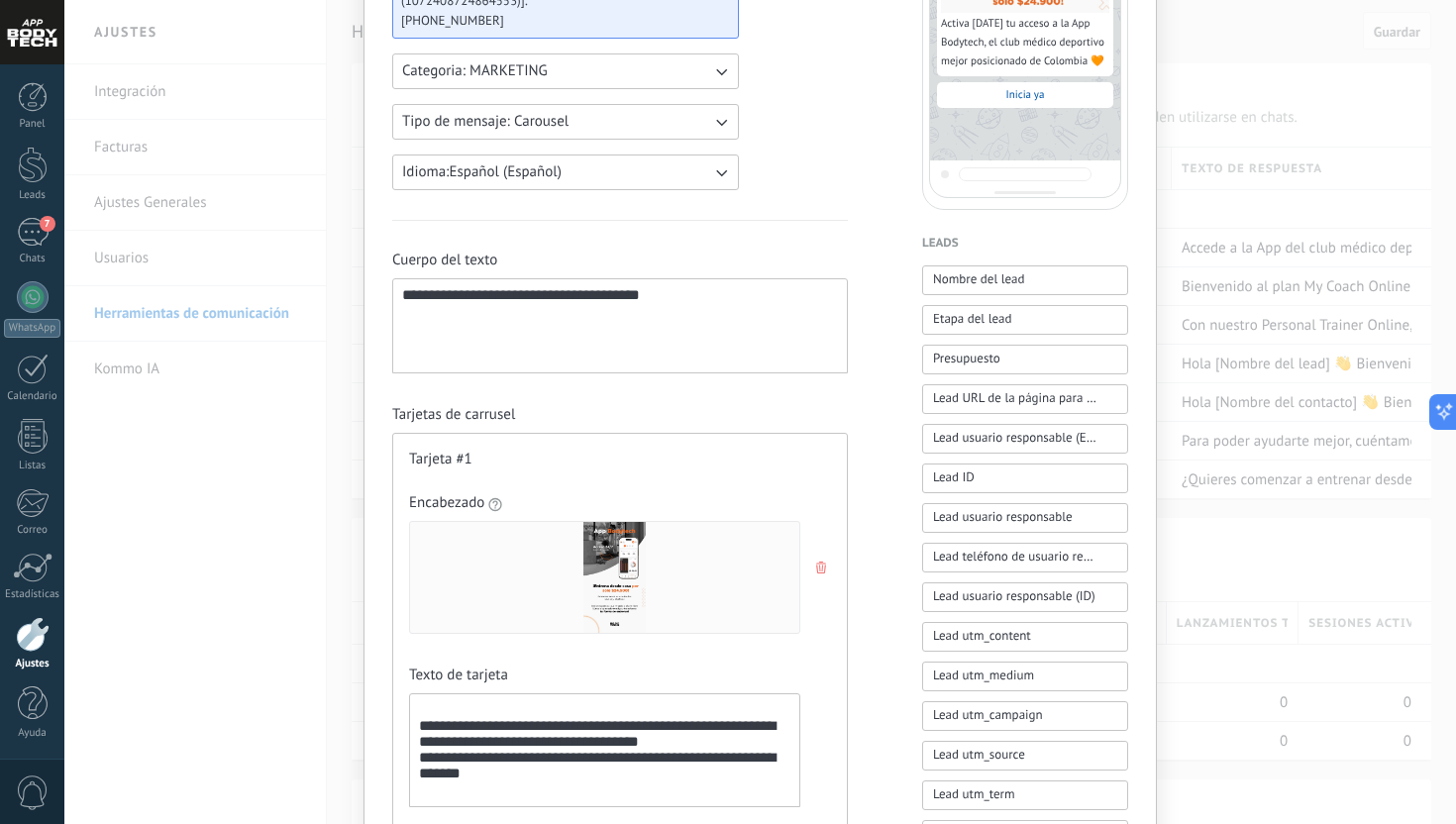 click 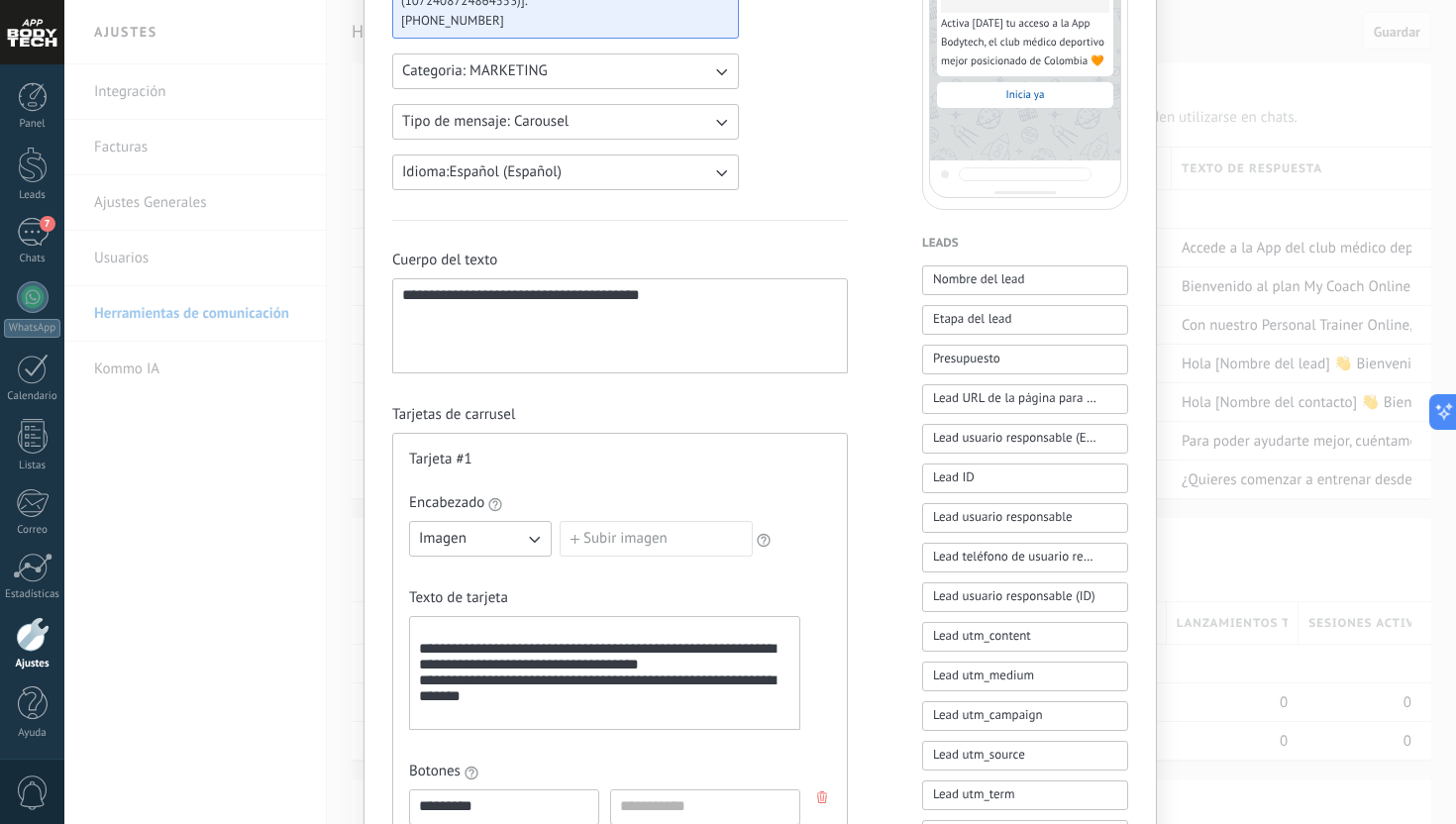 click 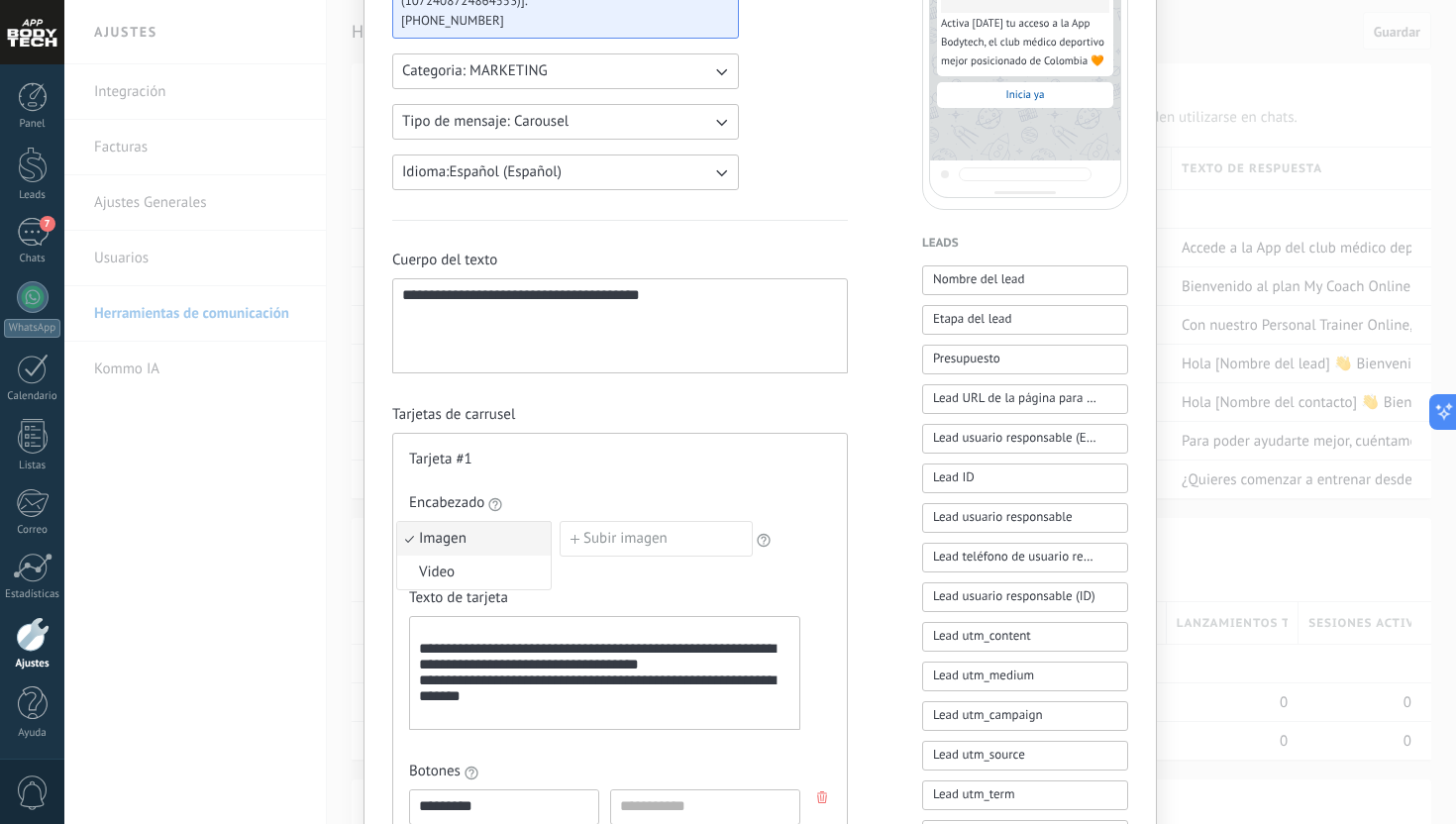 click on "Subir imagen" at bounding box center (656, 539) 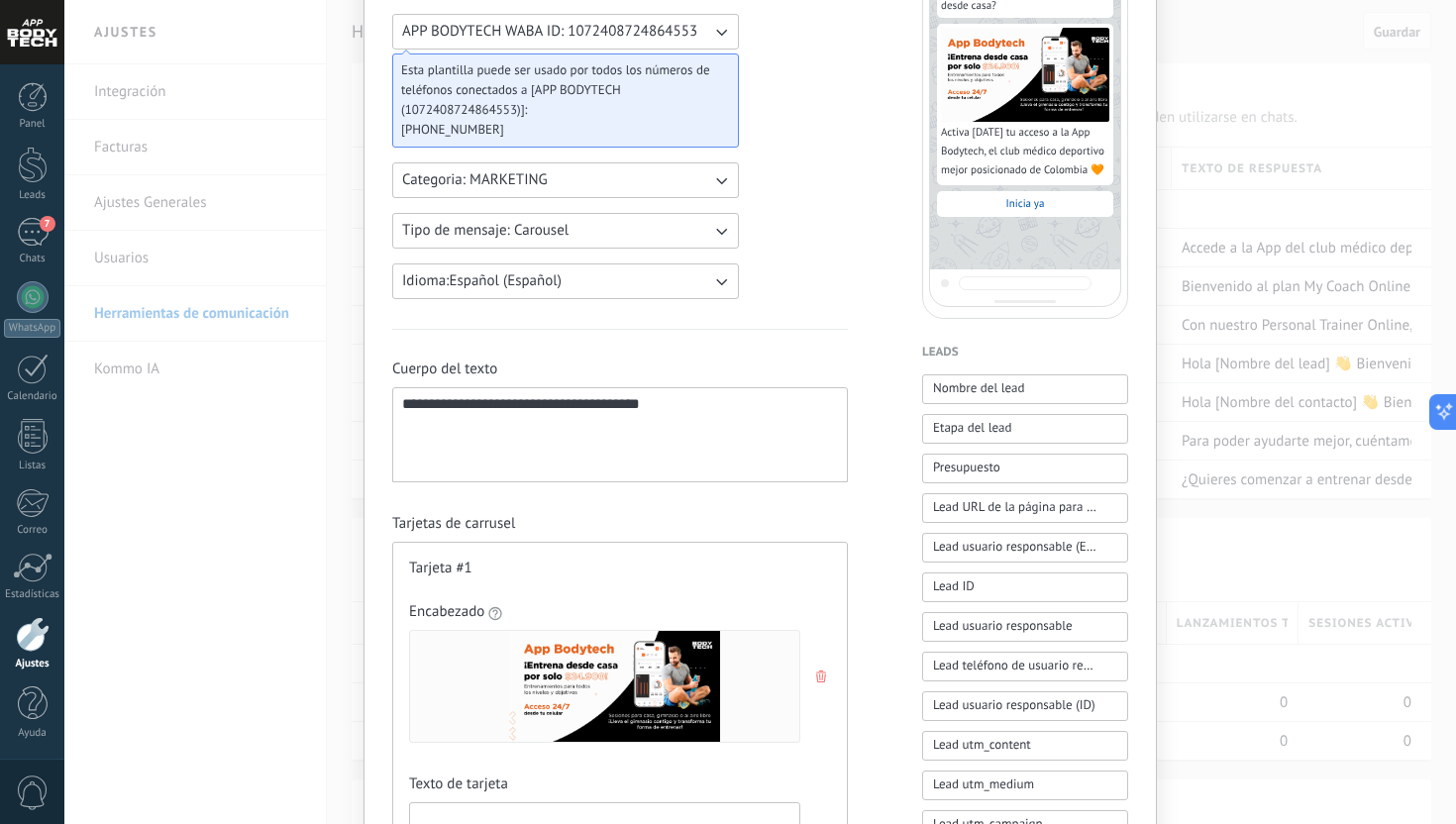 scroll, scrollTop: 246, scrollLeft: 0, axis: vertical 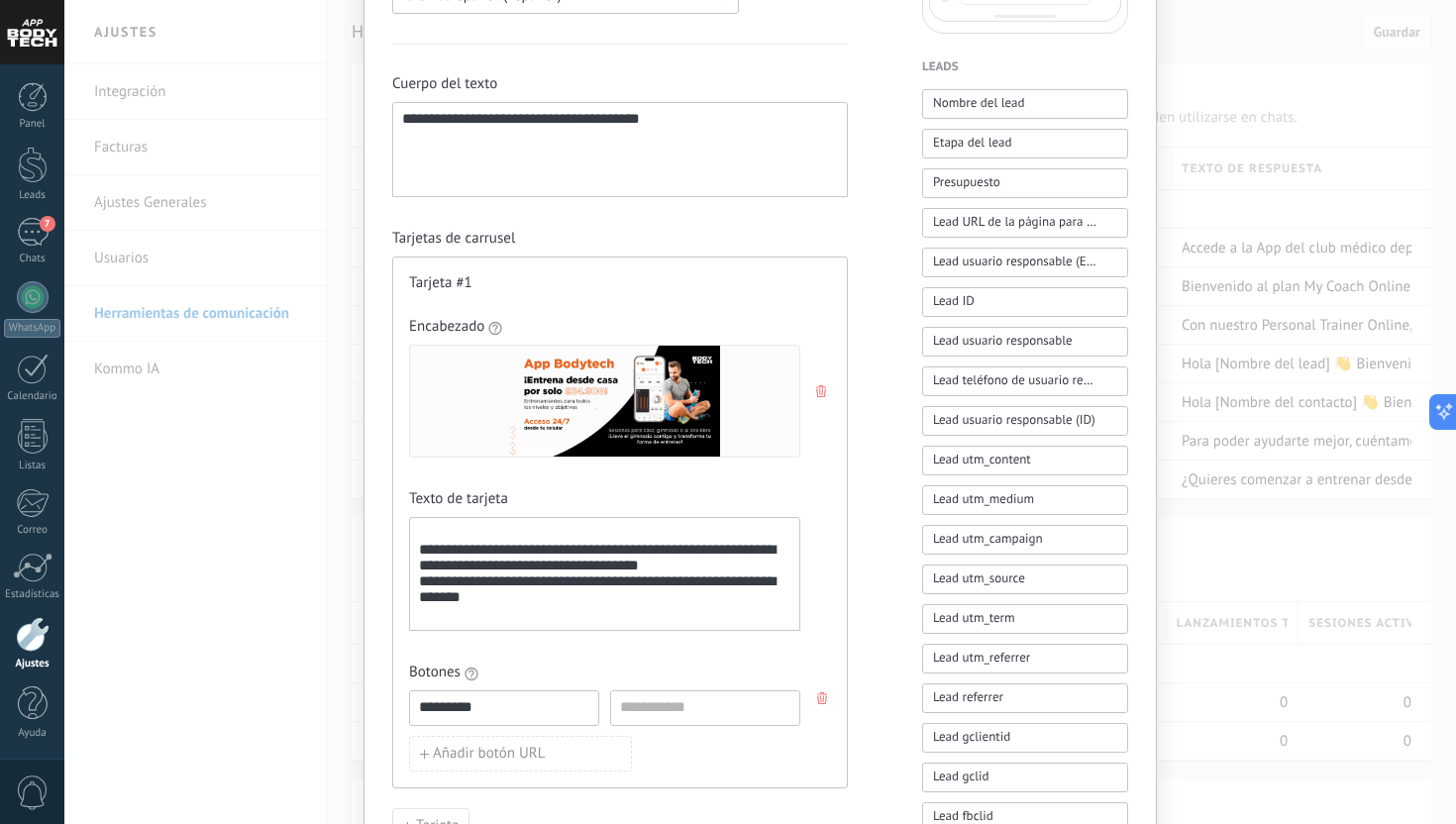 click on "**********" at bounding box center (604, 574) 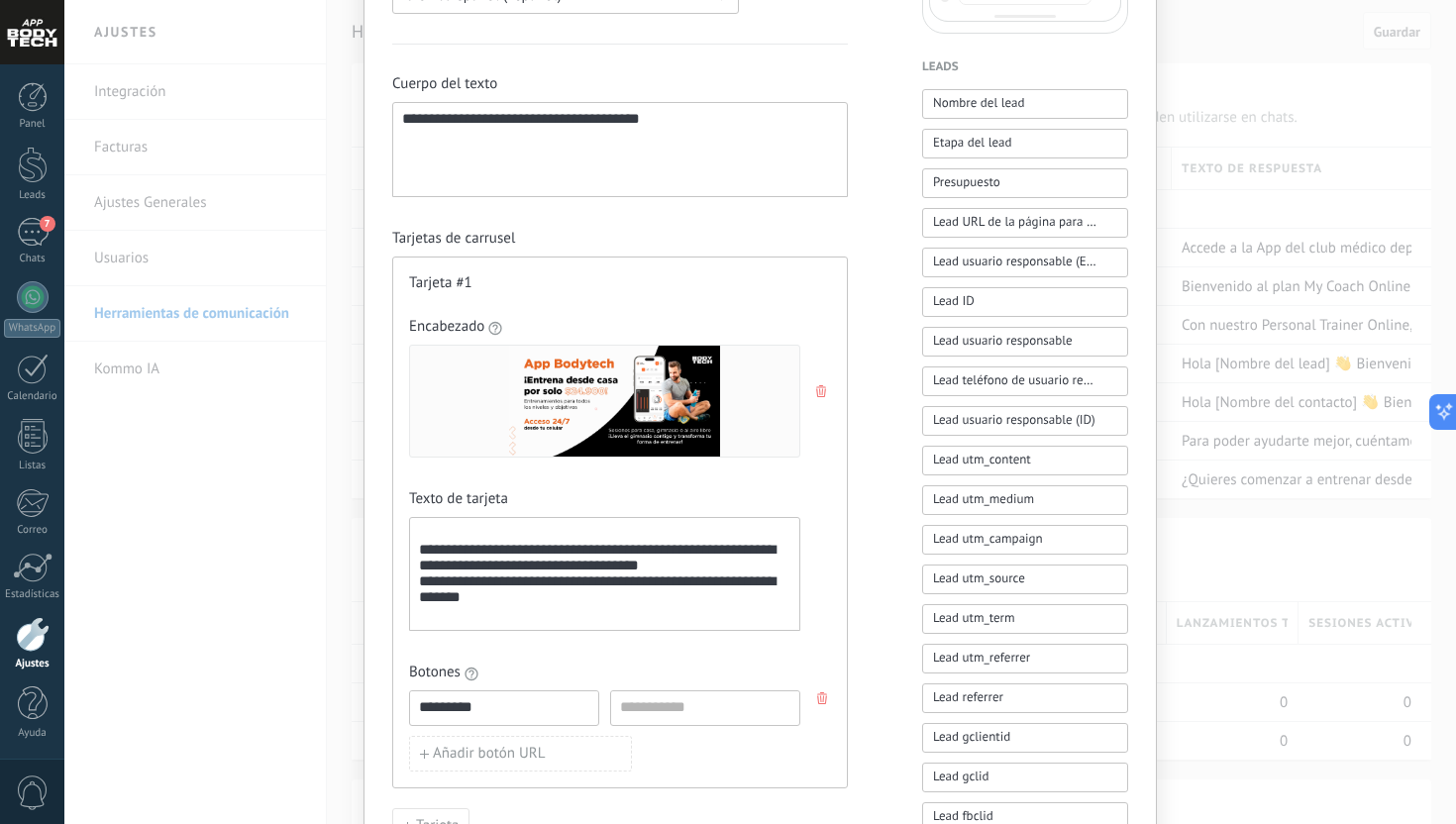 type 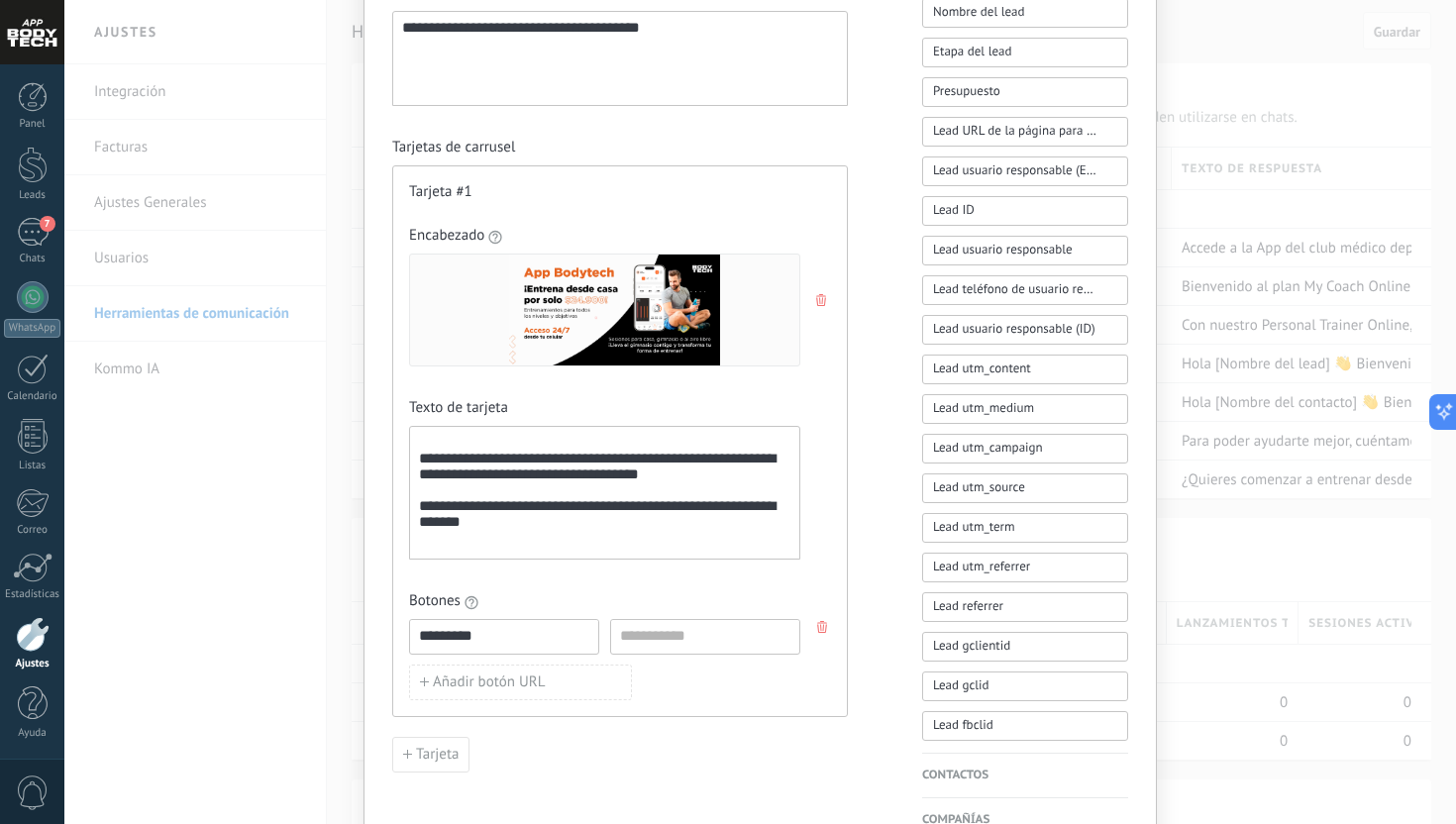 scroll, scrollTop: 622, scrollLeft: 0, axis: vertical 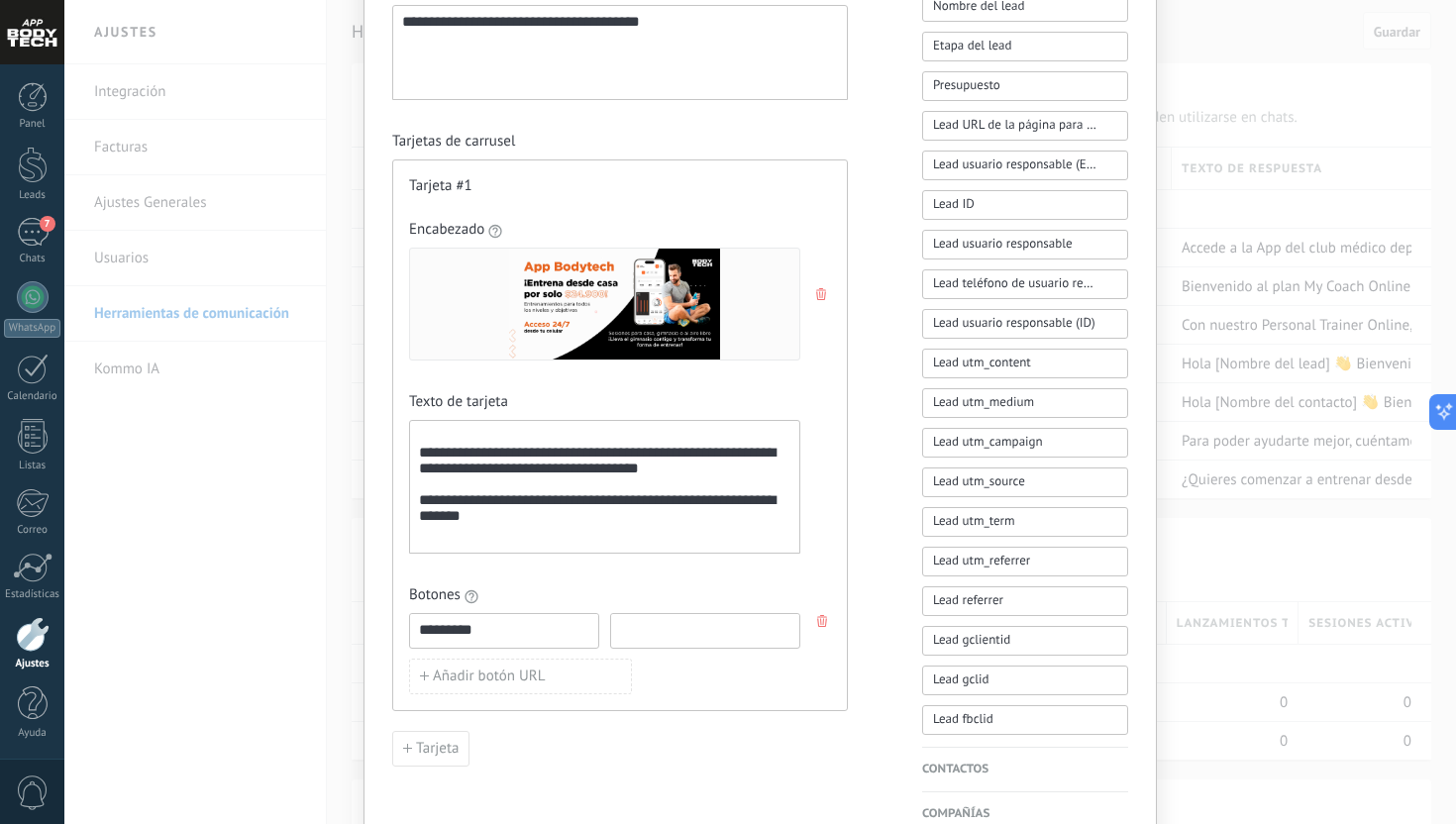 click at bounding box center (705, 630) 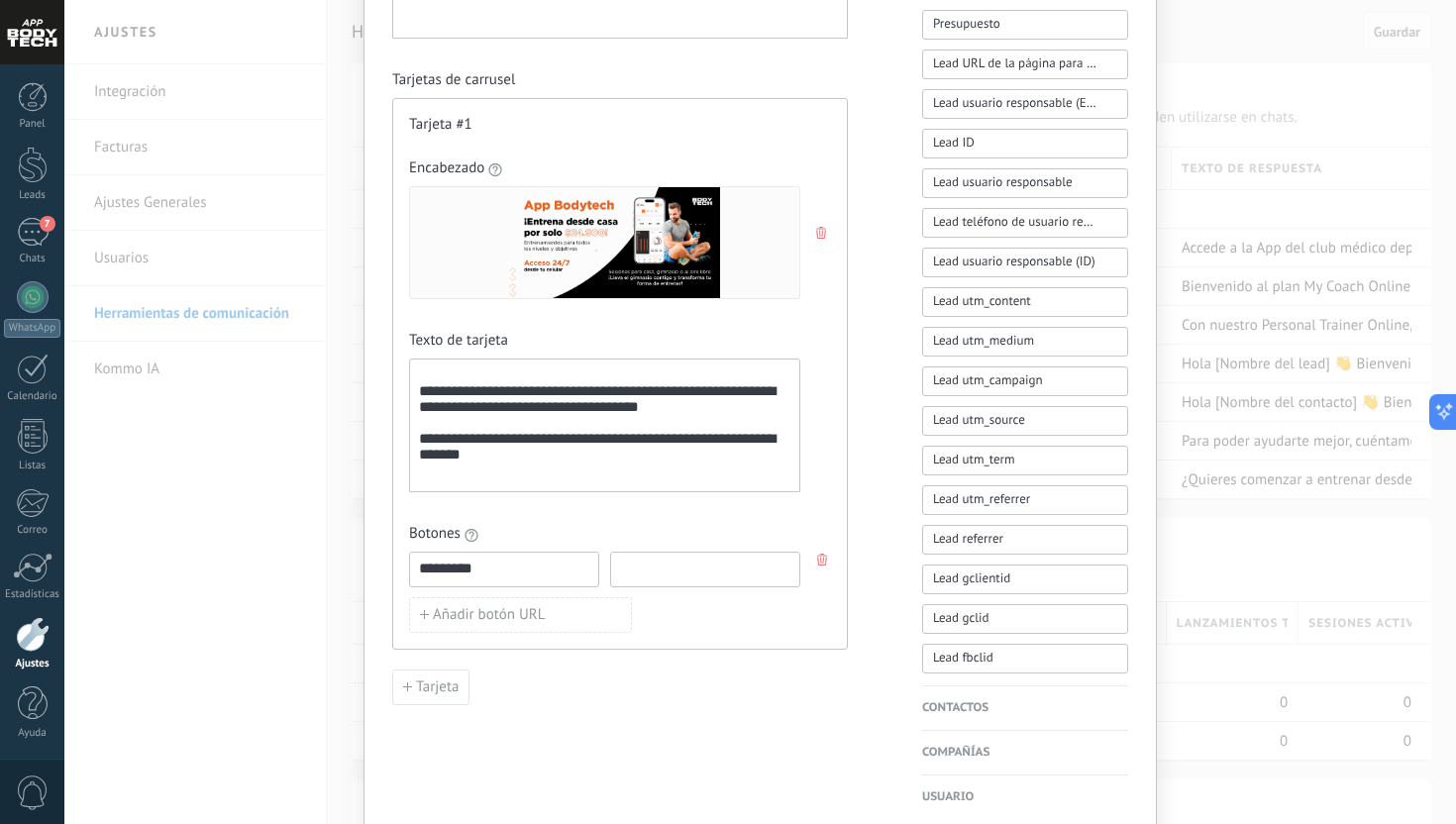 scroll, scrollTop: 721, scrollLeft: 0, axis: vertical 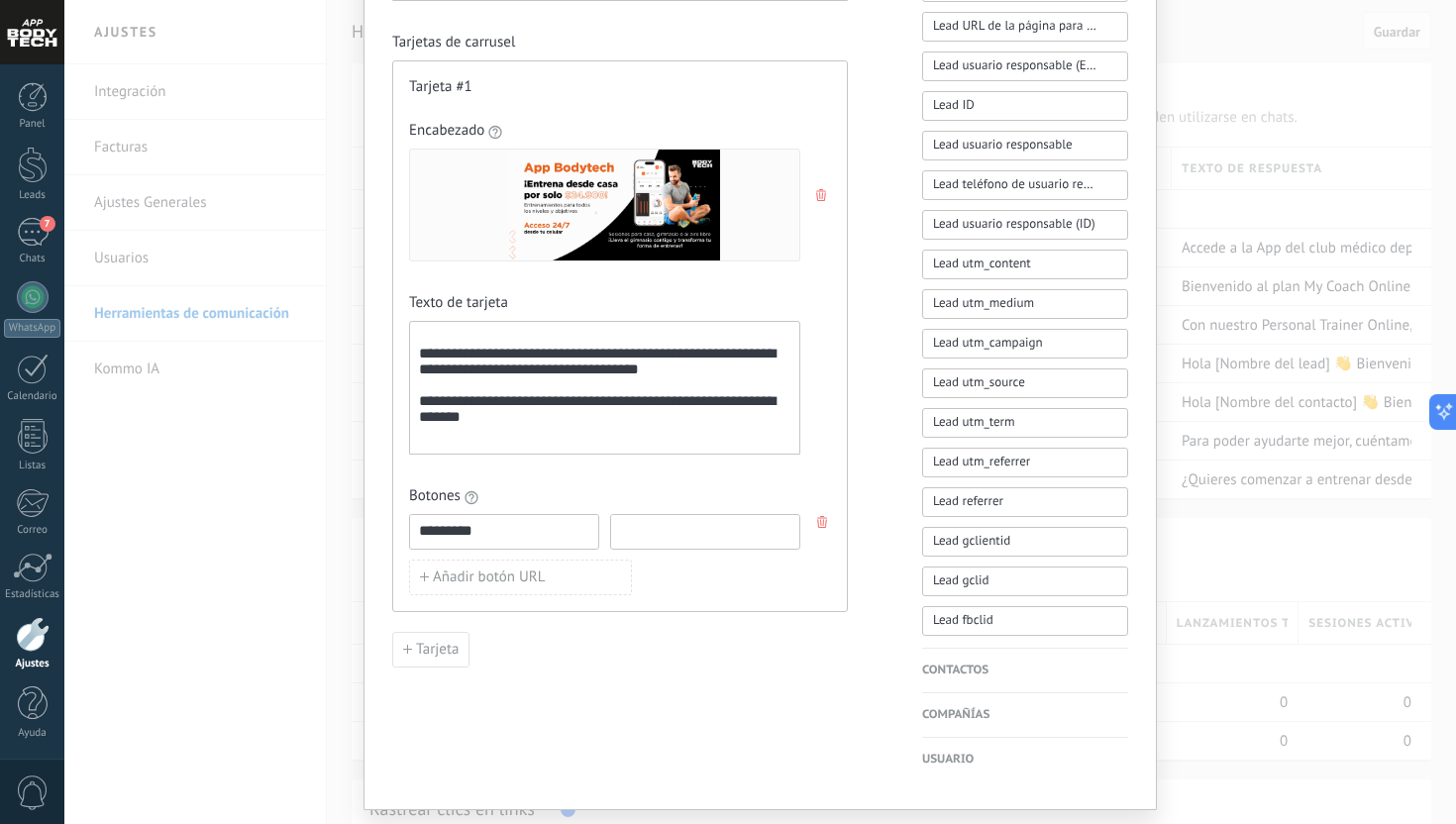 click at bounding box center (705, 531) 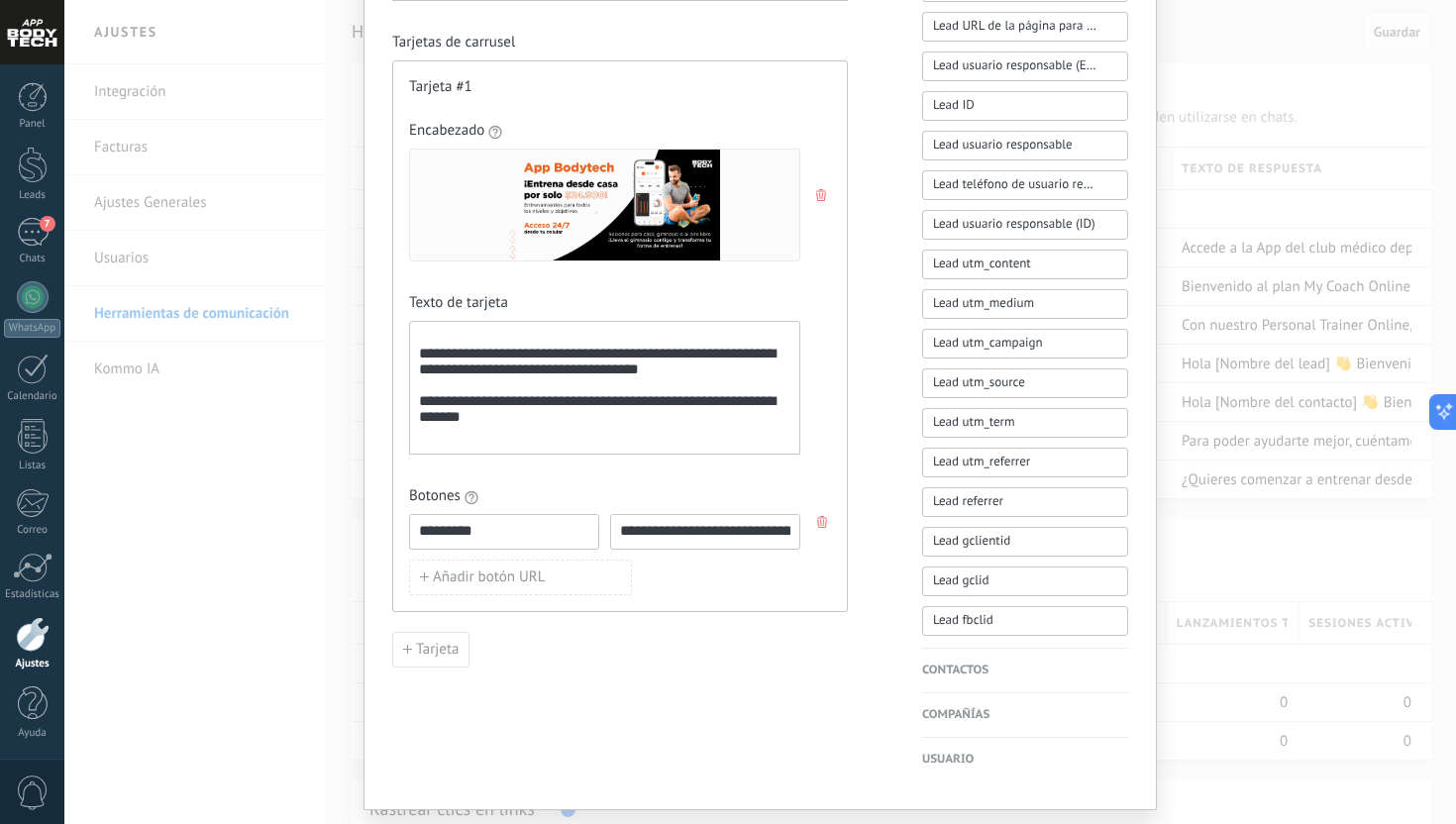 scroll, scrollTop: 0, scrollLeft: 318, axis: horizontal 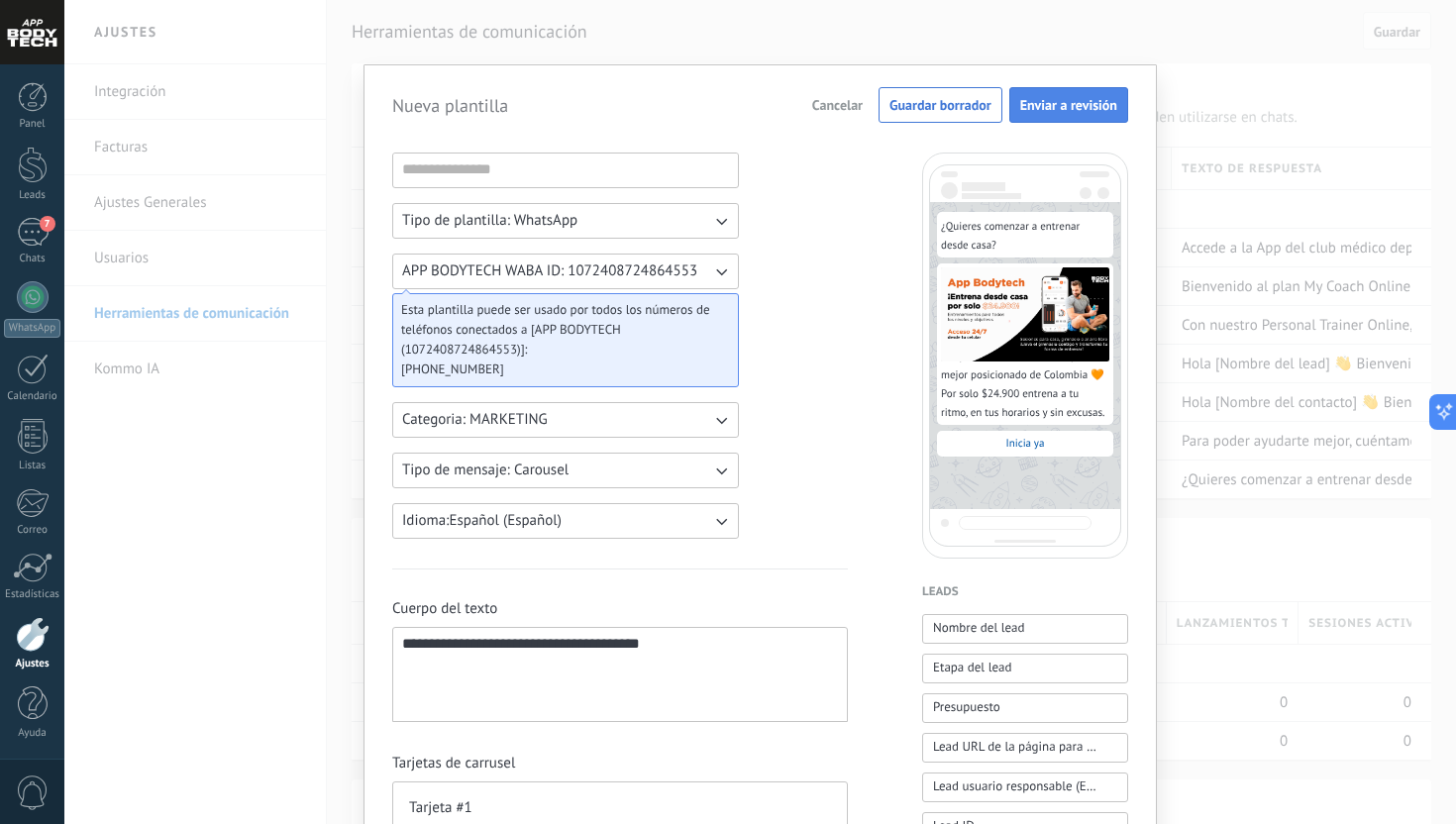 type on "**********" 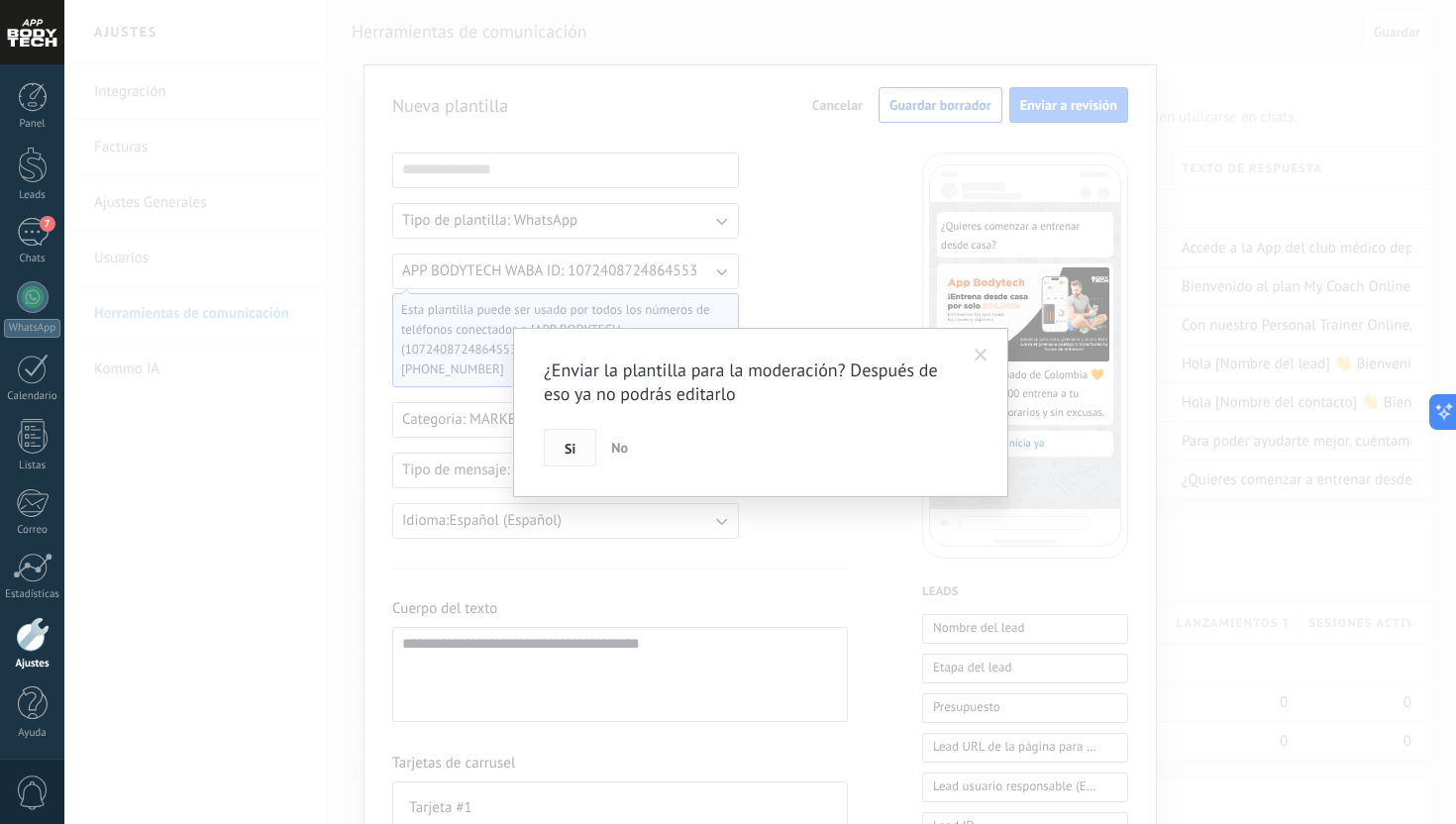 click on "Si" at bounding box center [570, 449] 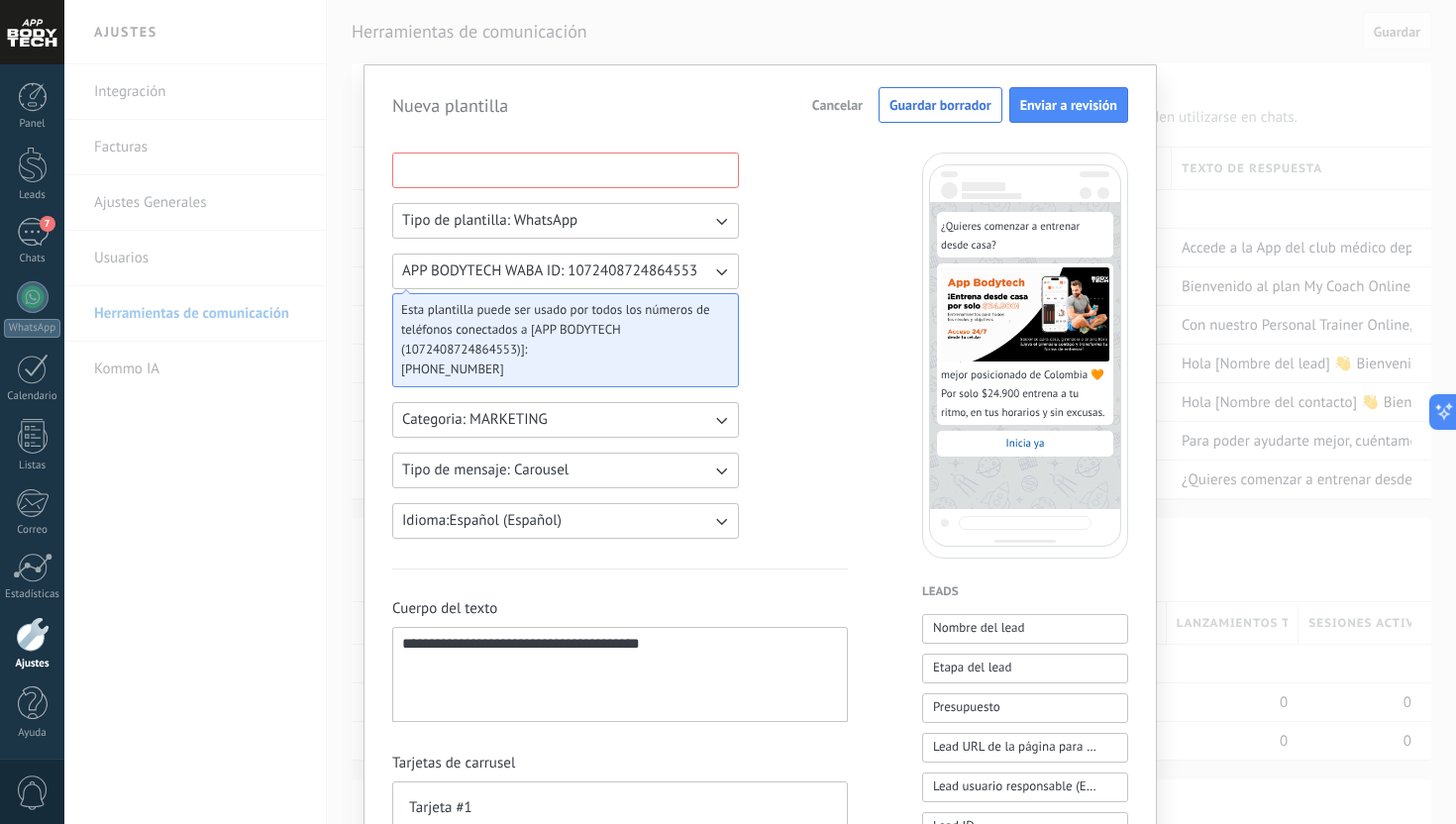 click at bounding box center [566, 169] 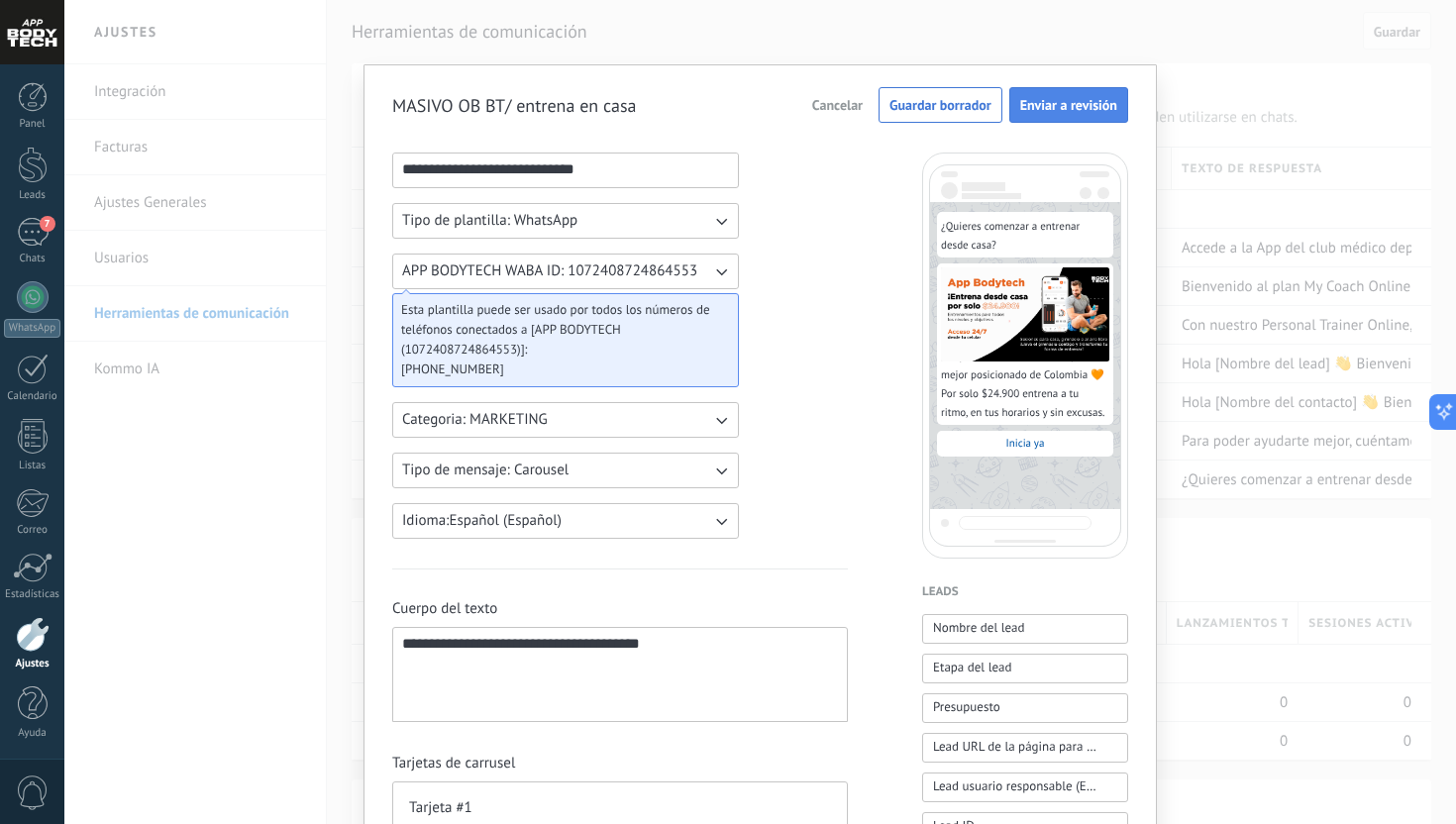 type on "**********" 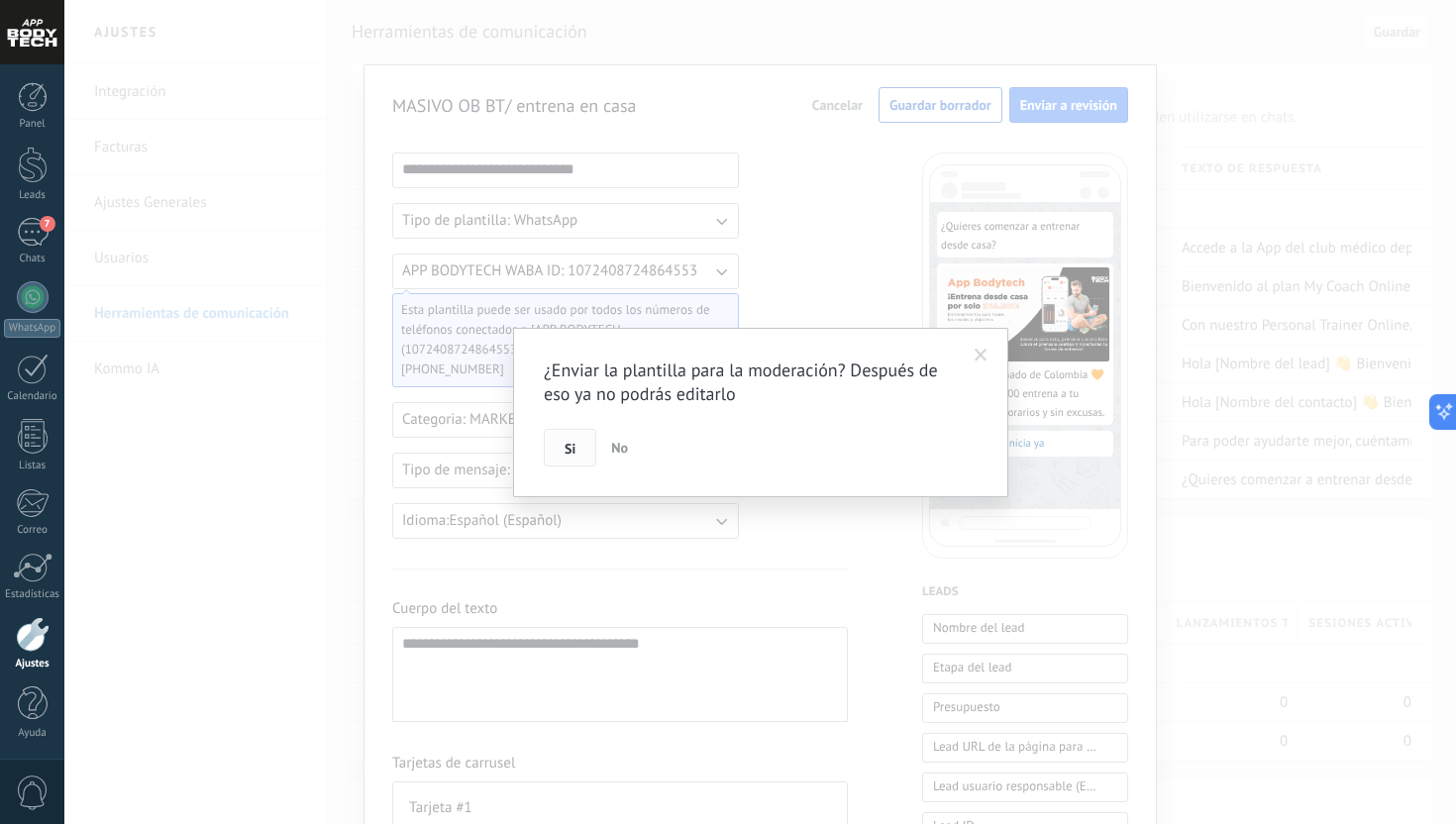 click on "Si" at bounding box center (570, 448) 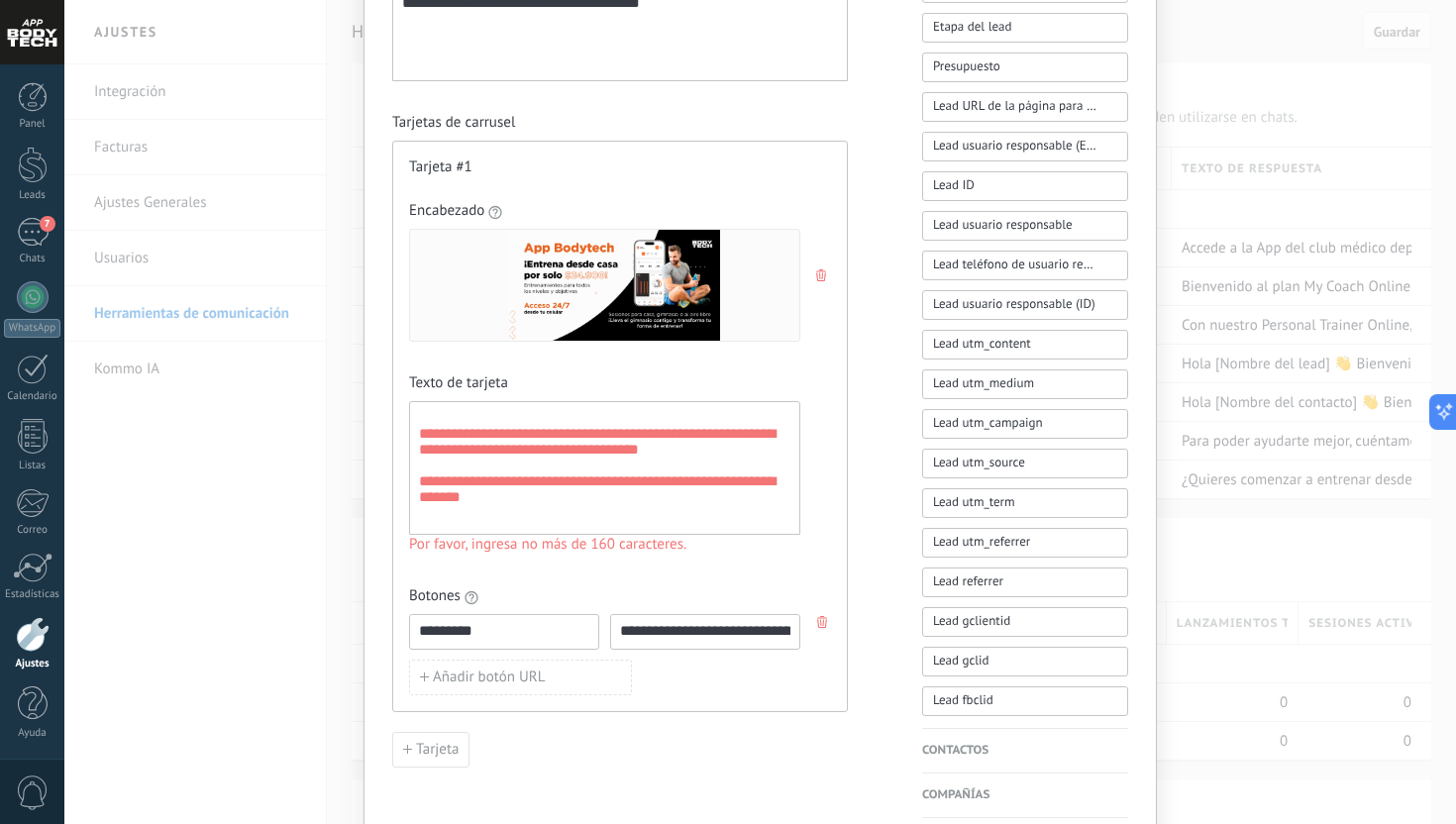 scroll, scrollTop: 639, scrollLeft: 0, axis: vertical 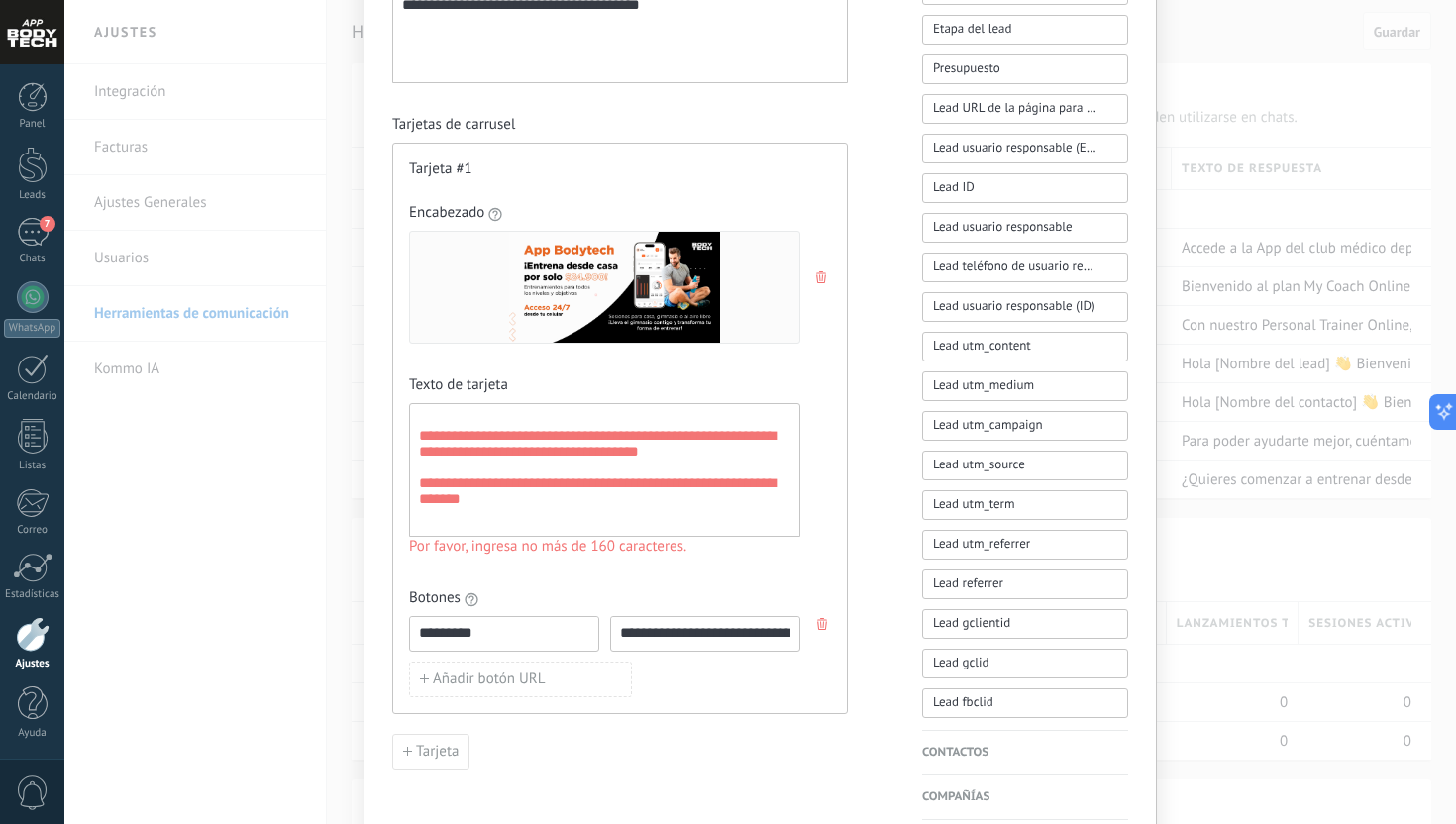 click on "**********" at bounding box center [604, 470] 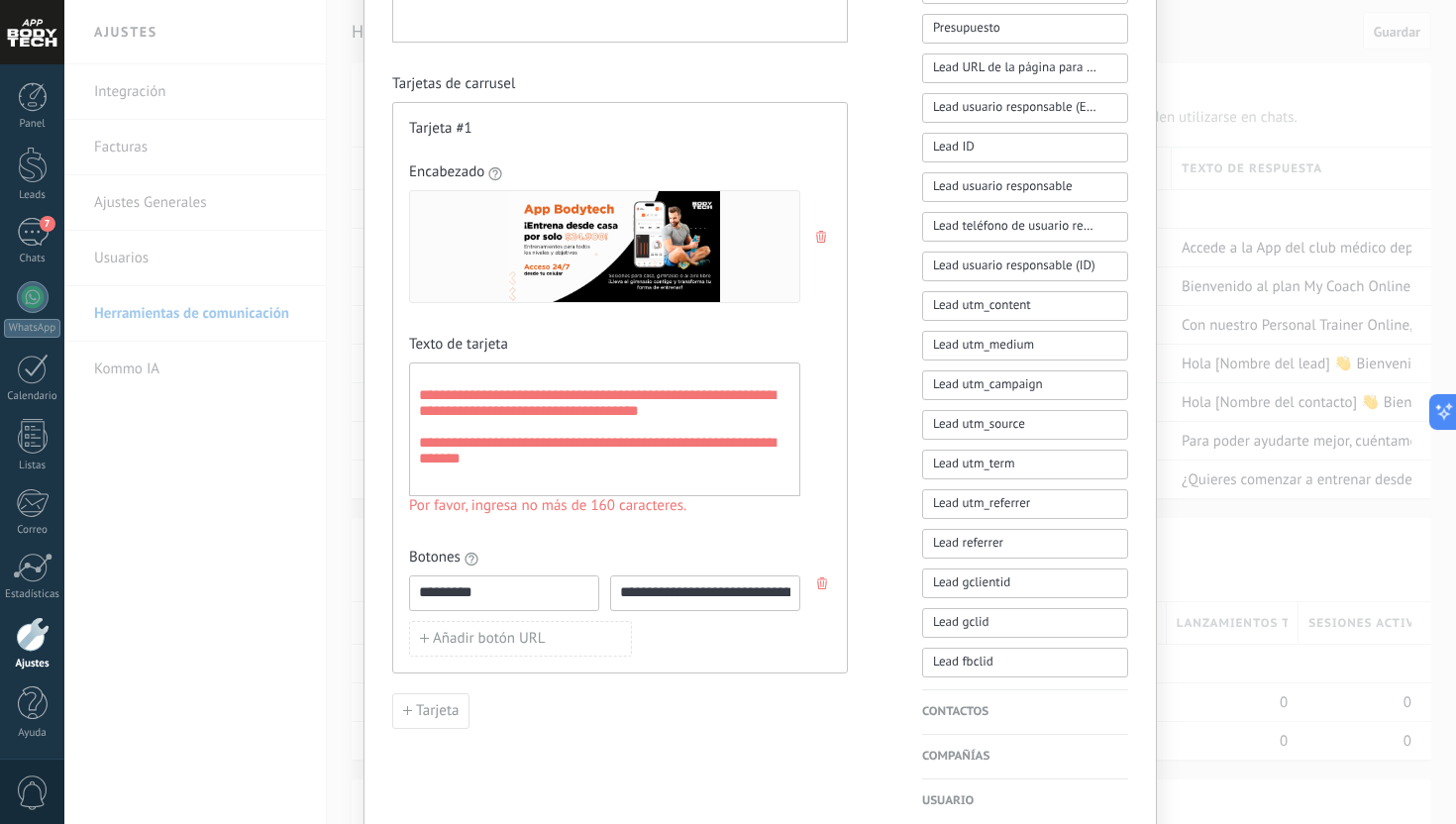 scroll, scrollTop: 686, scrollLeft: 0, axis: vertical 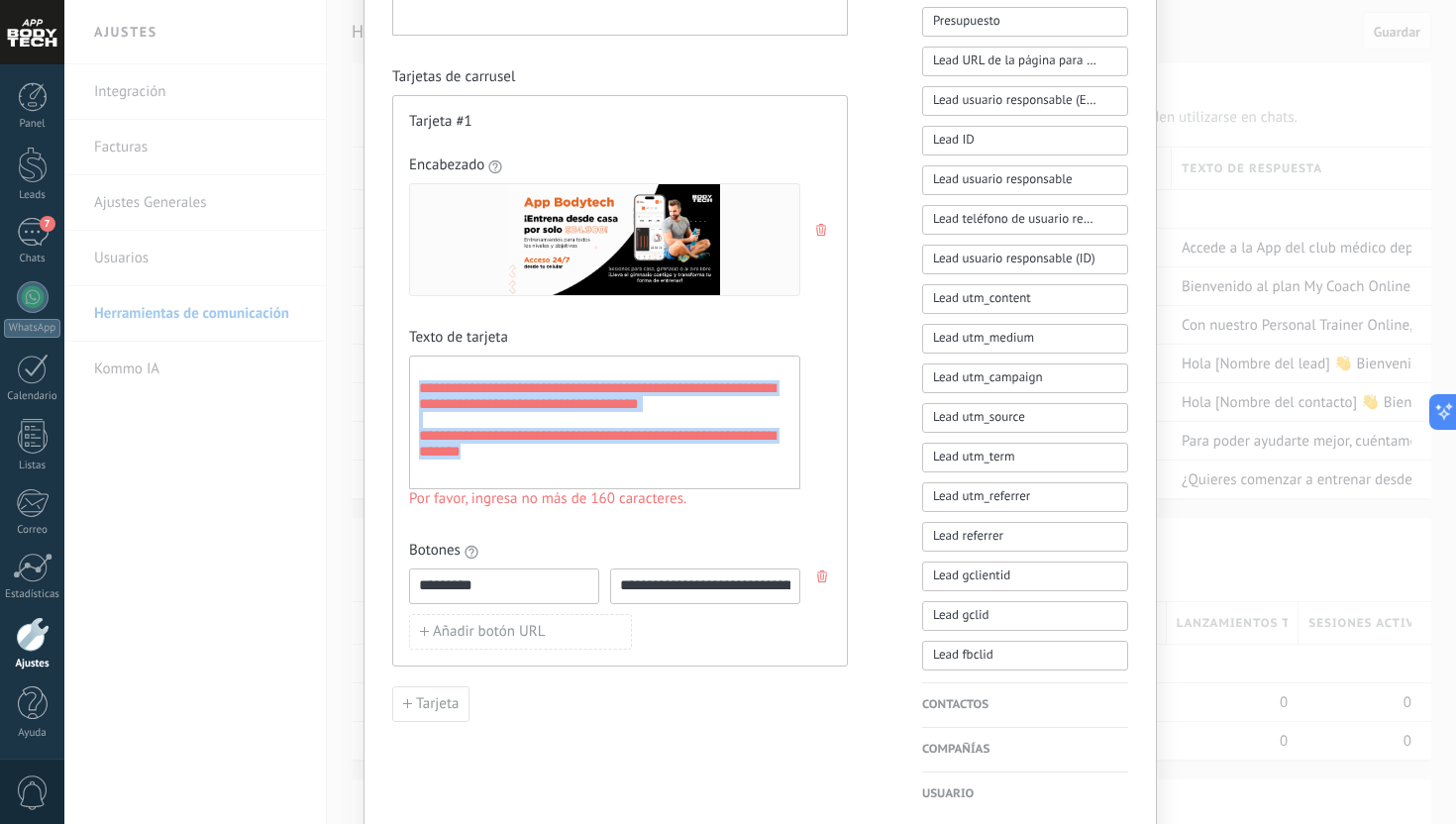 drag, startPoint x: 415, startPoint y: 391, endPoint x: 733, endPoint y: 549, distance: 355.0887 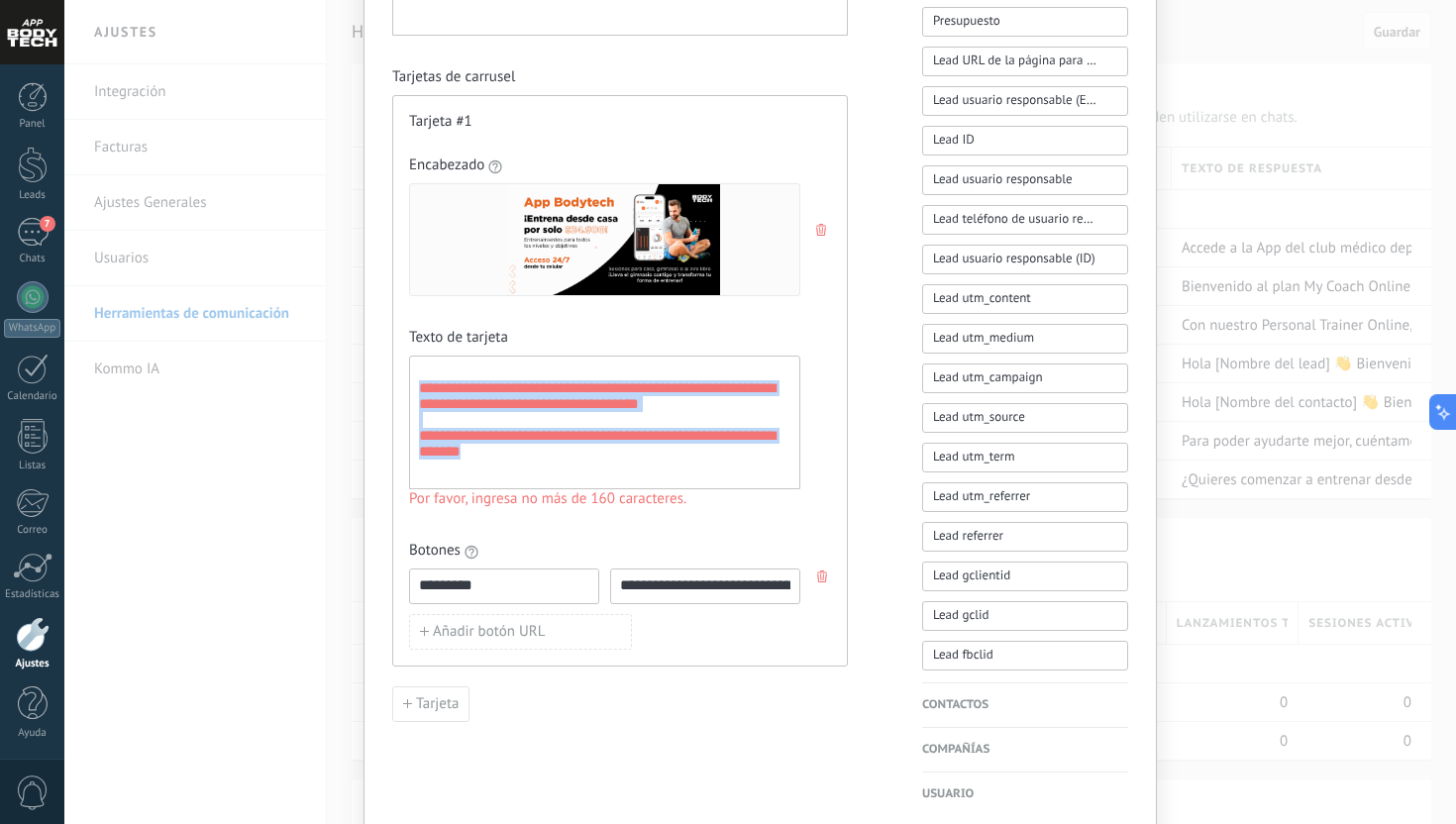 copy on "**********" 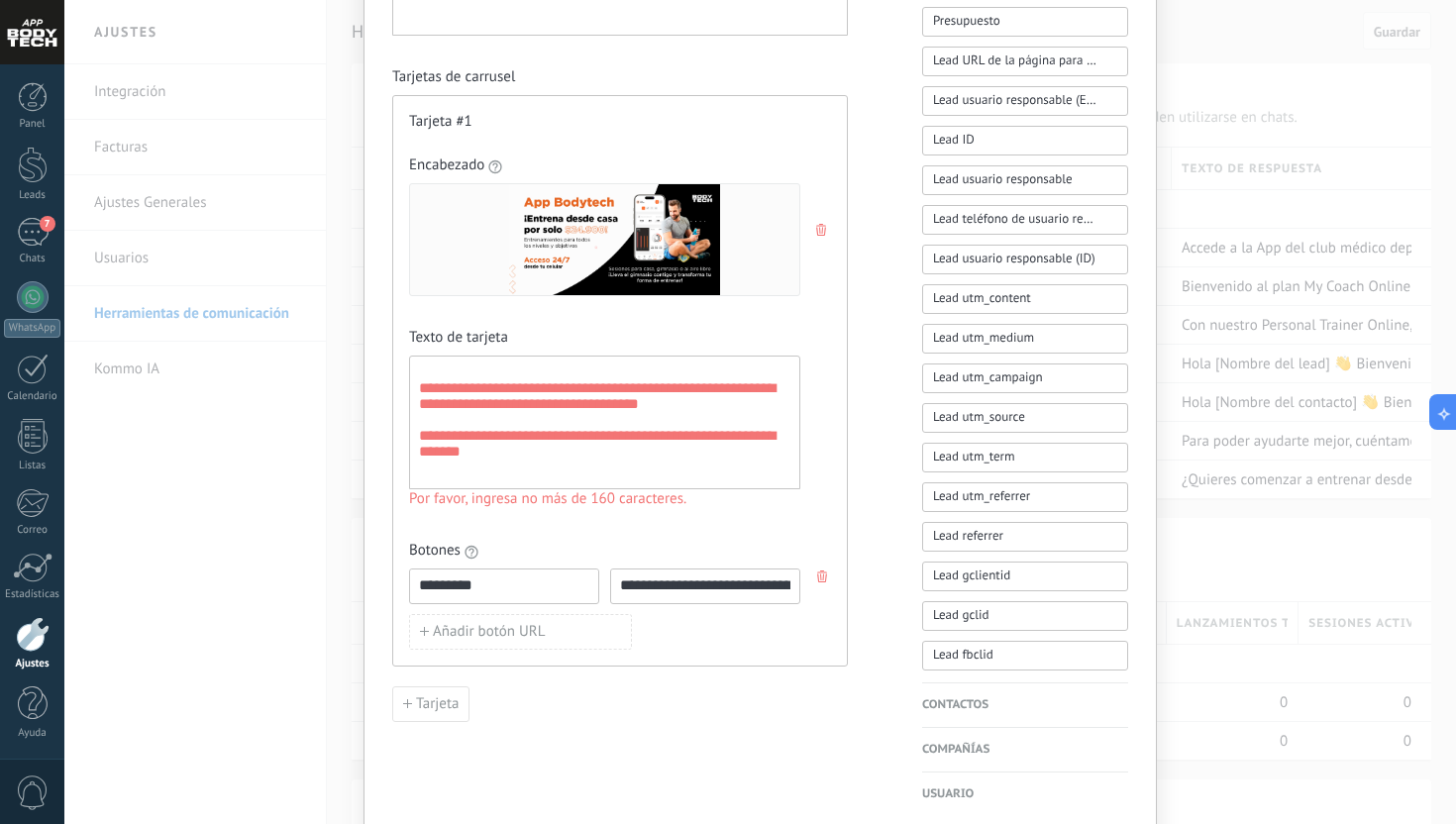 click on "**********" at bounding box center [604, 441] 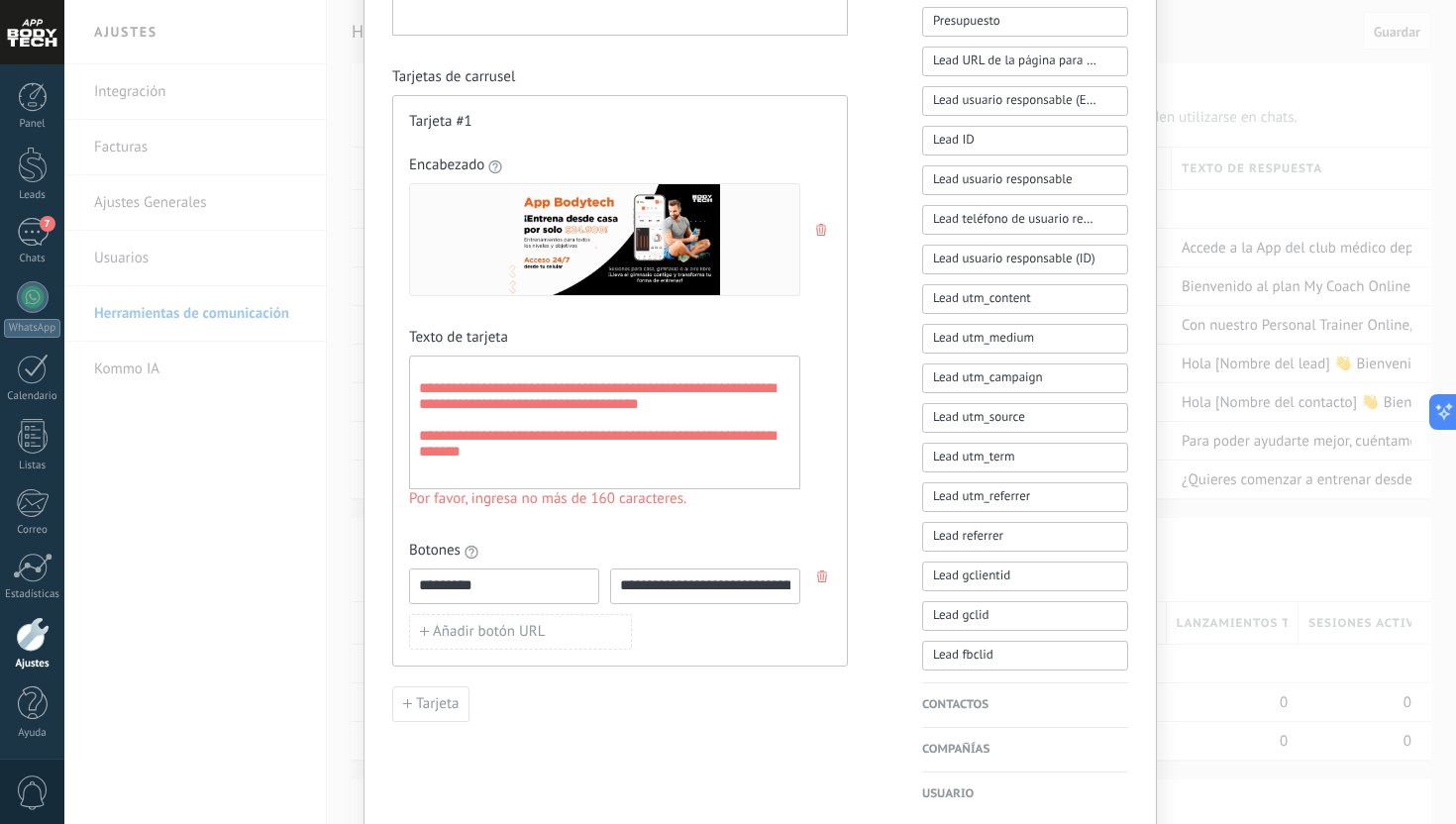 click on "**********" at bounding box center (604, 441) 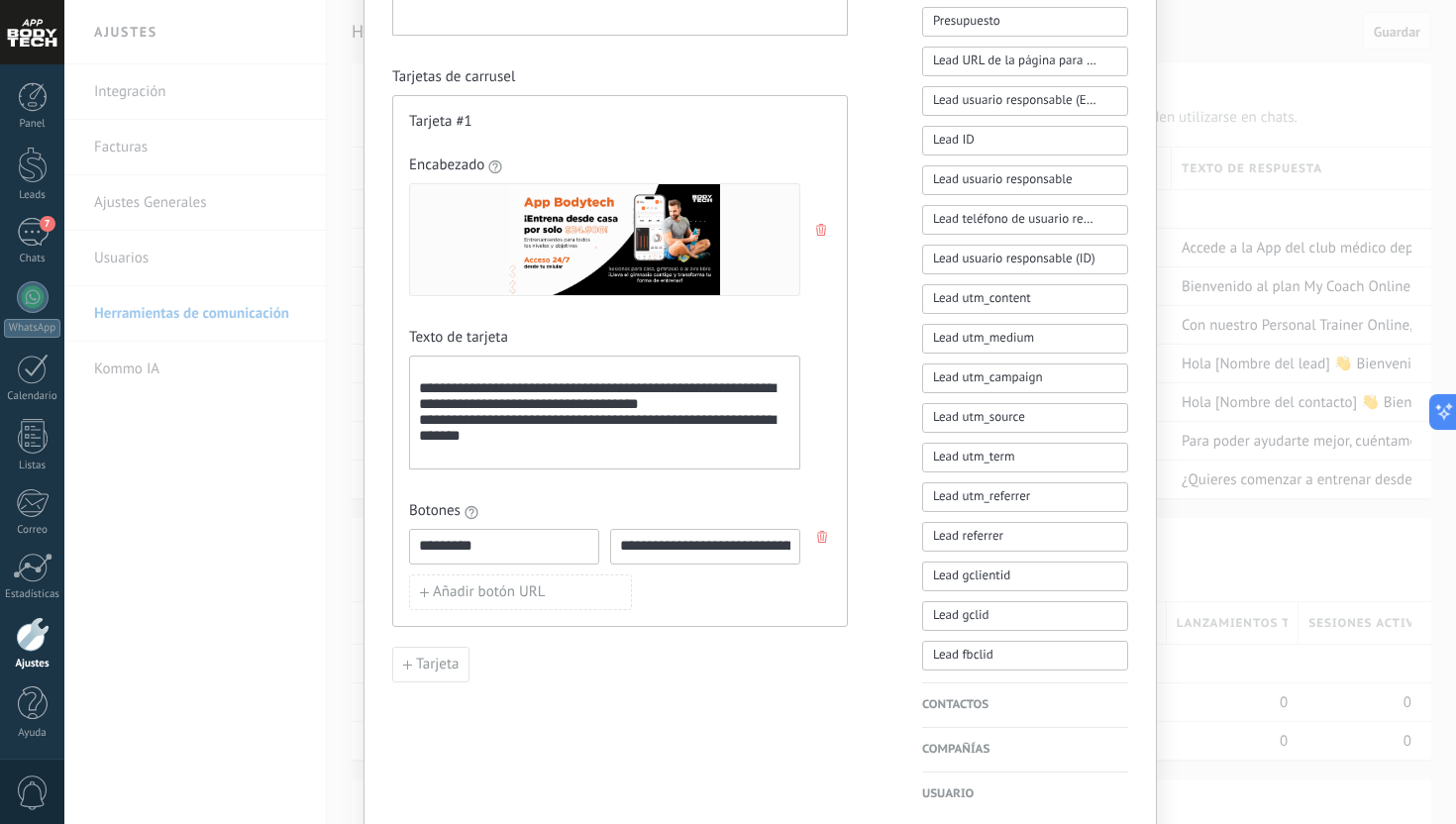 click on "**********" at bounding box center (604, 412) 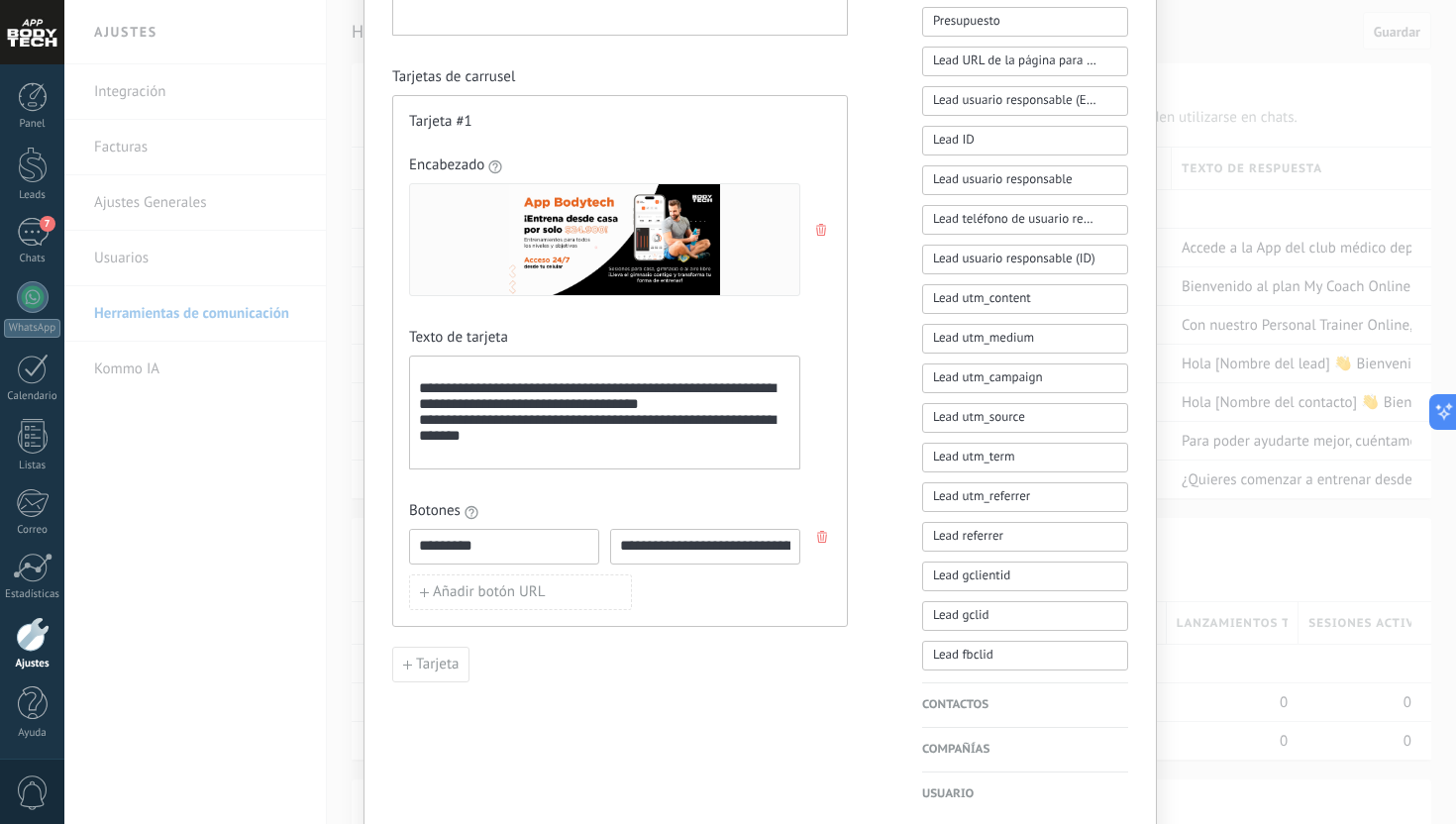 click on "**********" at bounding box center (604, 413) 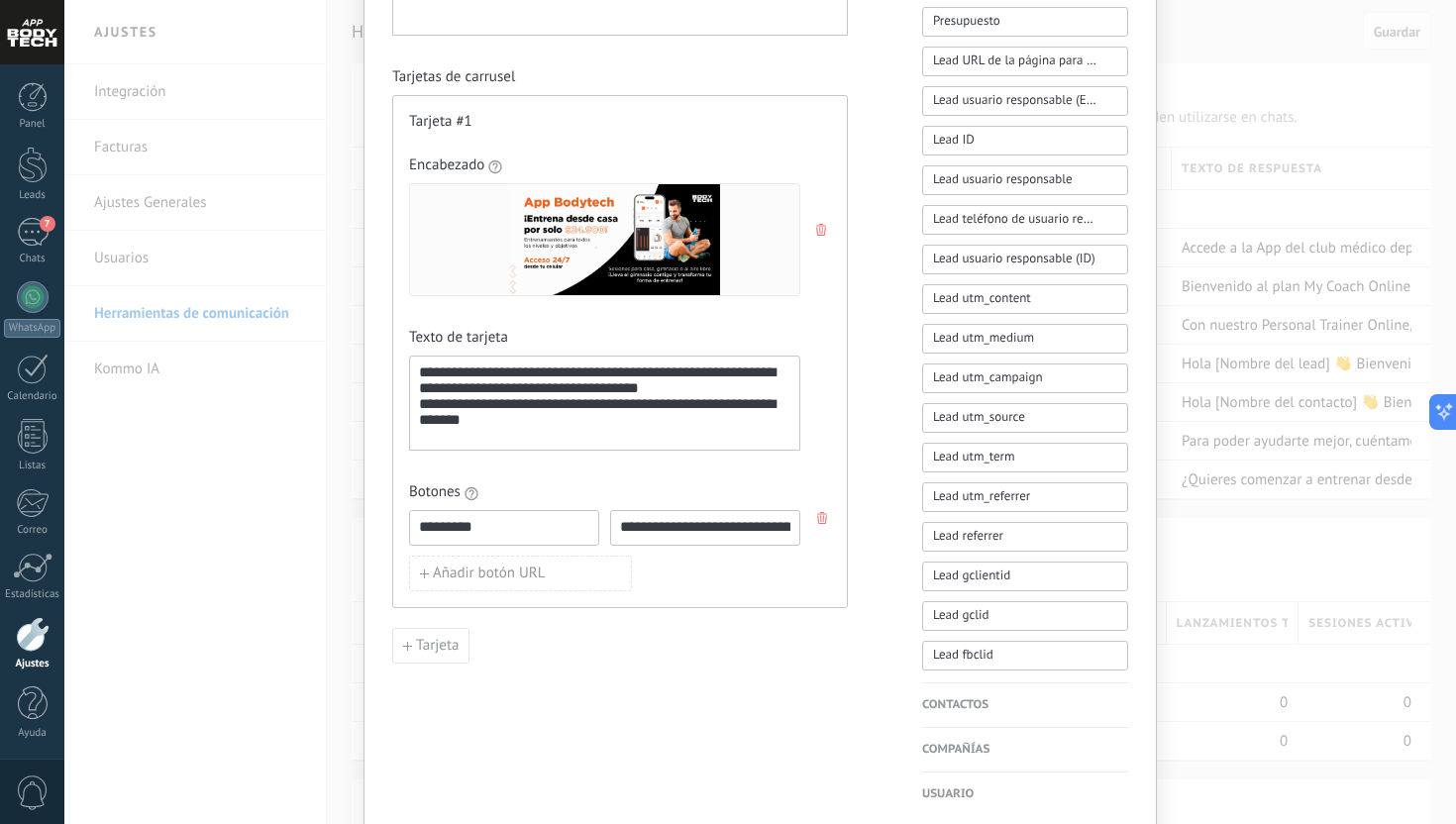 click on "**********" at bounding box center (604, 403) 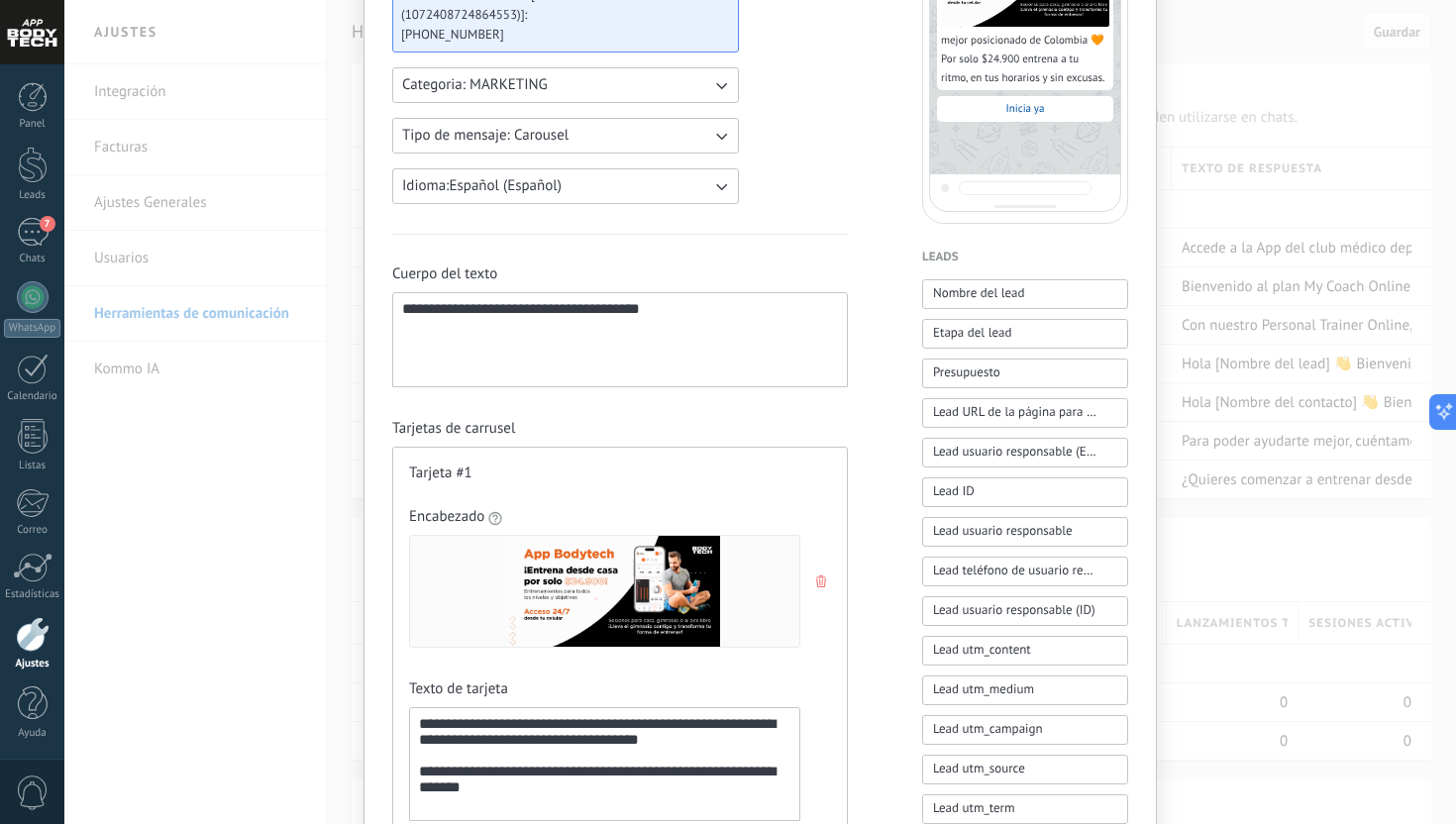 scroll, scrollTop: 154, scrollLeft: 0, axis: vertical 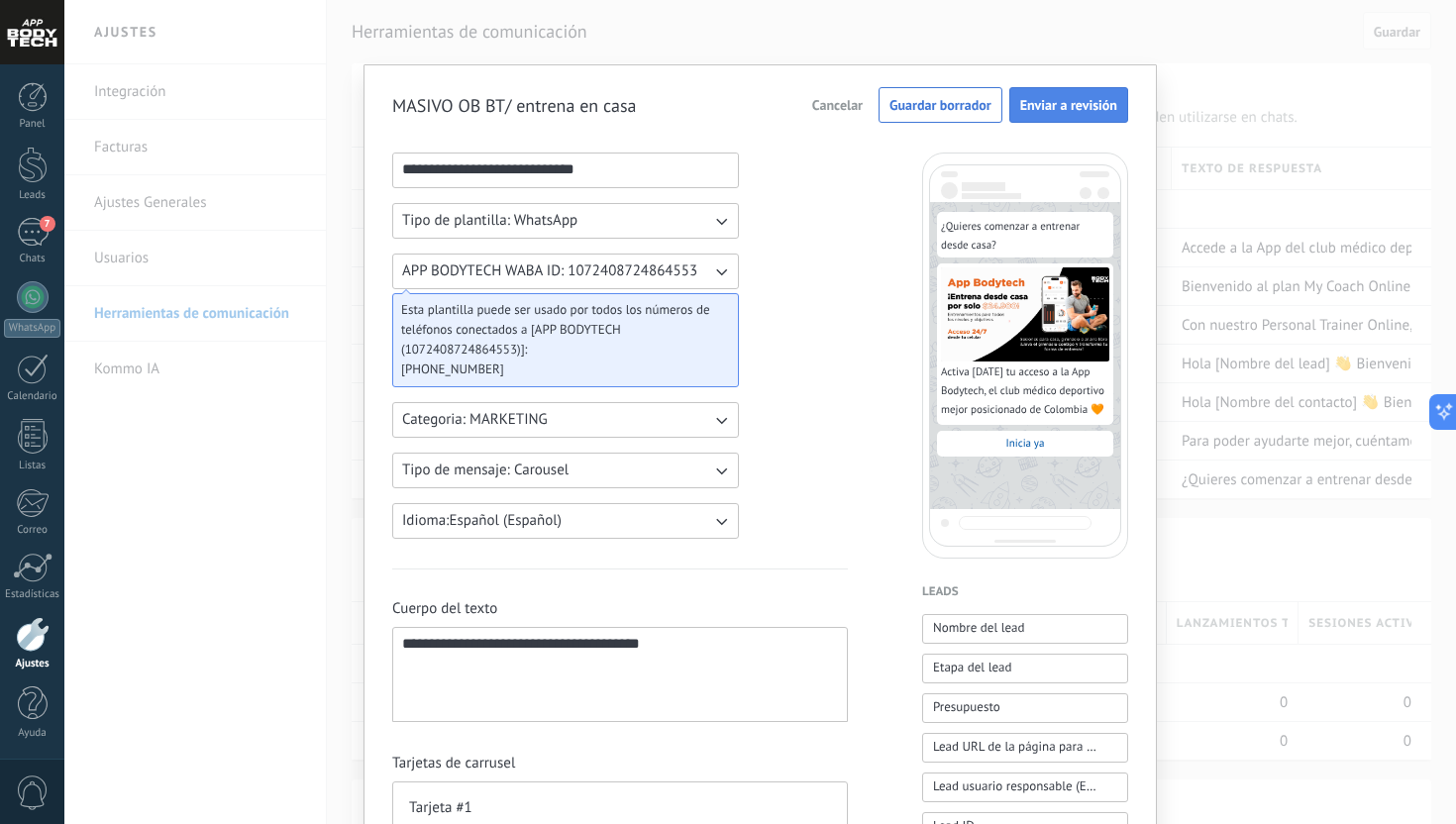 click on "Enviar a revisión" at bounding box center (1069, 105) 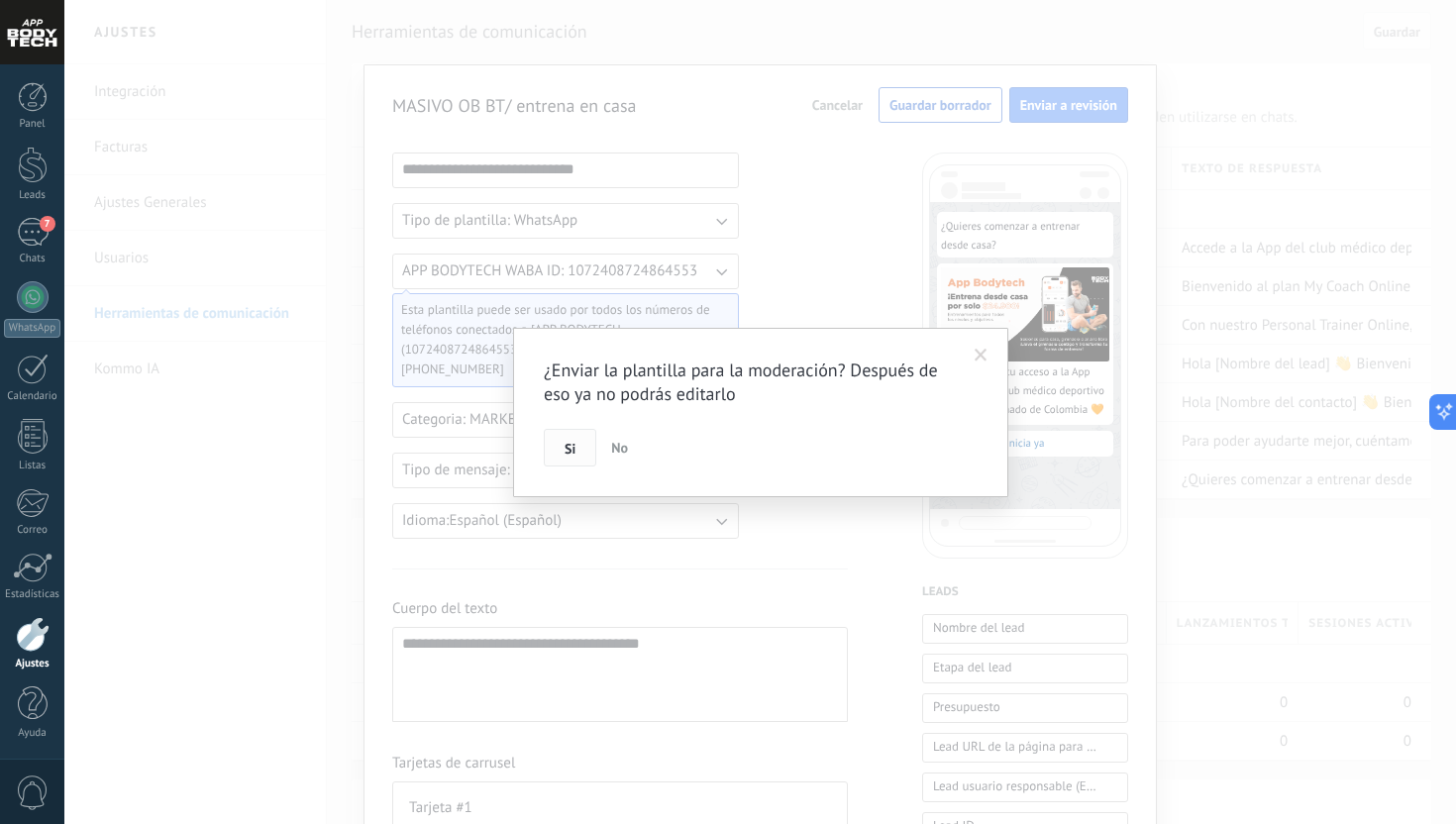 click on "Si" at bounding box center [570, 448] 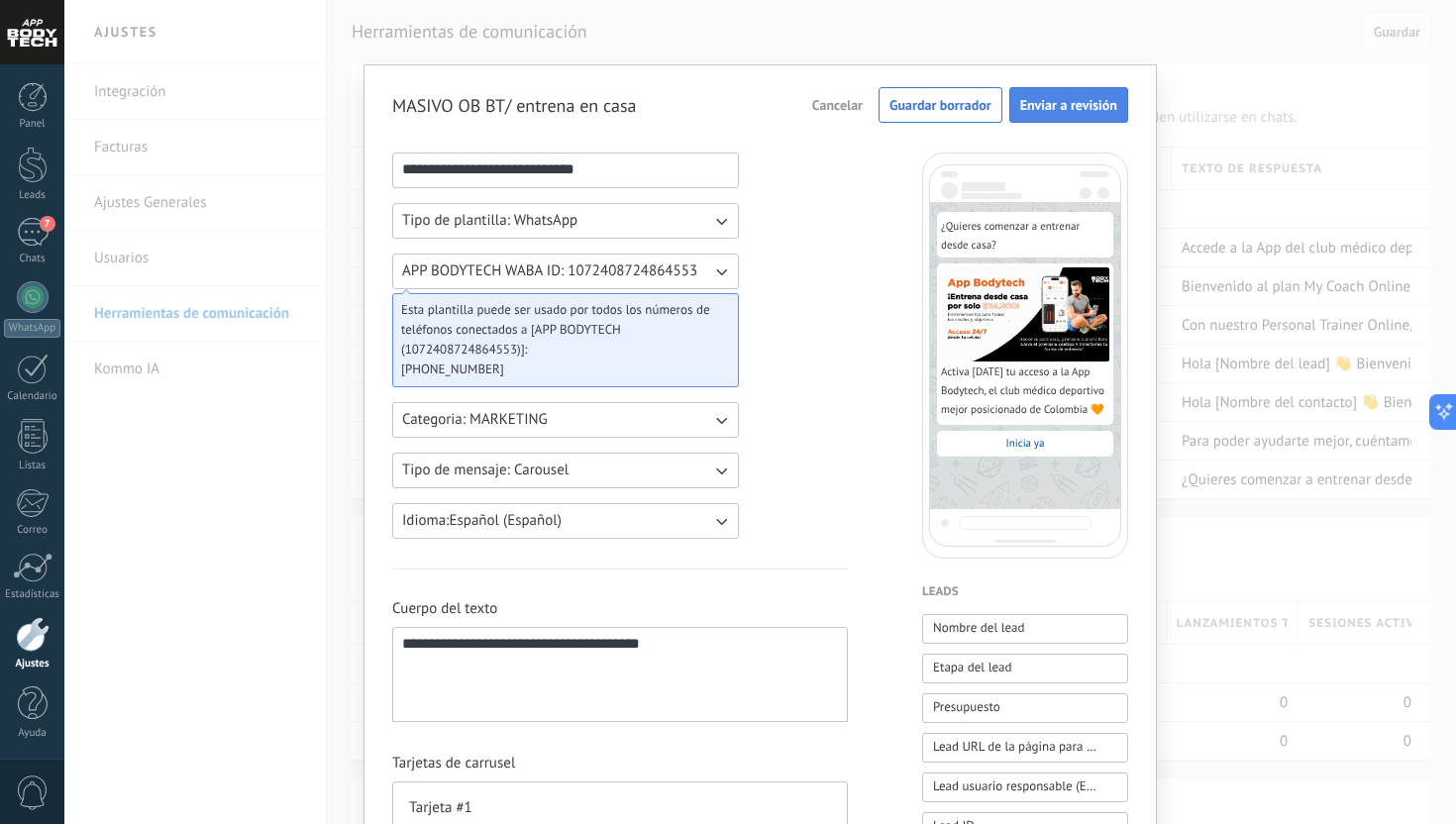 click on "Enviar a revisión" at bounding box center [1069, 105] 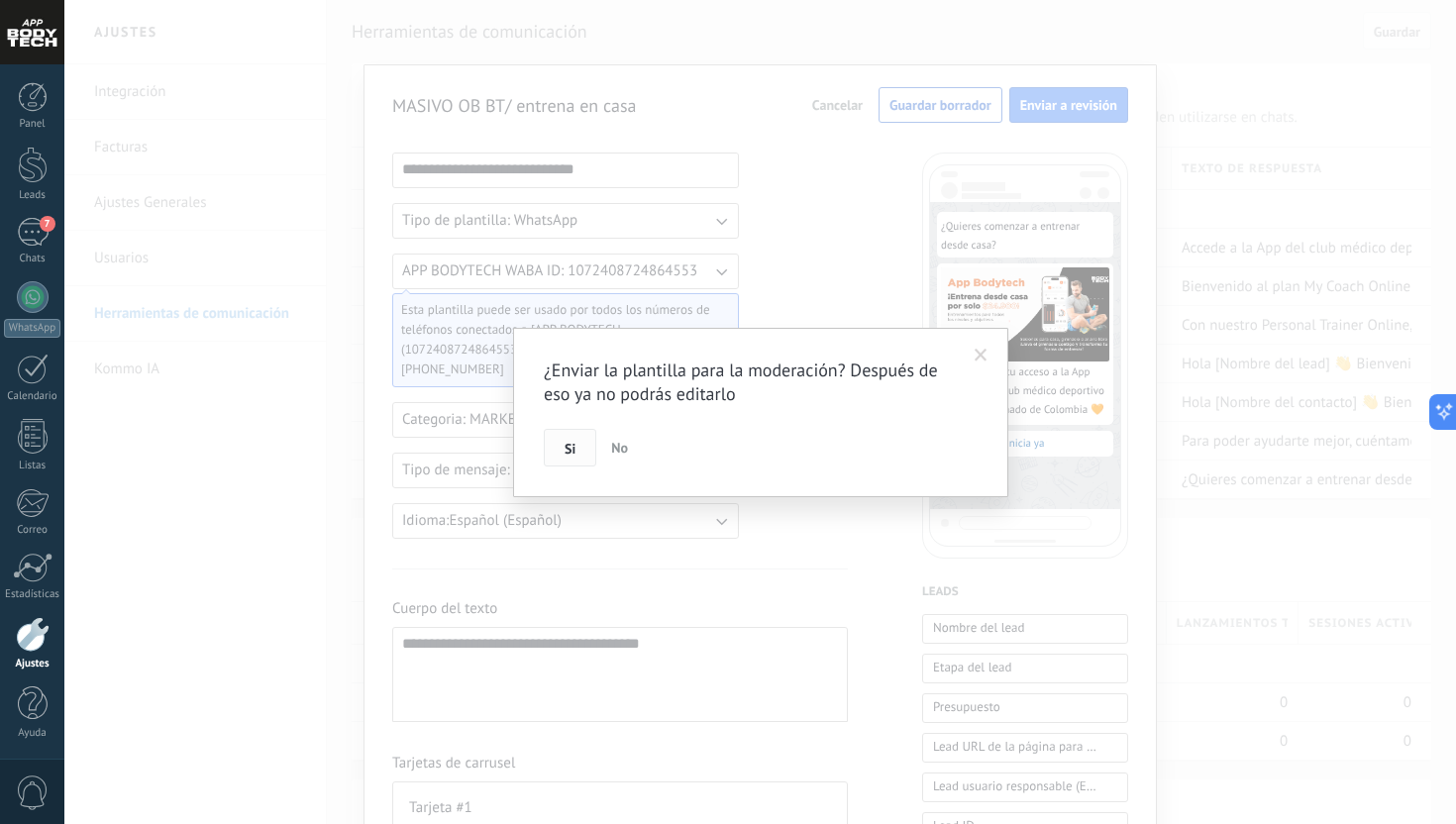 click on "Si" at bounding box center (570, 449) 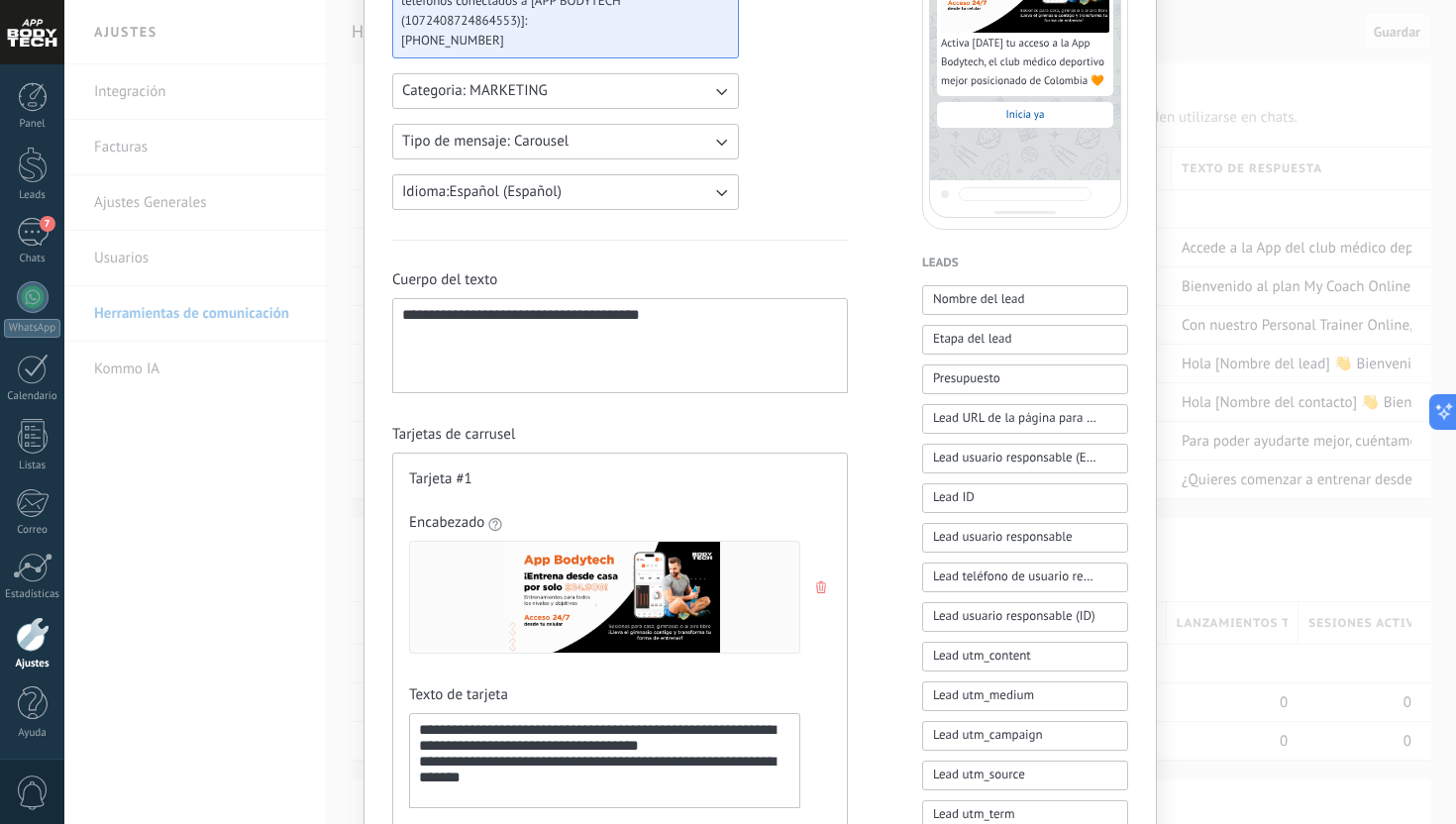scroll, scrollTop: 0, scrollLeft: 0, axis: both 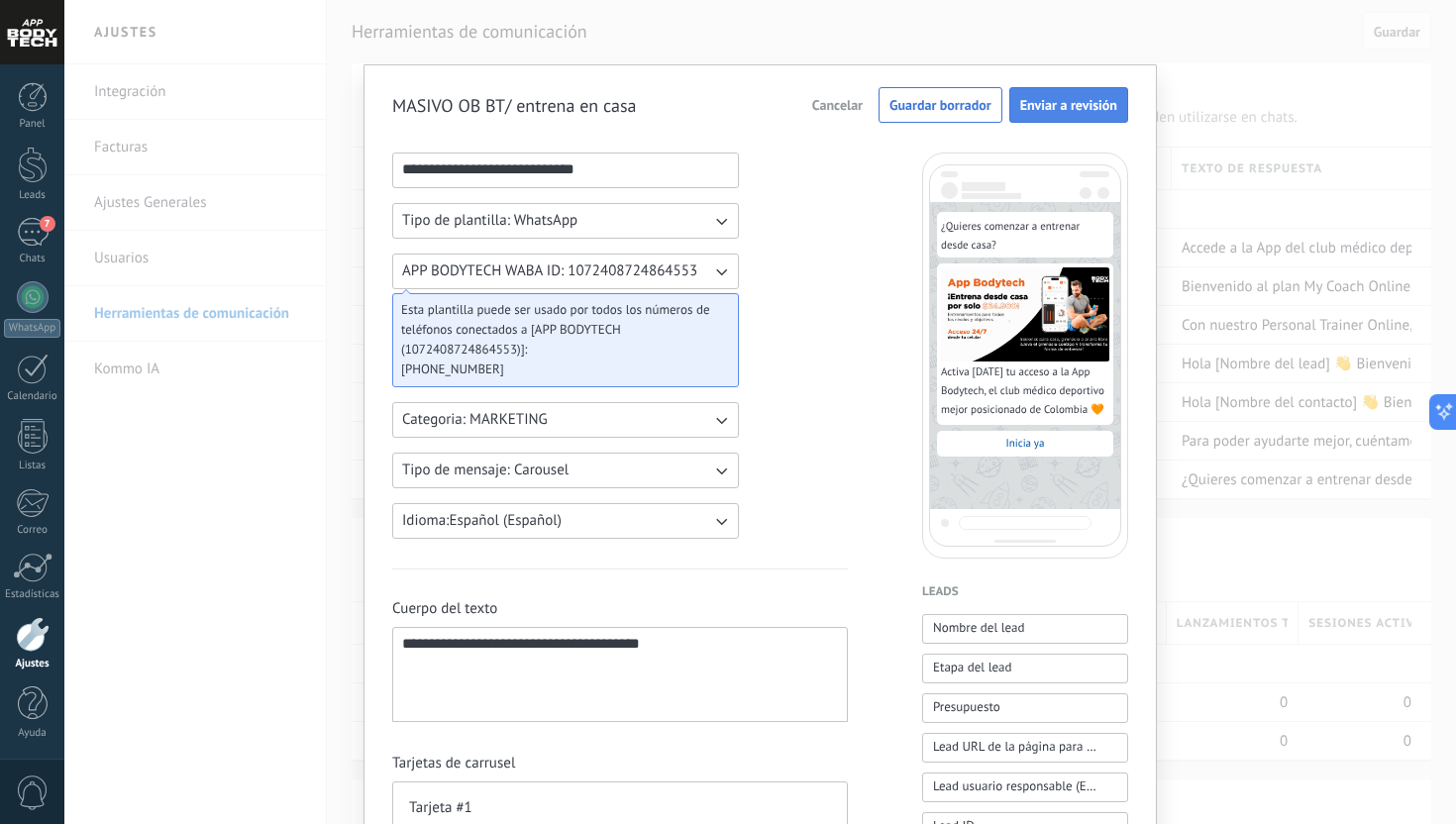 click on "Enviar a revisión" at bounding box center [1069, 105] 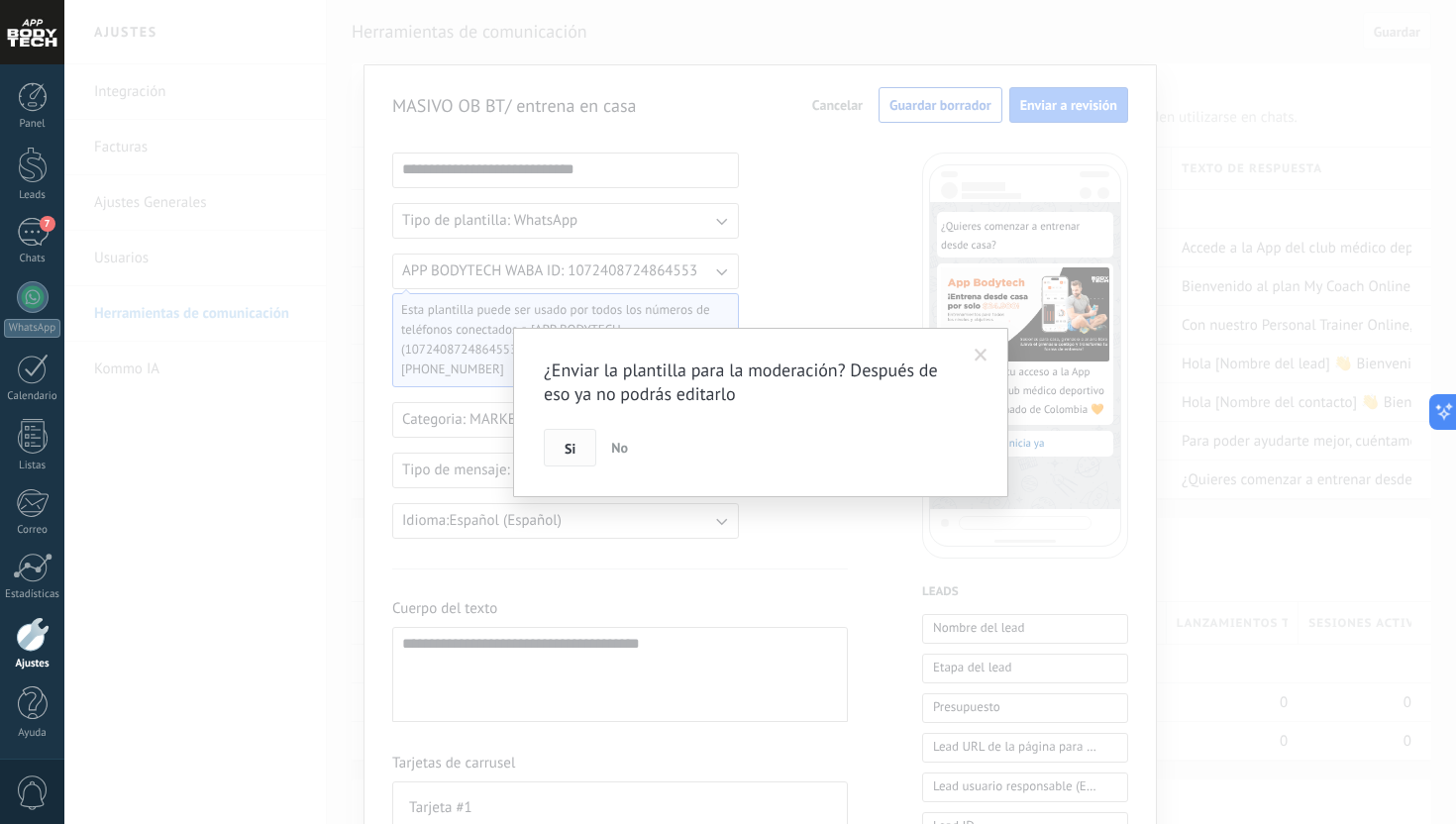 click on "Si" at bounding box center (570, 449) 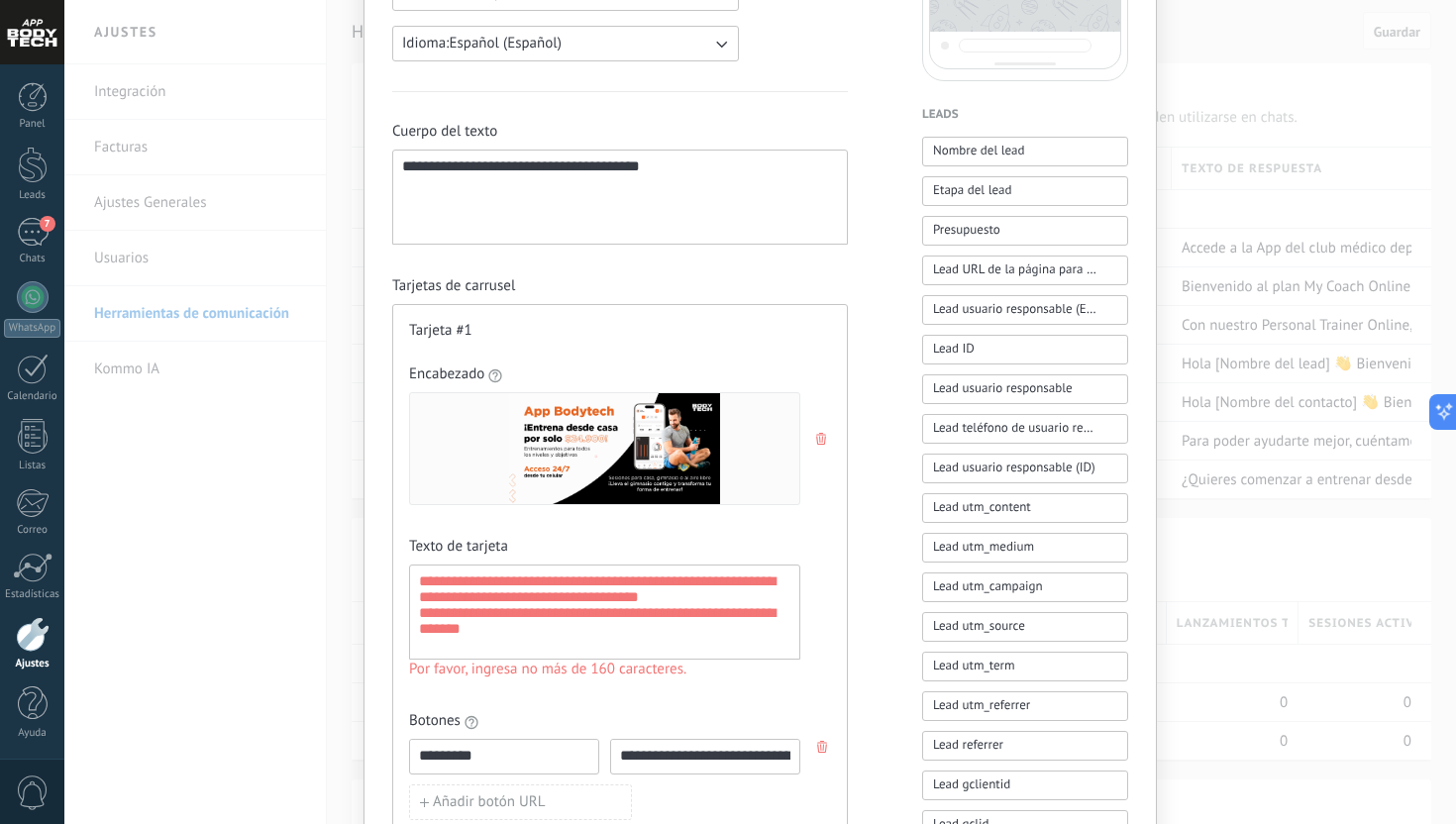 scroll, scrollTop: 504, scrollLeft: 0, axis: vertical 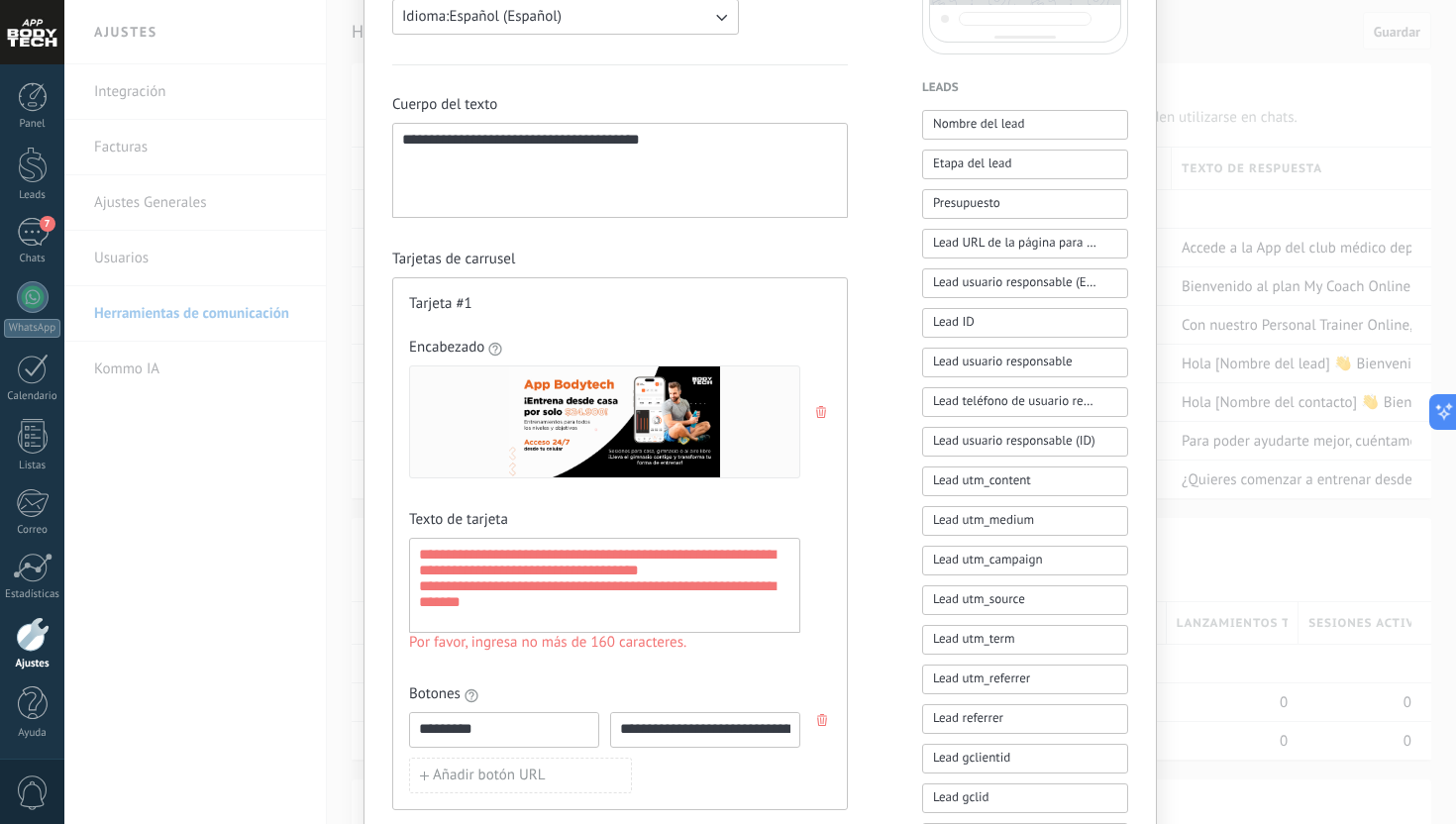 click on "Tarjeta #1" at bounding box center [620, 304] 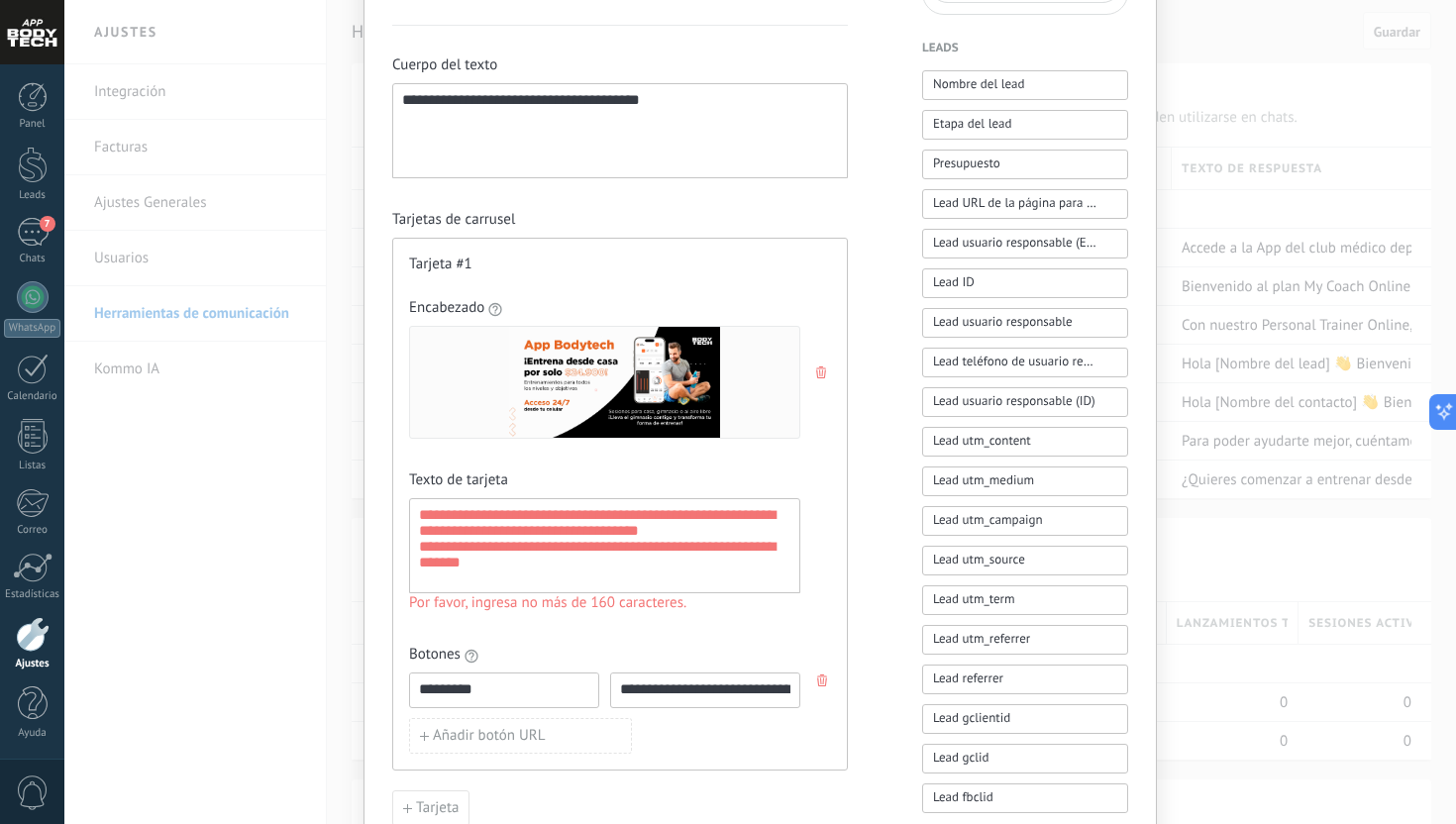 scroll, scrollTop: 543, scrollLeft: 0, axis: vertical 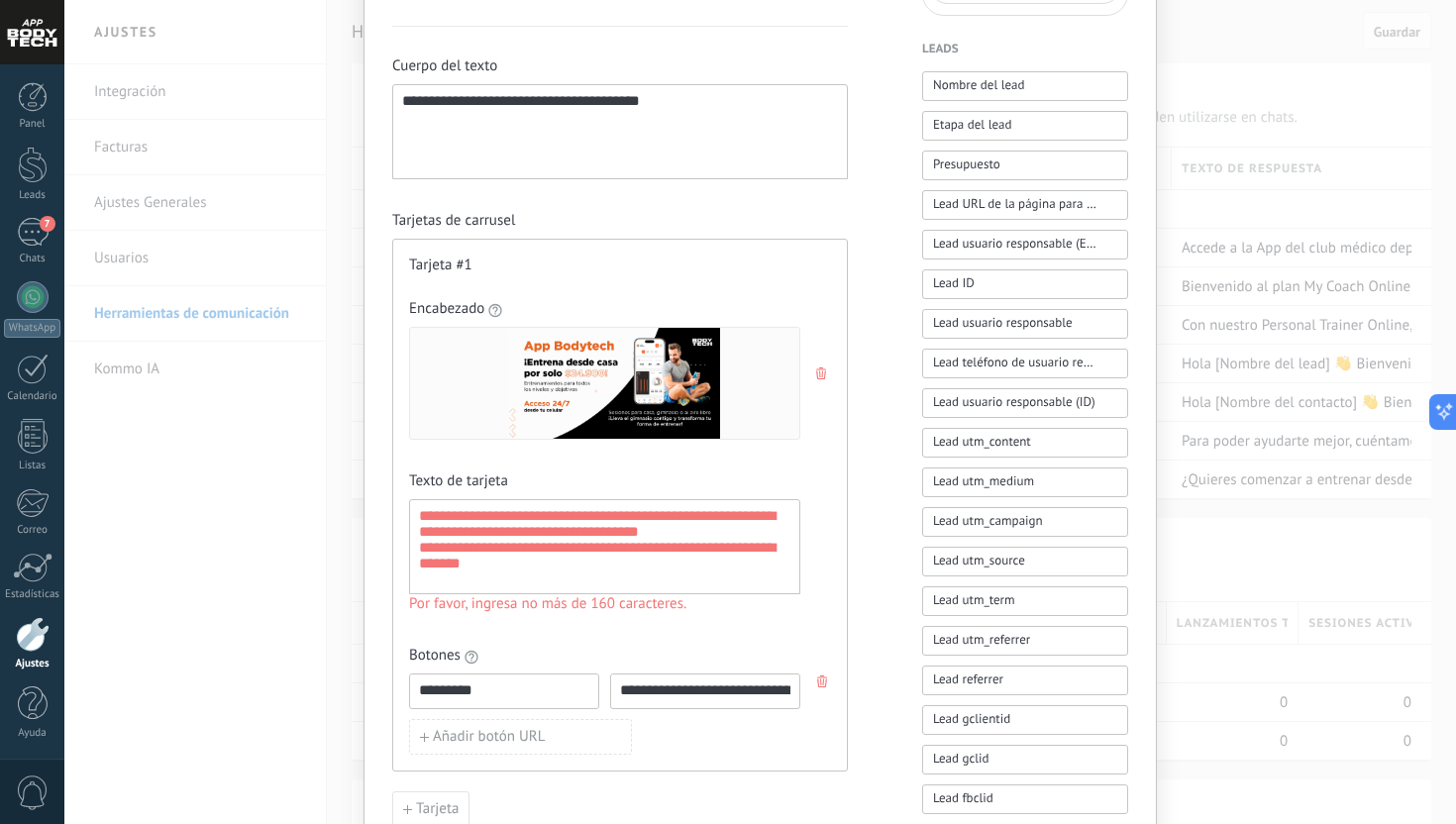 click on "**********" at bounding box center [604, 547] 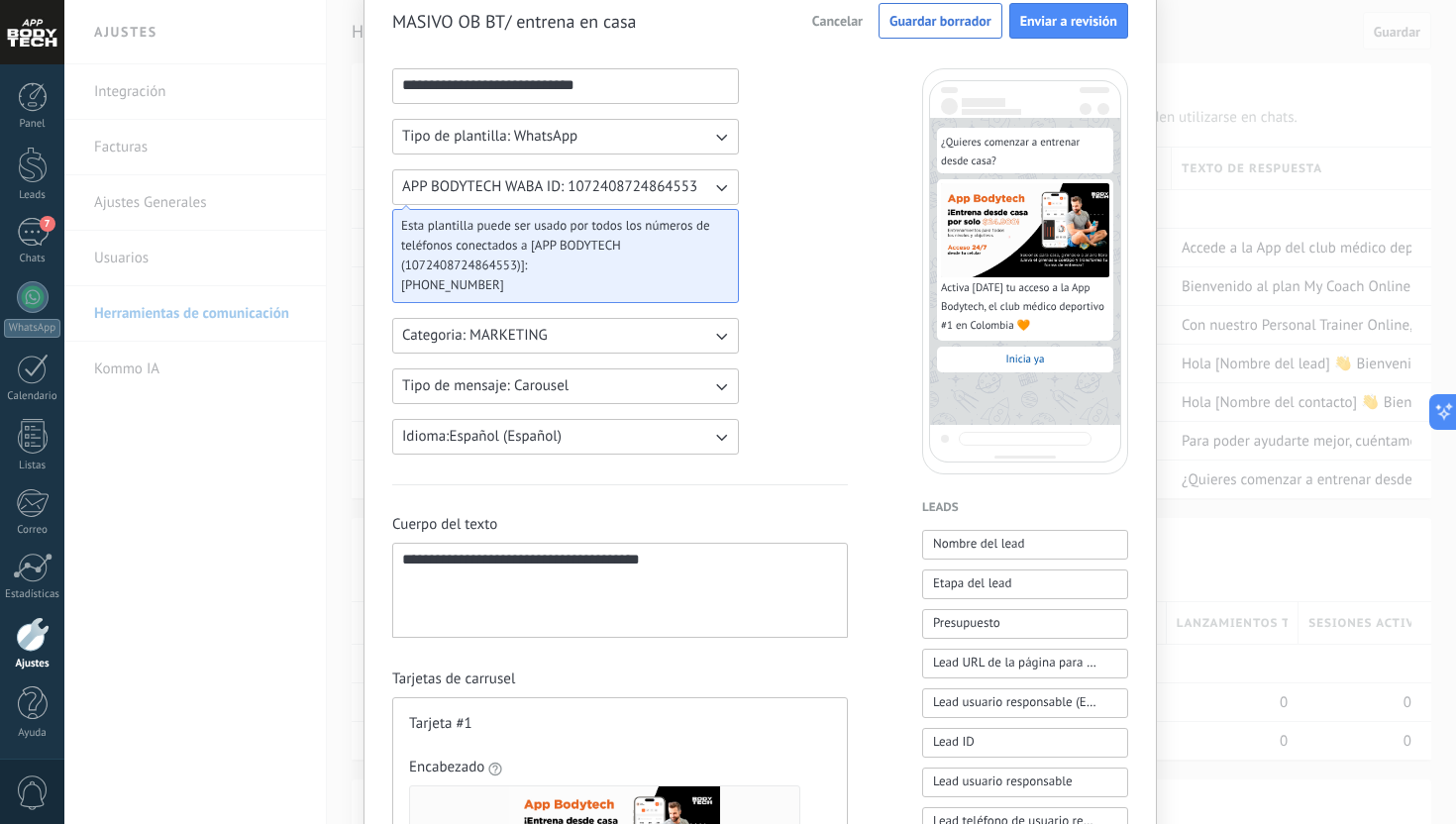 scroll, scrollTop: 0, scrollLeft: 0, axis: both 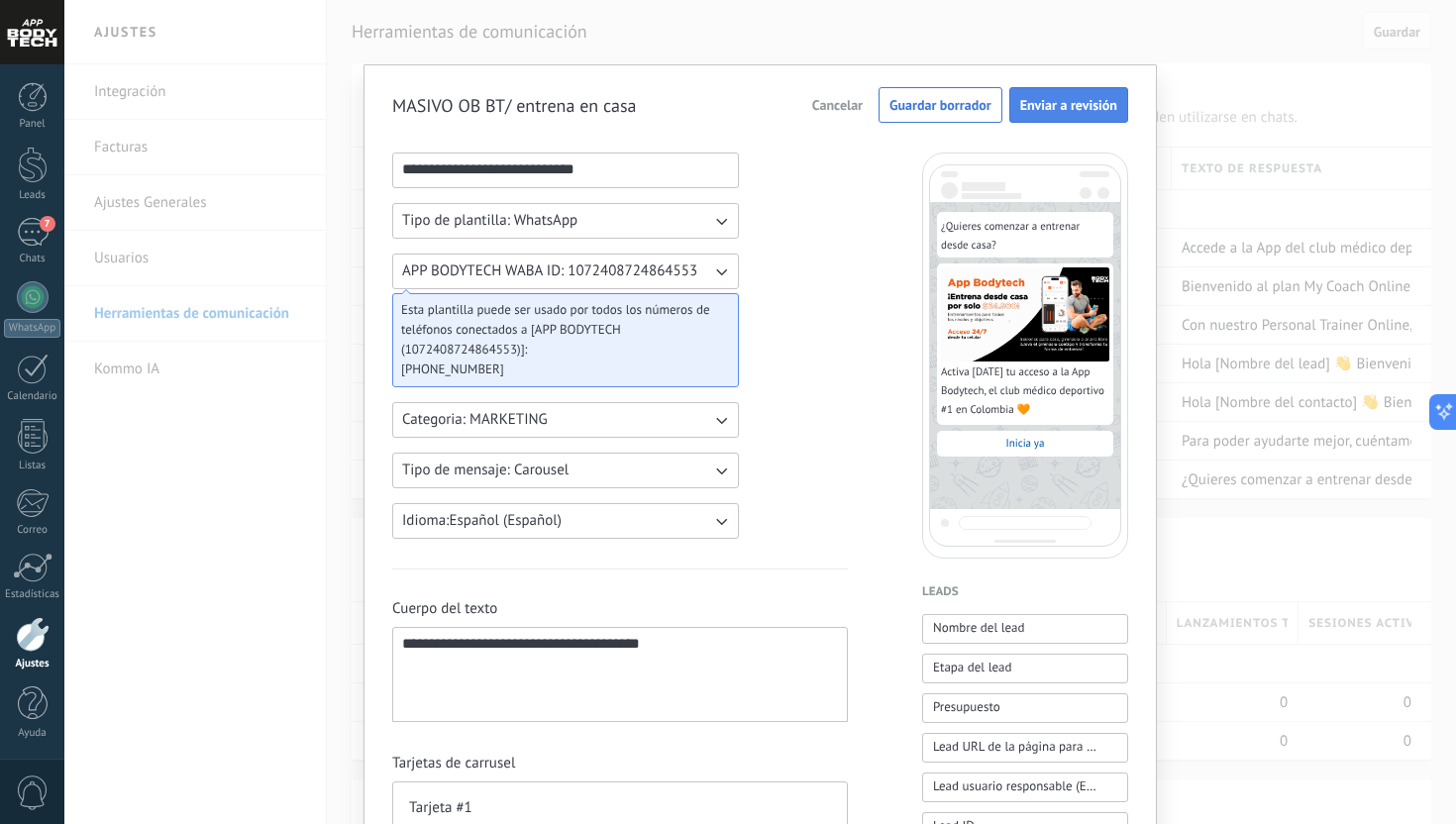 click on "Enviar a revisión" at bounding box center [1069, 105] 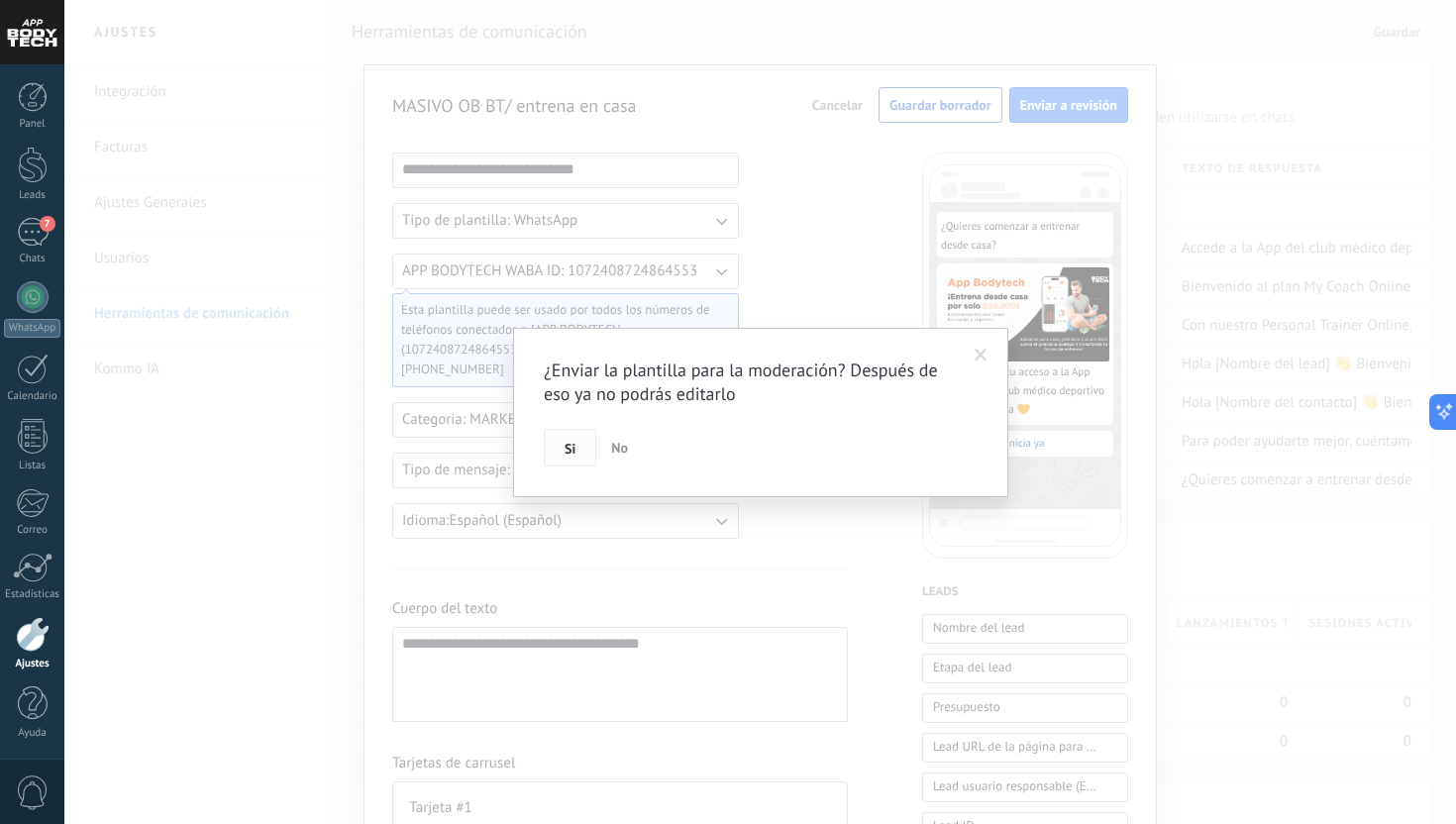 click on "Si" at bounding box center (570, 448) 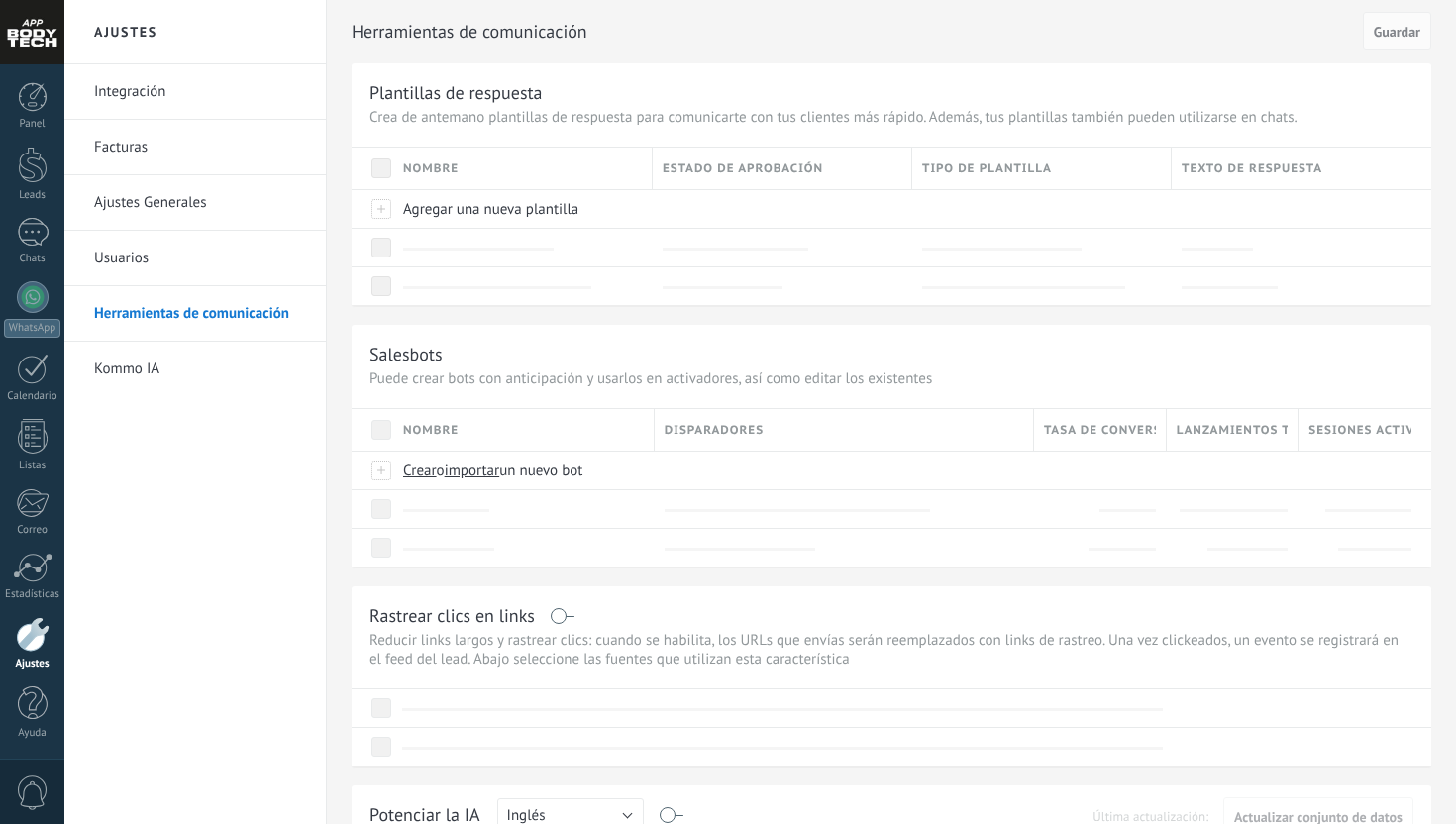scroll, scrollTop: 0, scrollLeft: 0, axis: both 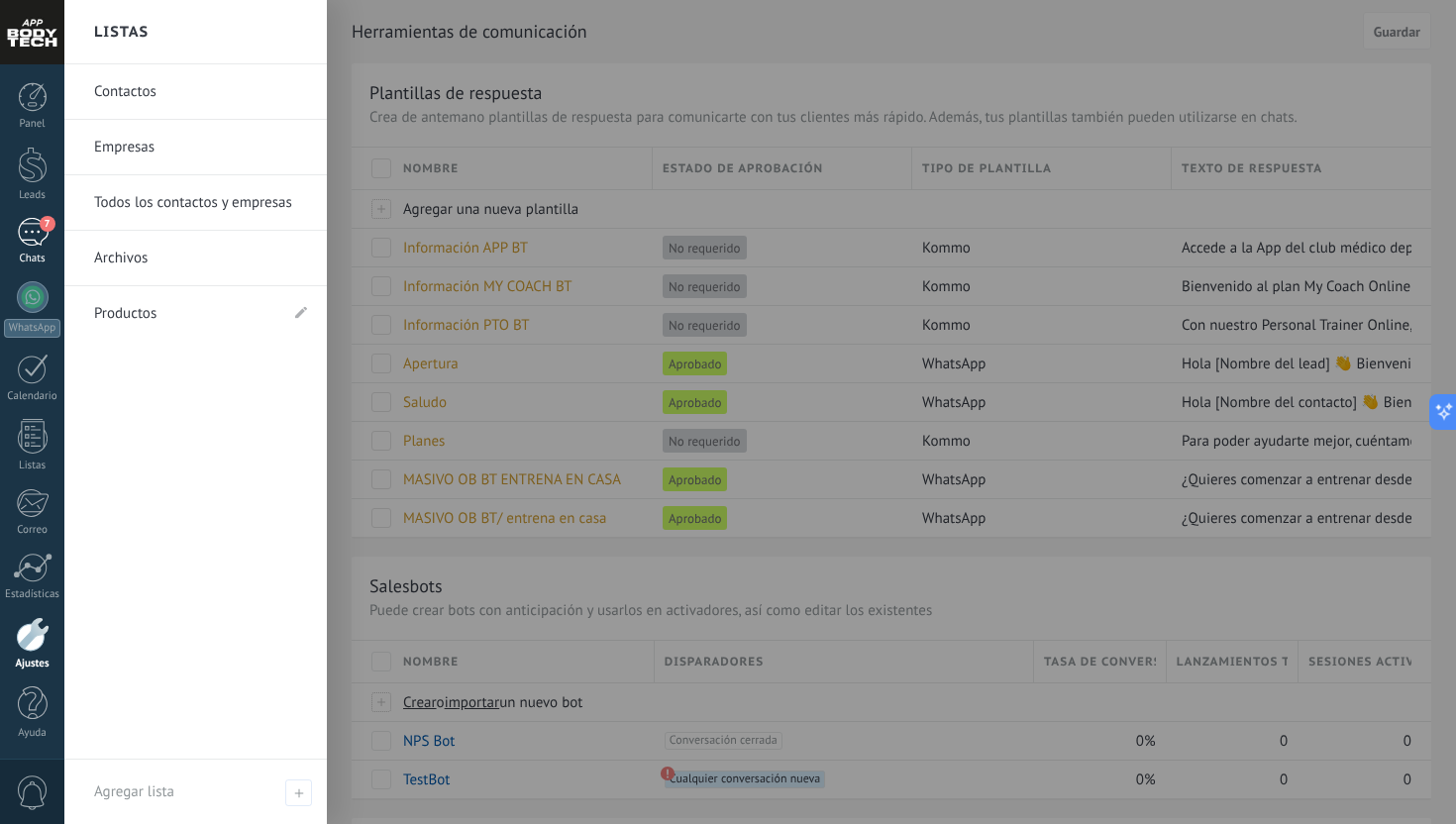 click on "7" at bounding box center (33, 232) 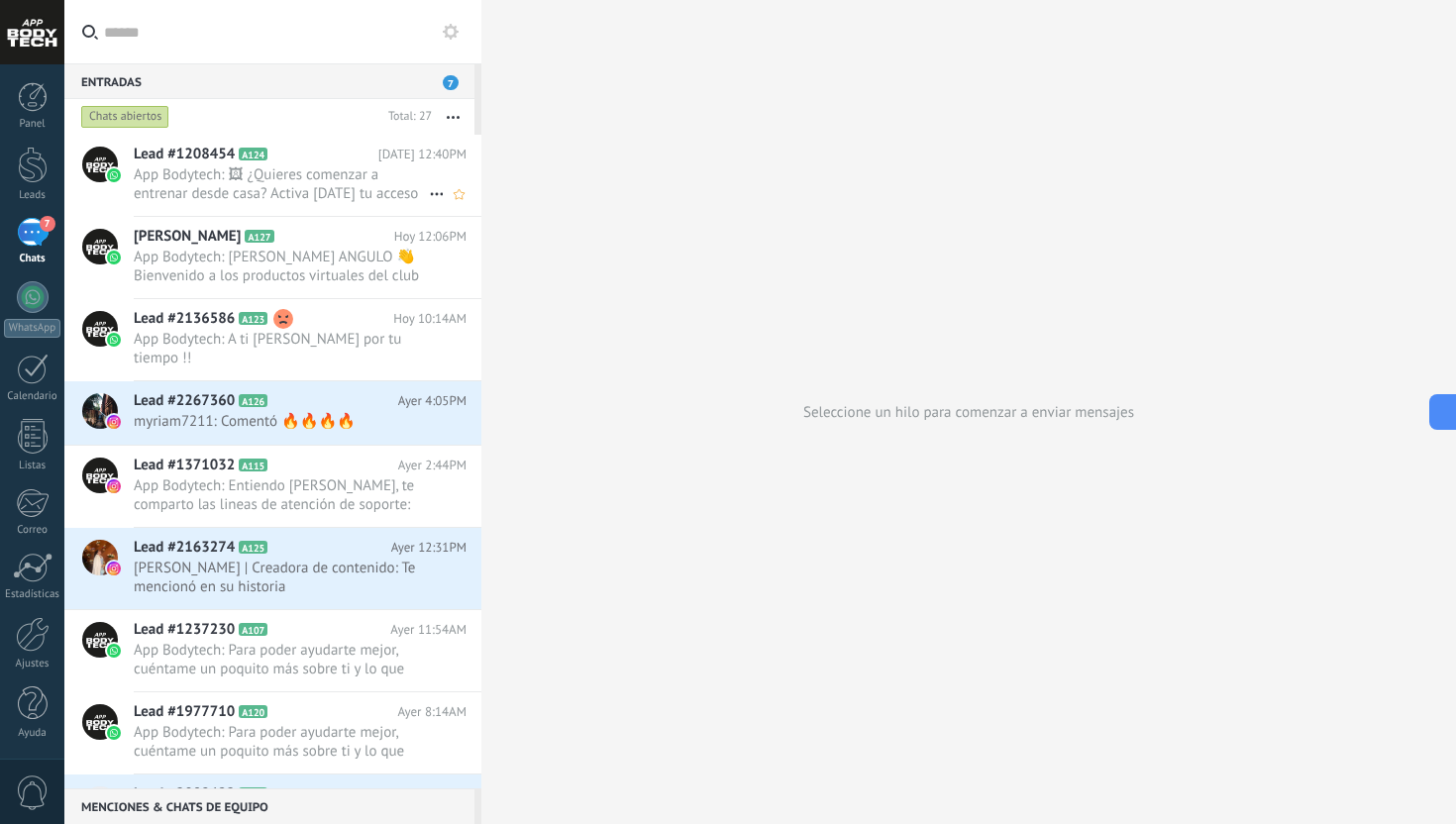 click on "App Bodytech: 🖼 ¿Quieres comenzar a entrenar desde casa?
Activa hoy tu acceso a la App Bodytech, el club médico deportivo me..." at bounding box center (281, 184) 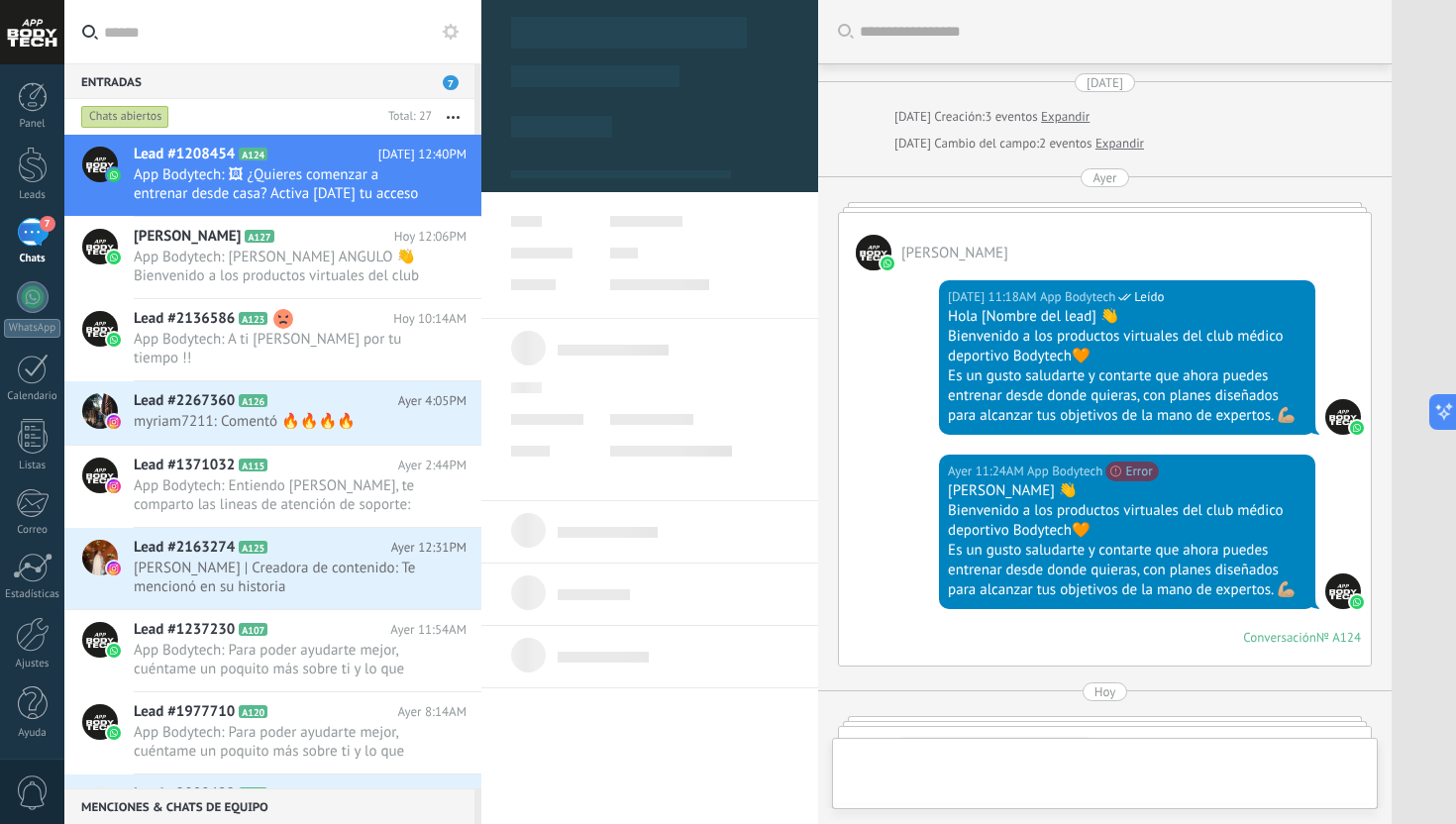 scroll, scrollTop: 648, scrollLeft: 0, axis: vertical 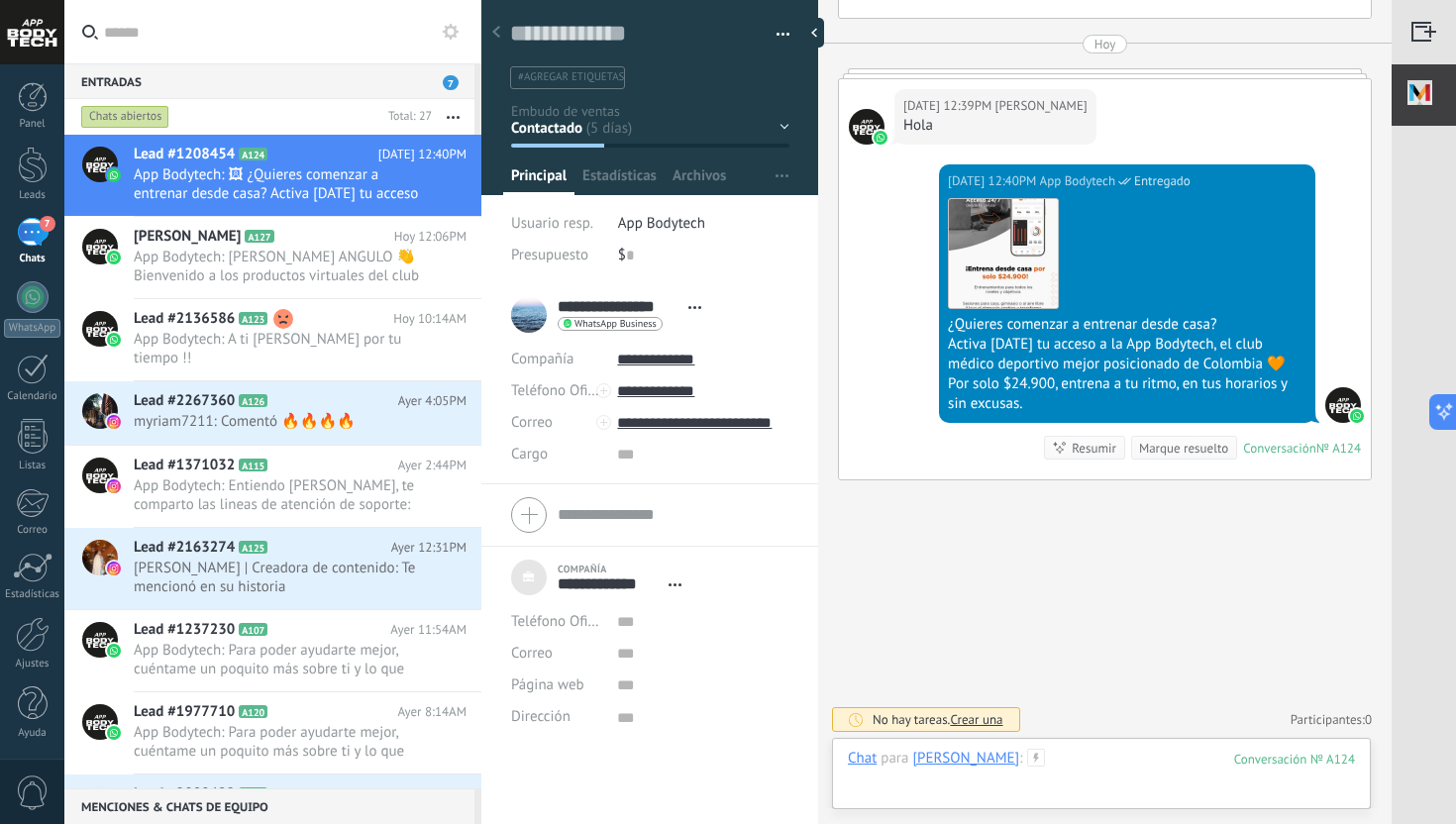 click at bounding box center (1101, 778) 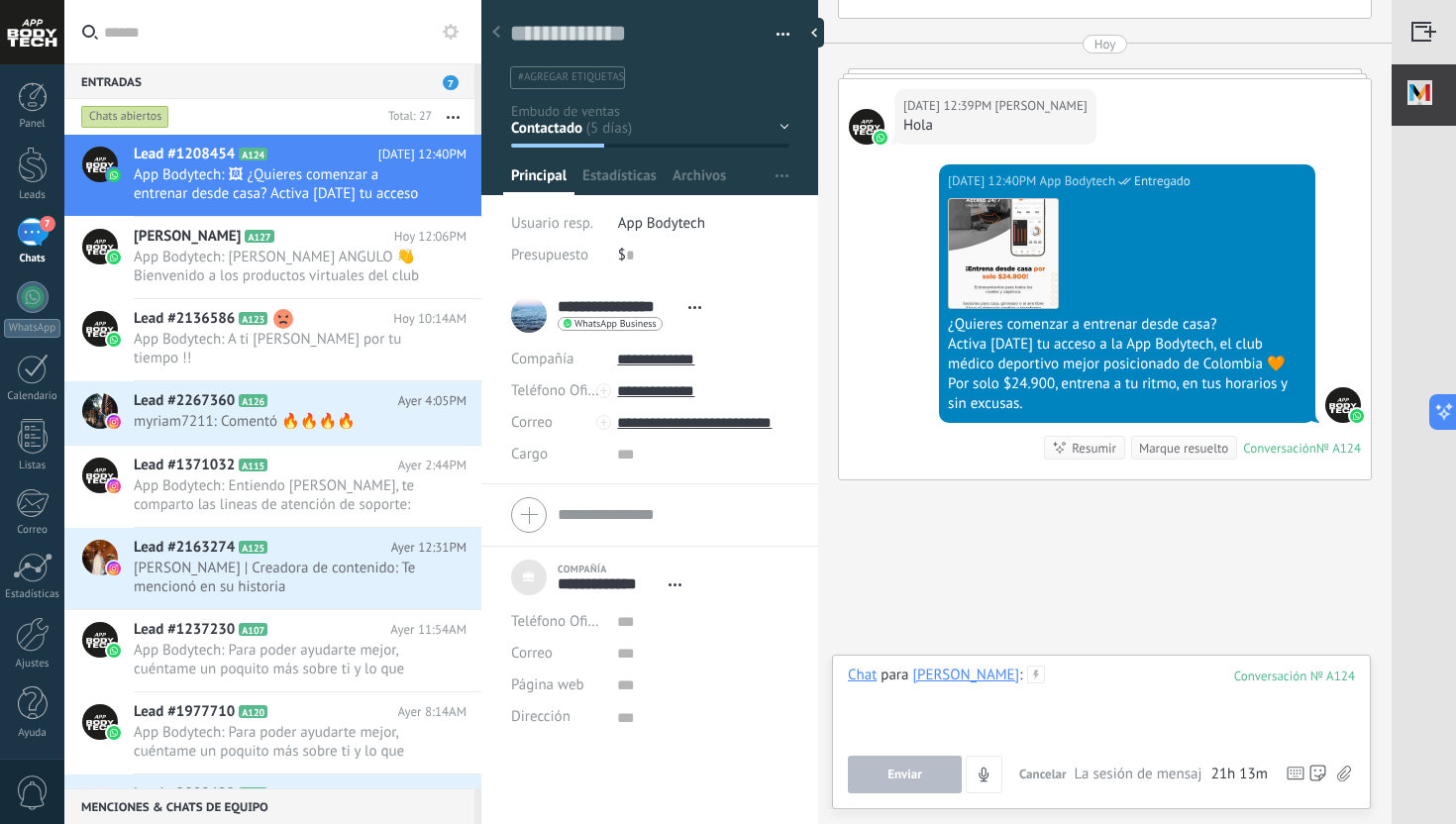 type 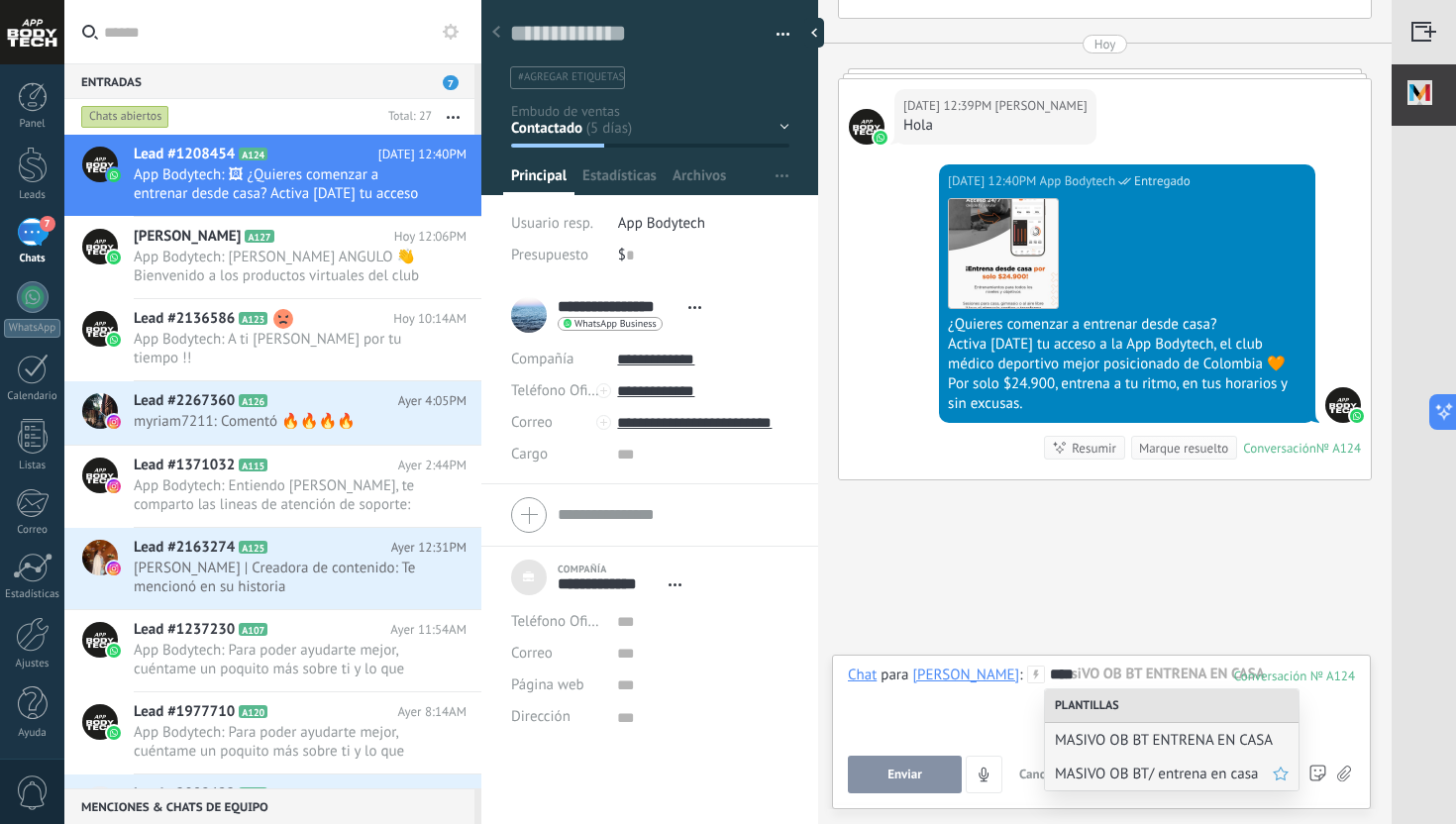 click on "MASIVO OB BT/ entrena en casa" at bounding box center (1164, 773) 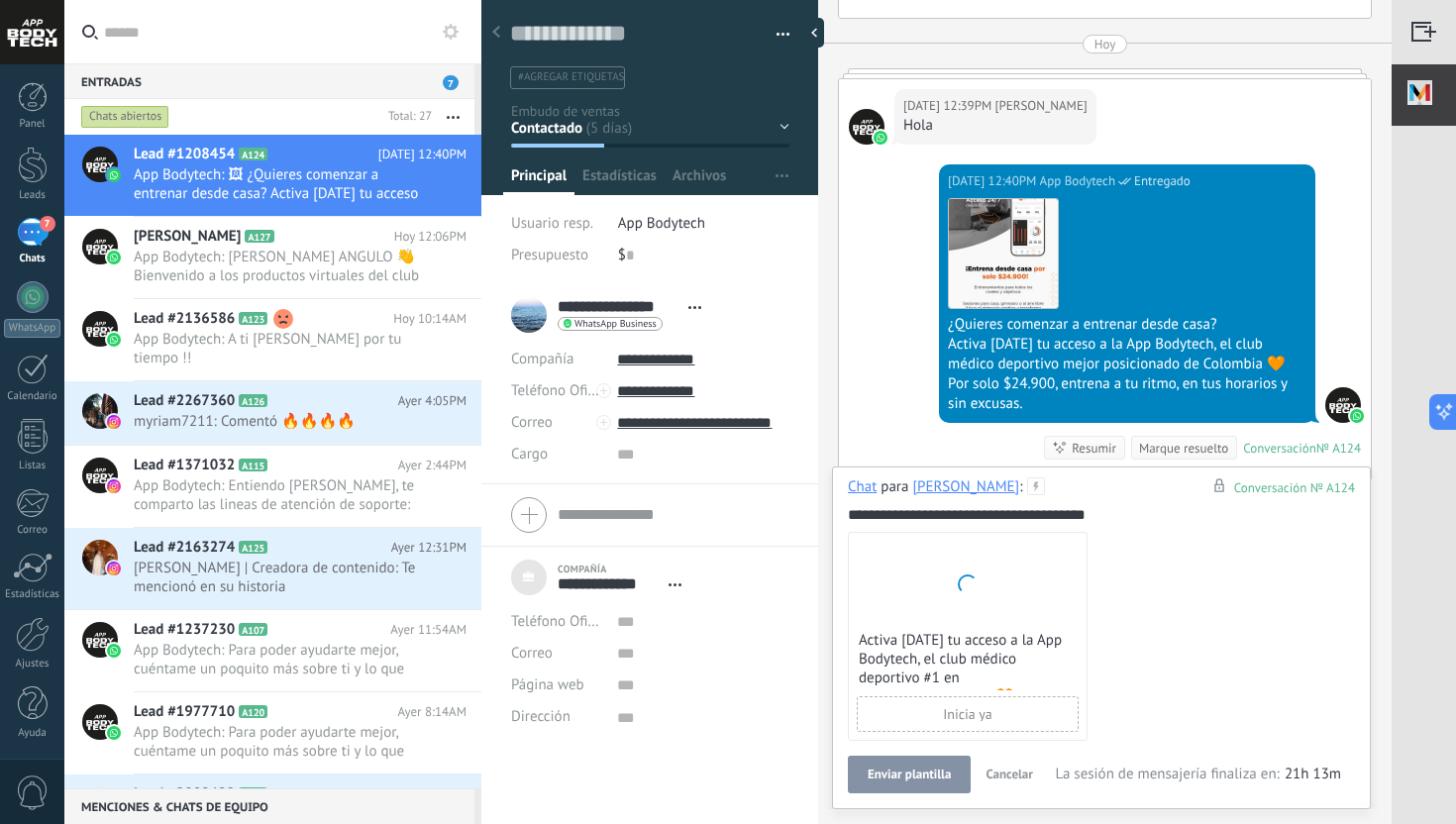 click on "Enviar plantilla" at bounding box center [909, 774] 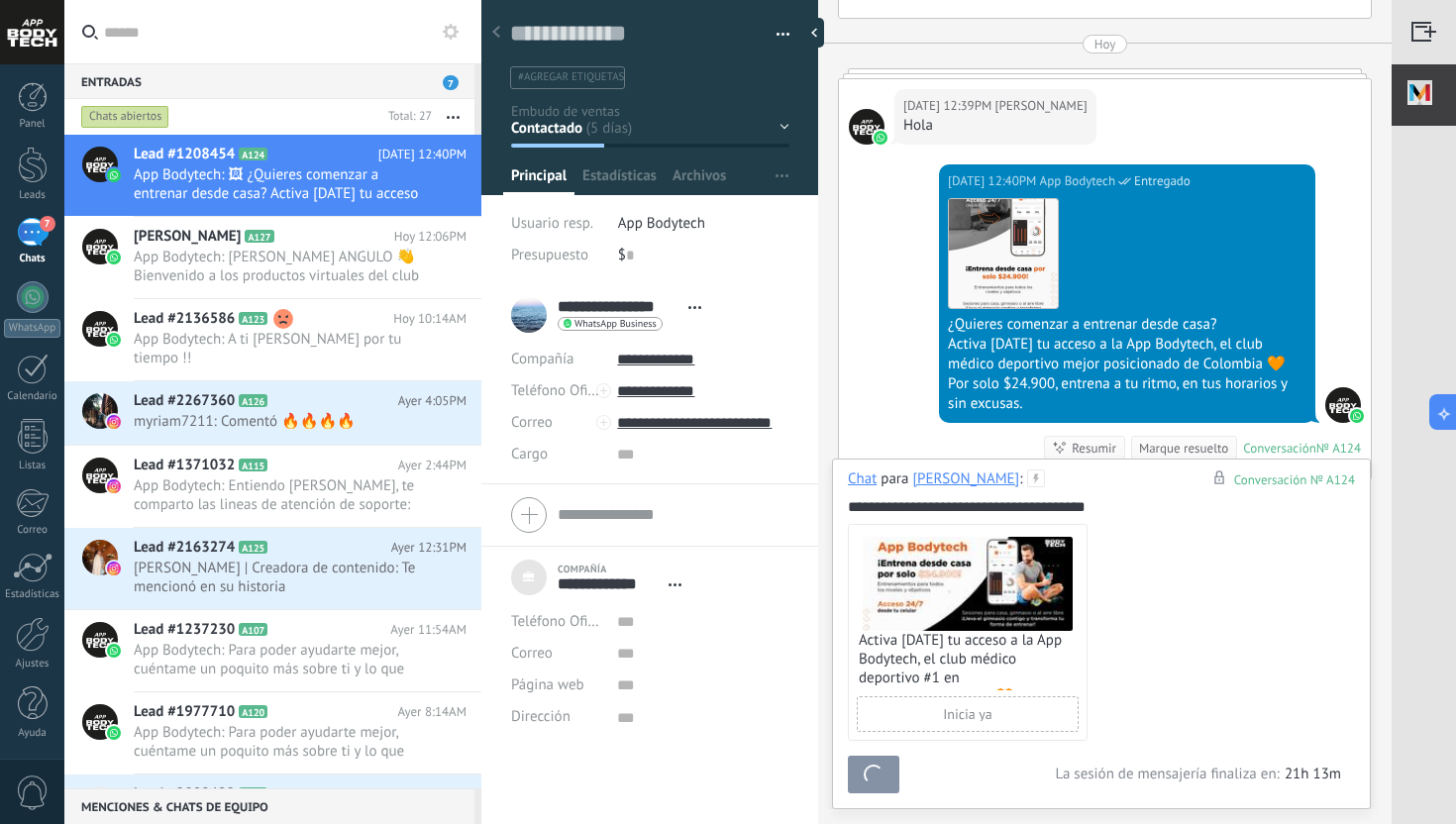 scroll, scrollTop: 919, scrollLeft: 0, axis: vertical 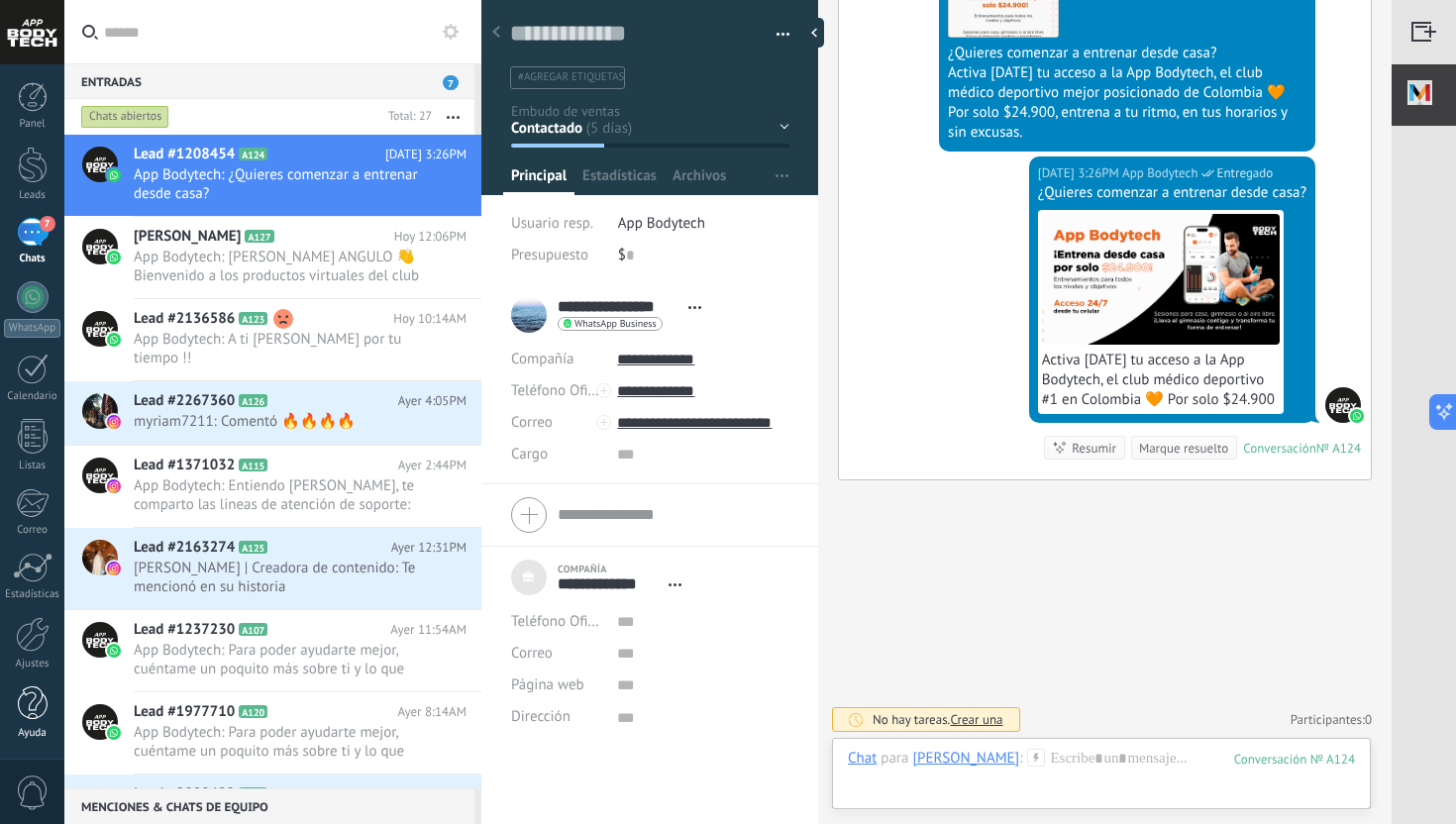 click at bounding box center [33, 703] 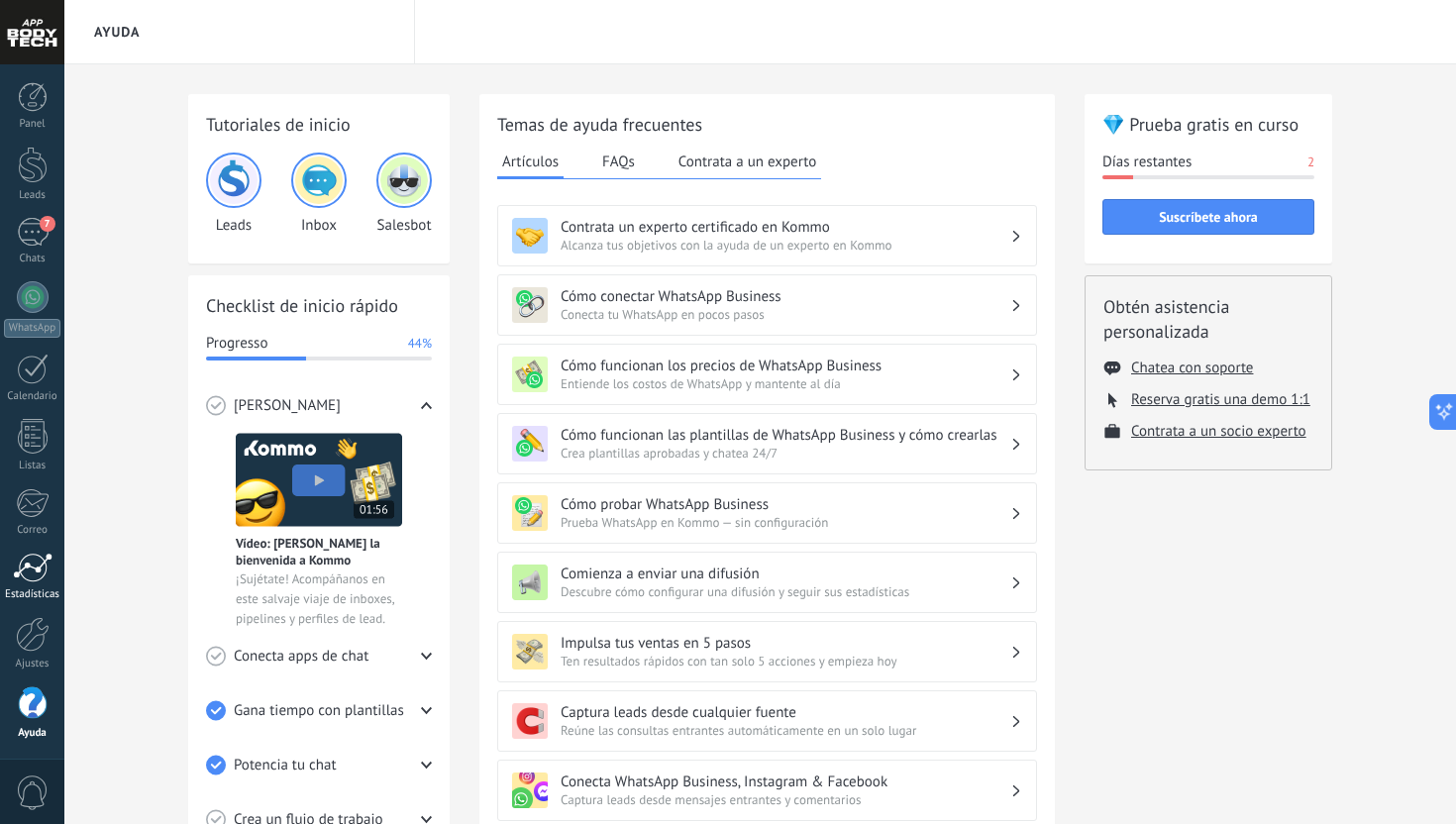 click at bounding box center (33, 567) 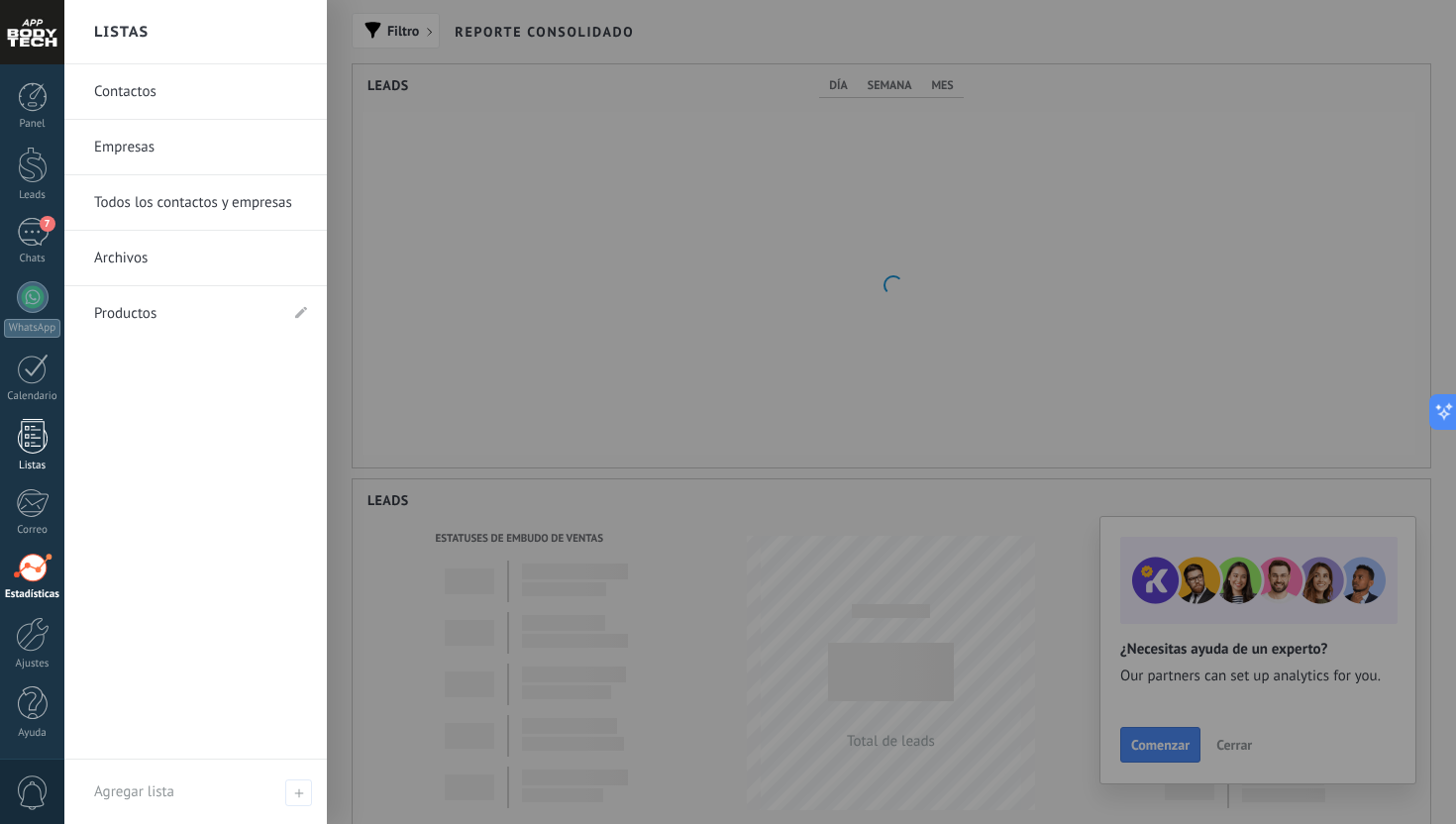 scroll, scrollTop: 989982, scrollLeft: 989399, axis: both 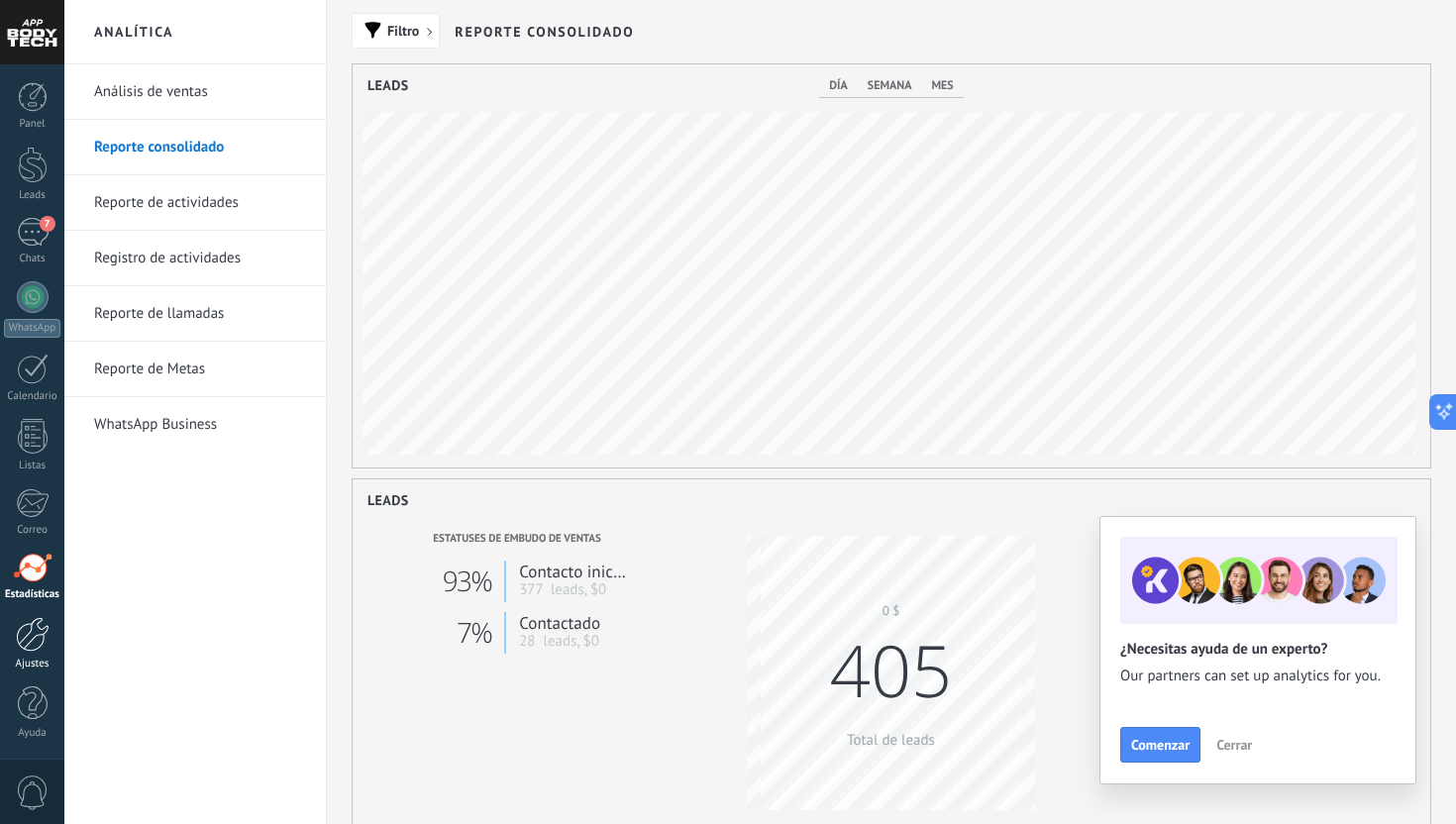 click at bounding box center [33, 634] 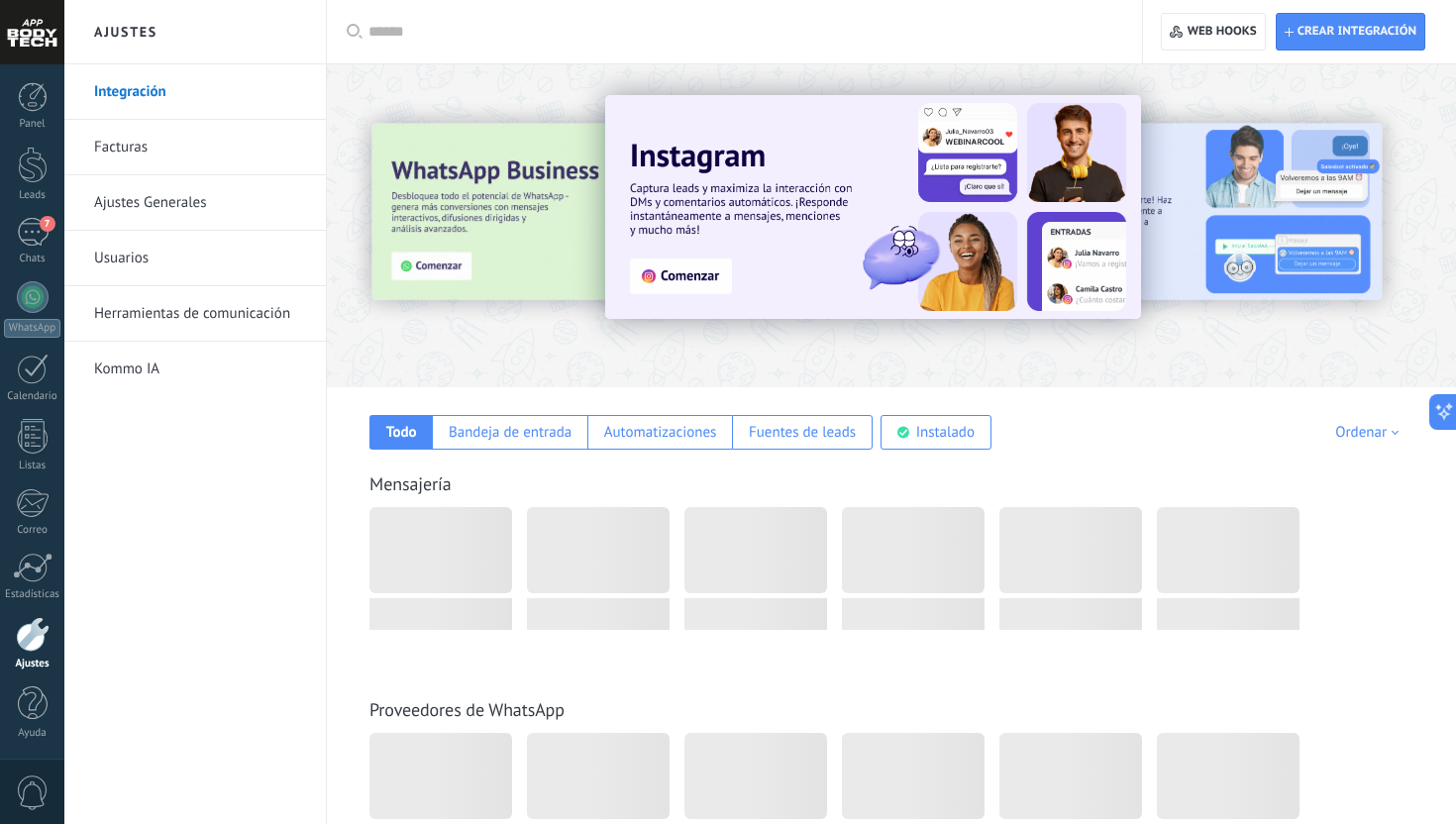 click on "Herramientas de comunicación" at bounding box center [200, 314] 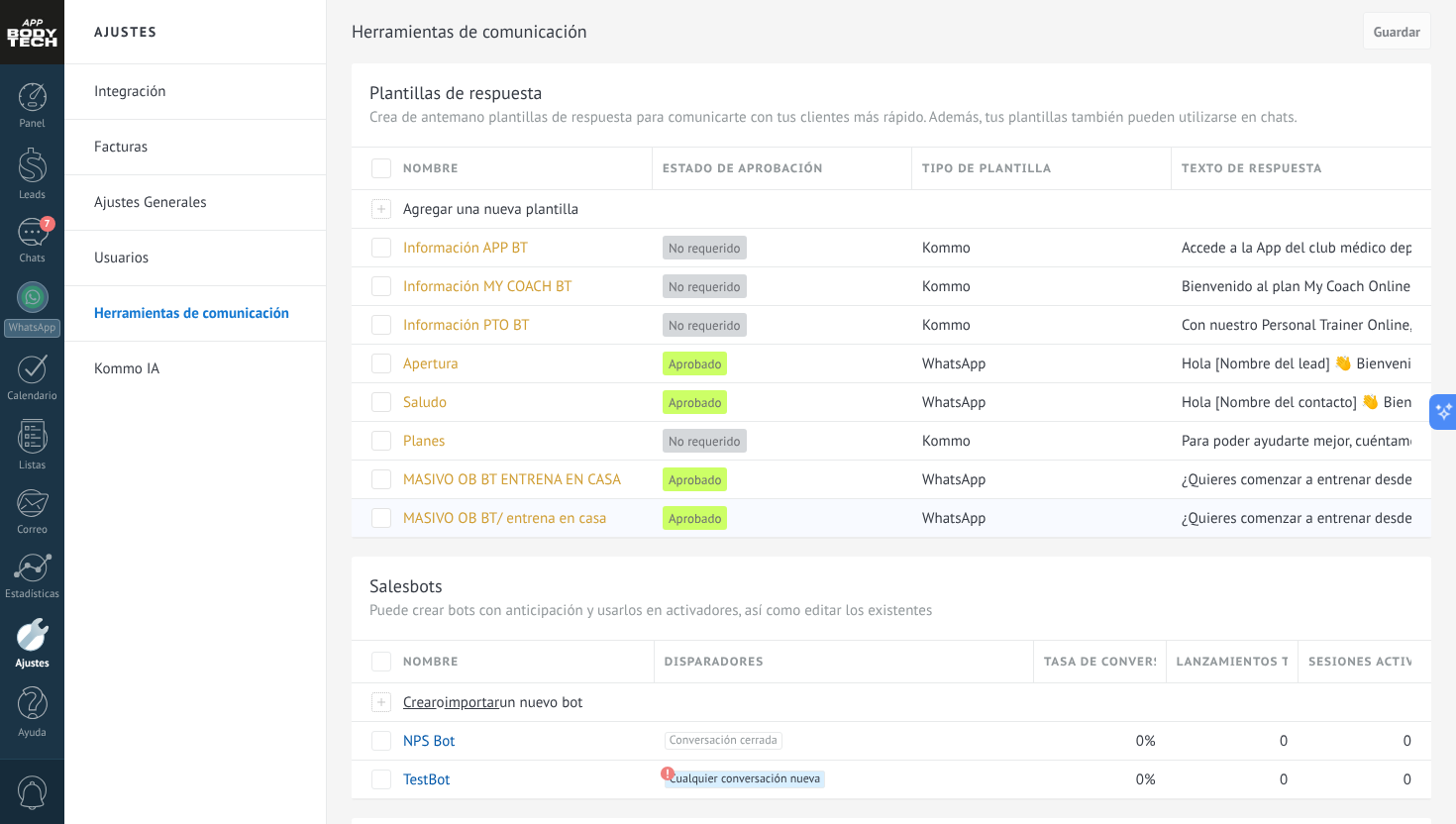 click on "MASIVO OB BT/ entrena en casa" at bounding box center [518, 518] 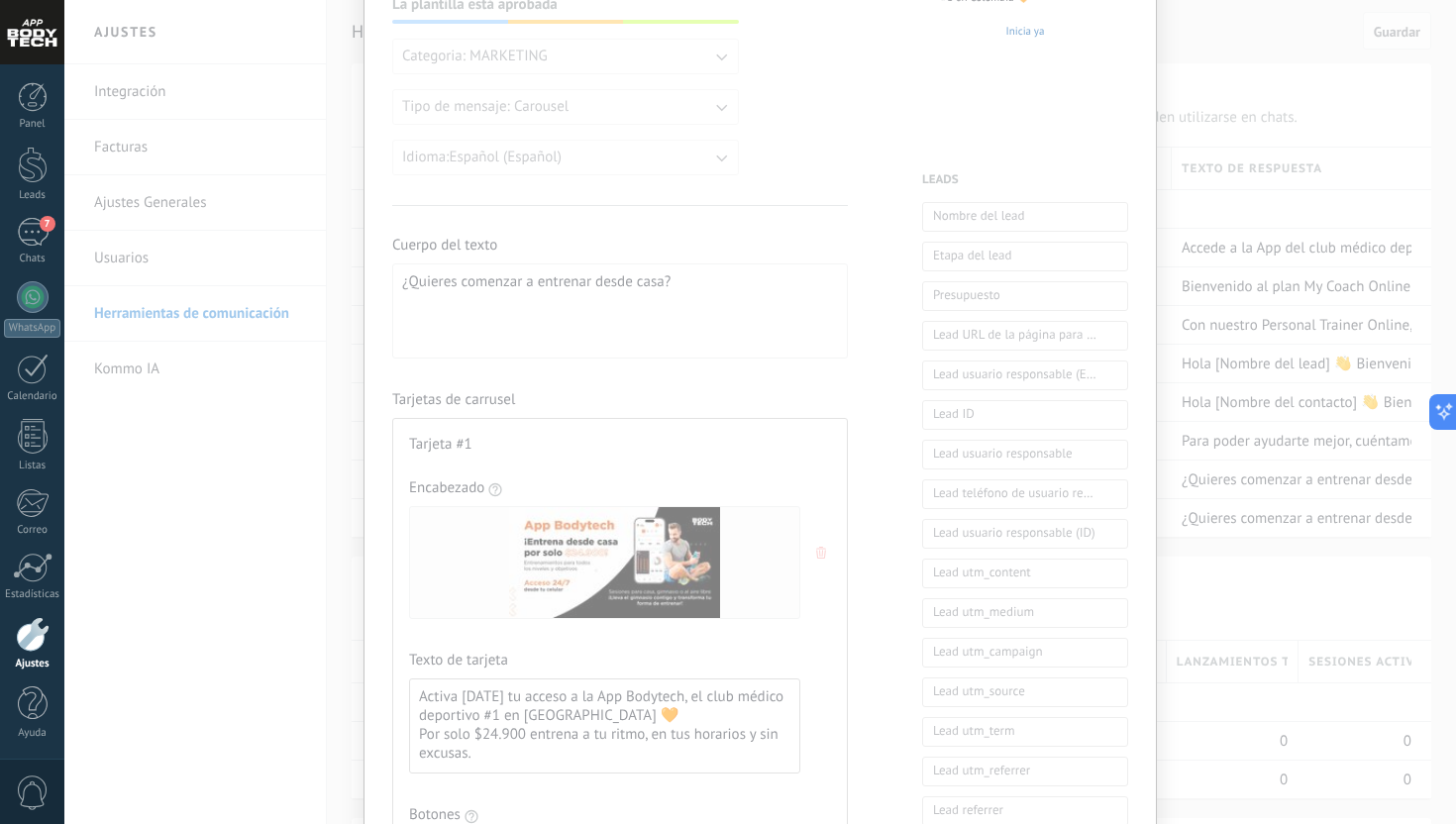 scroll, scrollTop: 23, scrollLeft: 0, axis: vertical 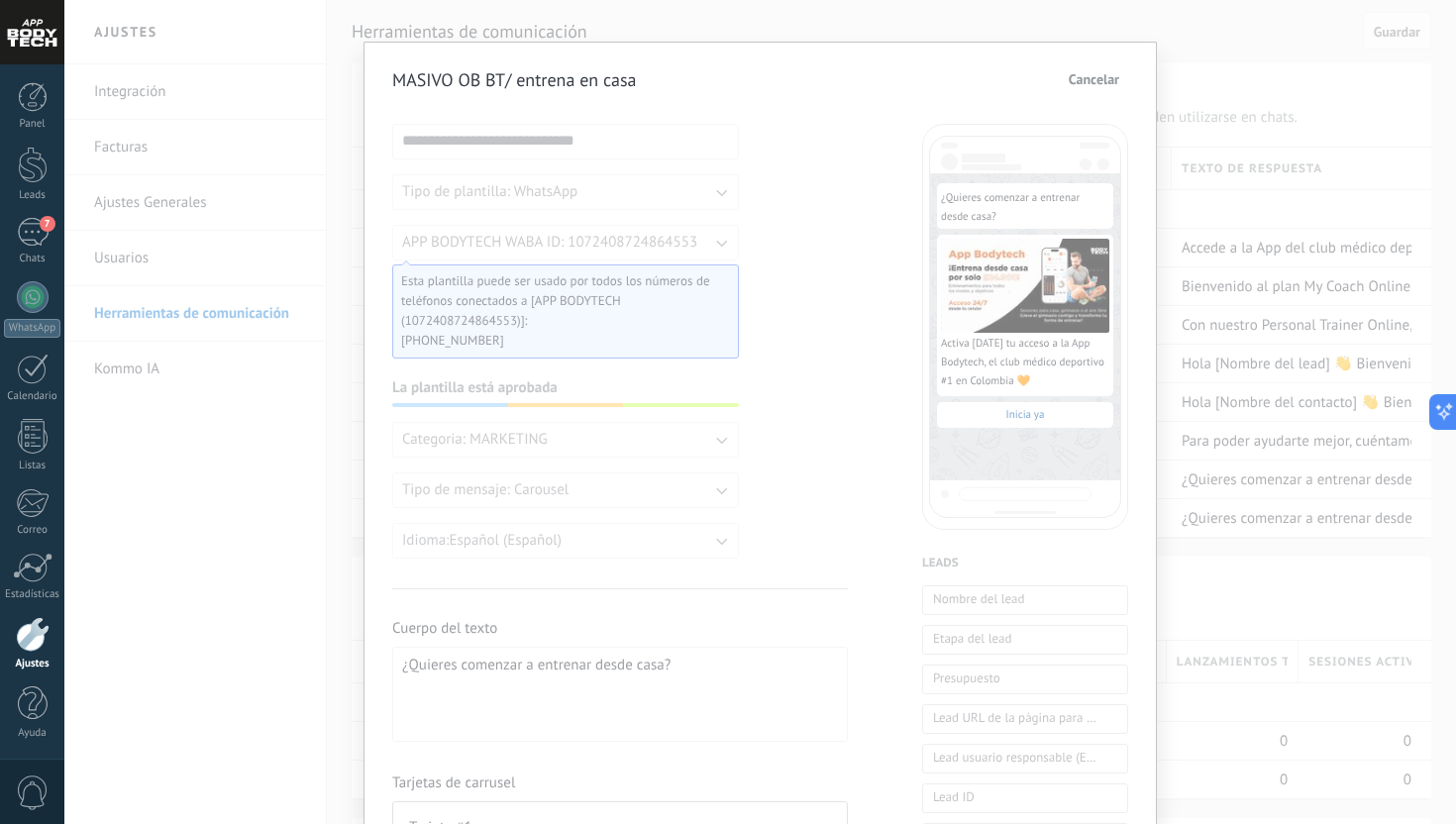click on "**********" at bounding box center (760, 412) 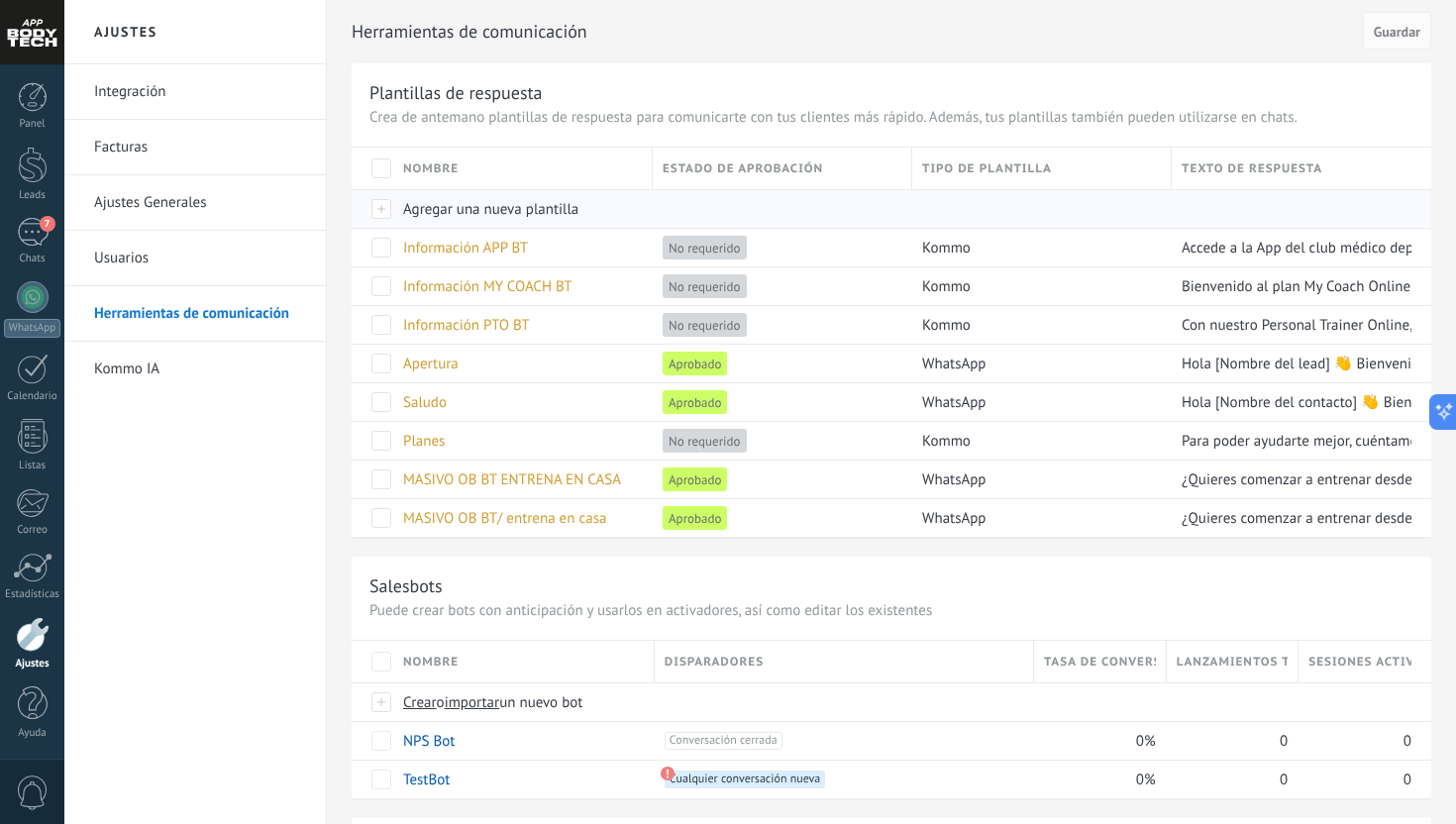 click on "Agregar una nueva plantilla" at bounding box center (490, 209) 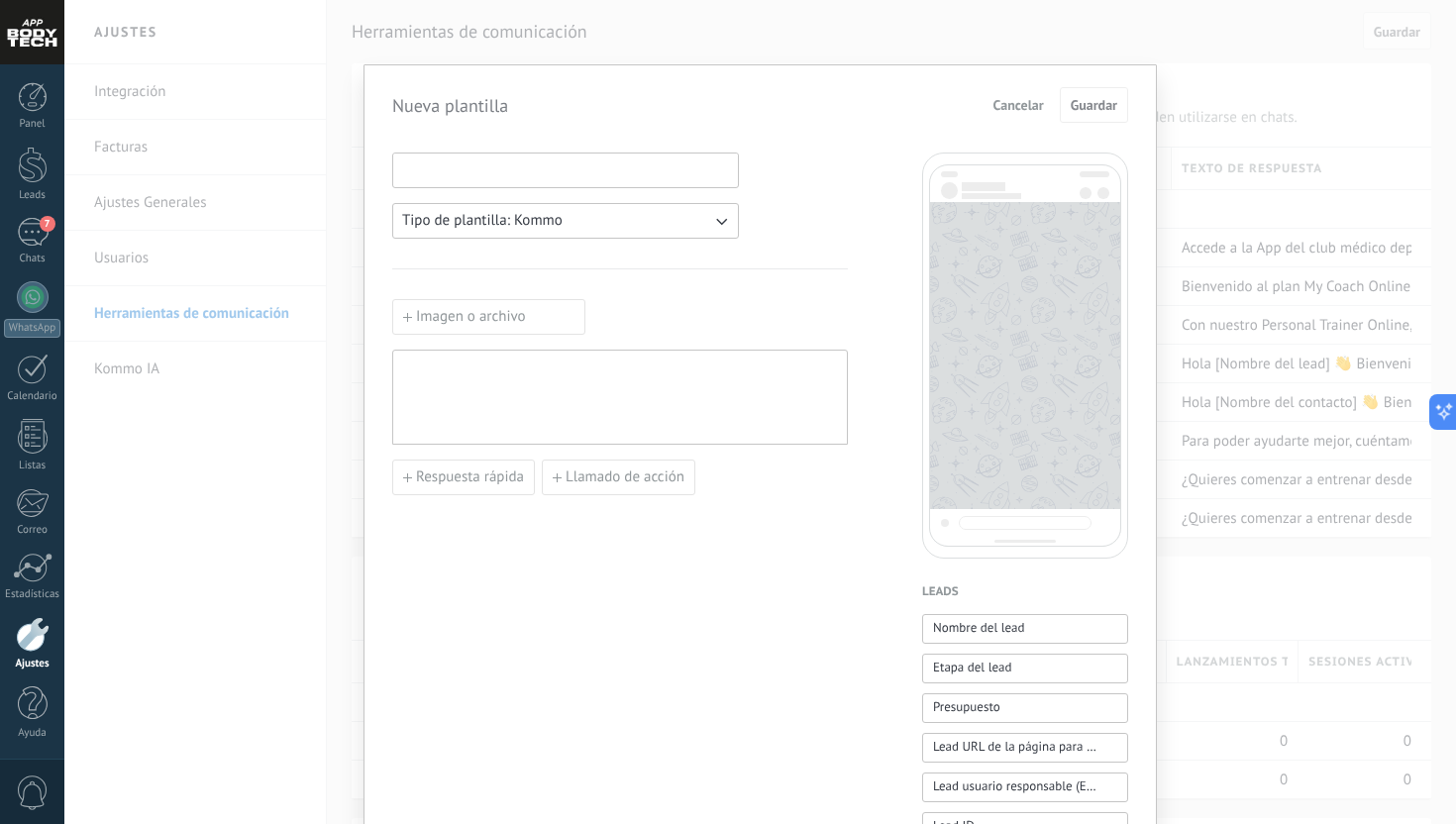 click at bounding box center (566, 169) 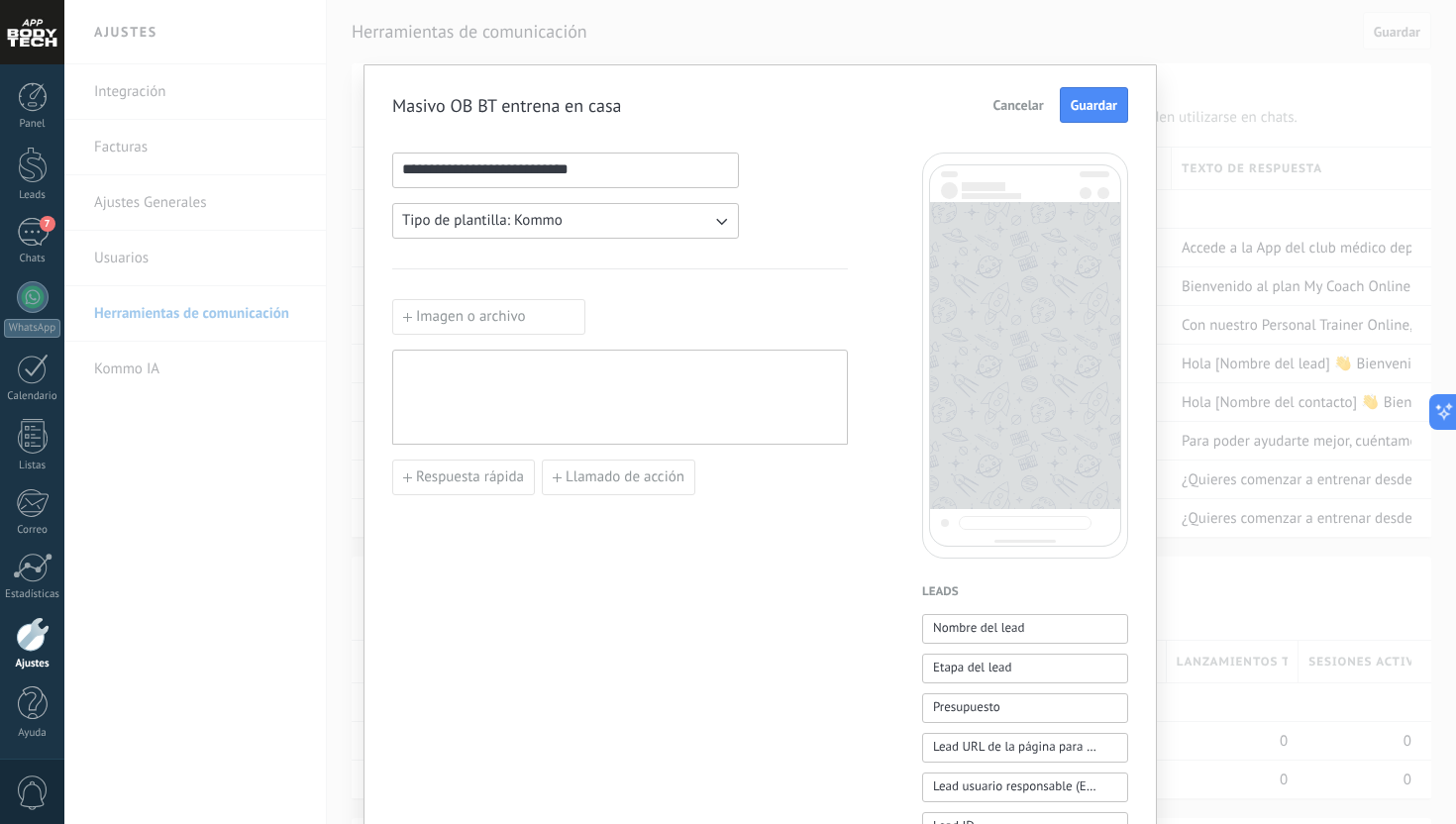 type on "**********" 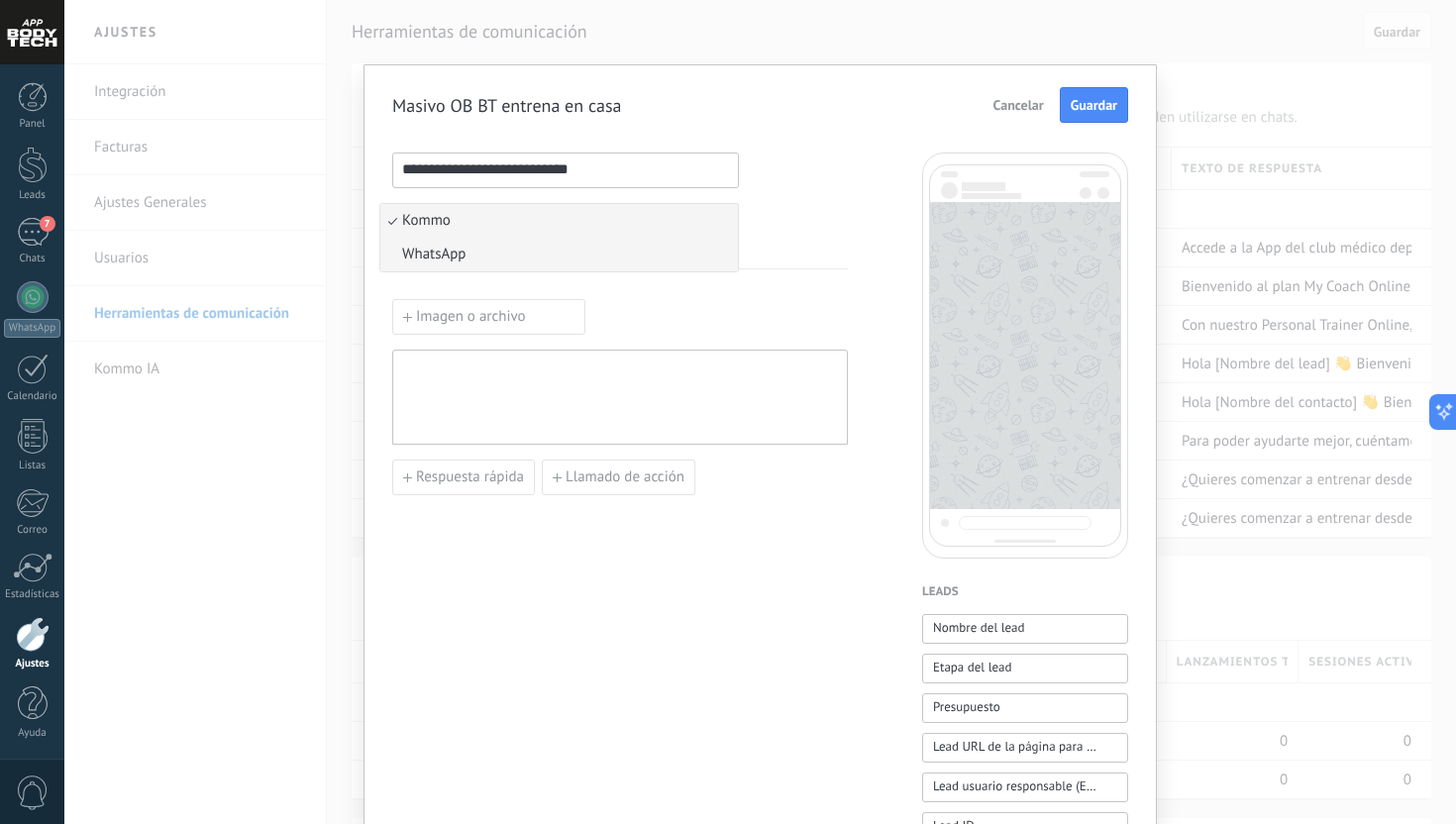 click on "WhatsApp" at bounding box center [559, 255] 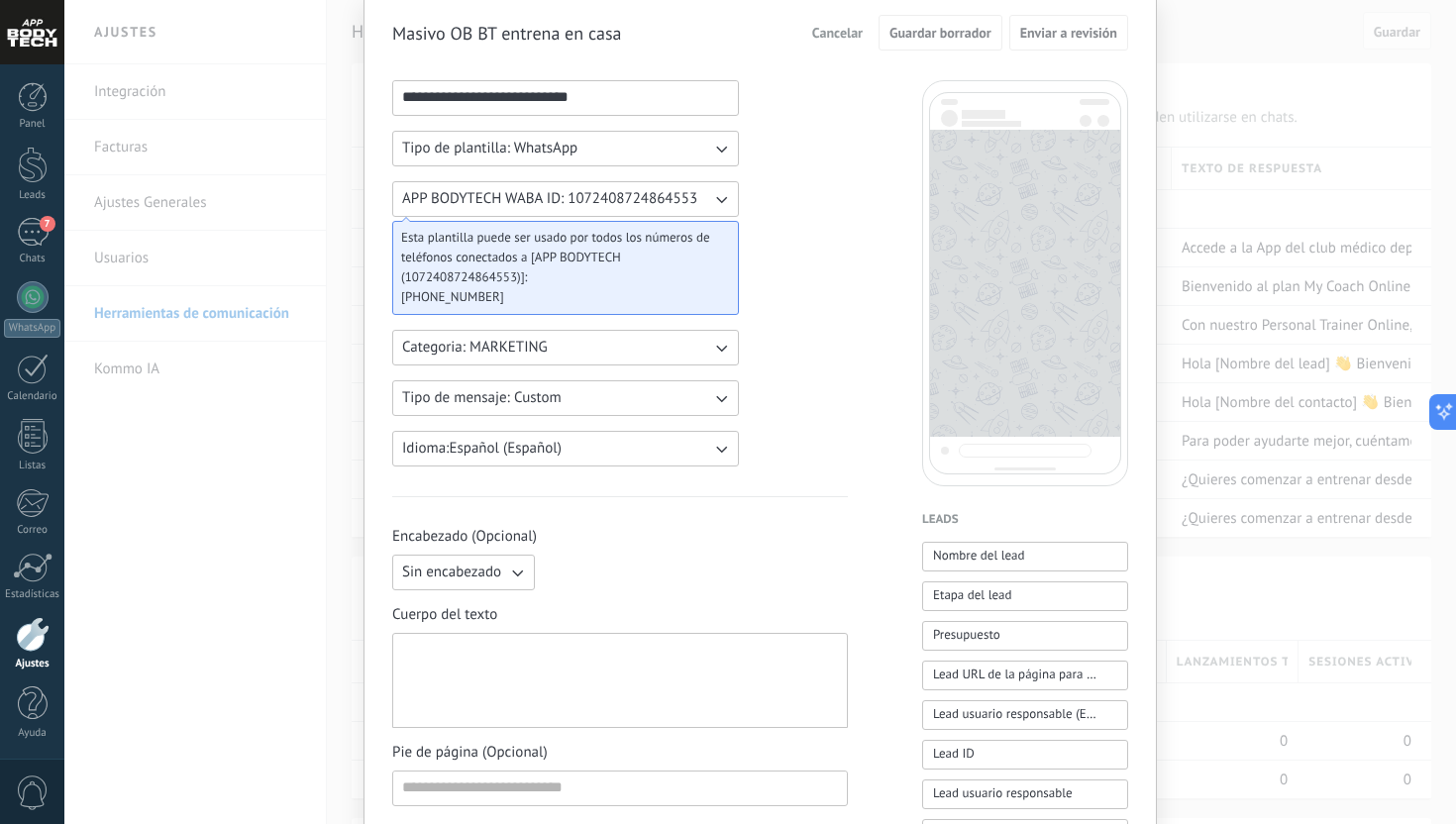 scroll, scrollTop: 78, scrollLeft: 0, axis: vertical 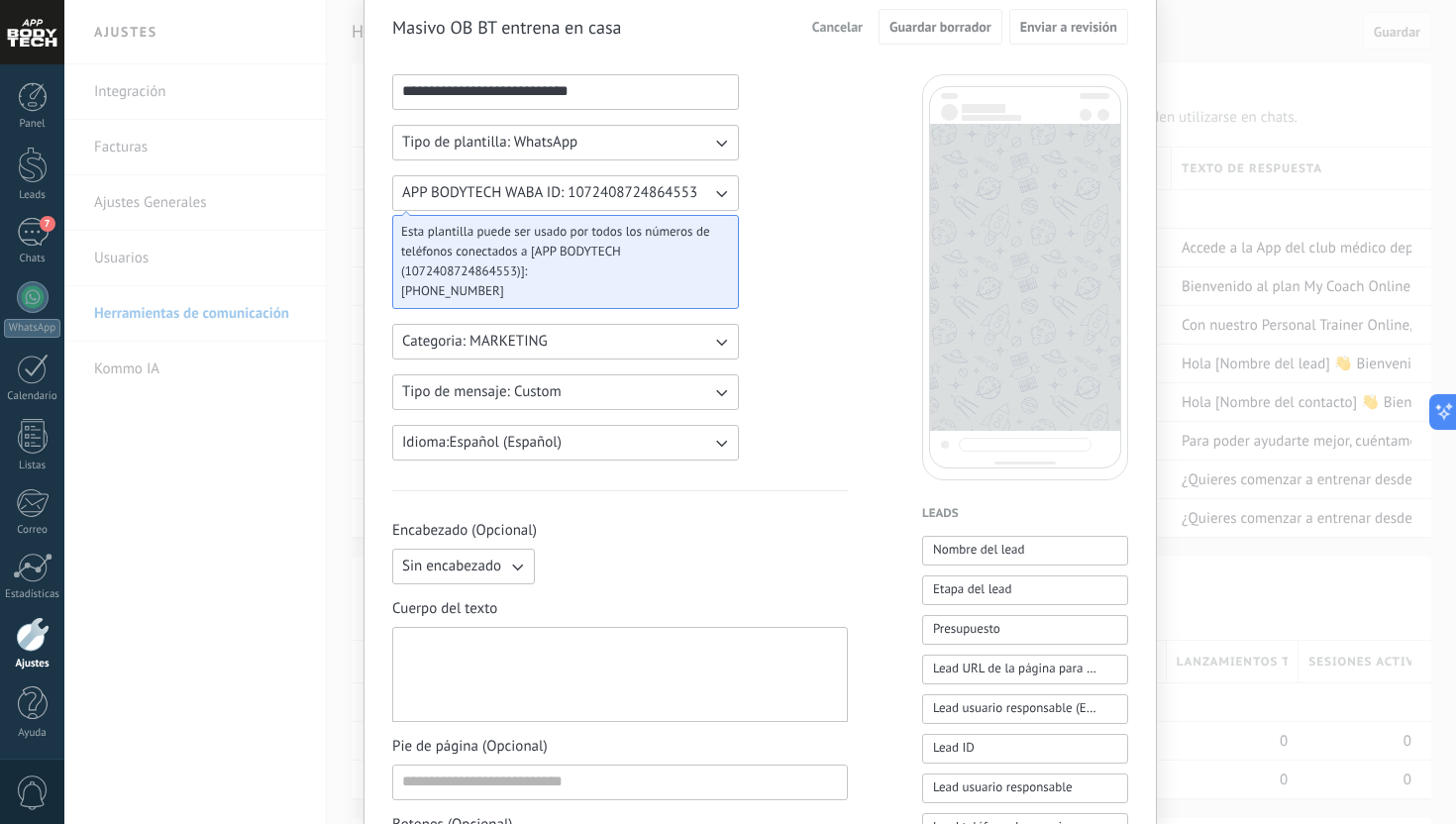click on "Sin encabezado" at bounding box center (452, 566) 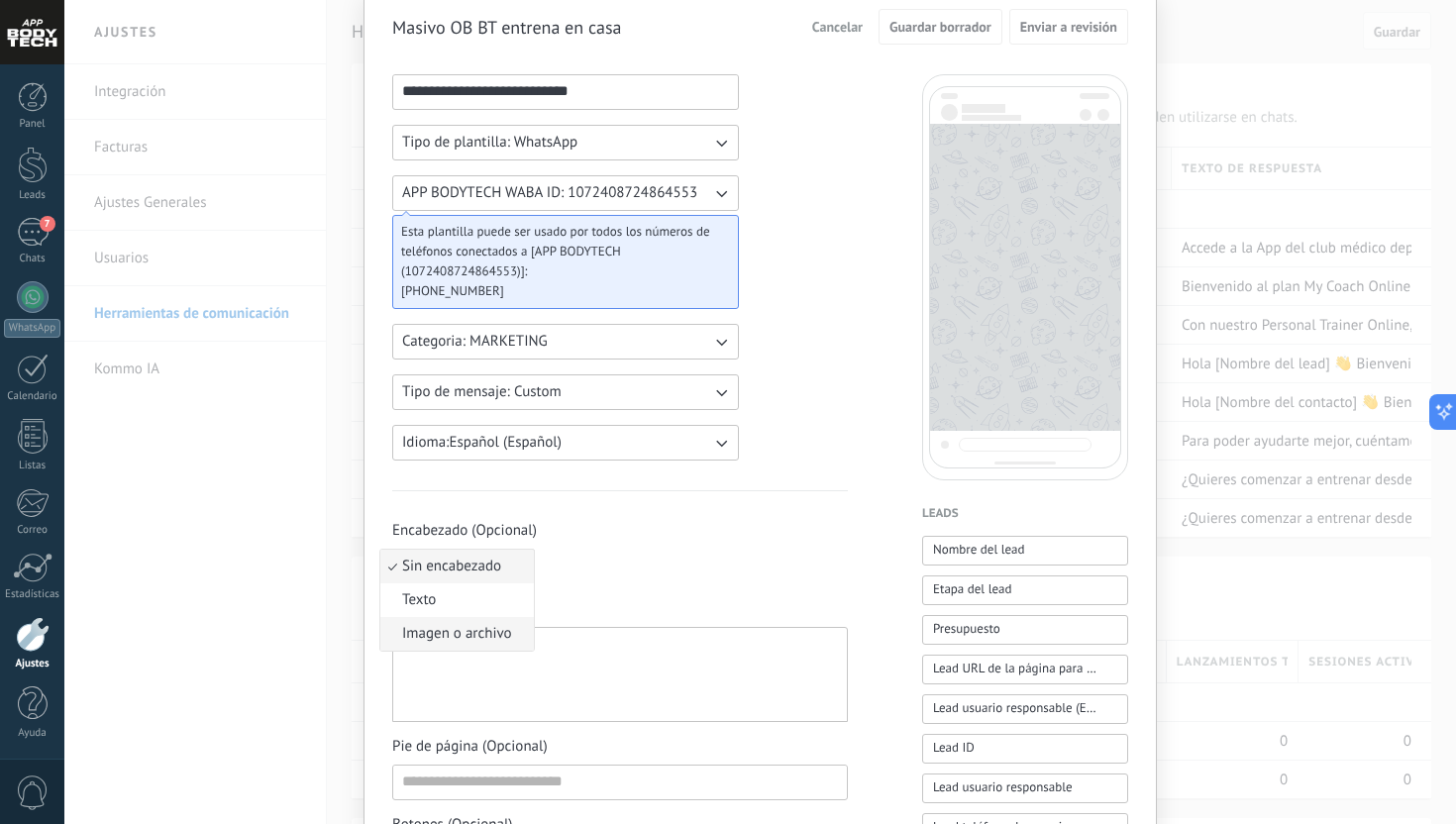 click on "Imagen o archivo" at bounding box center [457, 634] 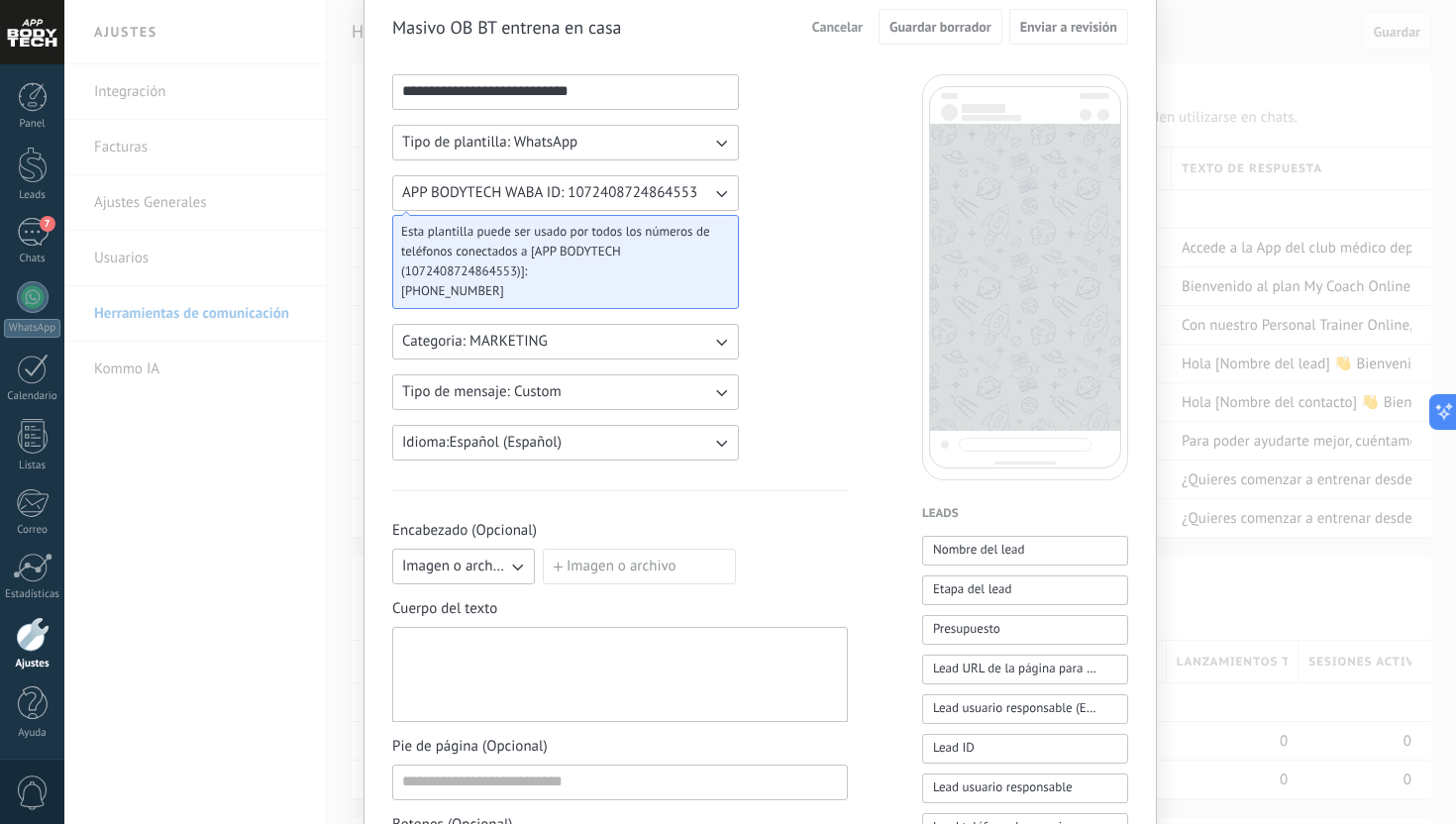 click on "Imagen o archivo" at bounding box center [639, 566] 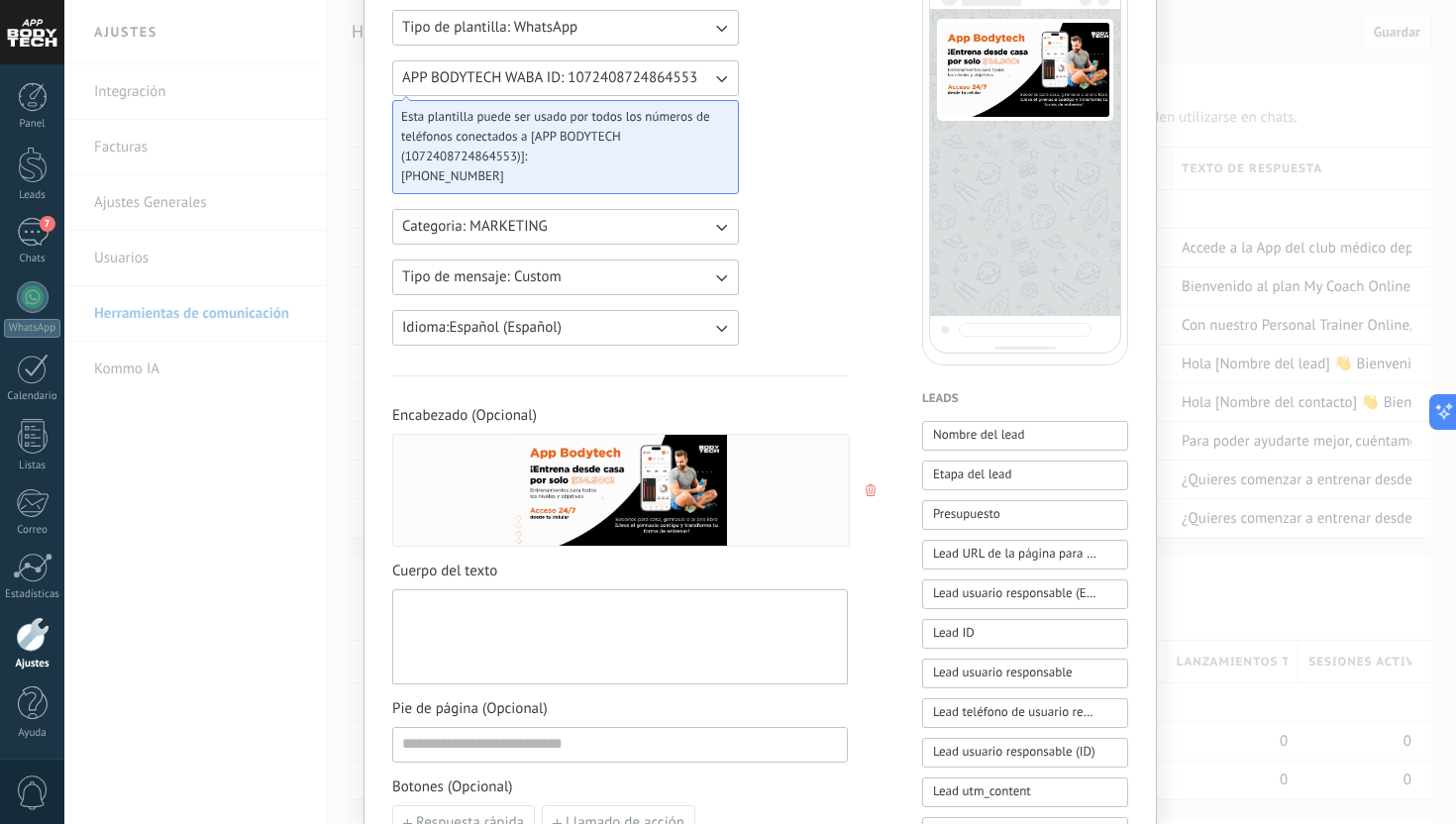 scroll, scrollTop: 243, scrollLeft: 0, axis: vertical 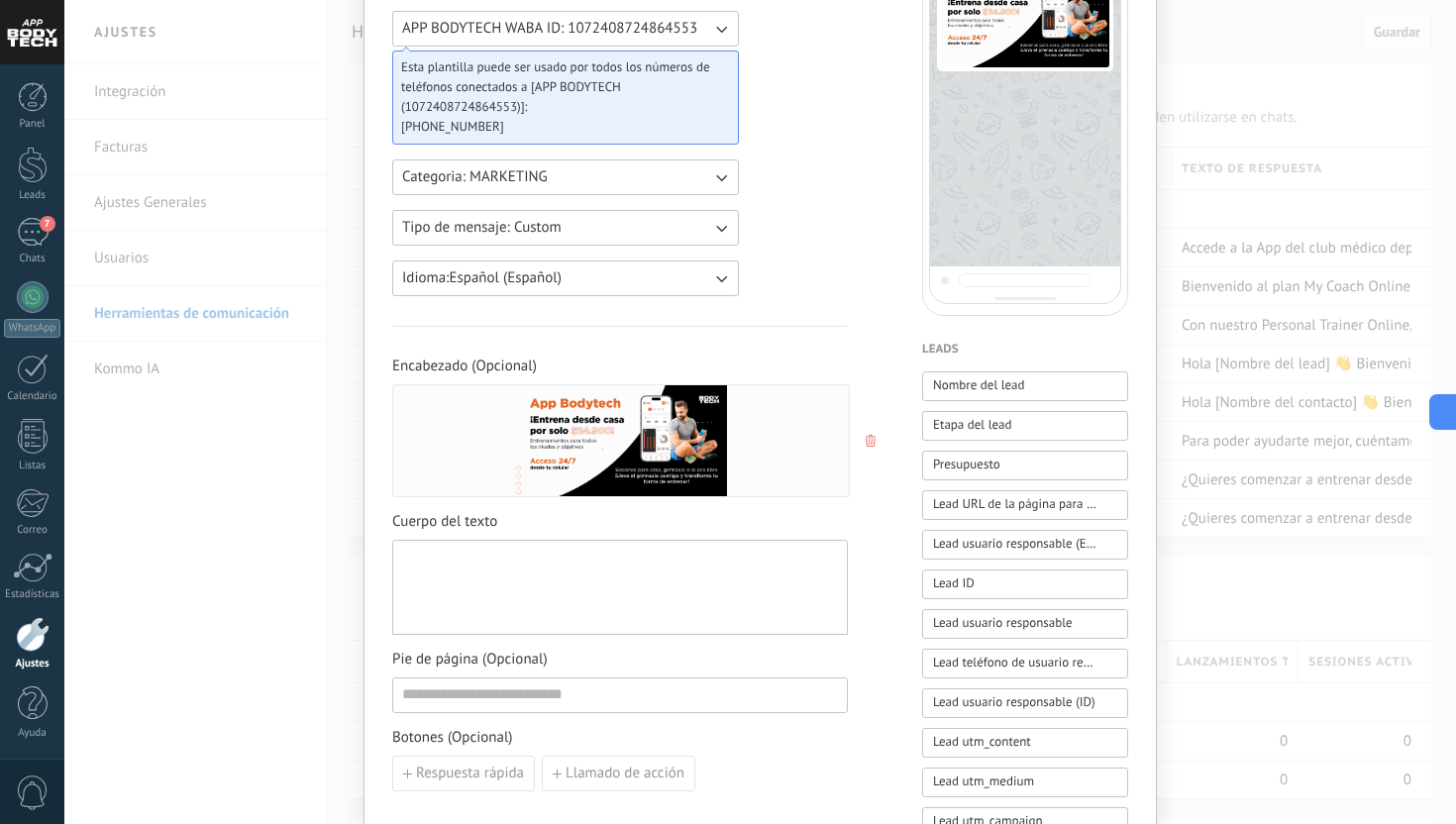 click at bounding box center [620, 587] 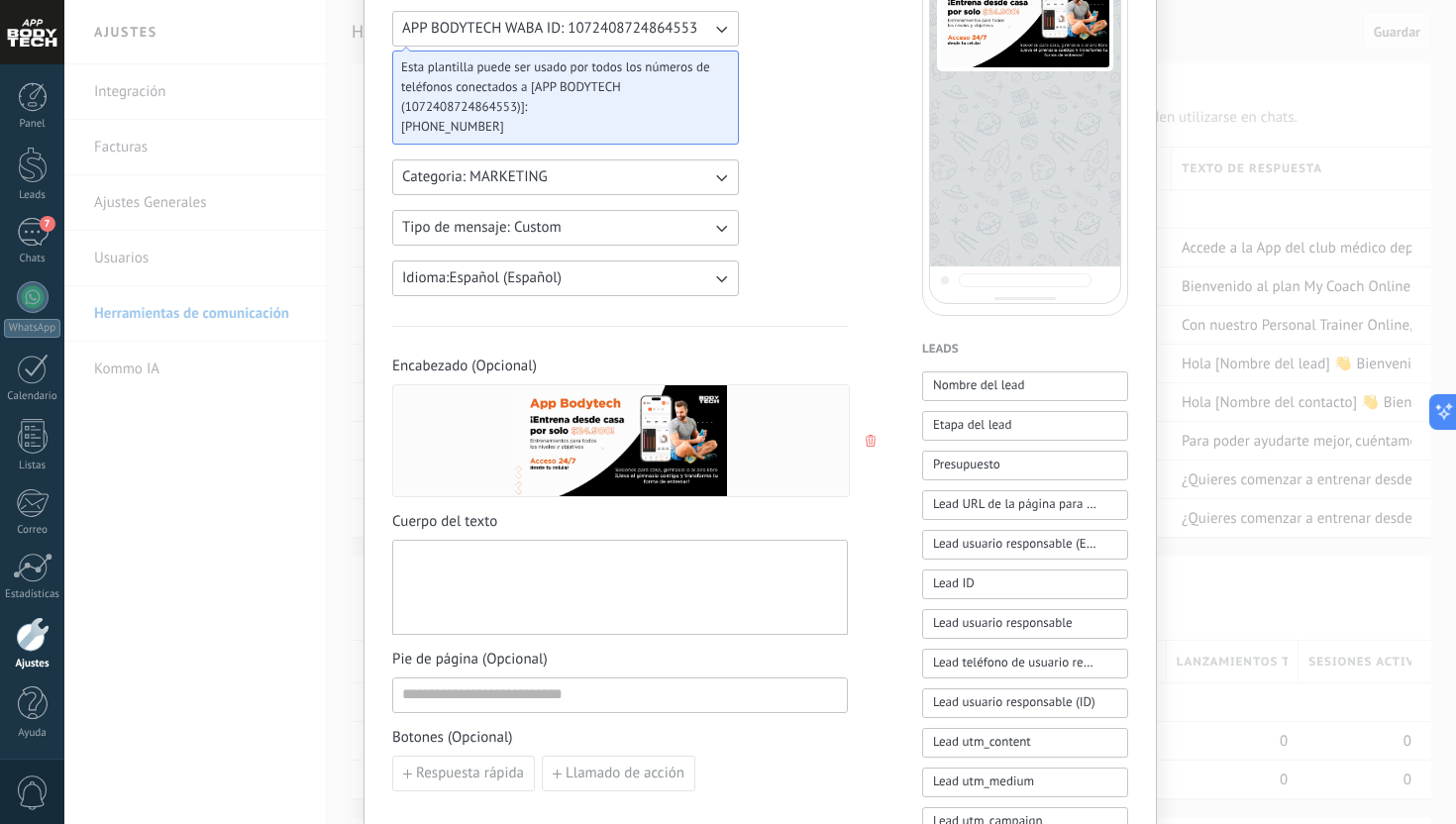 click at bounding box center (620, 587) 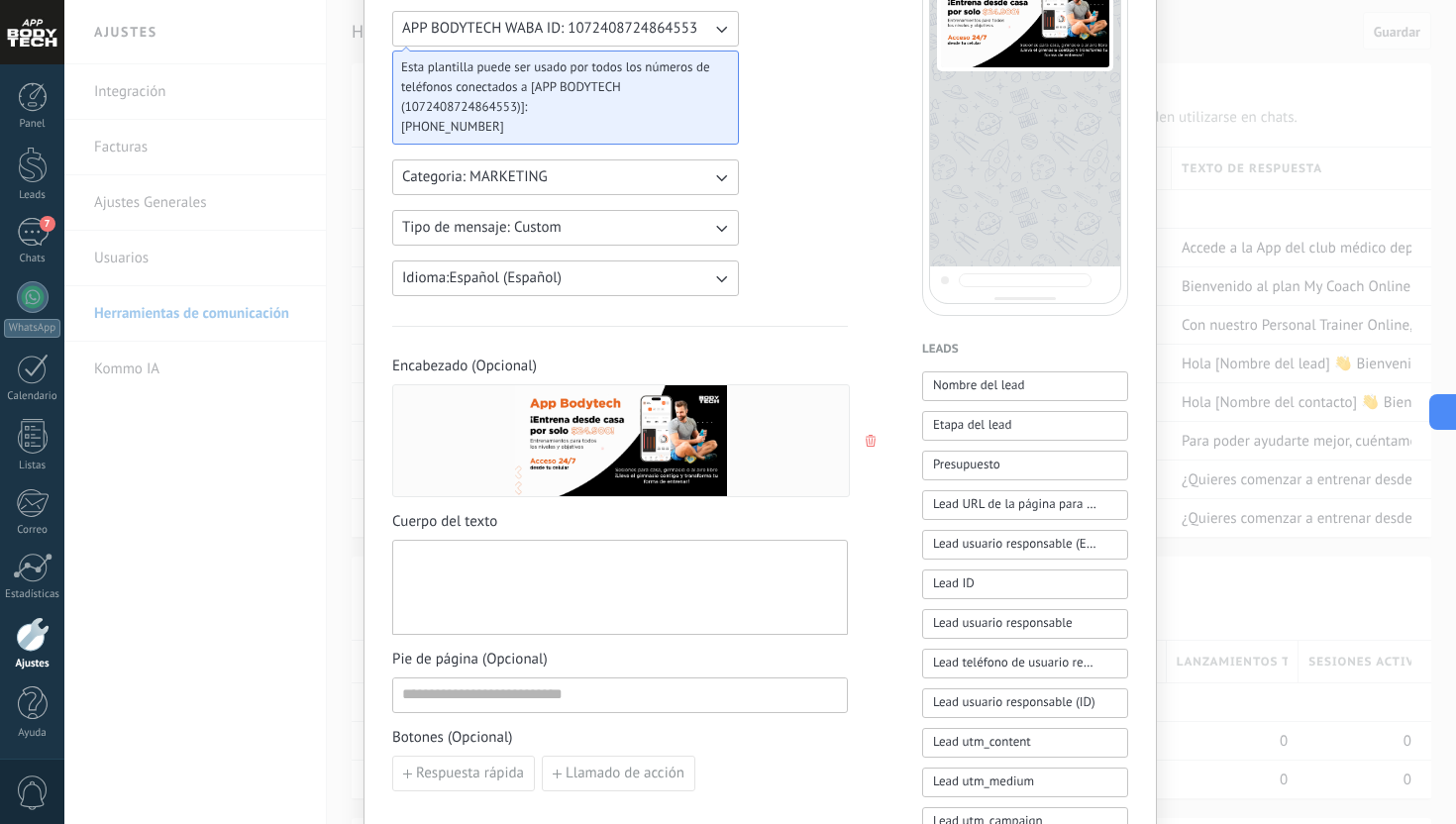 paste 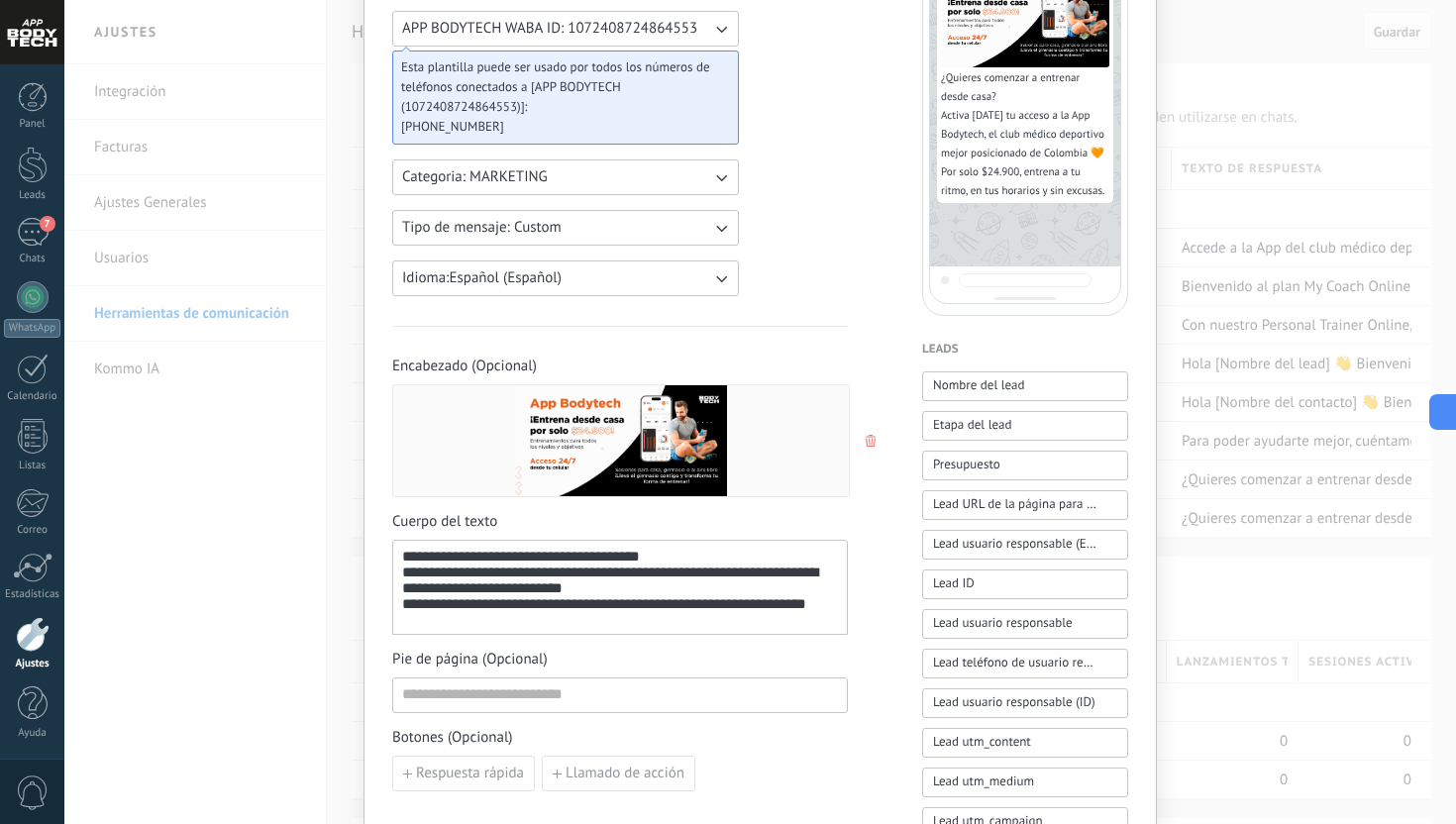 type 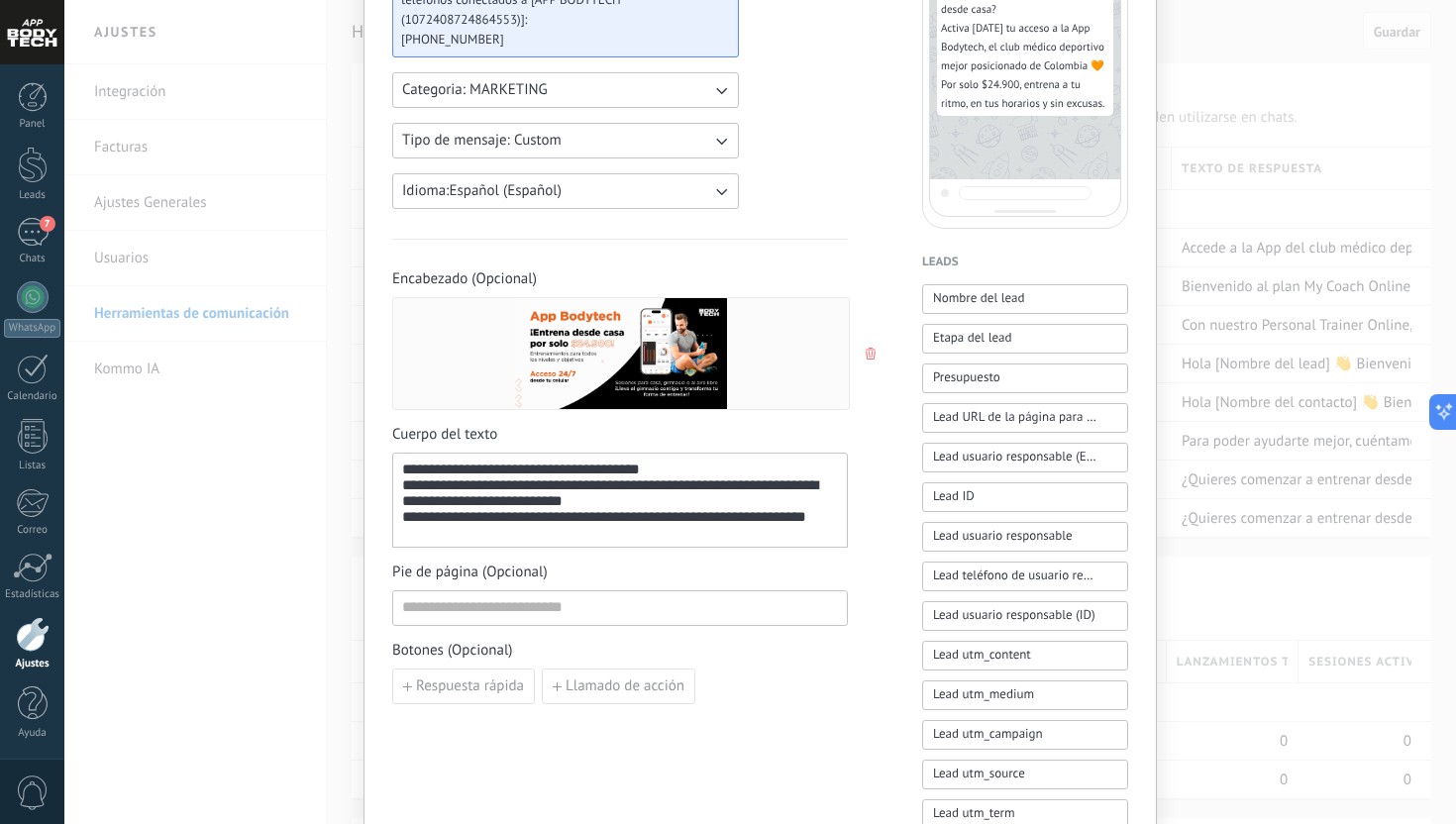 scroll, scrollTop: 334, scrollLeft: 0, axis: vertical 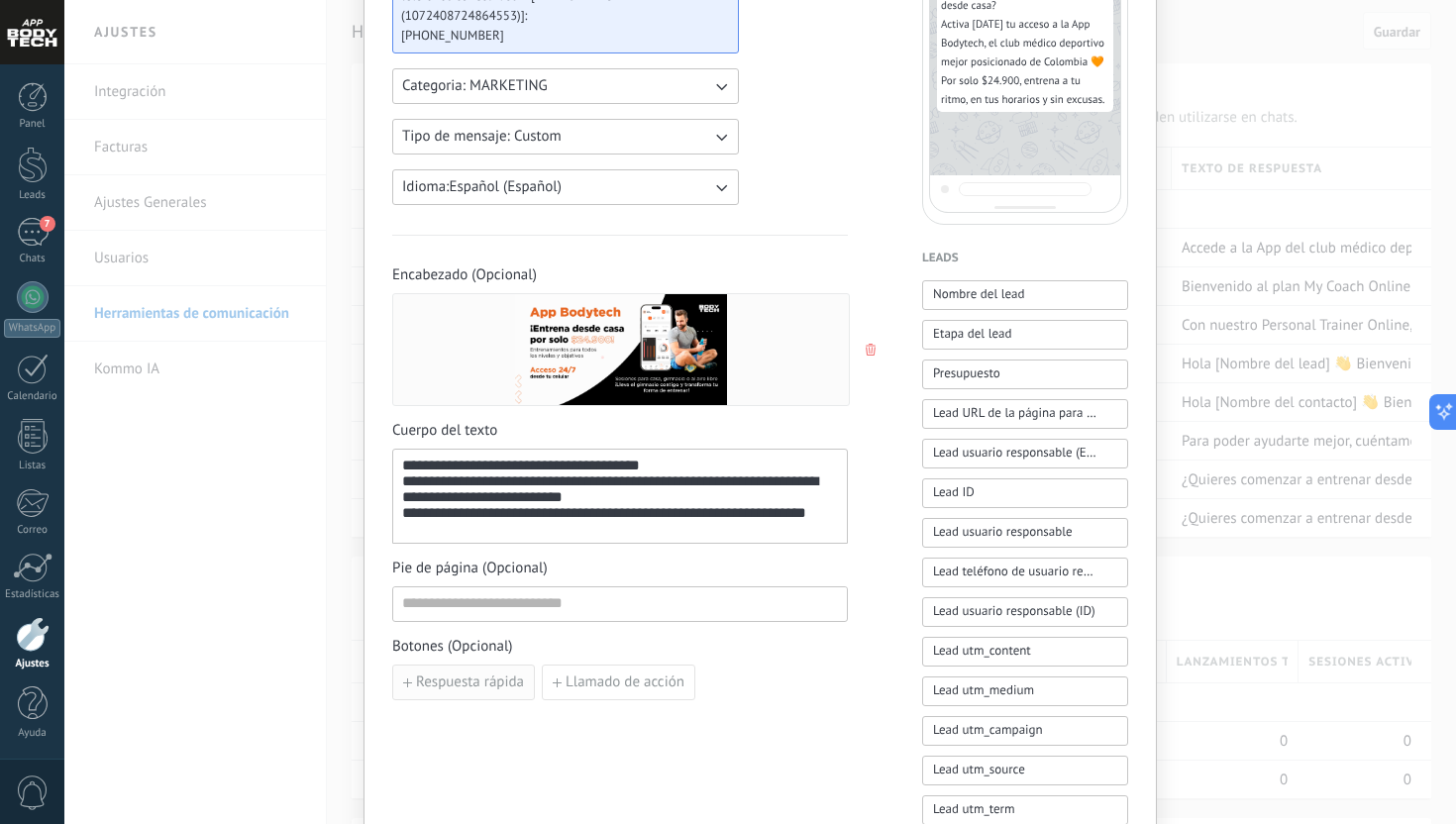 click on "Respuesta rápida" at bounding box center [469, 682] 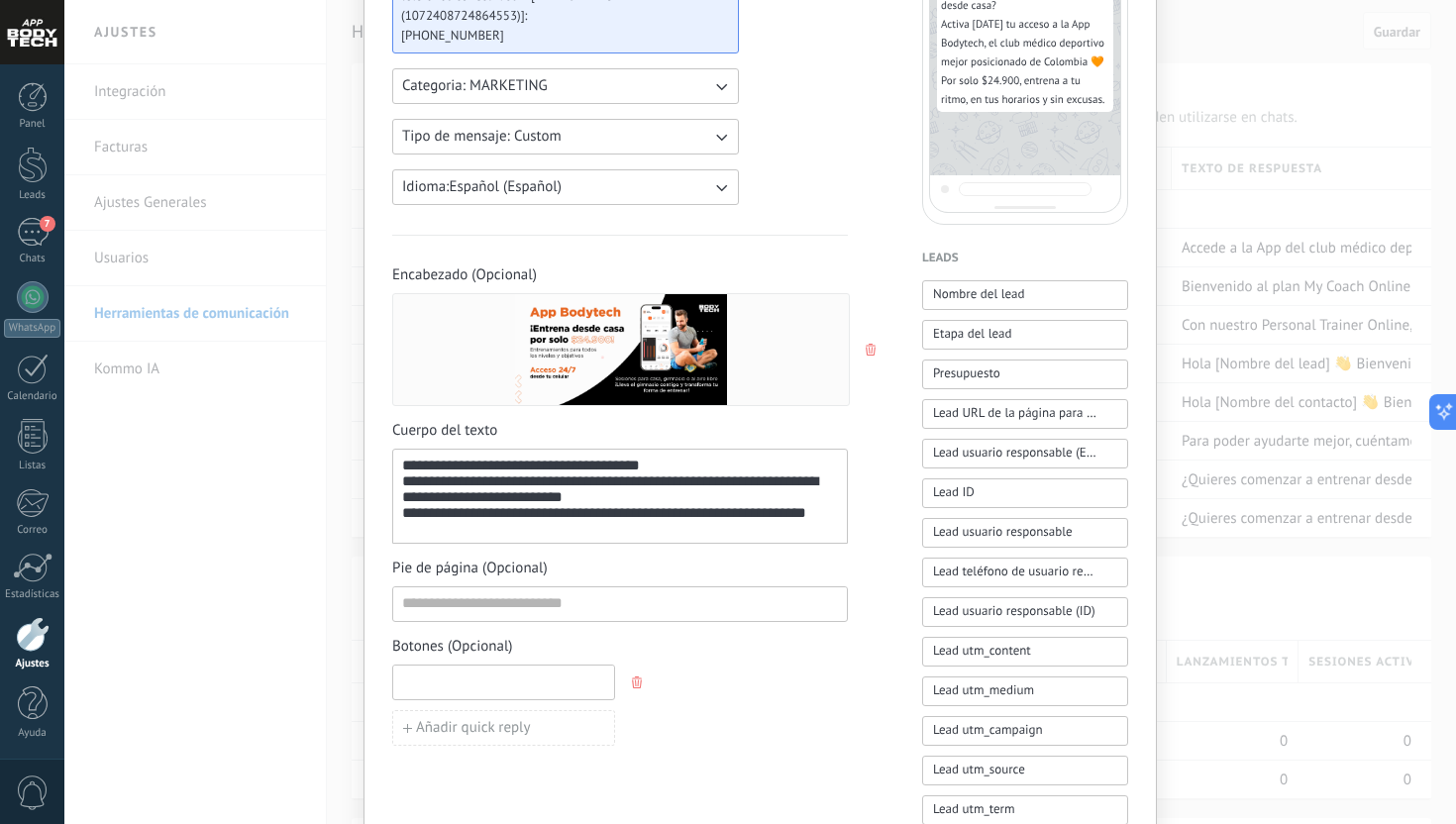 click at bounding box center [503, 681] 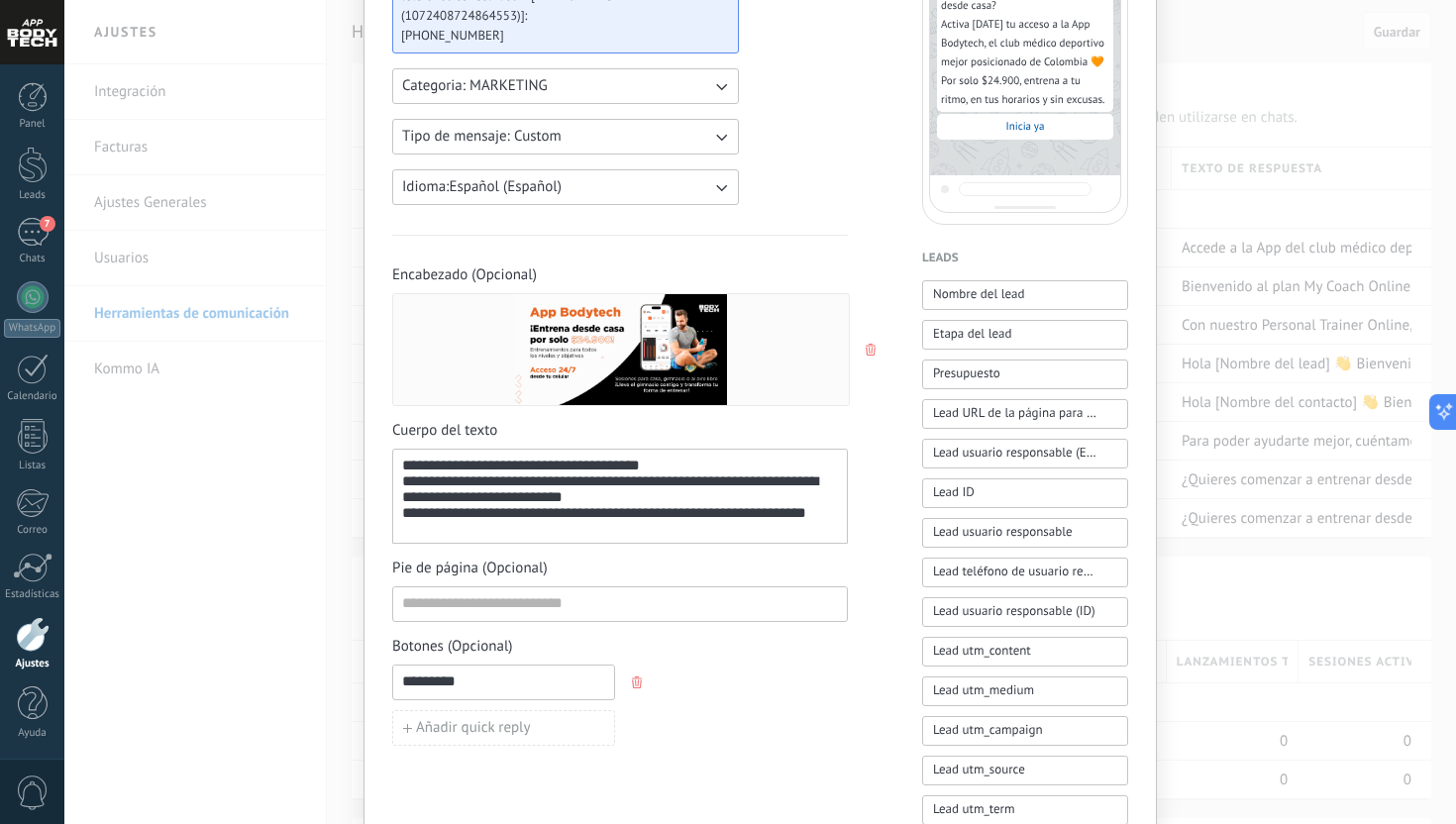 type on "*********" 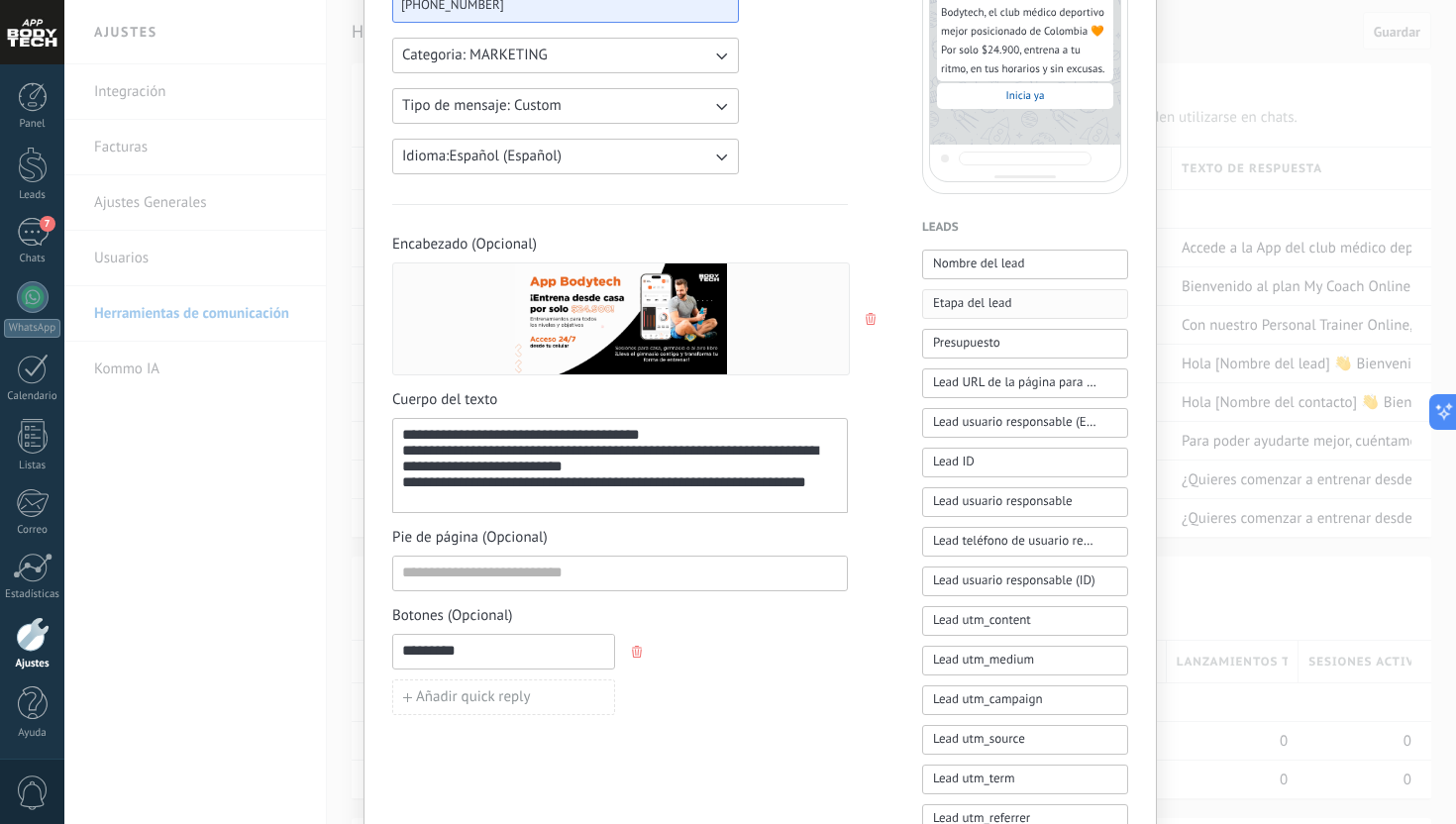 scroll, scrollTop: 404, scrollLeft: 0, axis: vertical 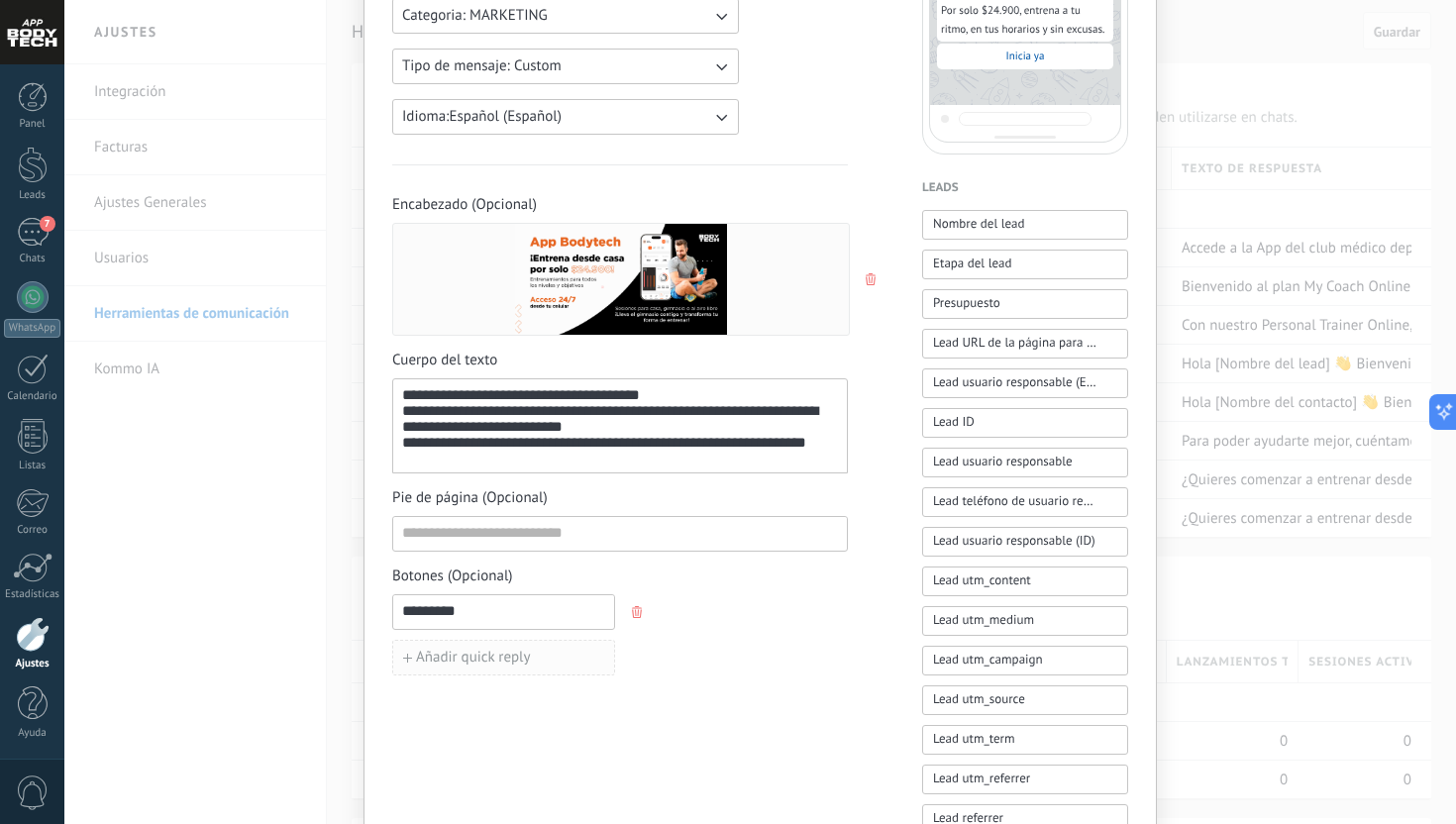 click on "Añadir quick reply" at bounding box center [503, 658] 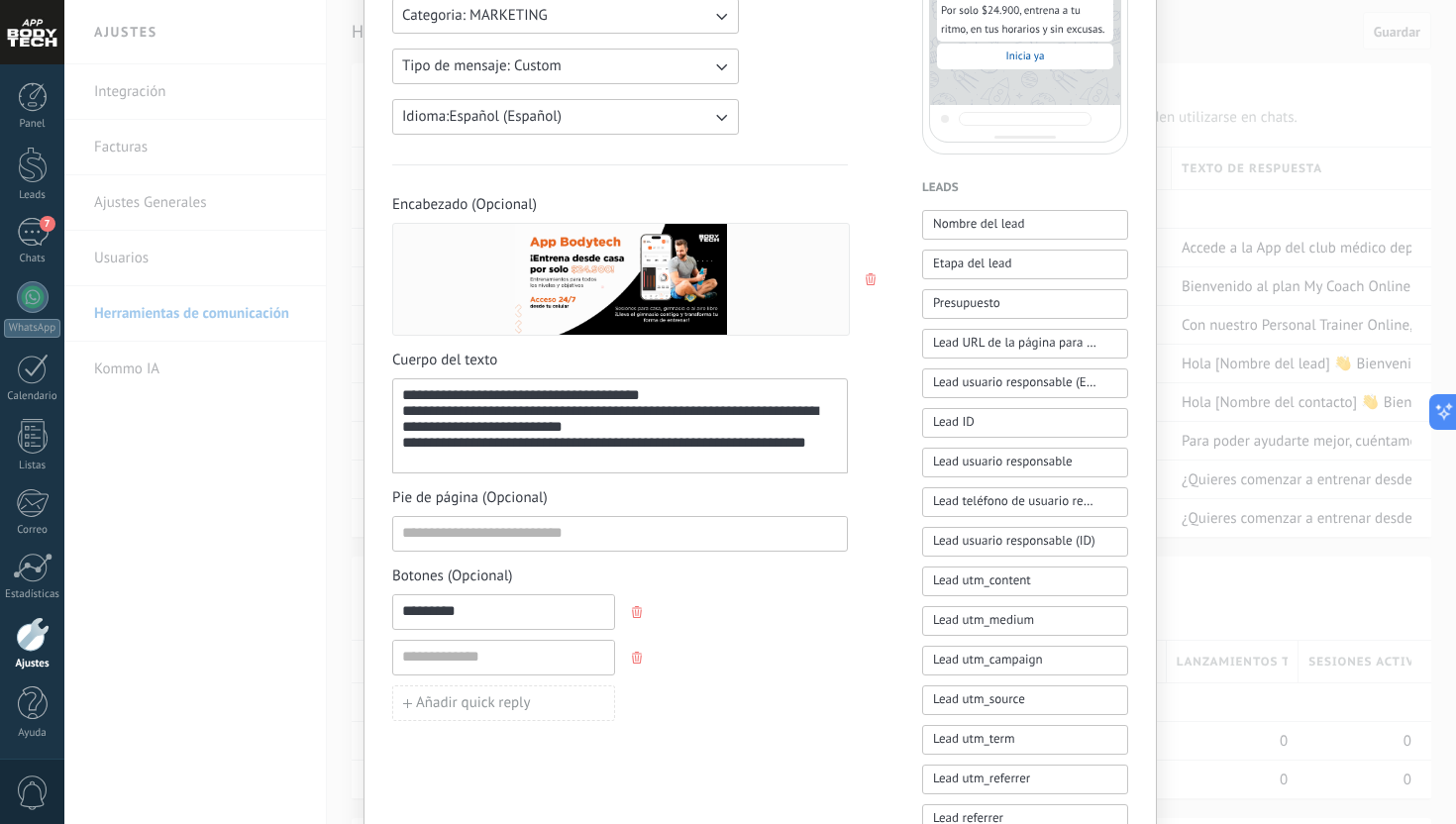 click 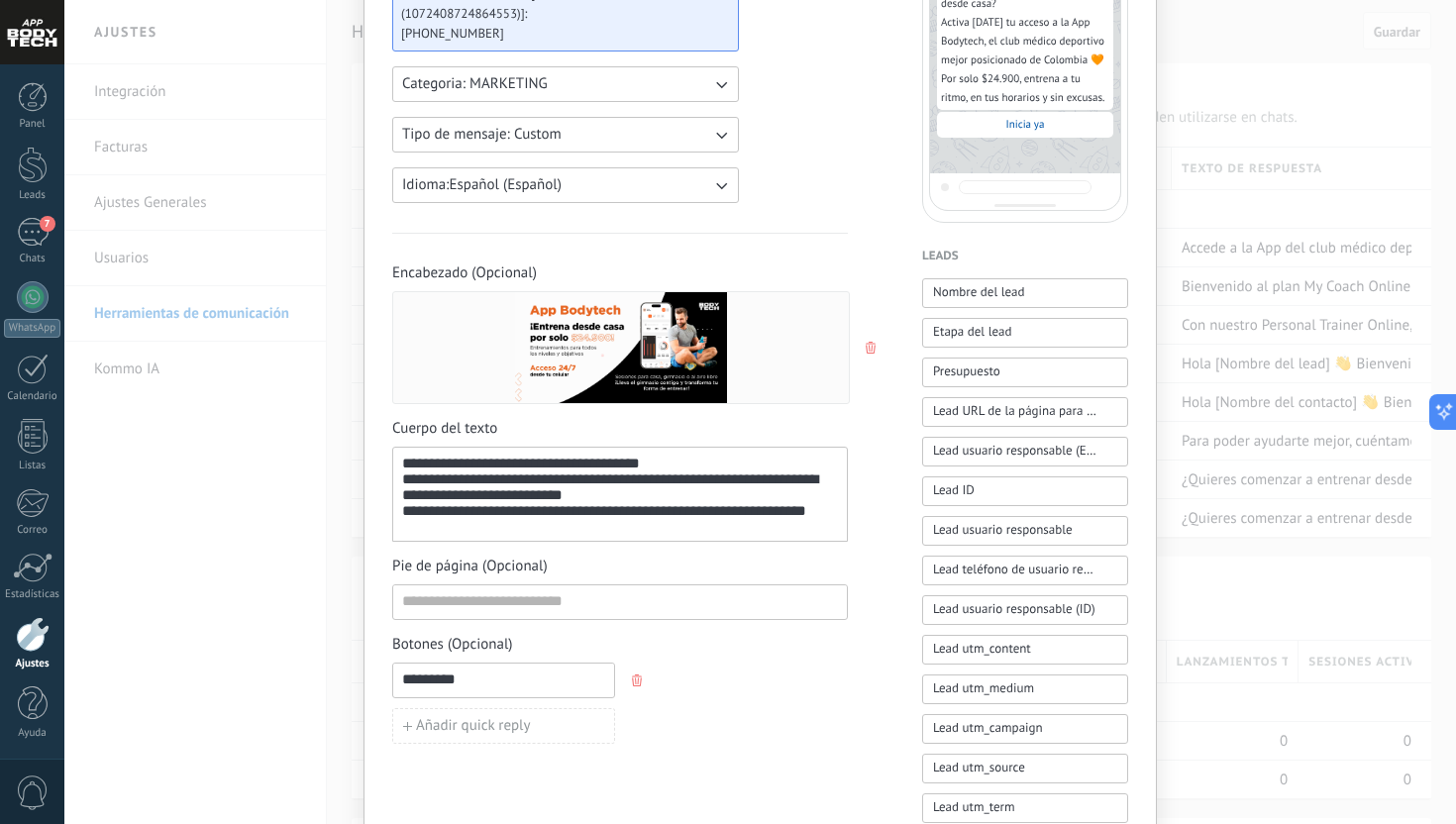 scroll, scrollTop: 338, scrollLeft: 0, axis: vertical 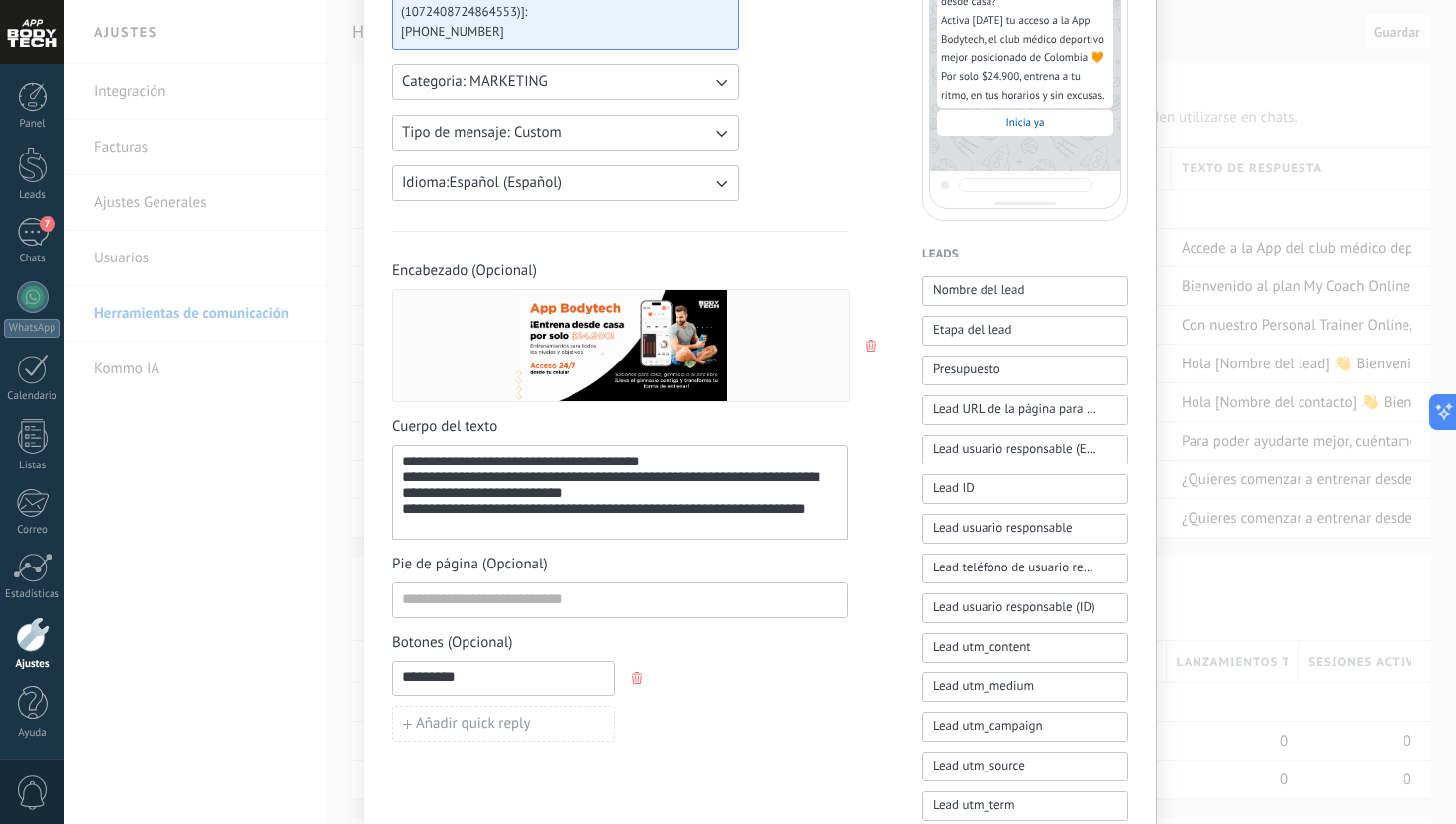 click 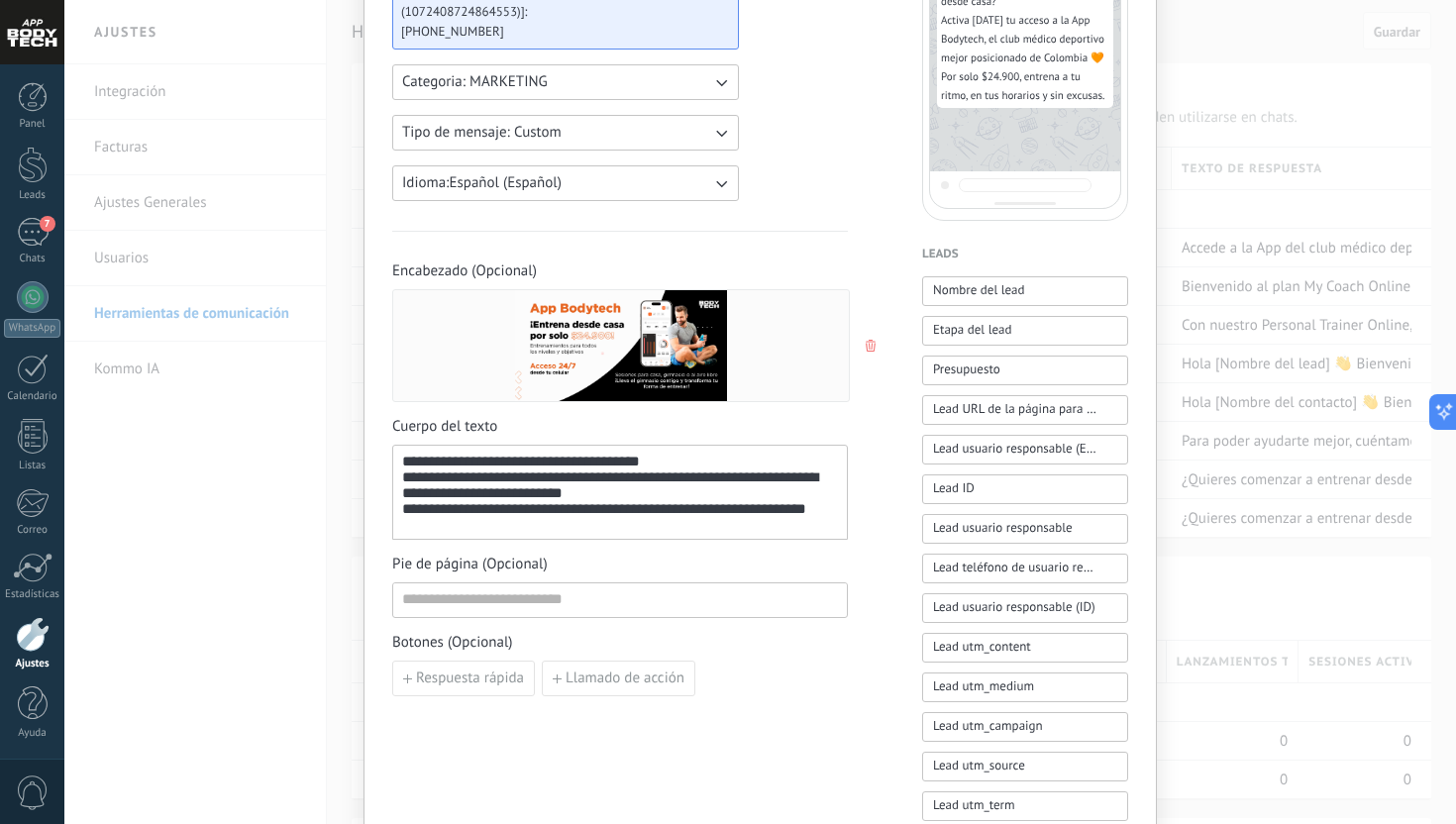 click on "Llamado de acción" at bounding box center [625, 678] 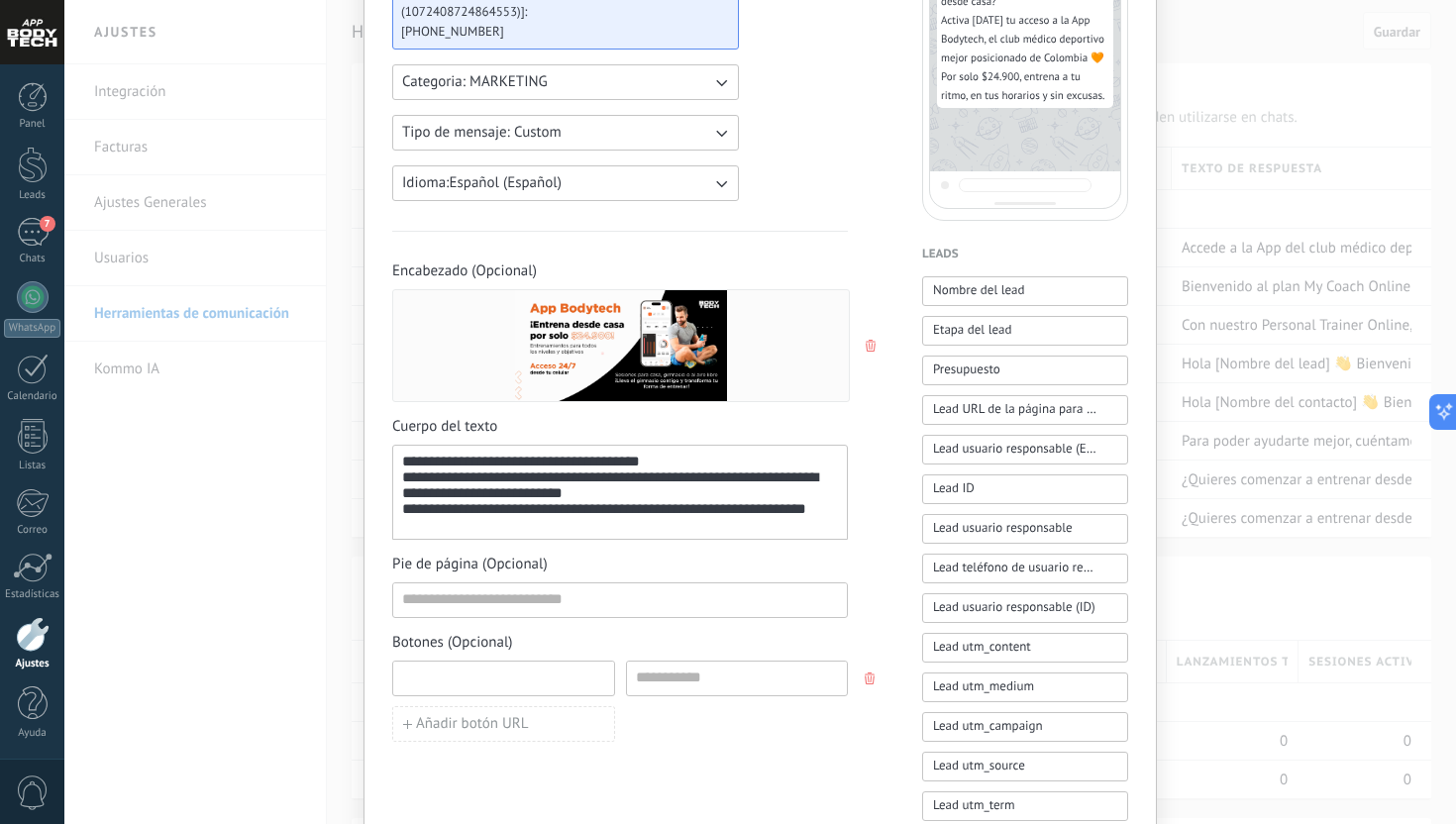 click at bounding box center (503, 677) 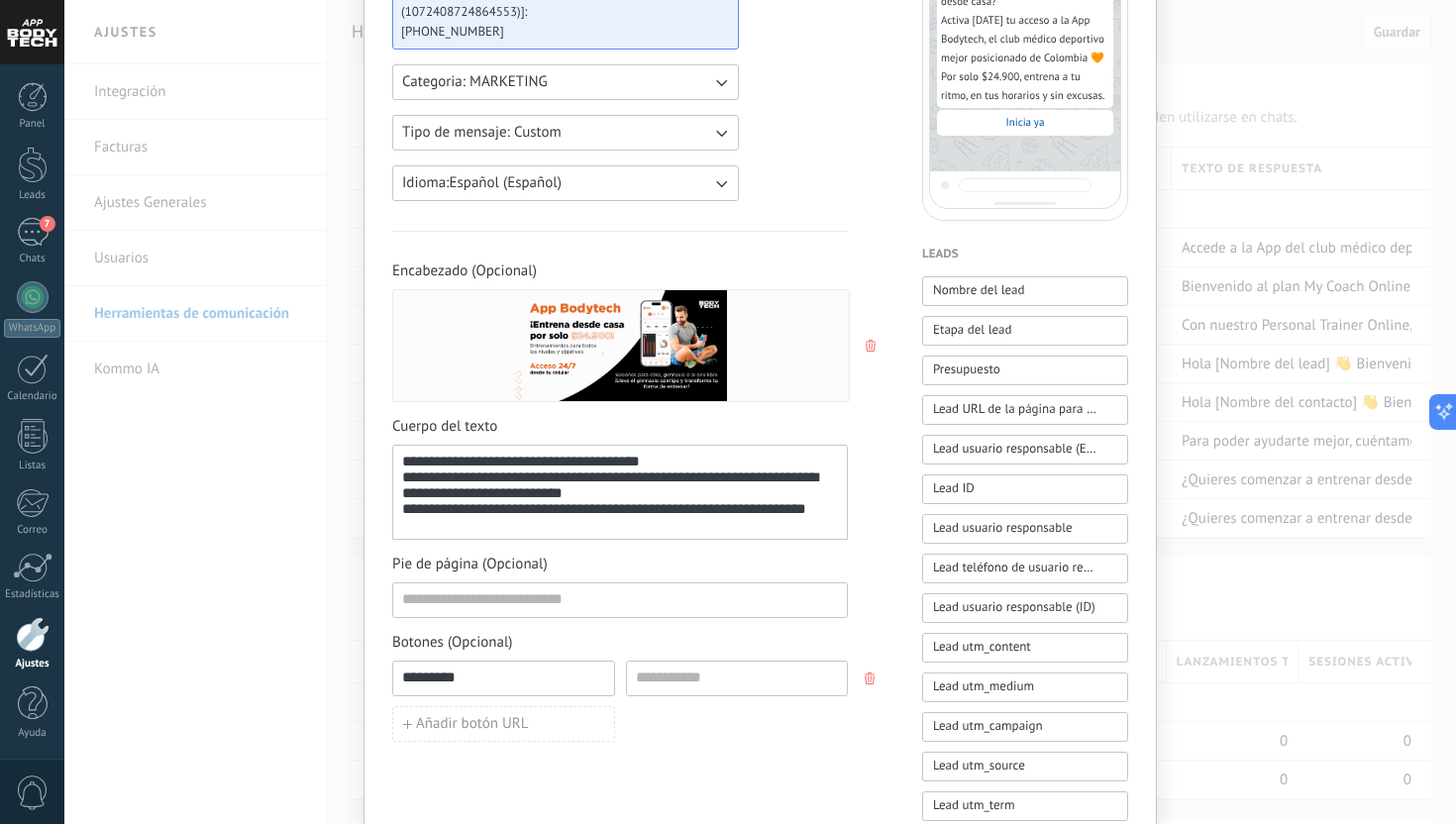 type on "*********" 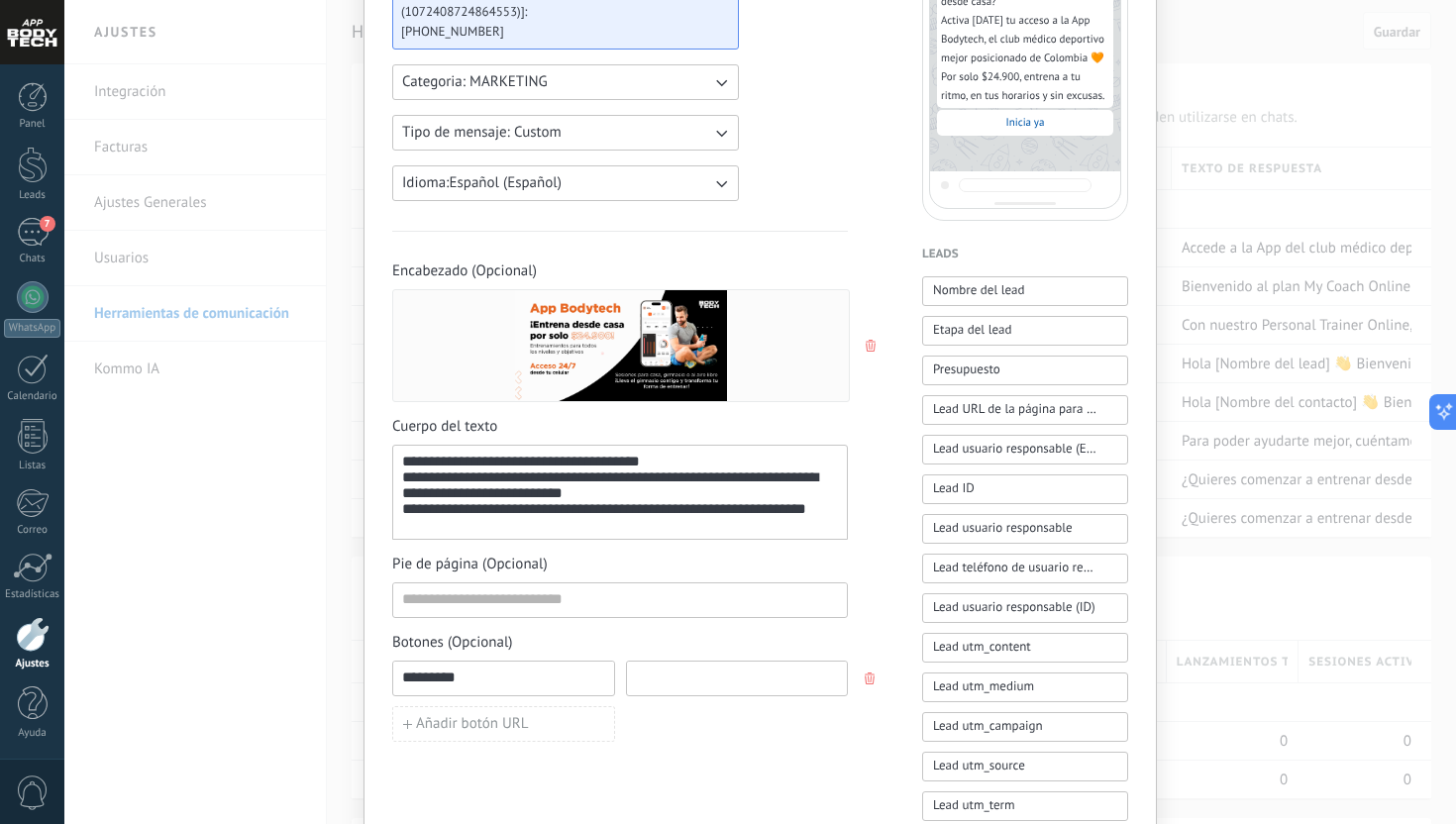 click at bounding box center (737, 677) 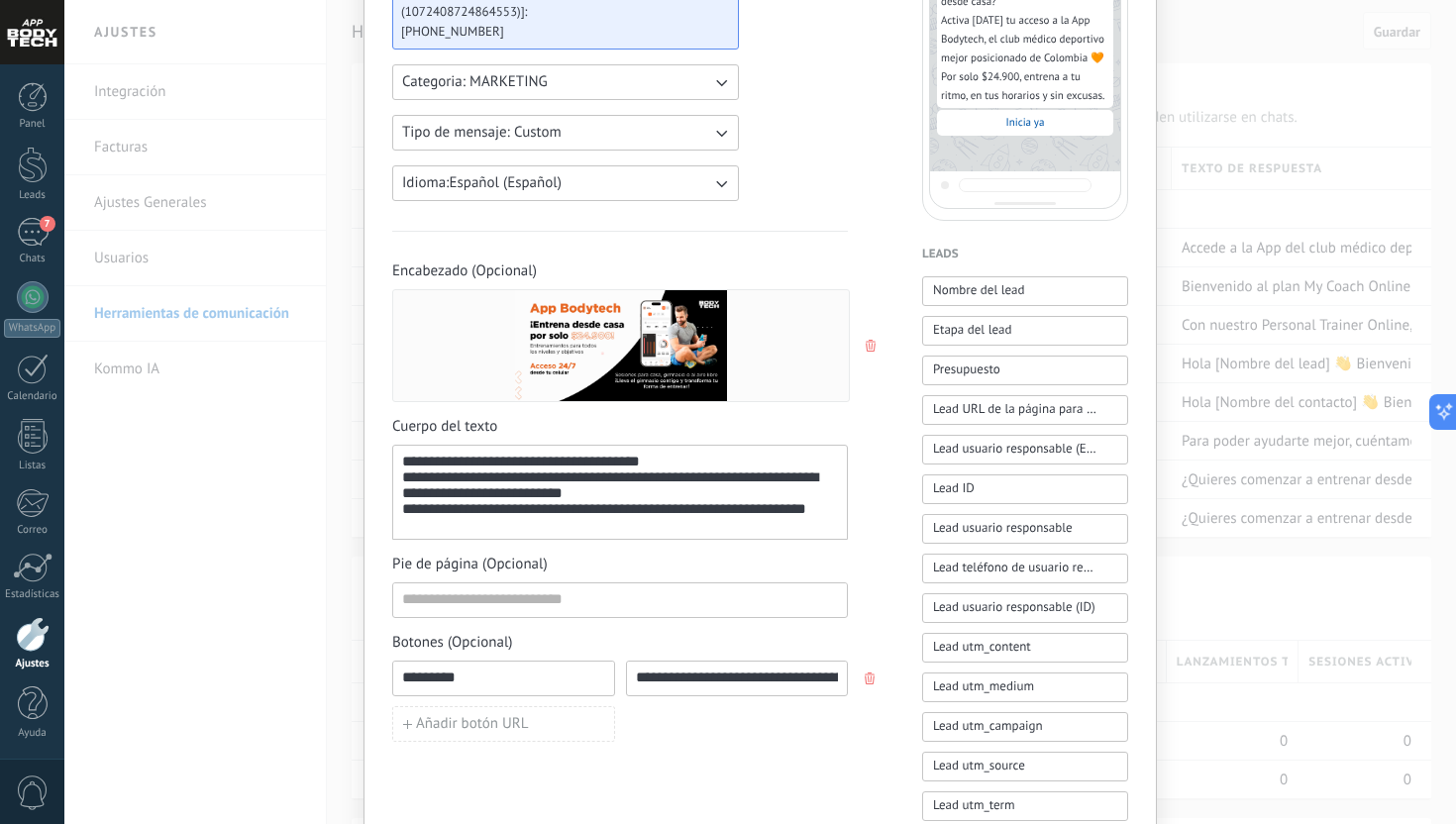 scroll, scrollTop: 0, scrollLeft: 286, axis: horizontal 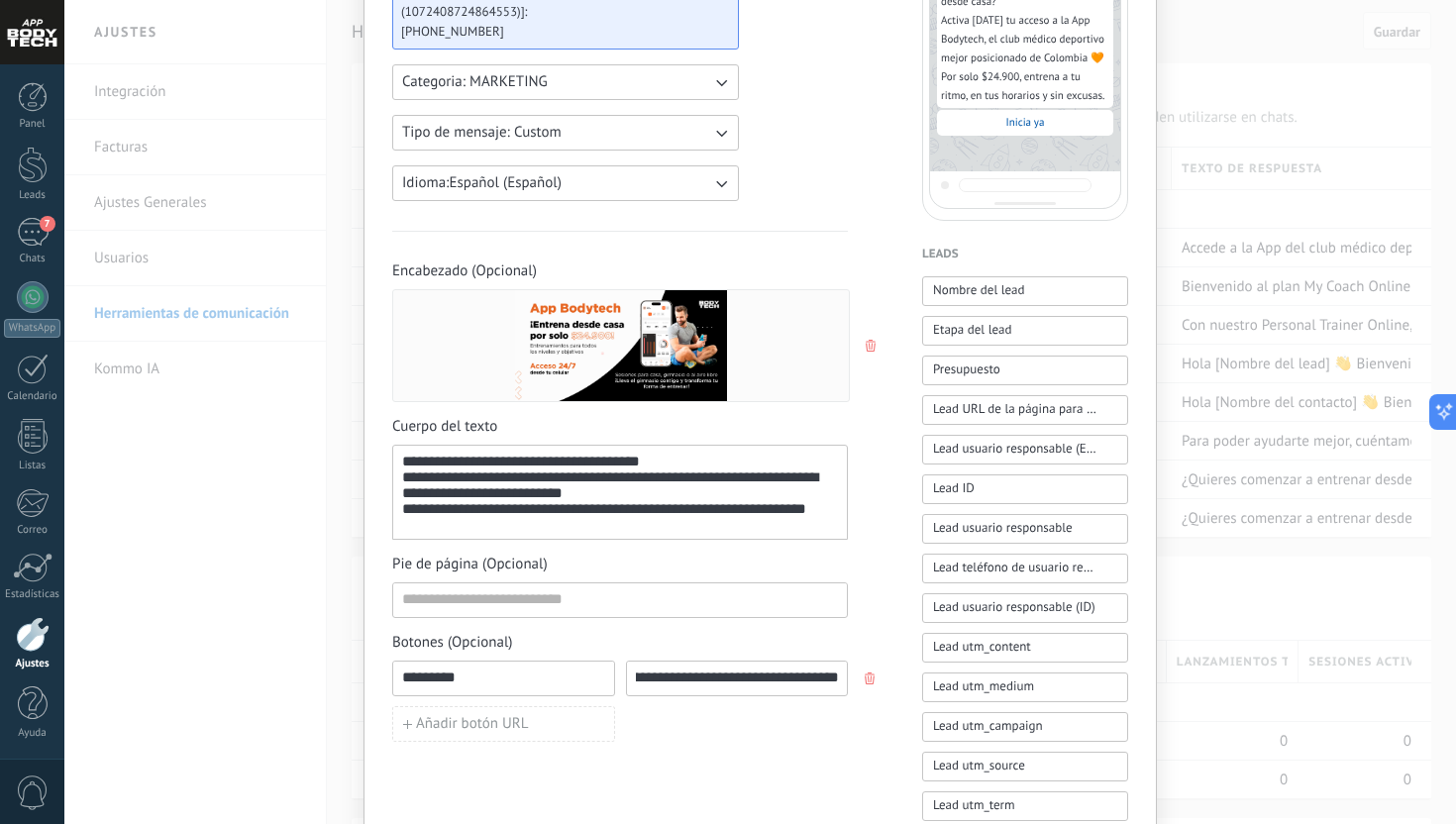type on "**********" 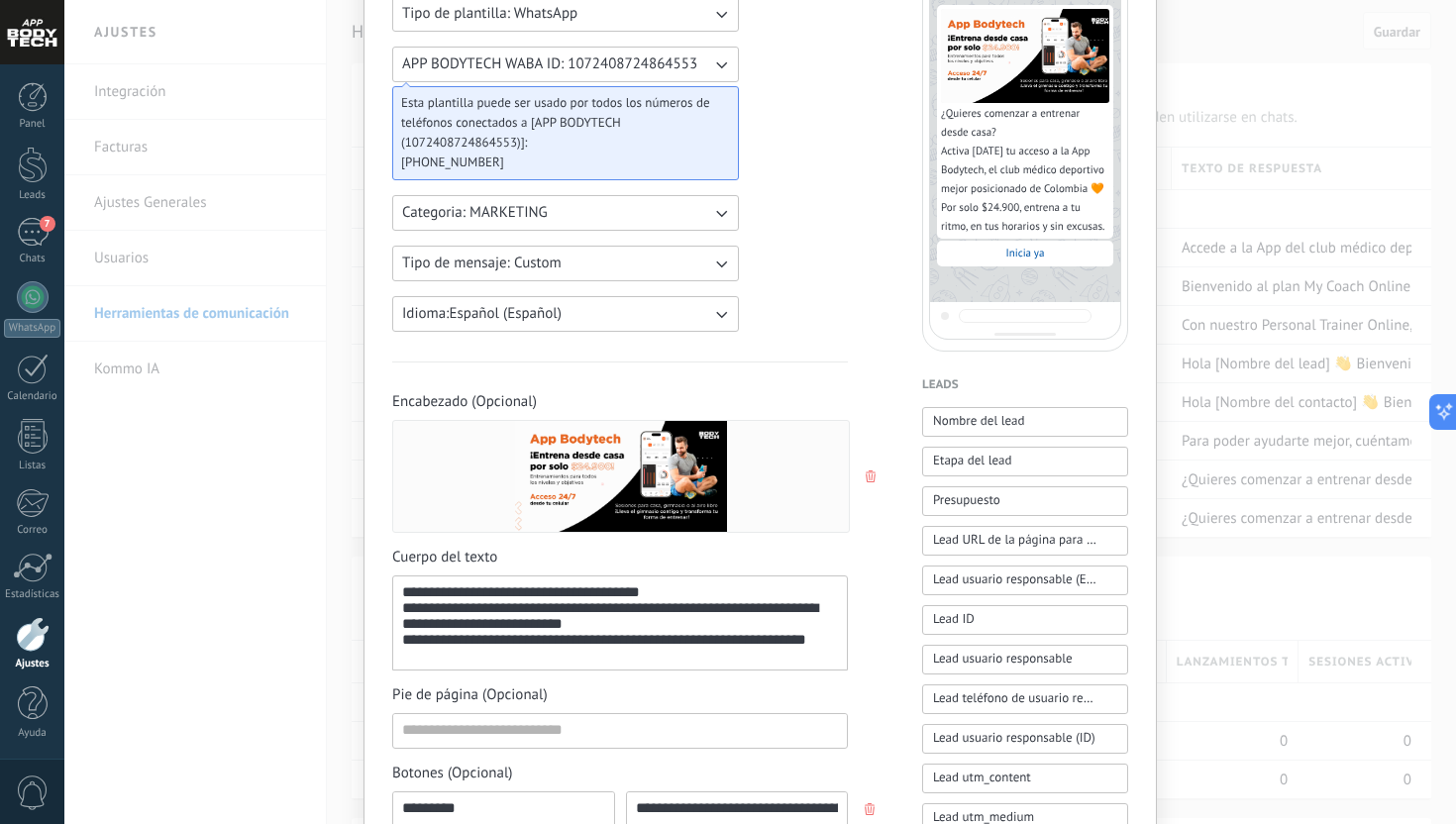scroll, scrollTop: 206, scrollLeft: 0, axis: vertical 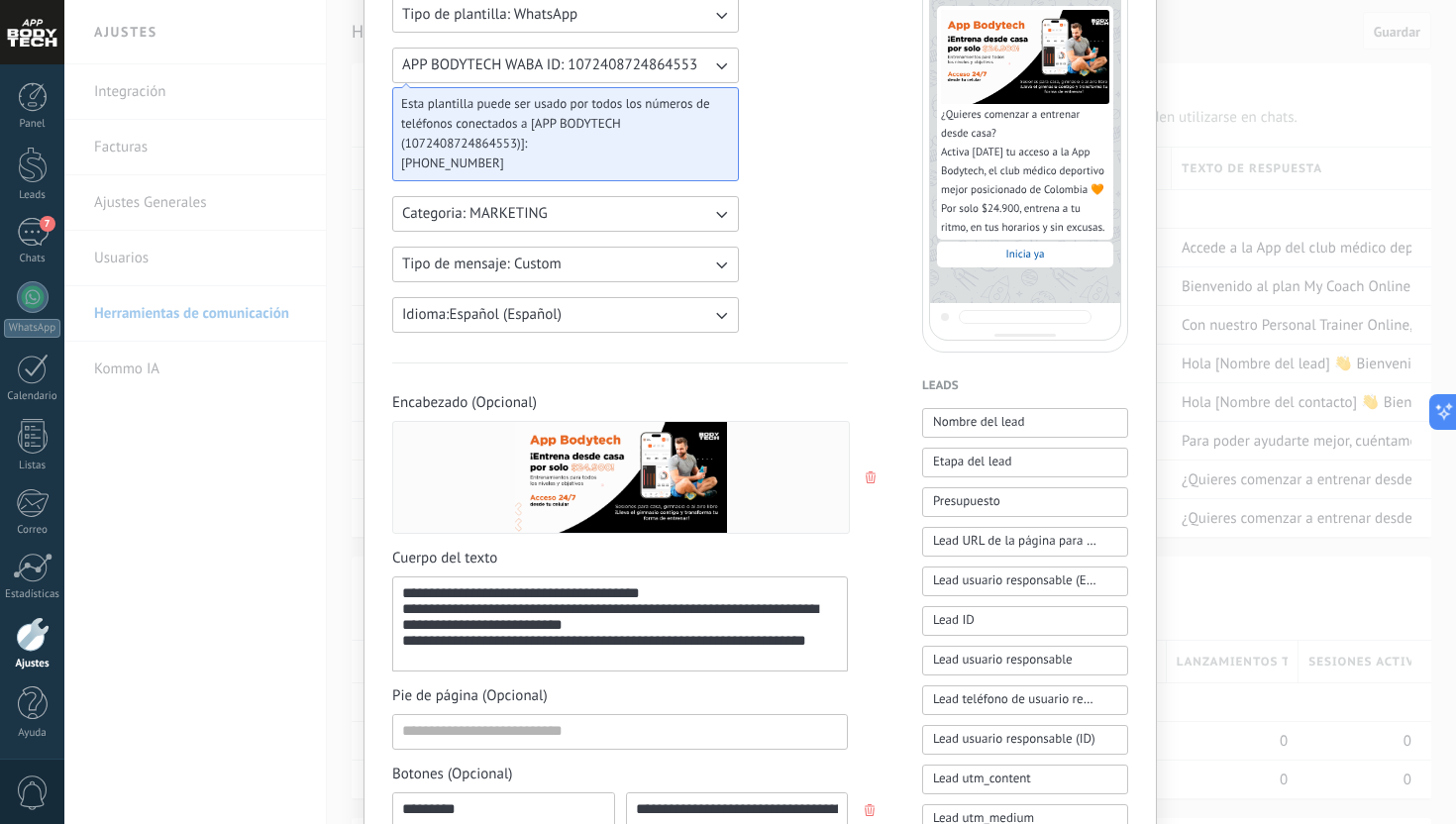 click on "**********" at bounding box center [620, 624] 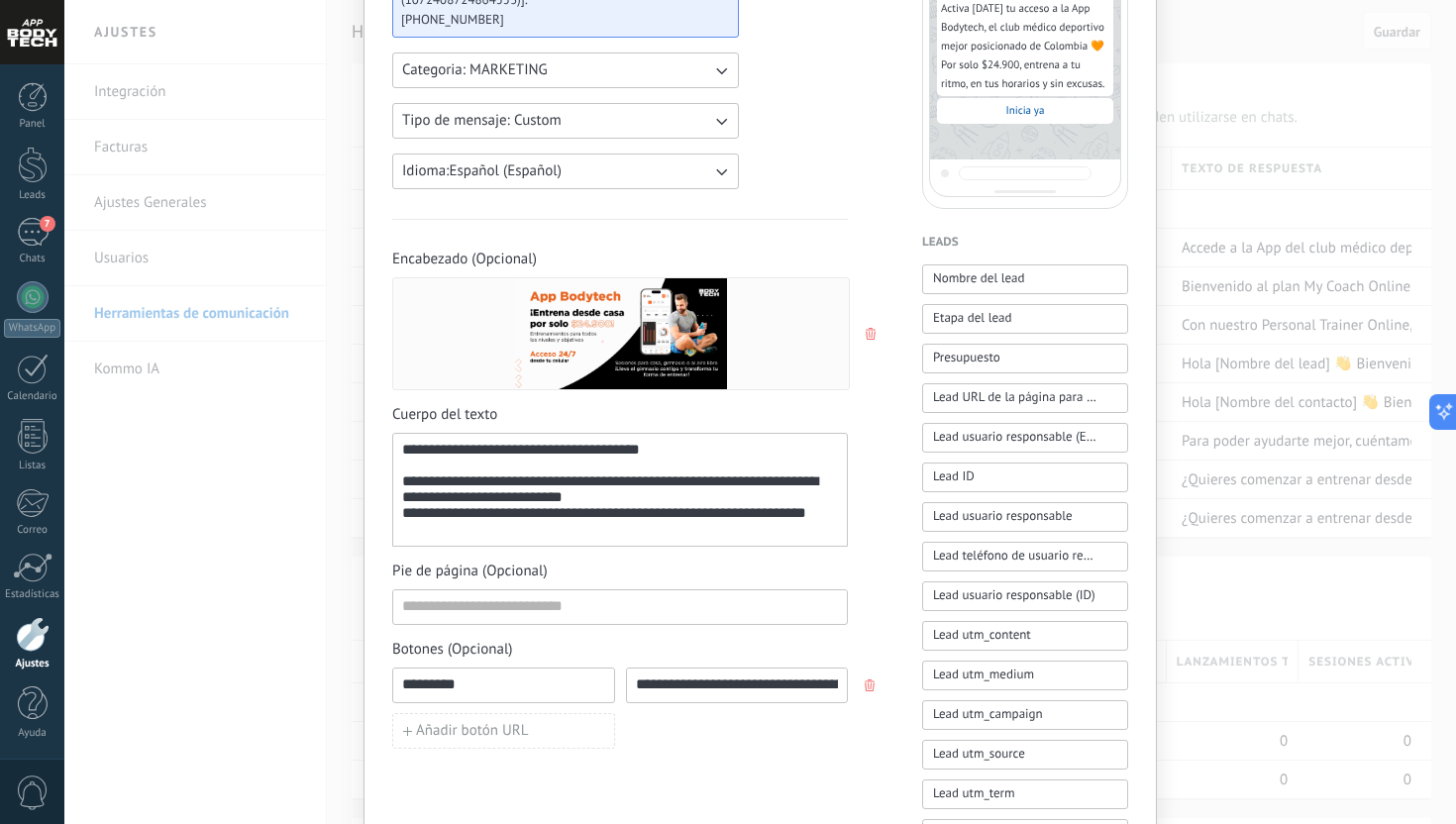 scroll, scrollTop: 353, scrollLeft: 0, axis: vertical 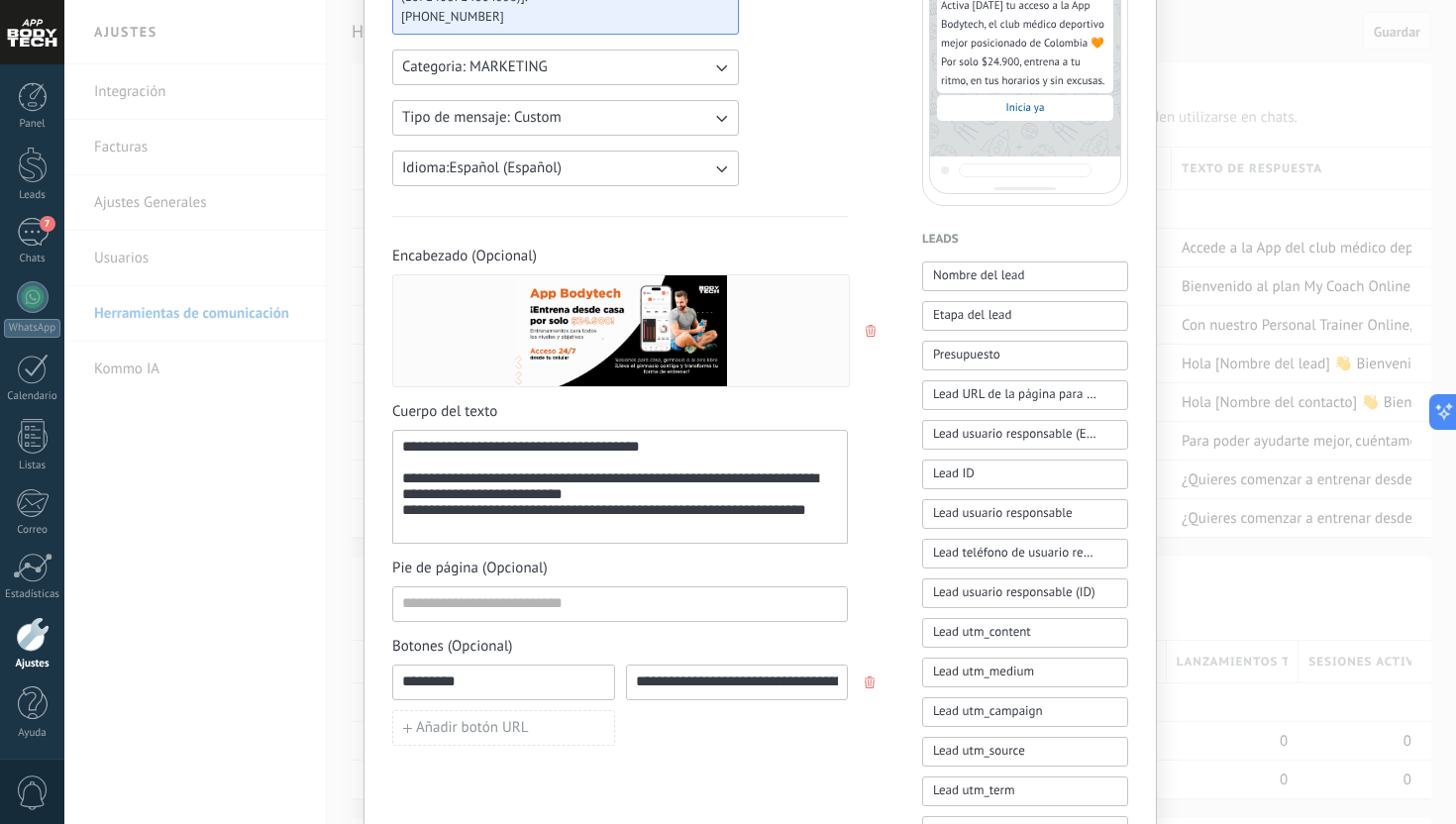 click on "**********" at bounding box center (620, 499) 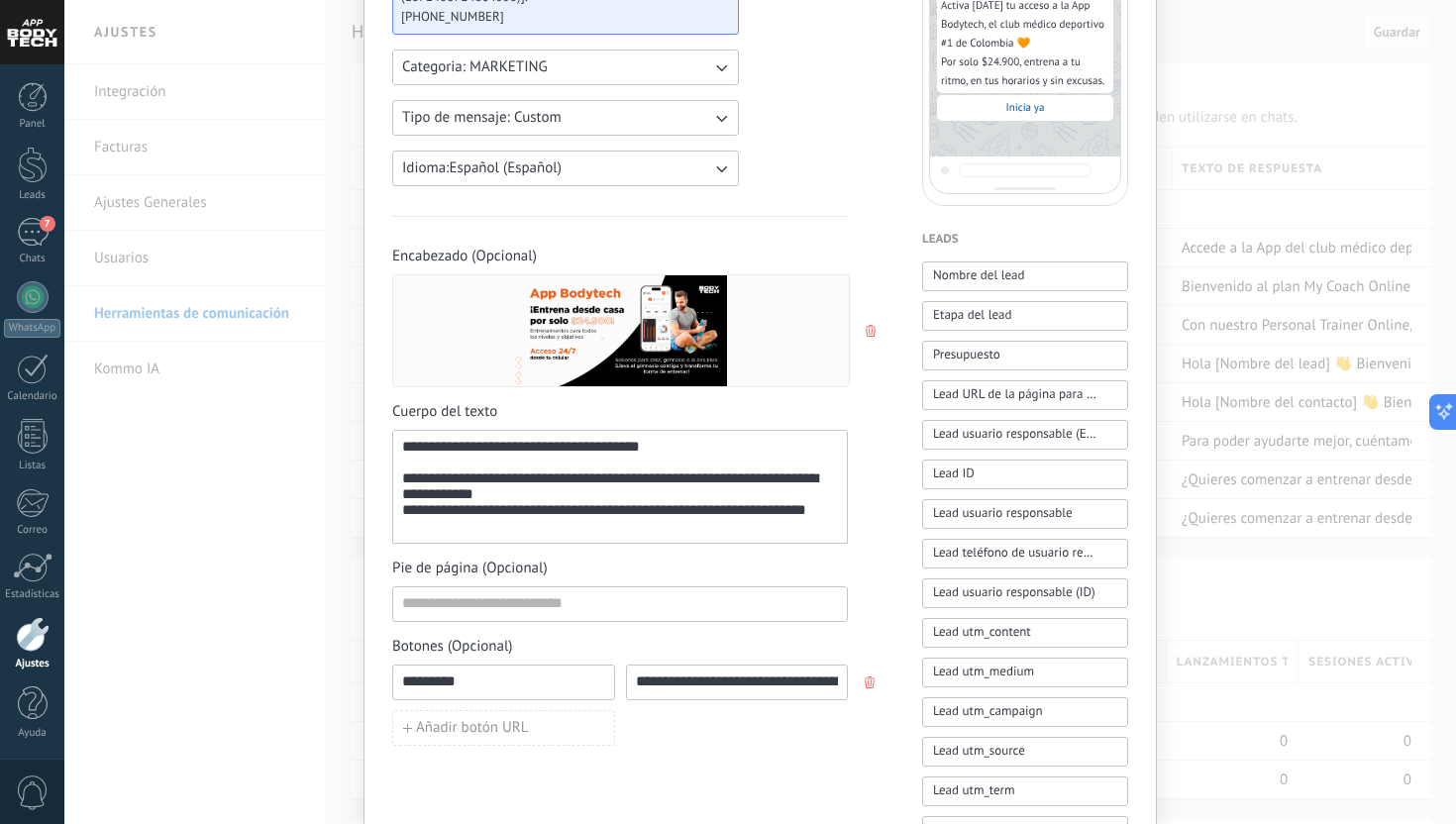 click on "**********" at bounding box center [620, 499] 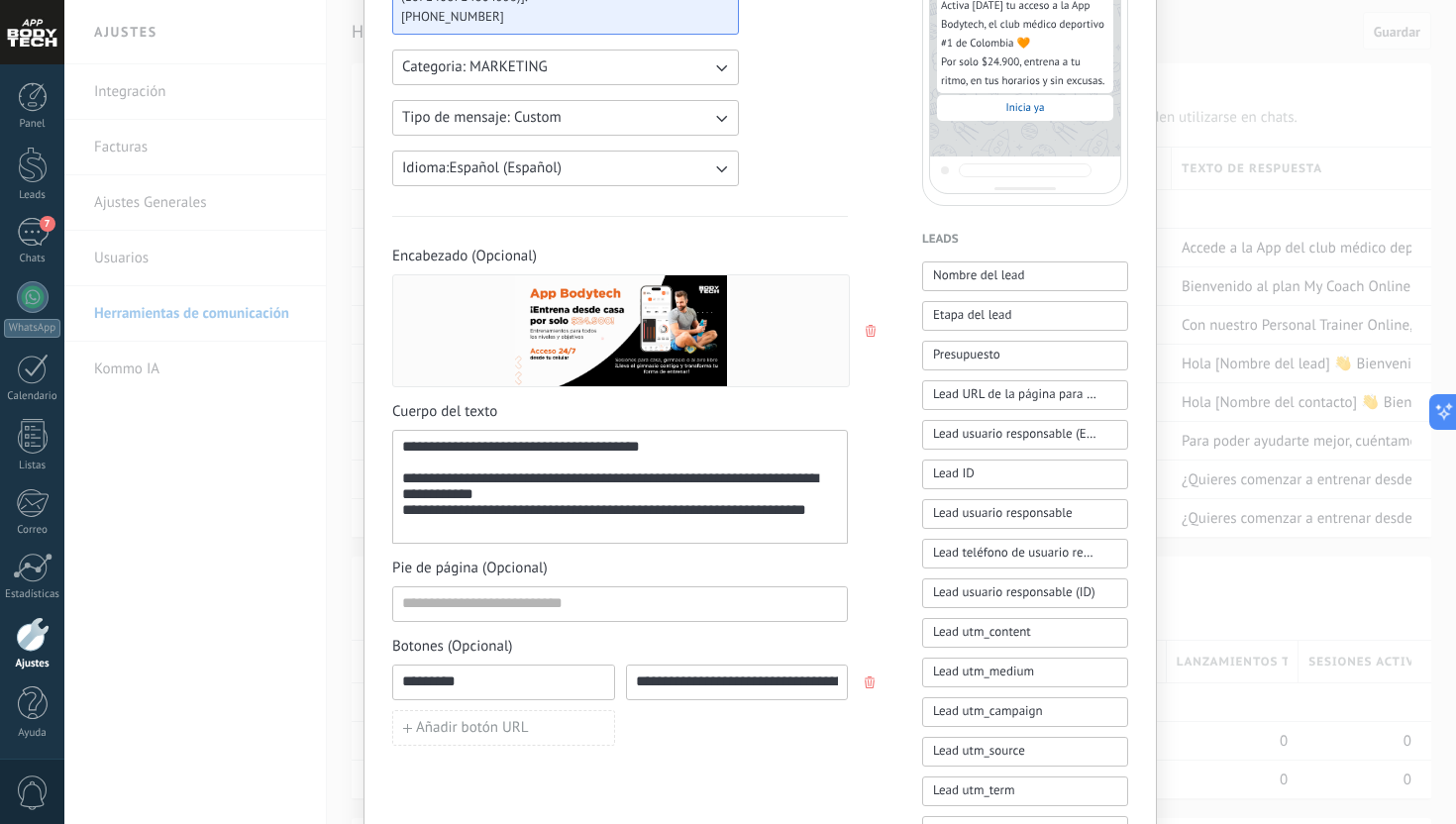 click on "**********" at bounding box center [620, 499] 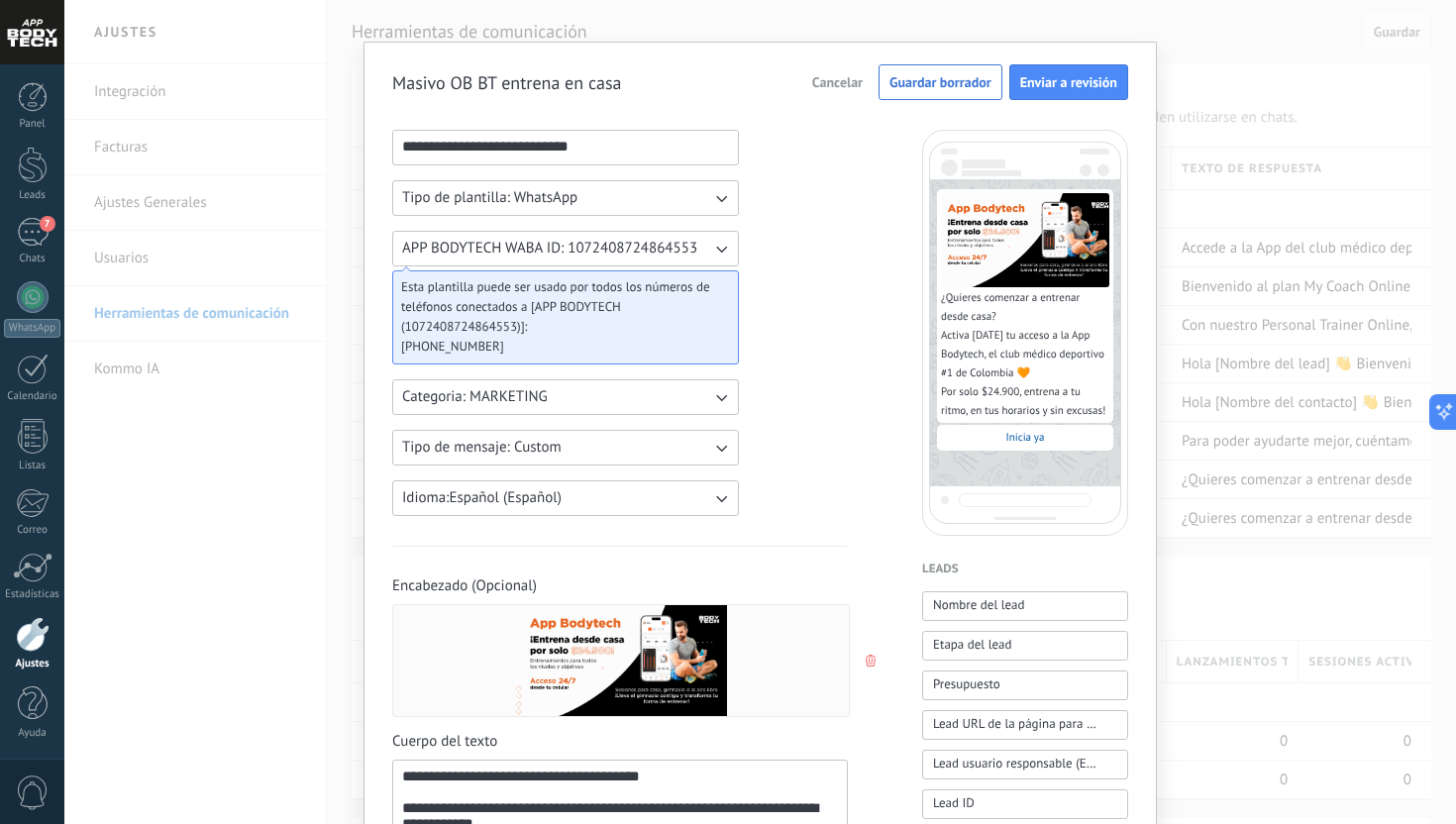 scroll, scrollTop: 0, scrollLeft: 0, axis: both 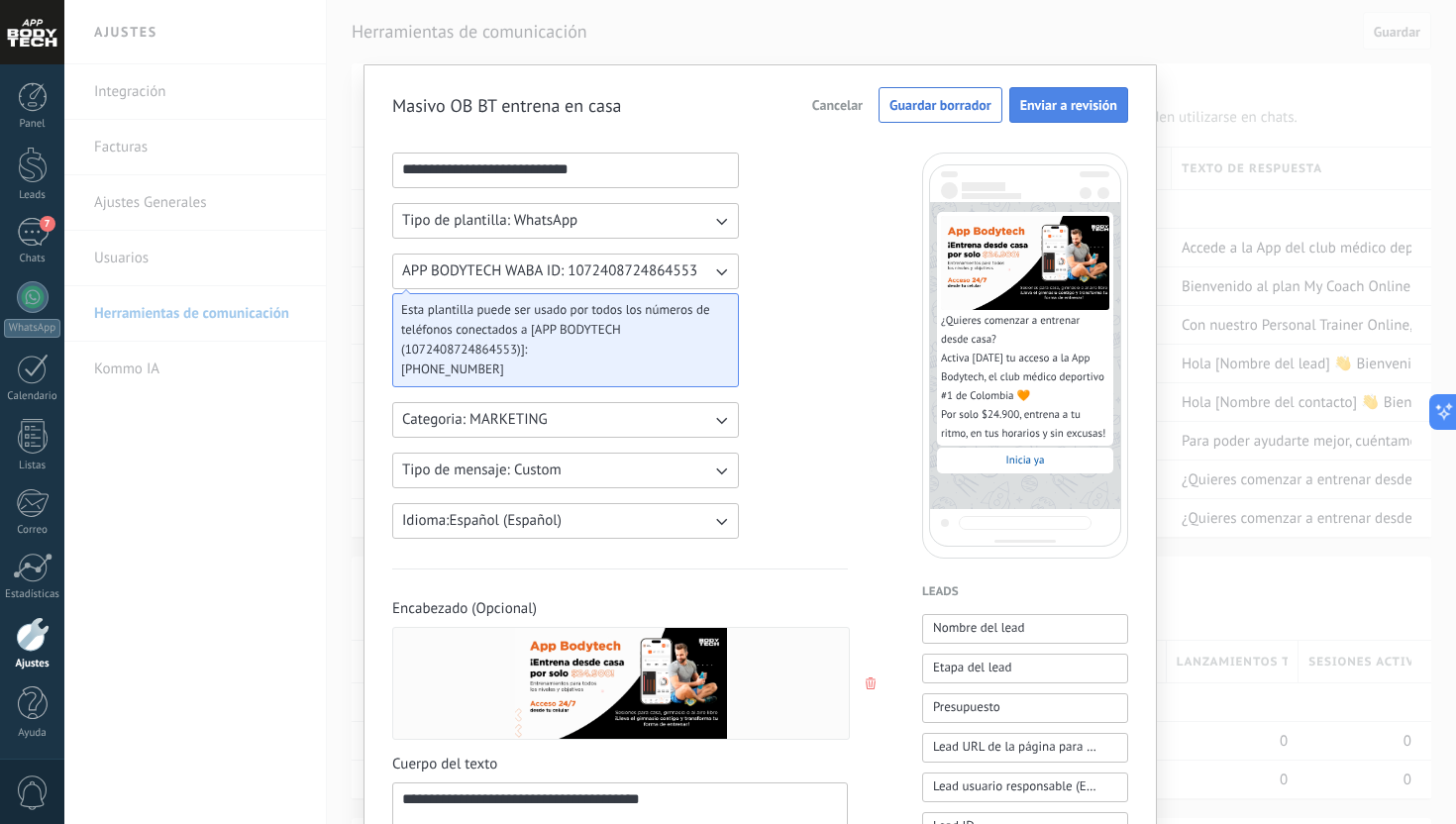 click on "Enviar a revisión" at bounding box center (1069, 105) 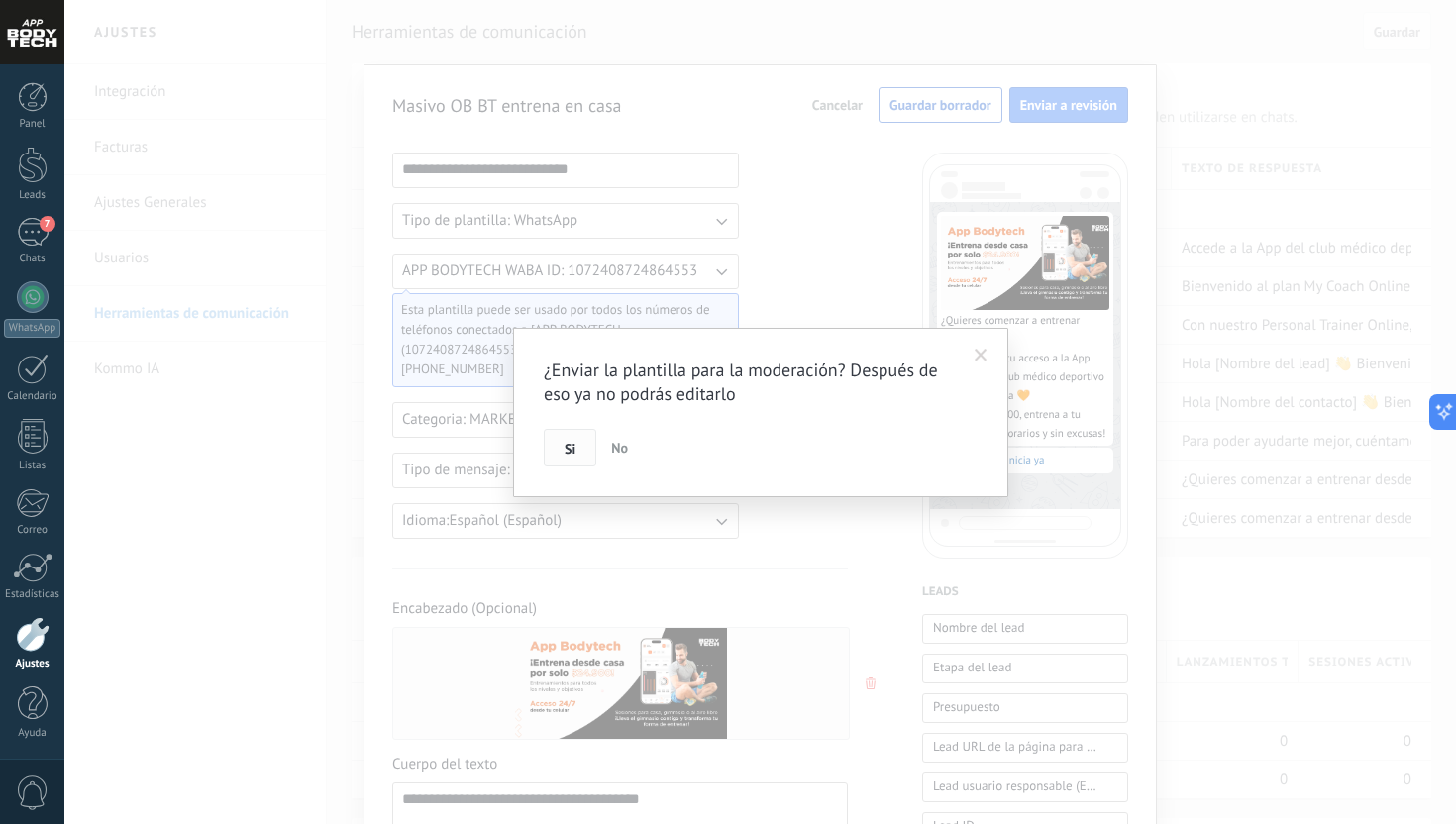 click on "Si" at bounding box center [570, 449] 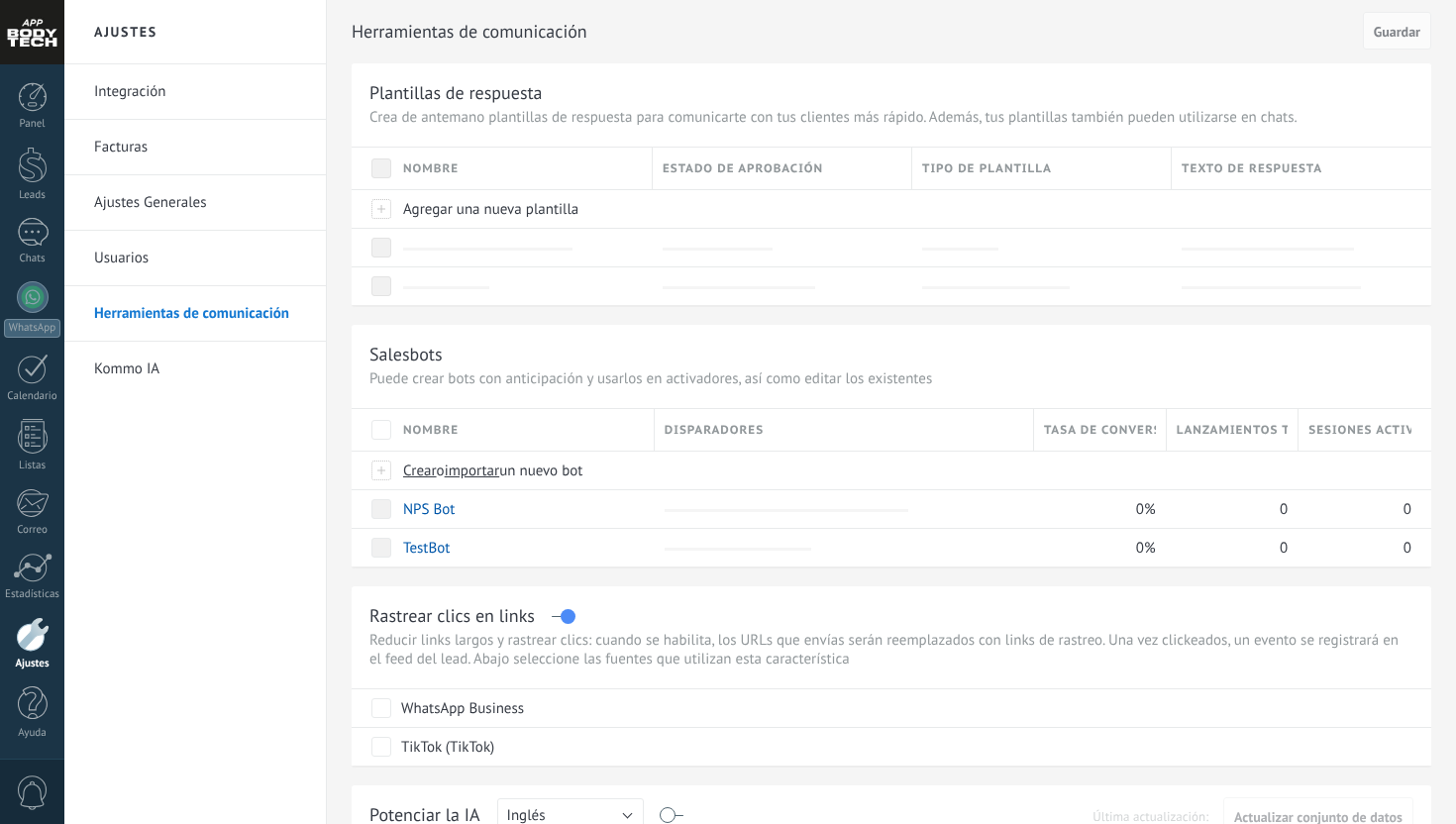 scroll, scrollTop: 0, scrollLeft: 0, axis: both 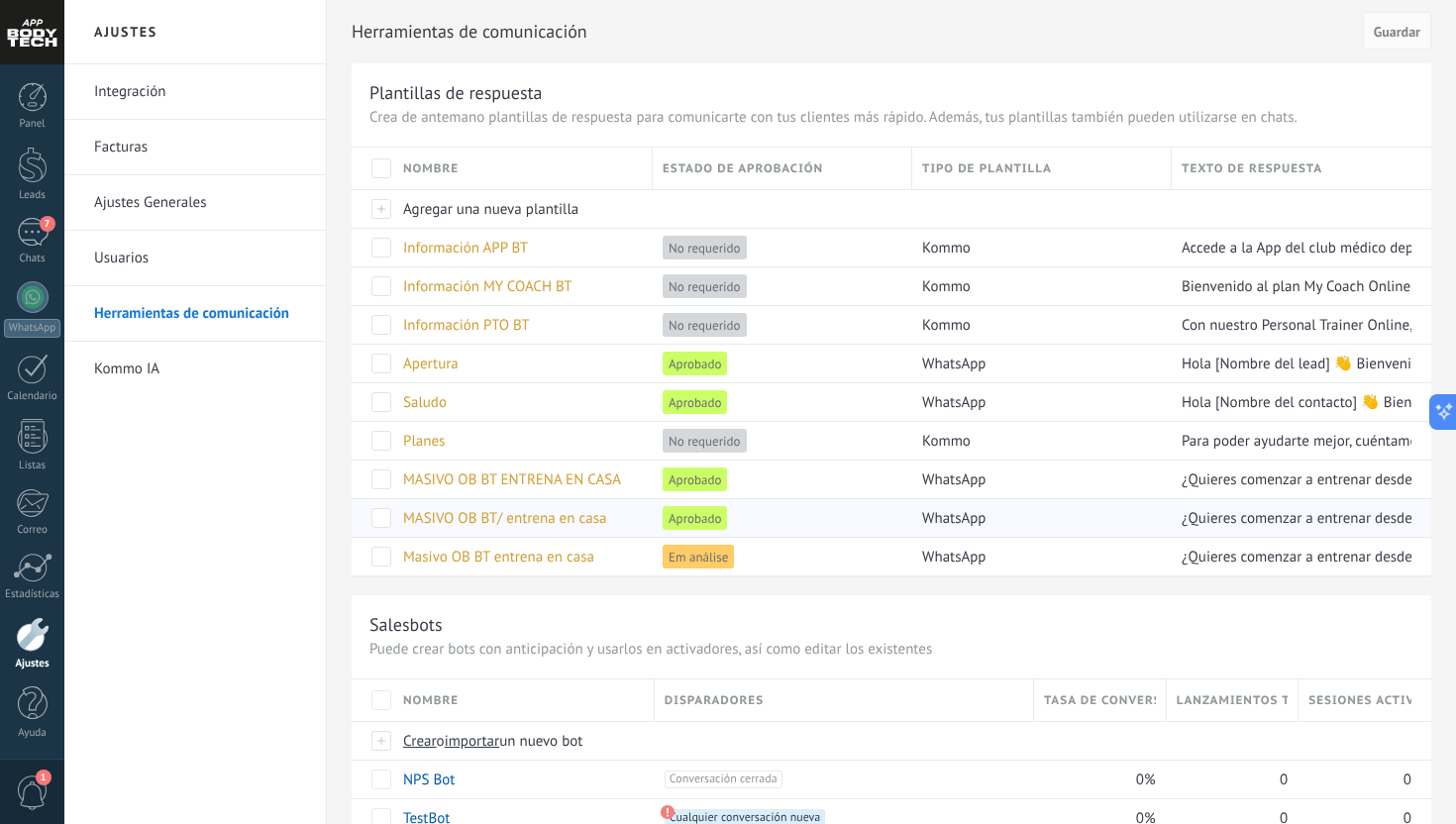 click at bounding box center (381, 518) 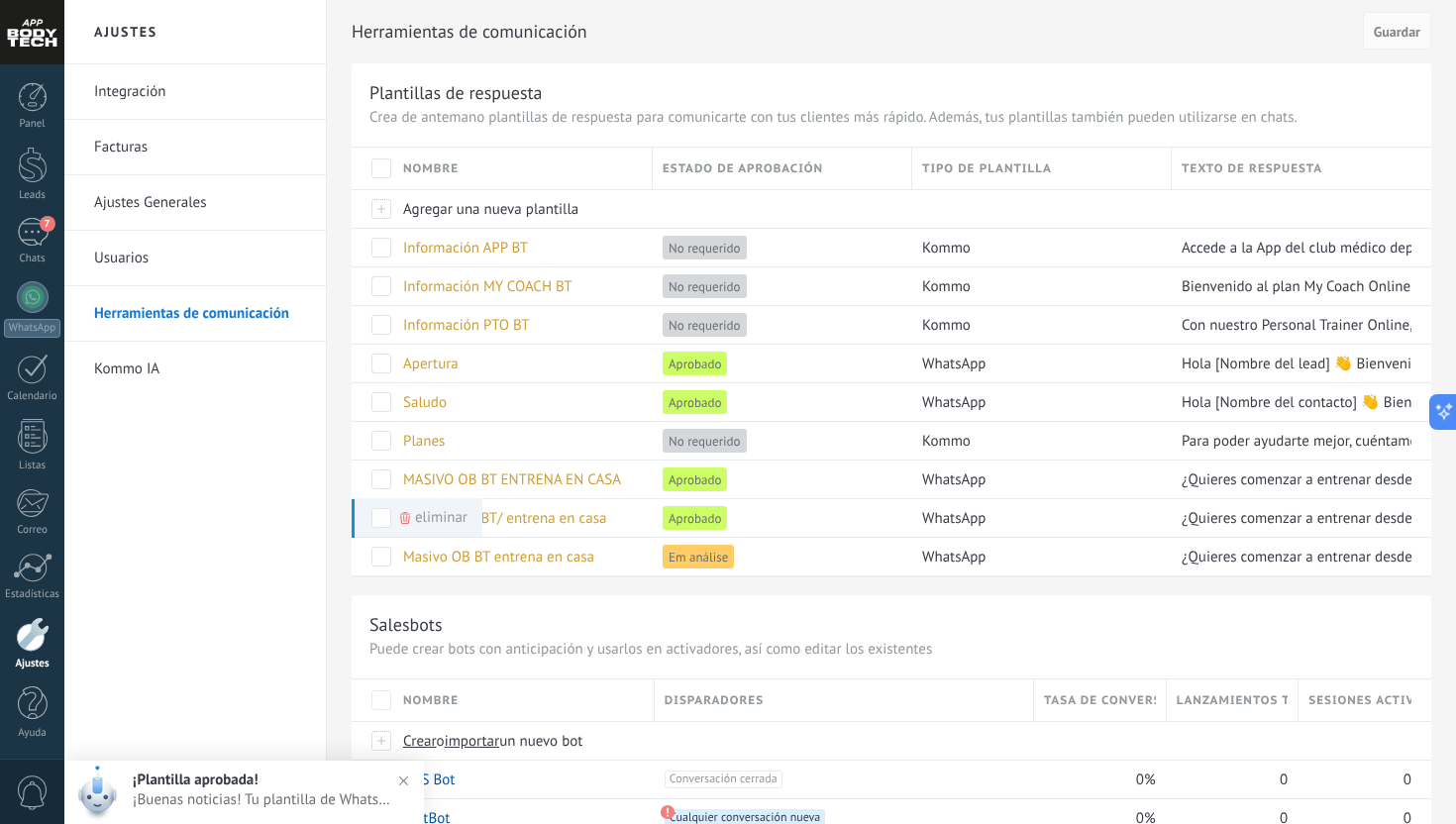 click on "Integración
Facturas
Ajustes Generales
Usuarios
Herramientas de comunicación
Kommo IA" at bounding box center [195, 444] 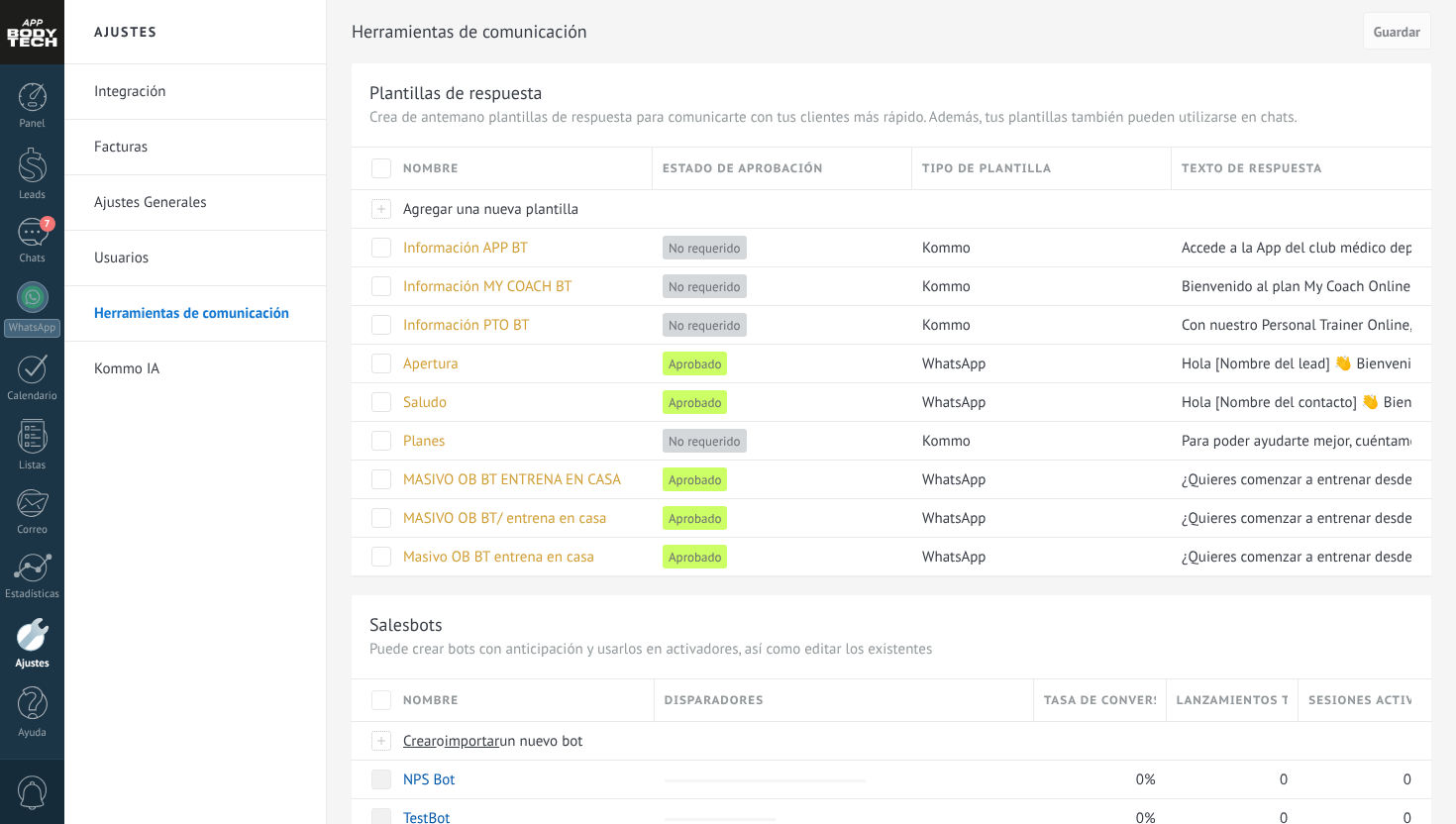 scroll, scrollTop: 0, scrollLeft: 0, axis: both 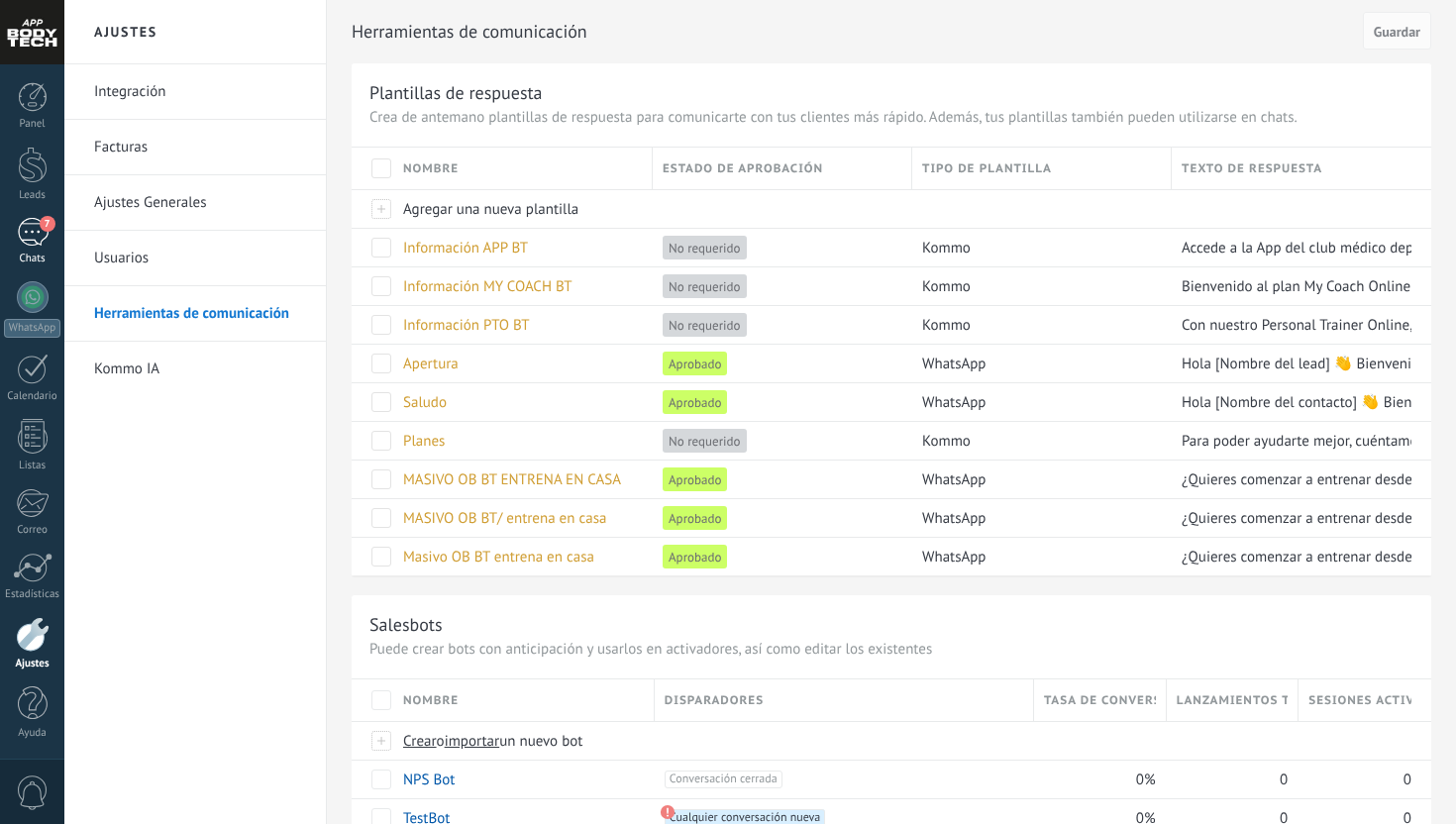 click on "7
Chats" at bounding box center [32, 242] 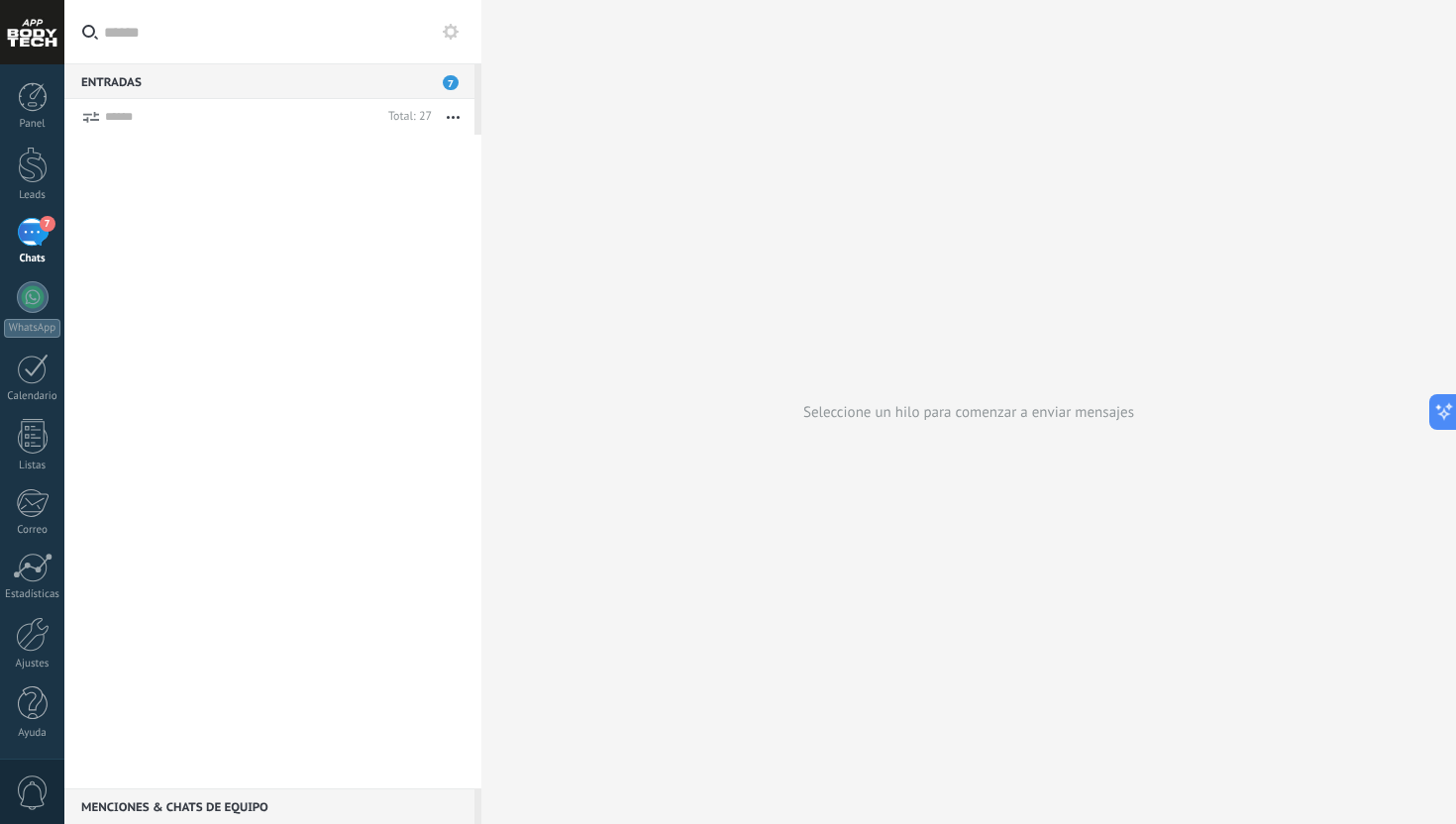 scroll, scrollTop: 889, scrollLeft: 0, axis: vertical 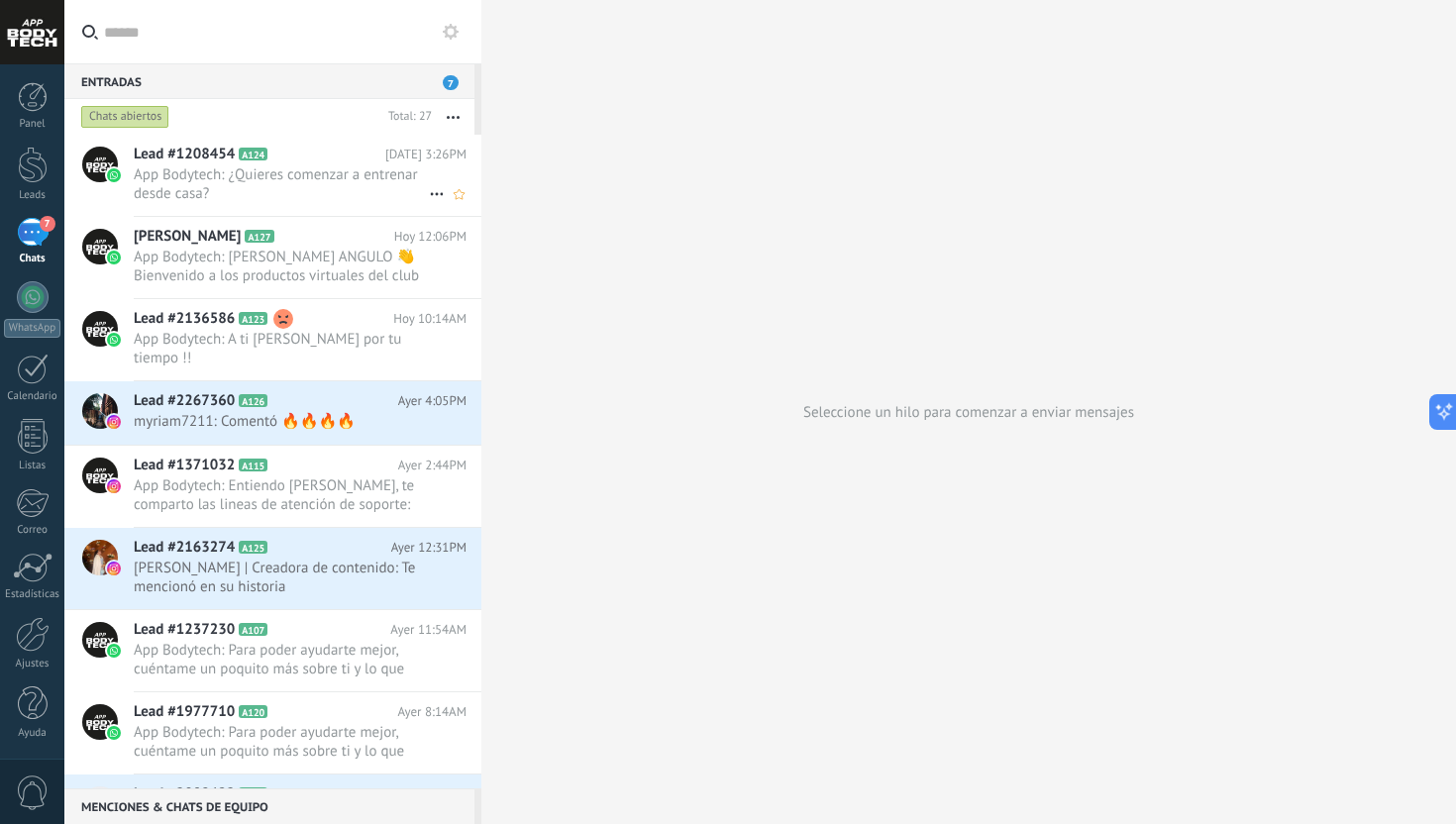 click on "App Bodytech: ¿Quieres comenzar a entrenar desde casa?" at bounding box center [281, 184] 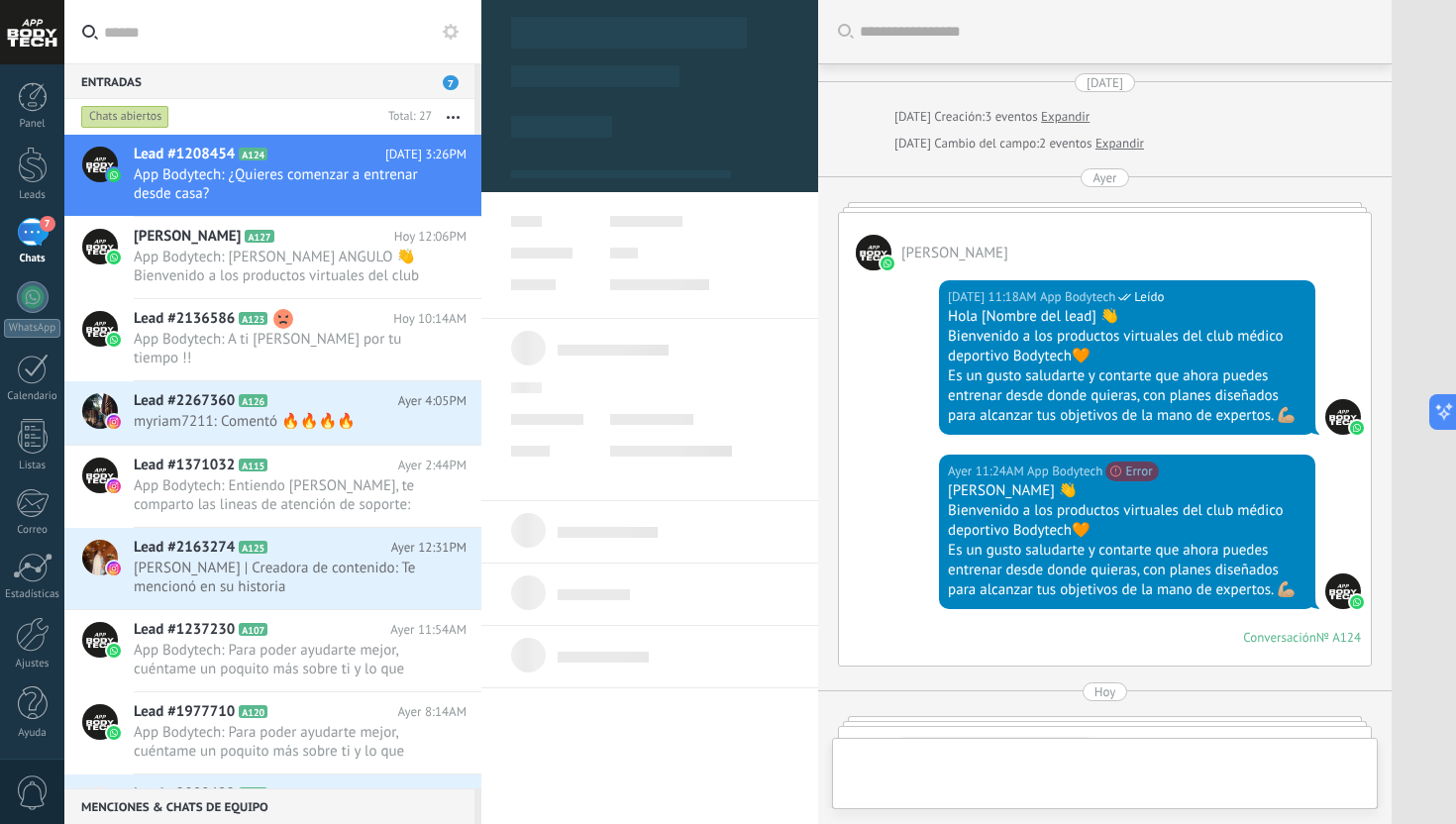 scroll, scrollTop: 919, scrollLeft: 0, axis: vertical 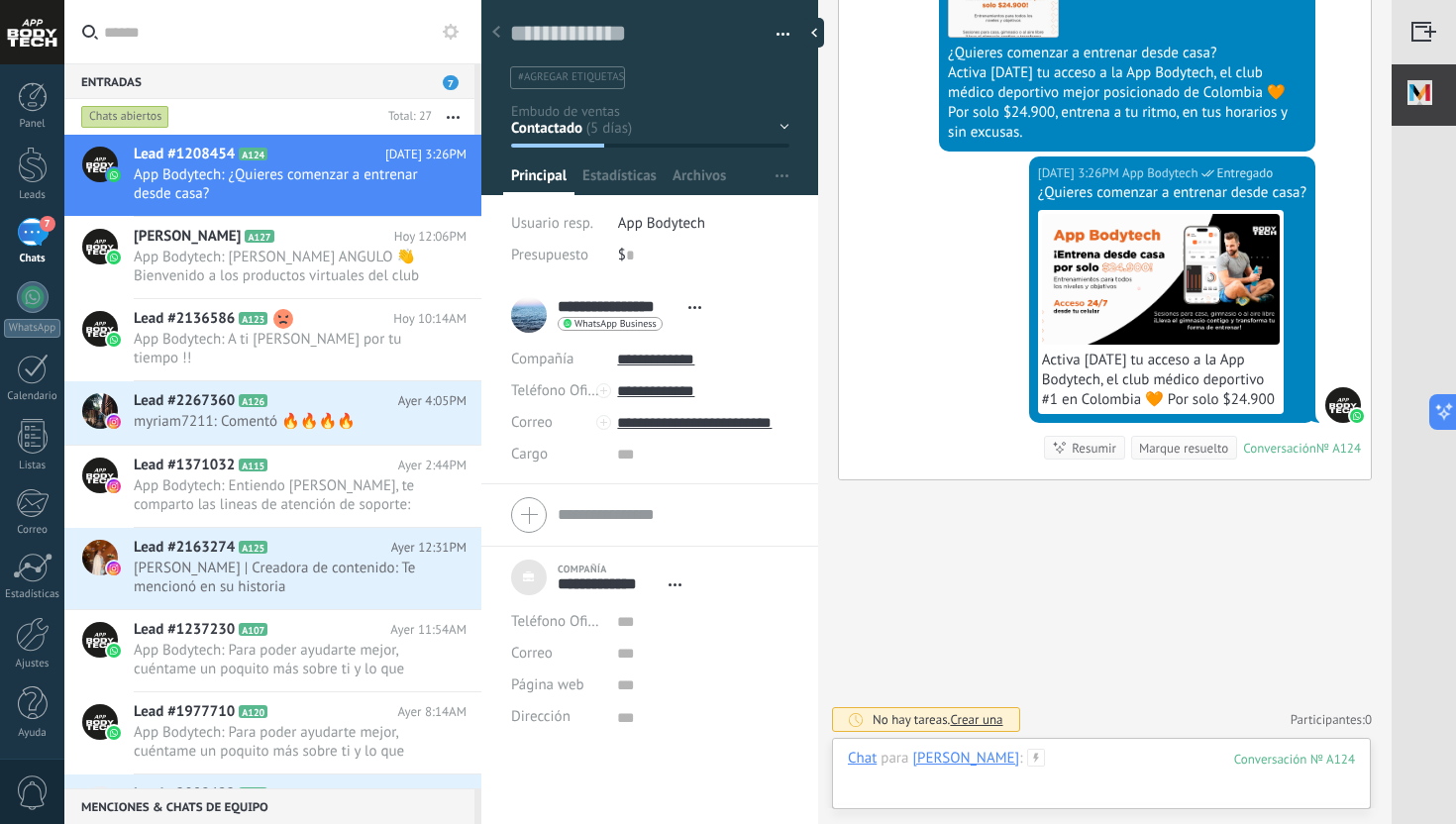 click at bounding box center [1101, 778] 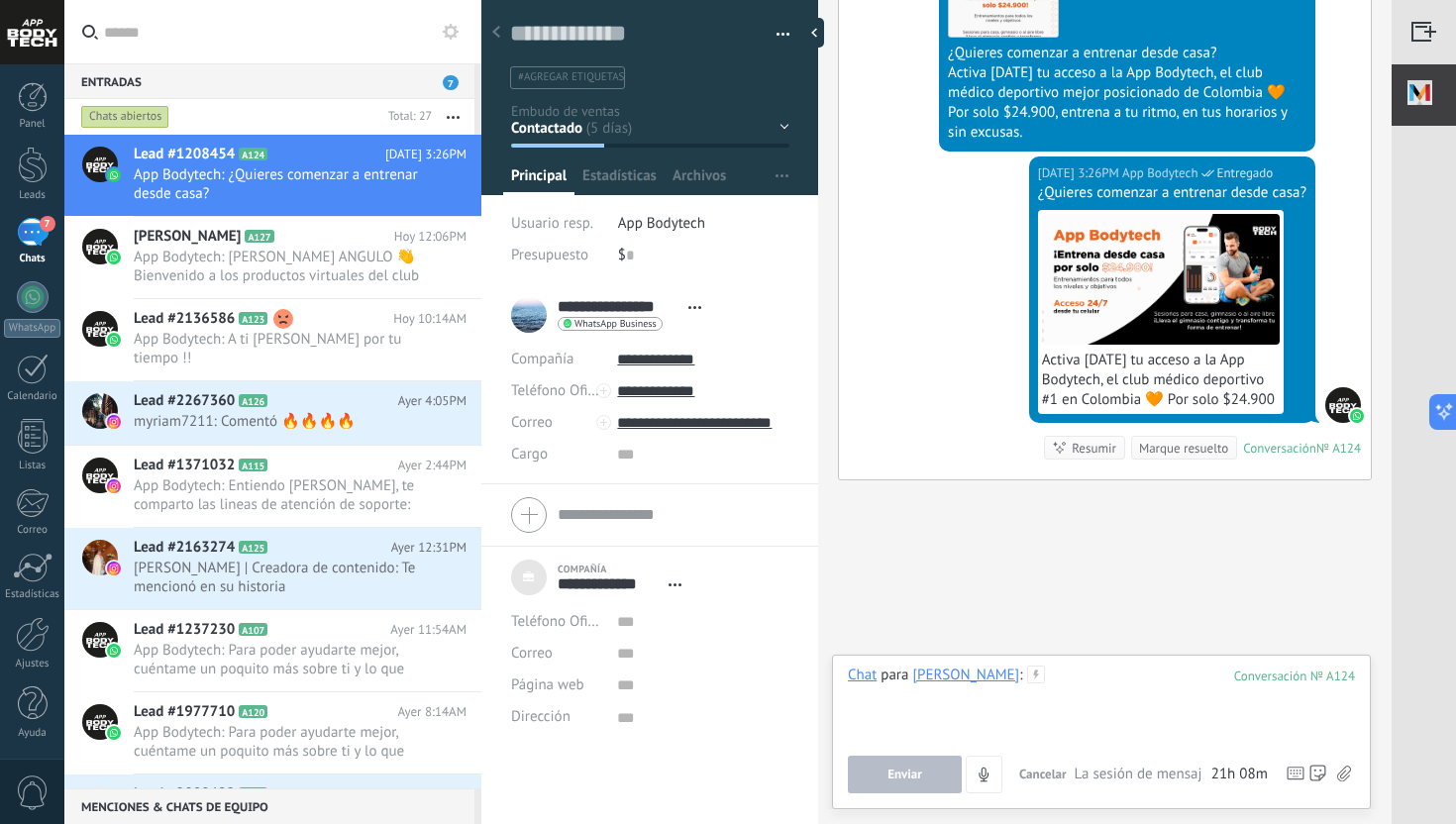 type 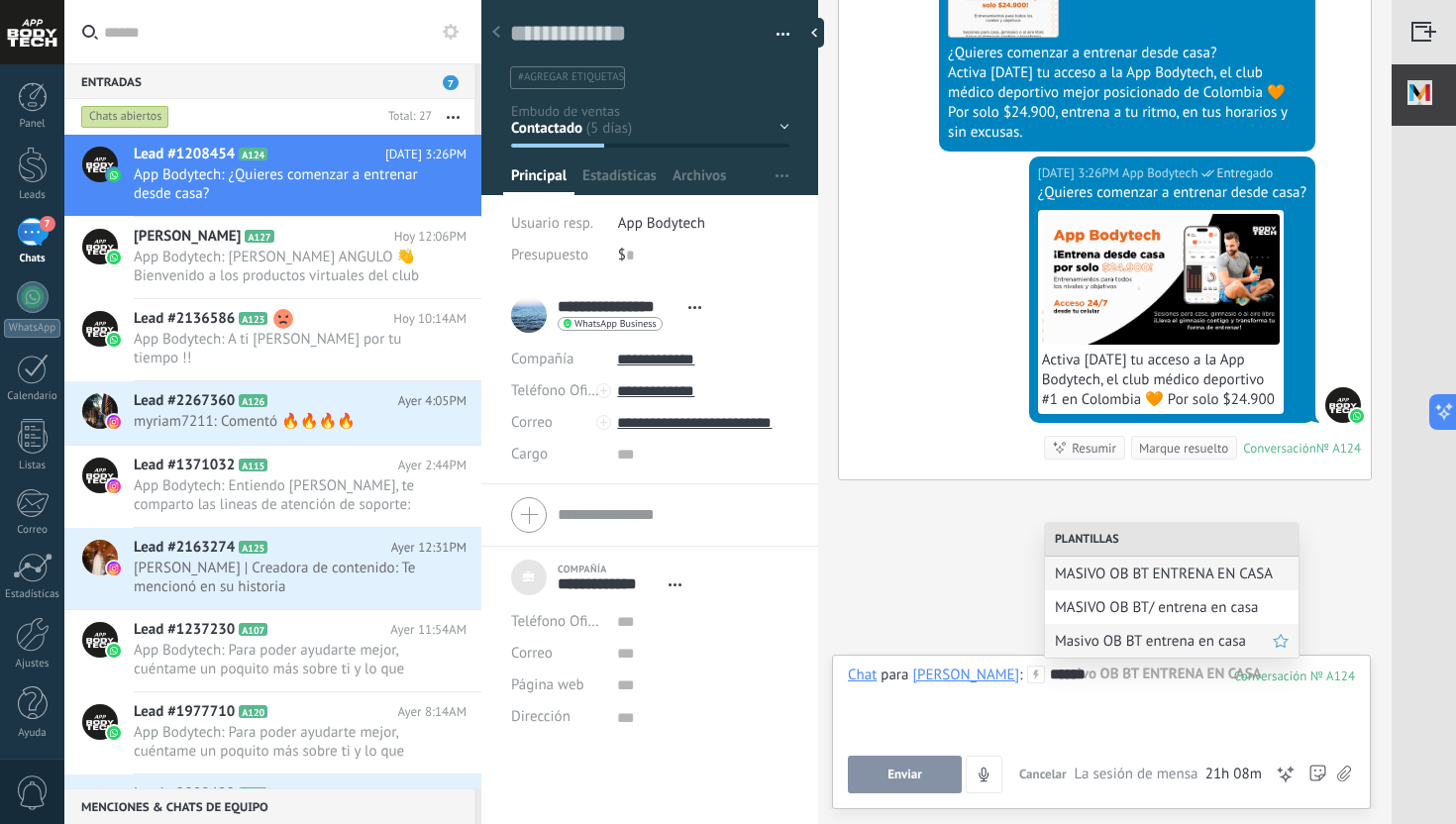 click on "Masivo OB BT entrena en casa" at bounding box center [1164, 641] 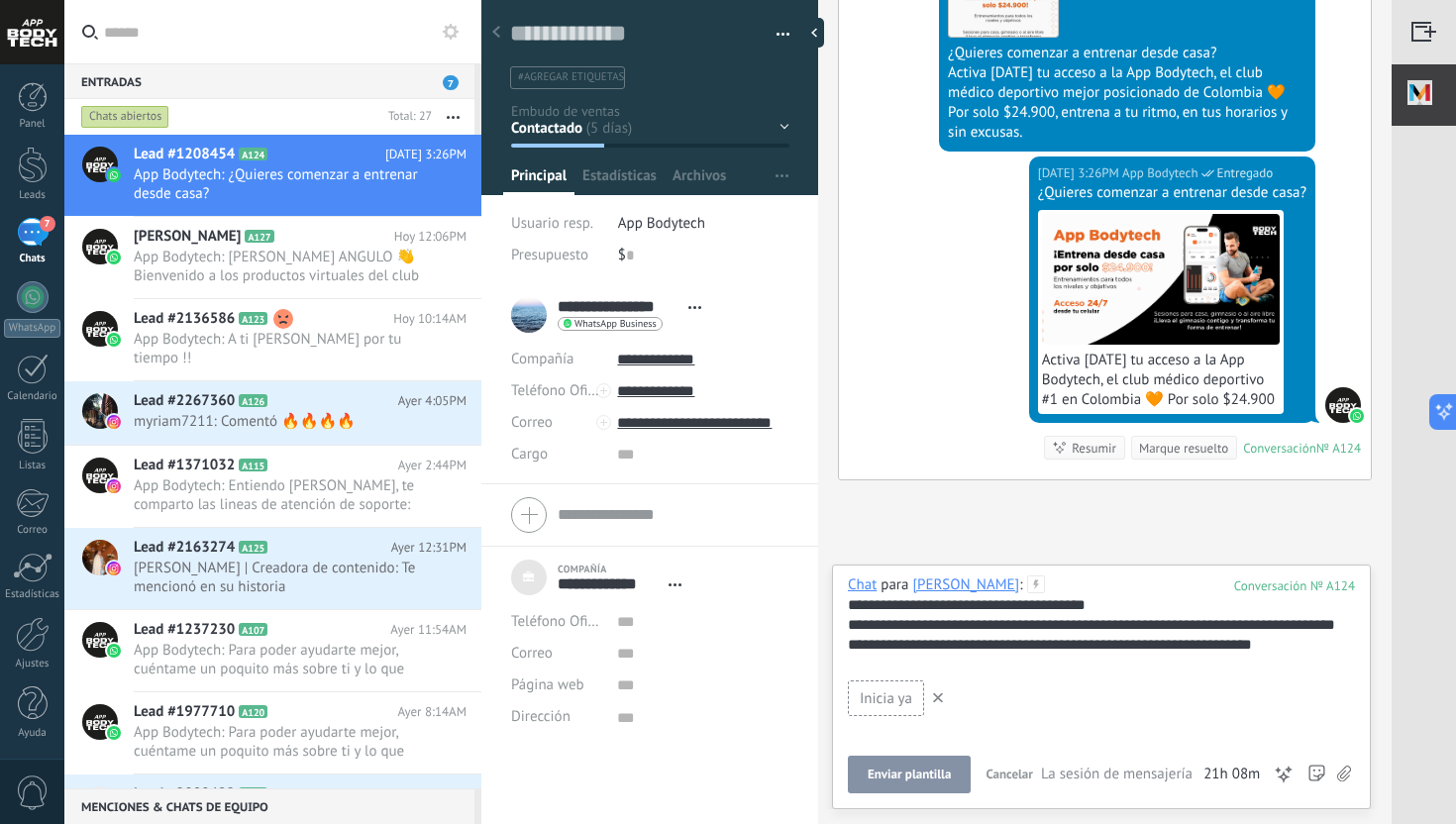 click on "Enviar plantilla" at bounding box center [909, 774] 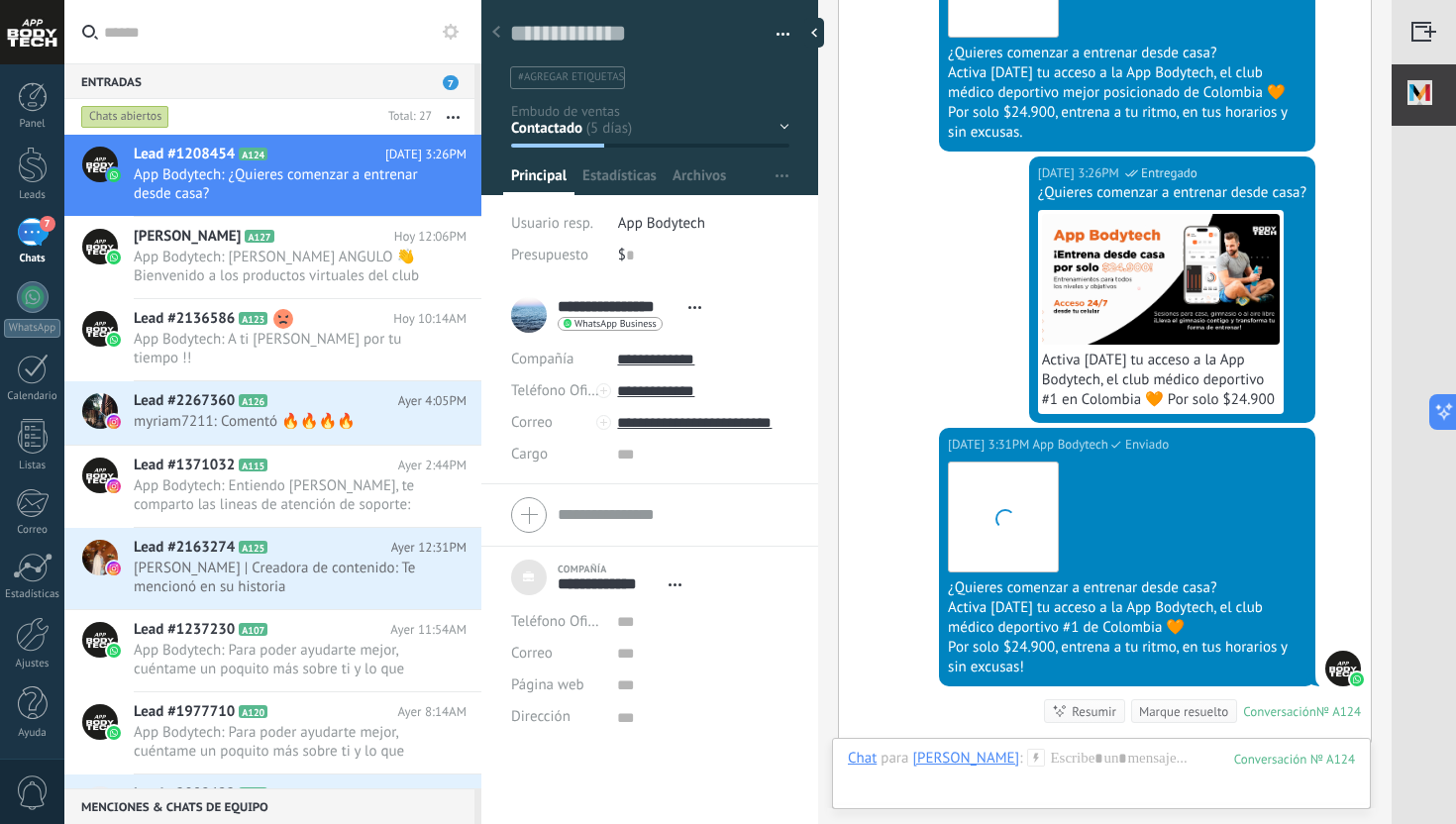 scroll, scrollTop: 1183, scrollLeft: 0, axis: vertical 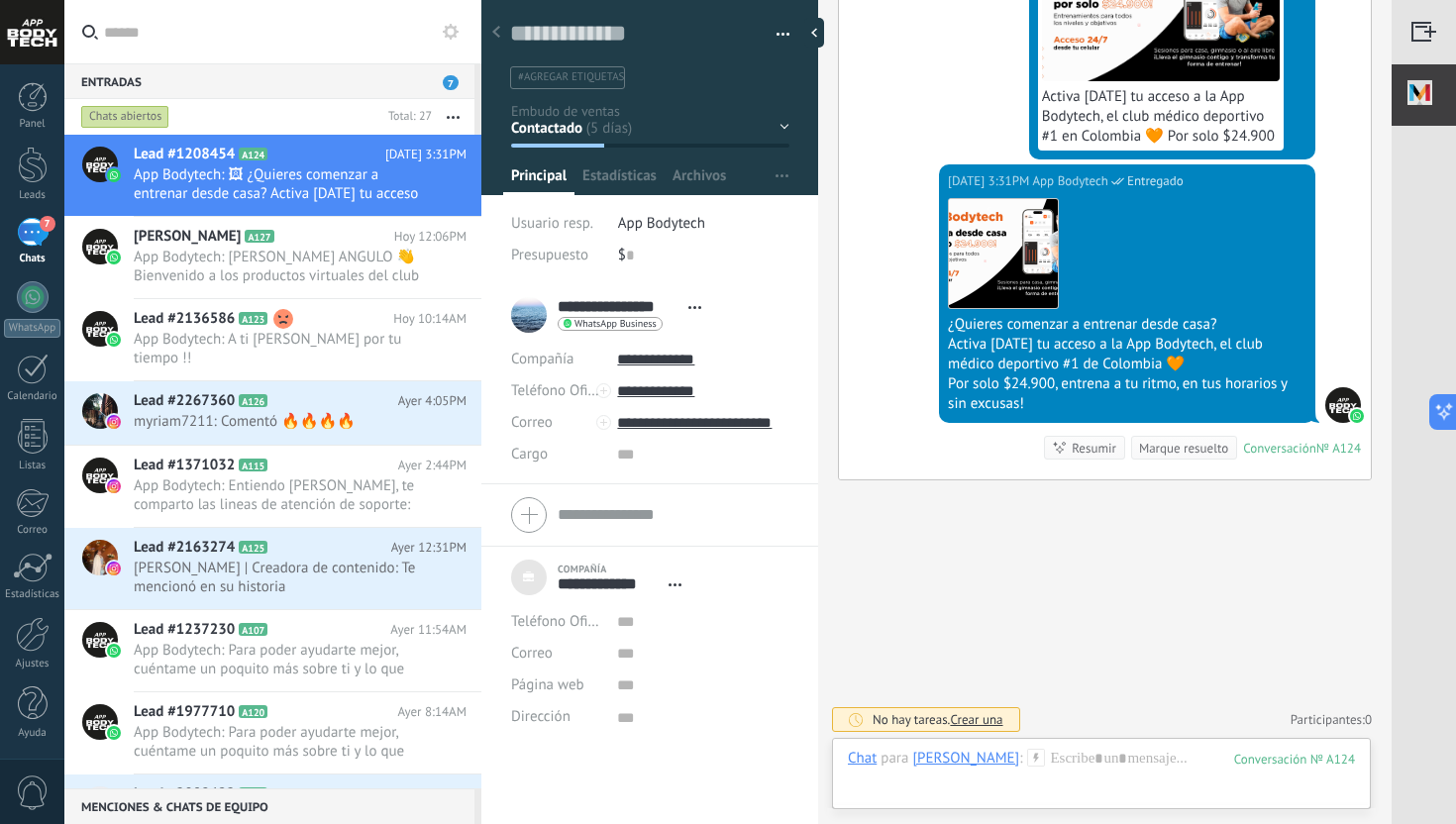 click at bounding box center [284, 32] 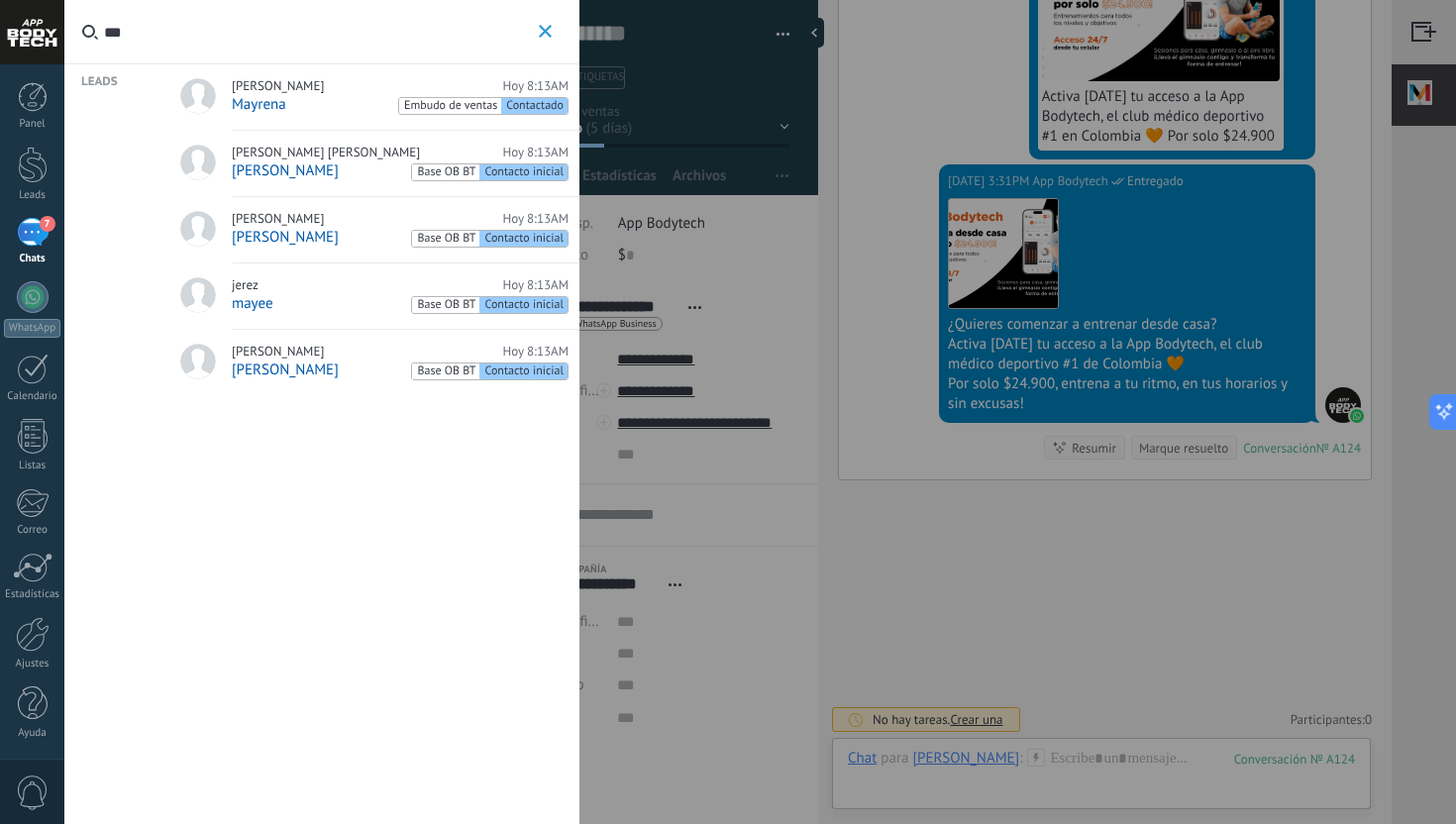type on "***" 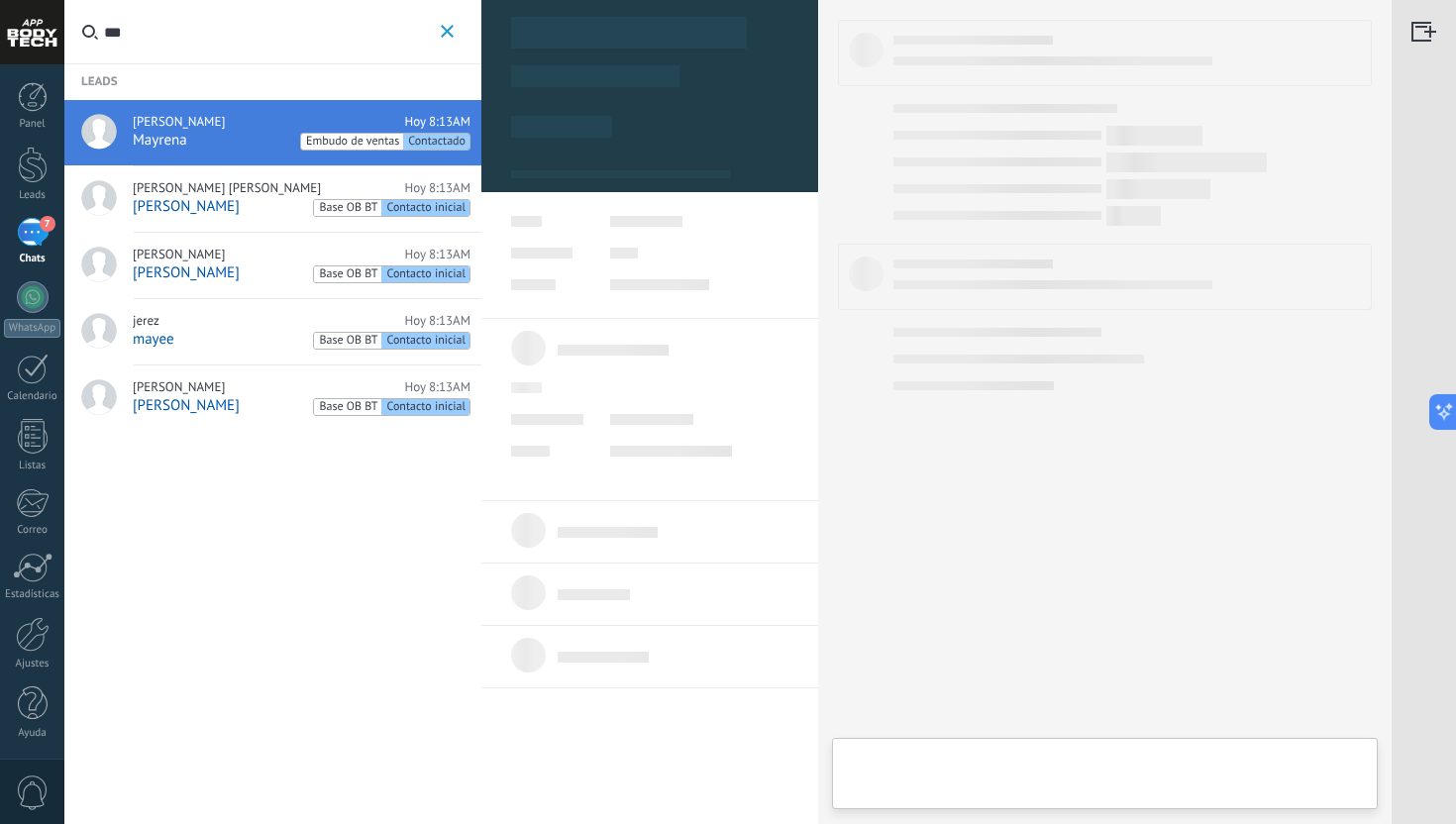 type on "*******" 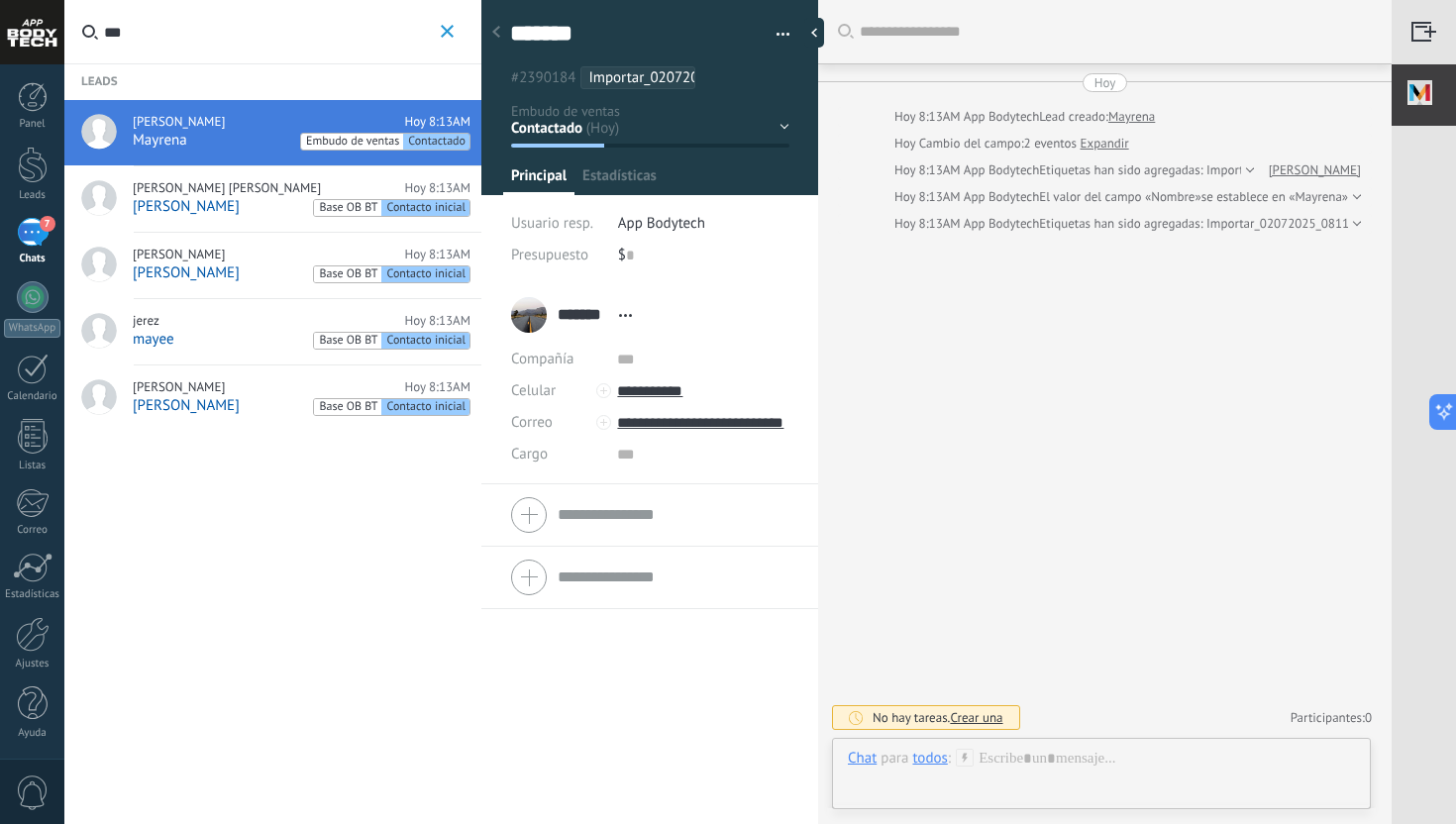 scroll, scrollTop: 30, scrollLeft: 0, axis: vertical 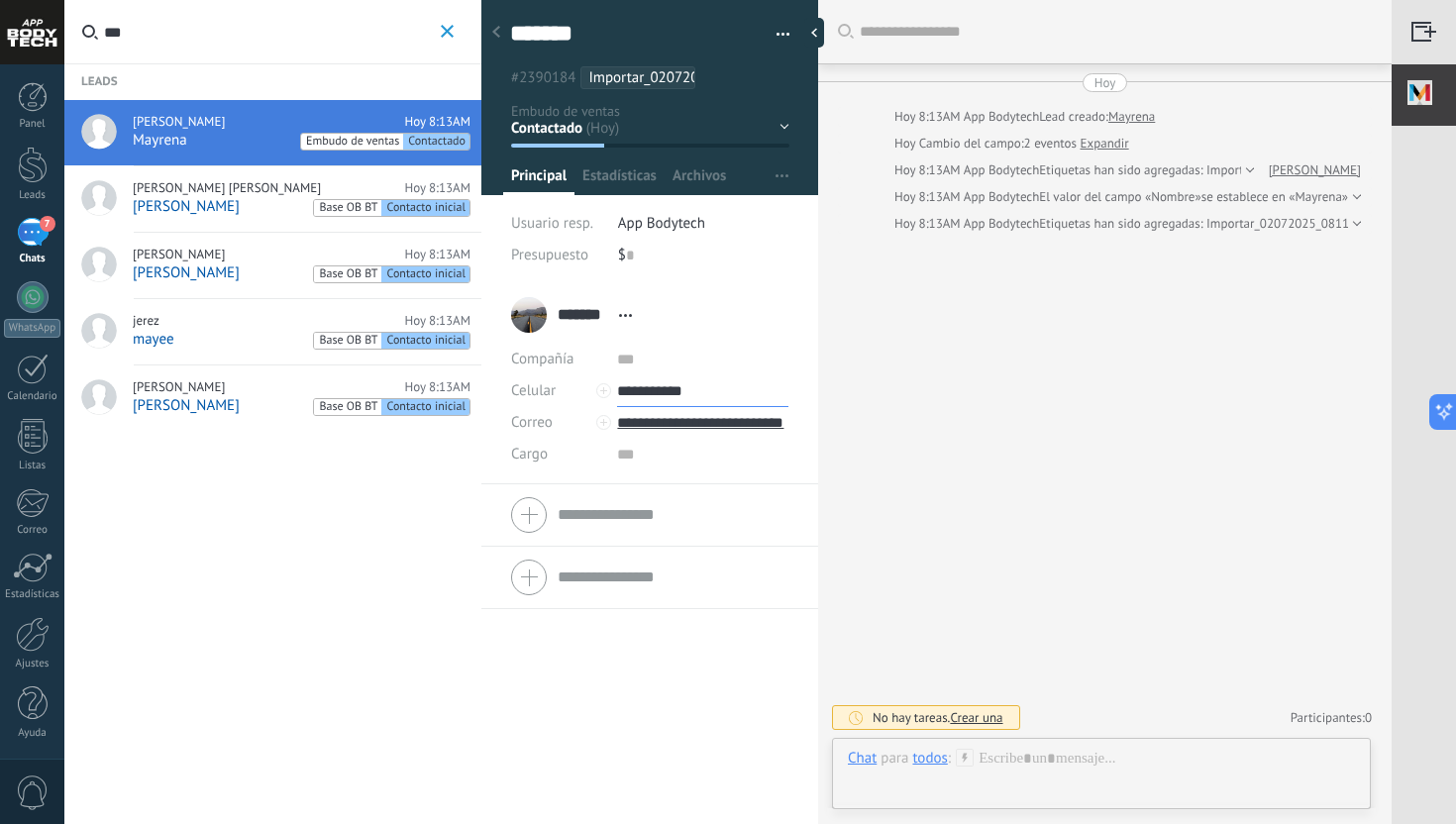 type on "**********" 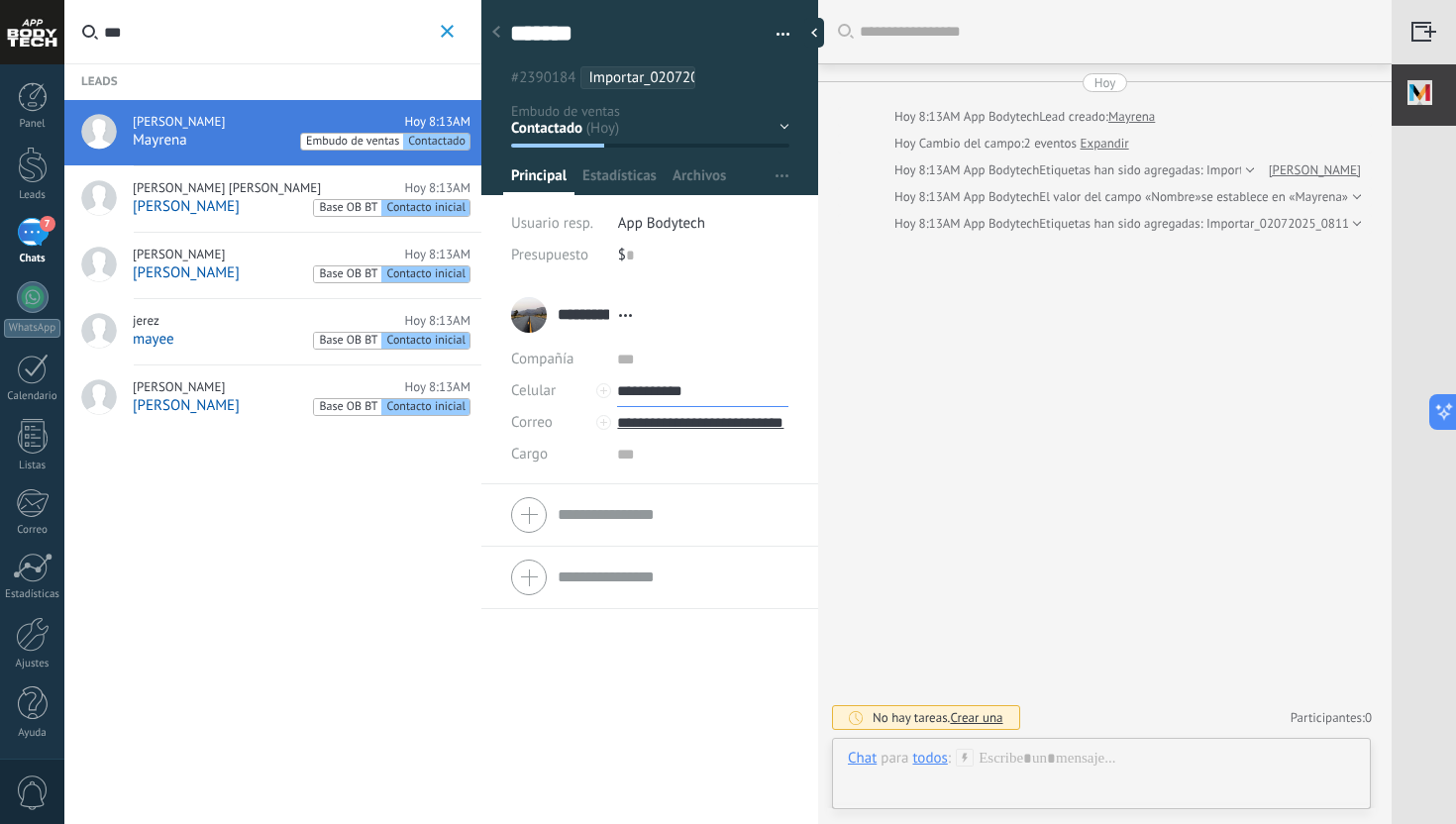 click on "**********" at bounding box center (702, 391) 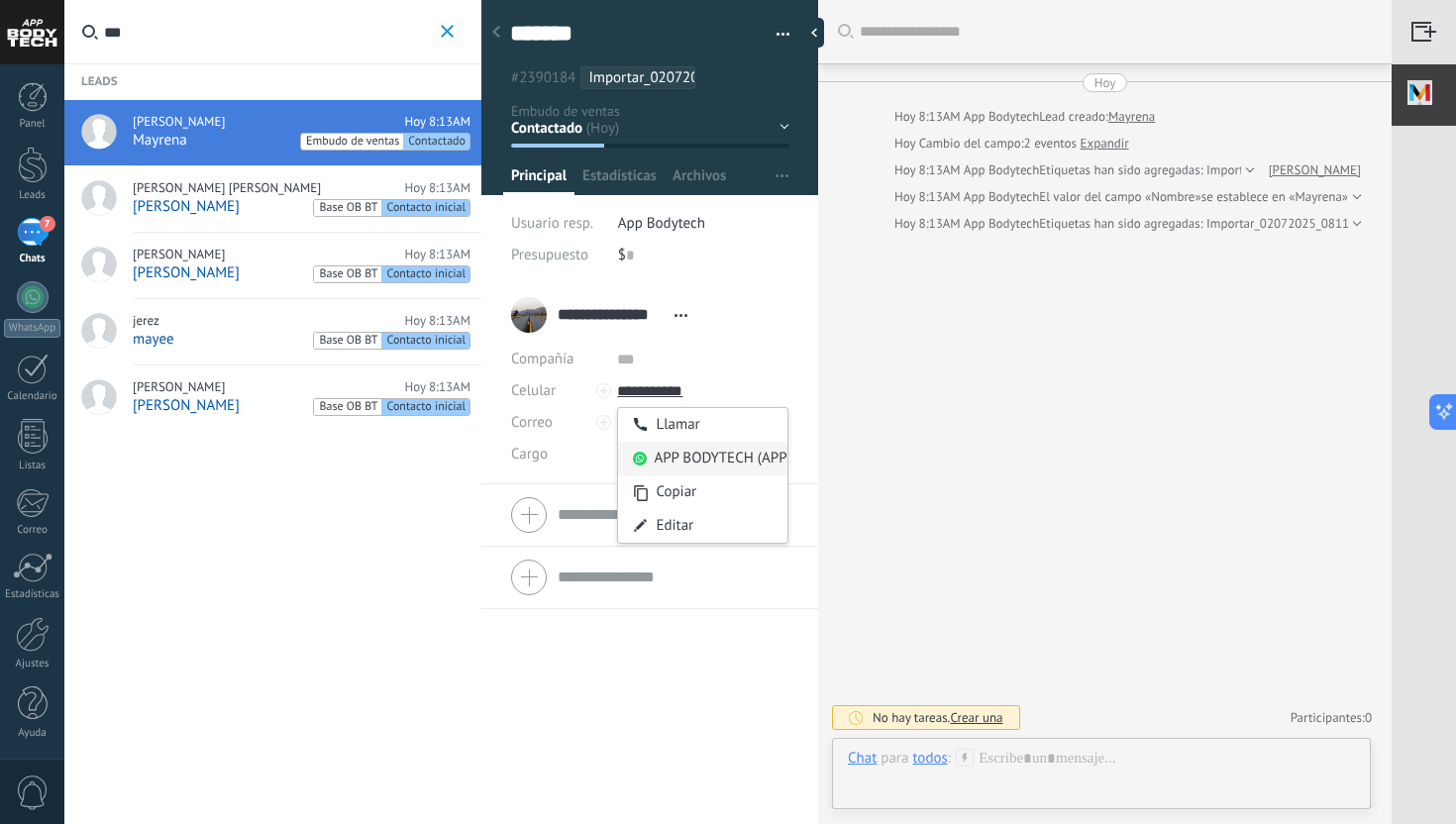 type on "**********" 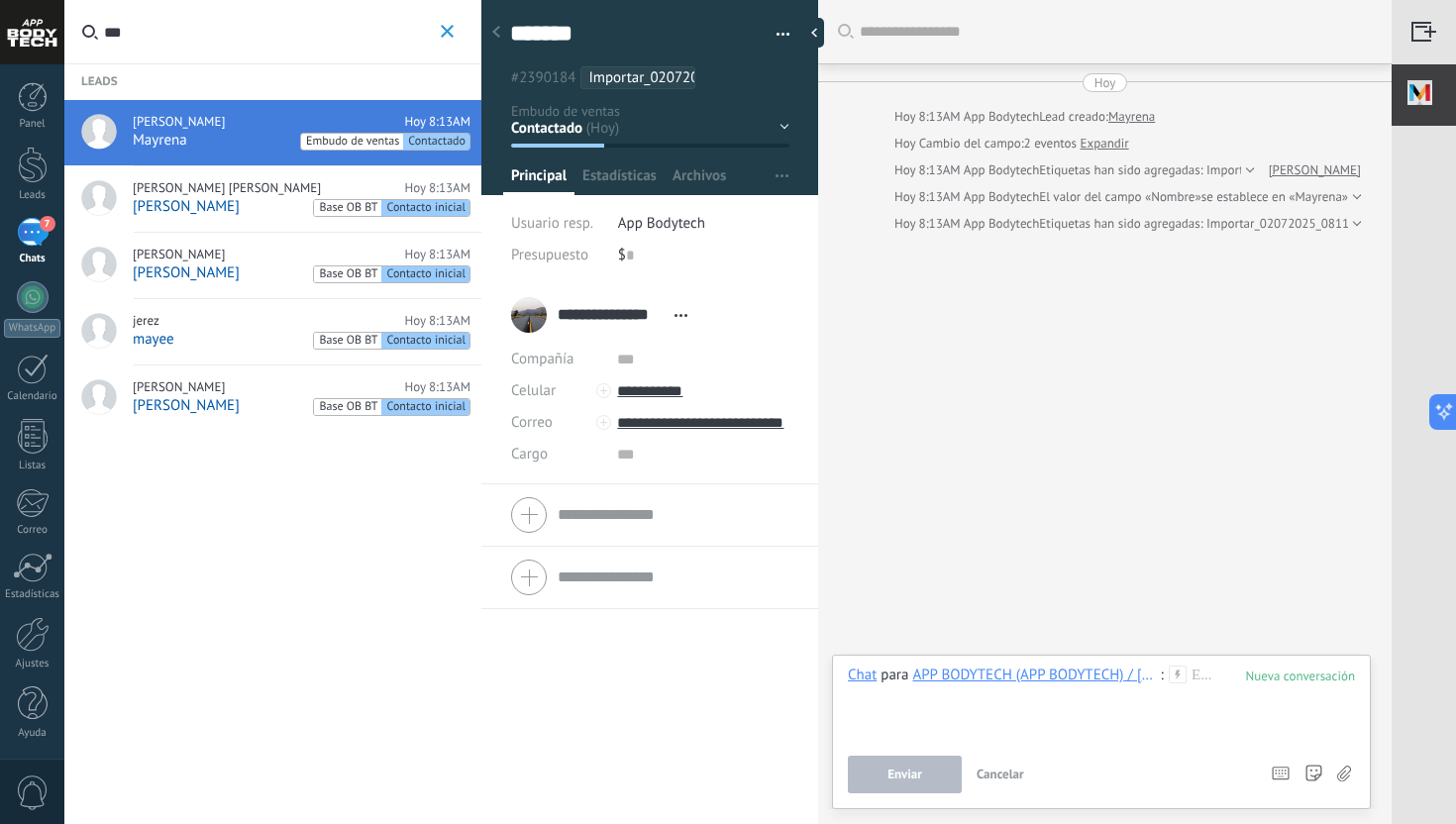 type 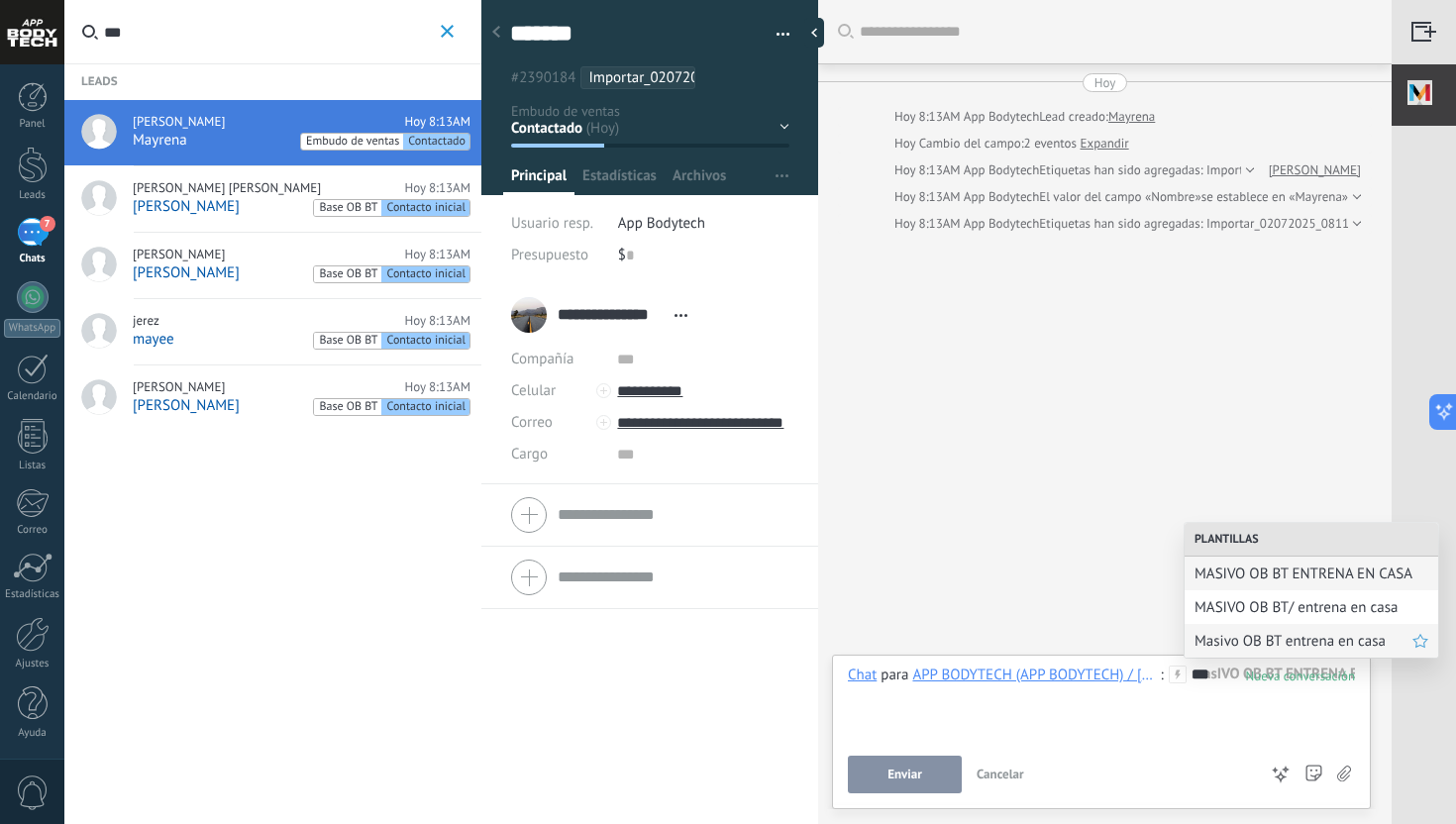 click on "Masivo OB BT entrena en casa" at bounding box center [1303, 641] 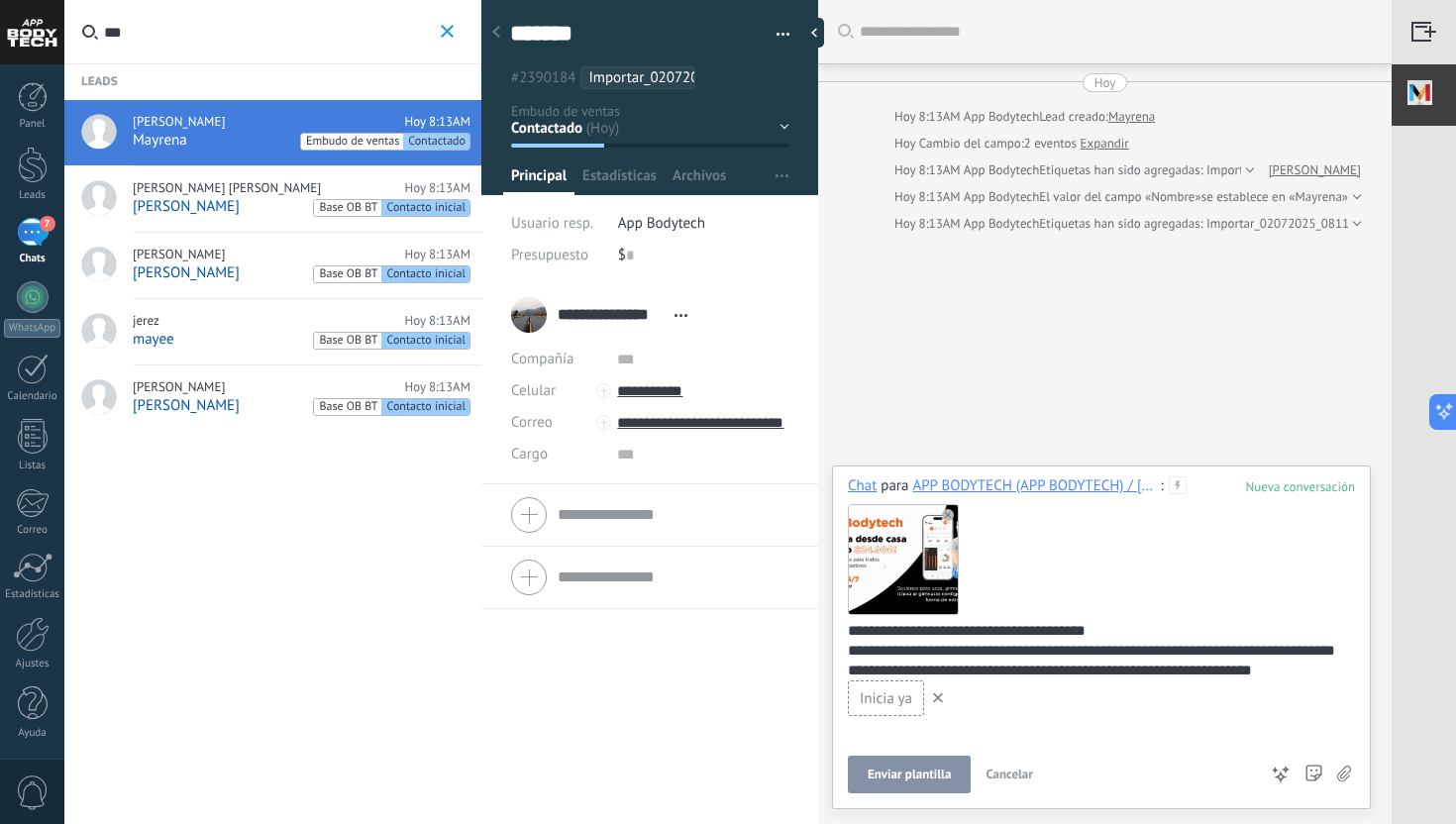 click on "Enviar plantilla" at bounding box center [909, 774] 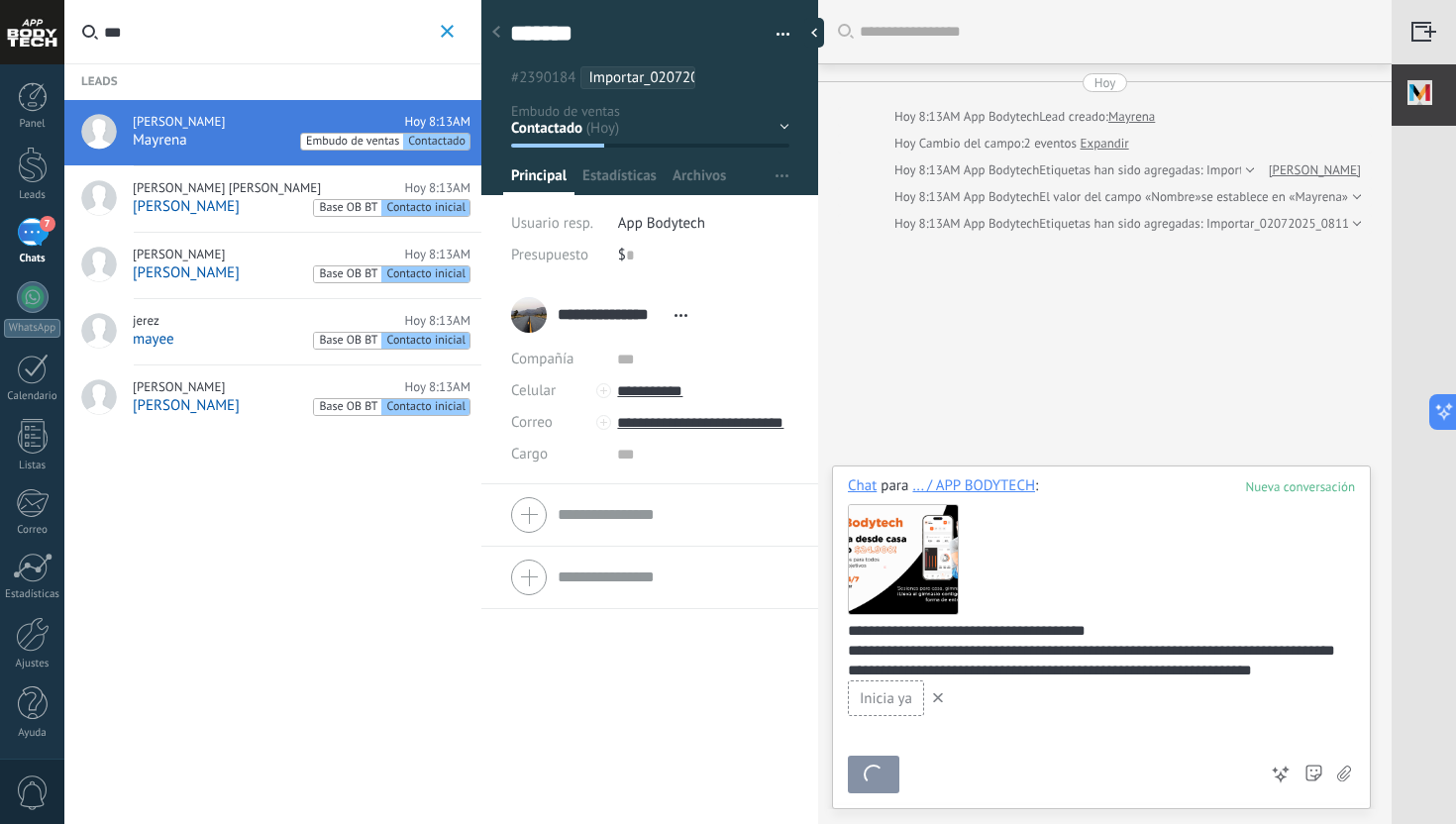 scroll, scrollTop: 161, scrollLeft: 0, axis: vertical 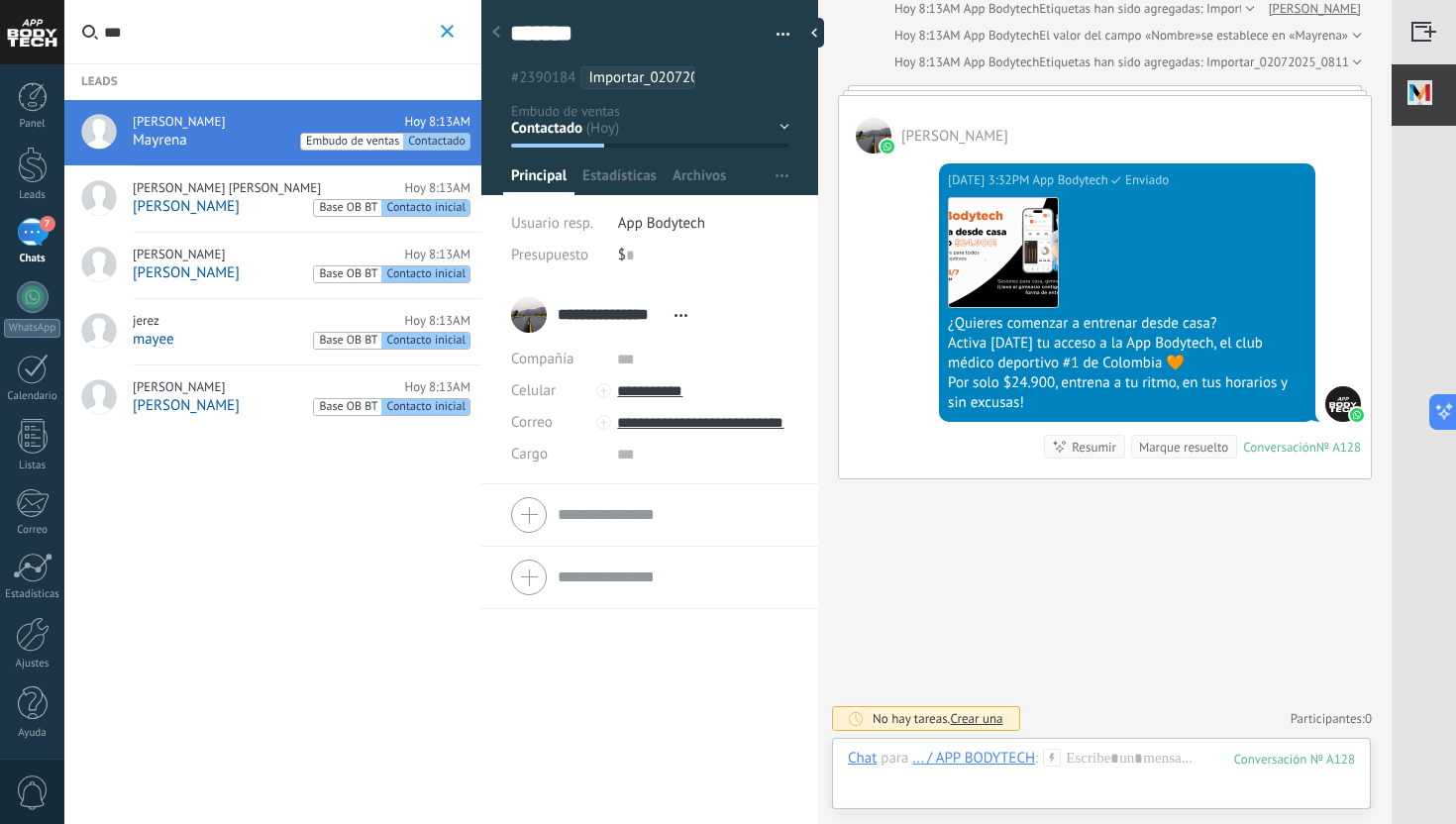 click 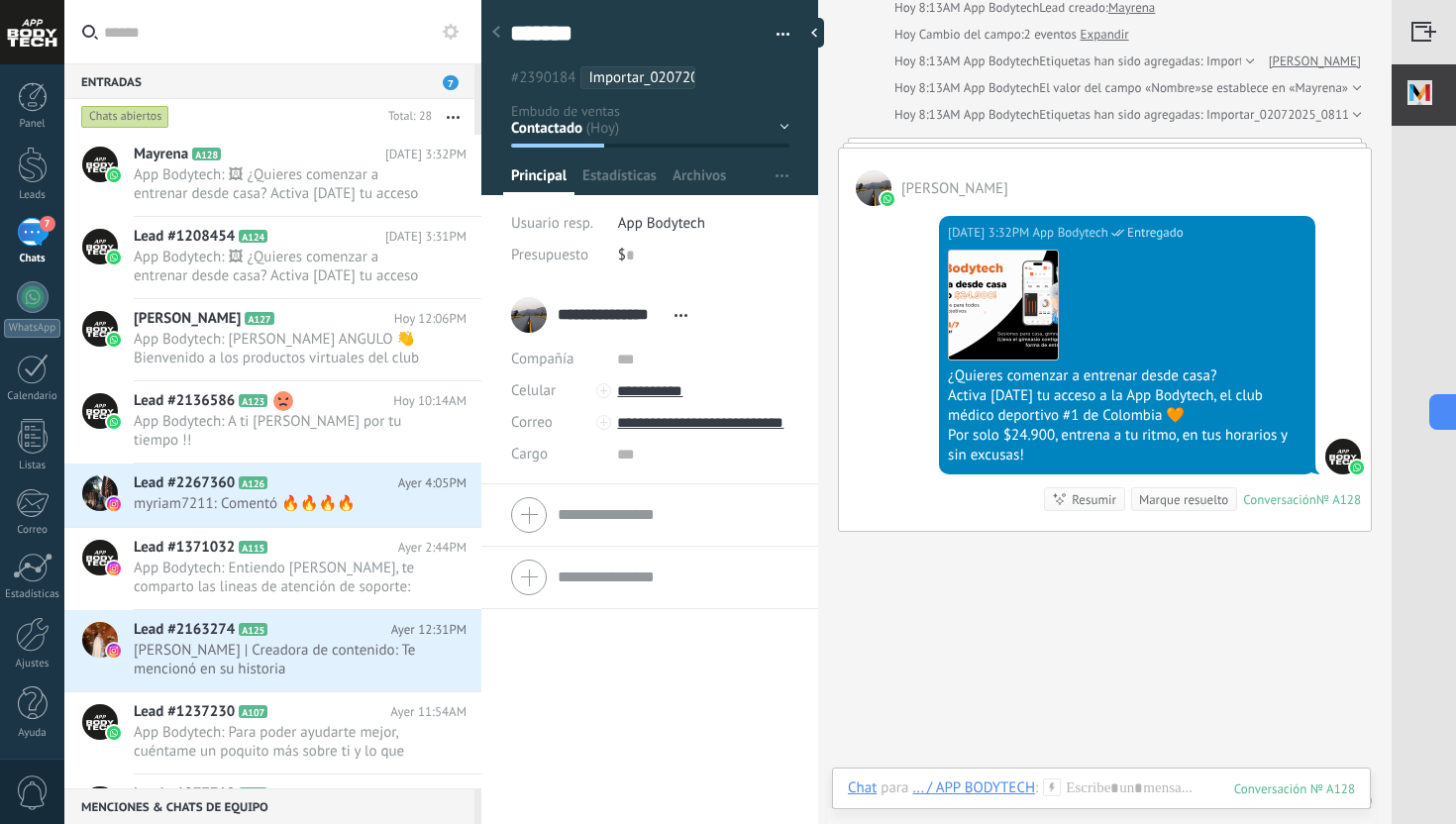 scroll, scrollTop: 0, scrollLeft: 0, axis: both 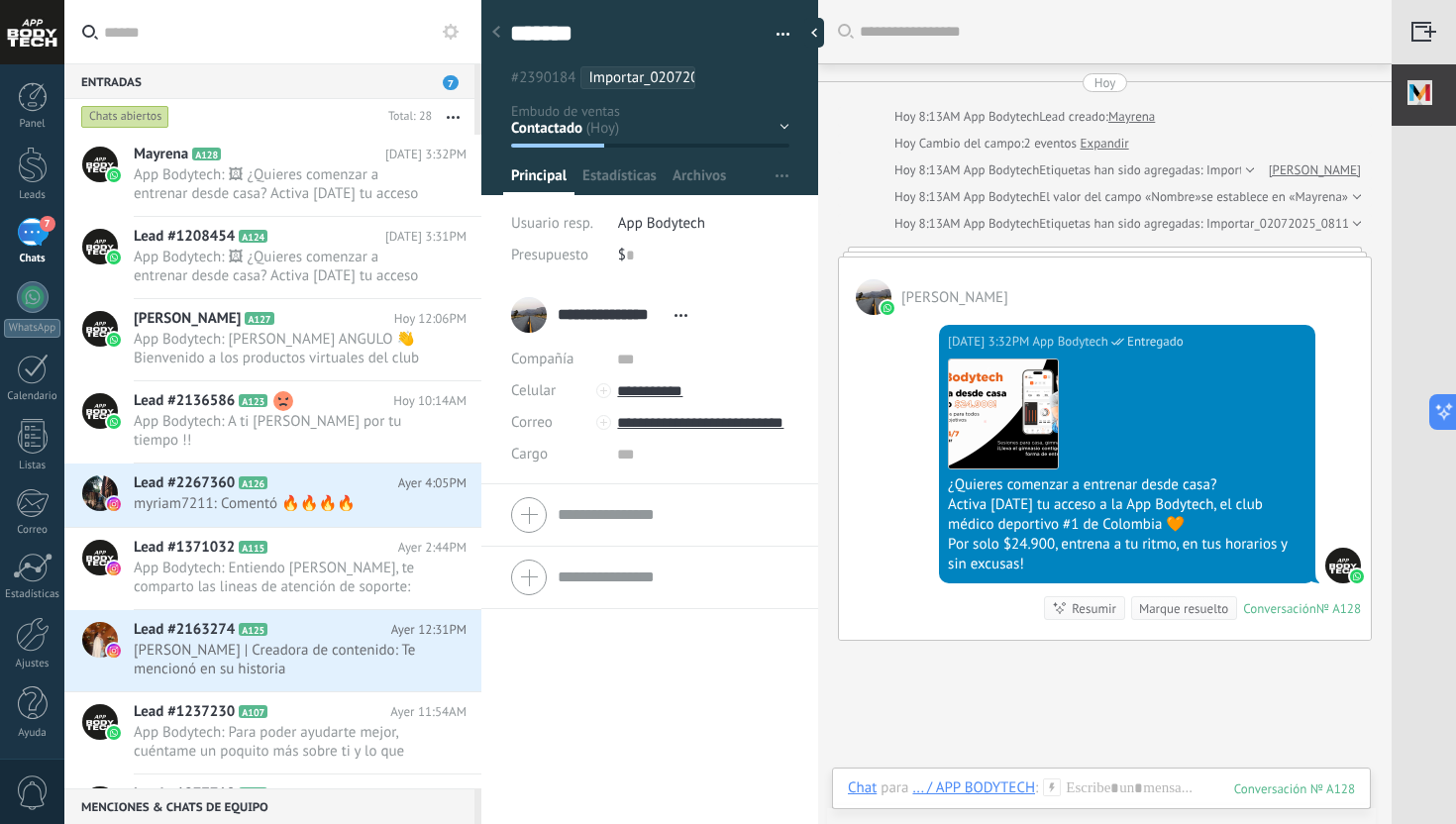 click on "Buscar Carga más Hoy Hoy 8:13AM App Bodytech  Lead creado:  Mayrena Hoy Cambio del campo:  2  eventos   Expandir Hoy 8:13AM App Bodytech  Etiquetas han sido agregadas: Importar_02072025_0811 Barraza Hoy 8:13AM App Bodytech  El valor del campo «Nombre»  se establece en «Mayrena» Hoy 8:13AM App Bodytech  Etiquetas han sido agregadas: Importar_02072025_0811 Barraza Barraza  Hoy 3:32PM App Bodytech  Entregado Descargar ¿Quieres comenzar a entrenar desde casa? Activa hoy tu acceso a la App Bodytech, el club médico deportivo #1 de Colombia 🧡 Por solo $24.900, entrena a tu ritmo, en tus horarios y sin excusas! Conversación  № A128 Conversación № A128 Resumir Resumir Marque resuelto Hoy 3:32PM App Bodytech: ¿Quieres comenzar a entrenar desde casa?
Activa hoy tu acceso a la App Bodytech, el club médico deportivo #1 de Colombia 🧡
Por solo $24.900, entrena a tu ritmo, en tus horarios y sin excusas! Conversación № A128 No hay tareas.  Crear una Participantes:  0 Agregar usuario Bots:" at bounding box center (1104, 493) 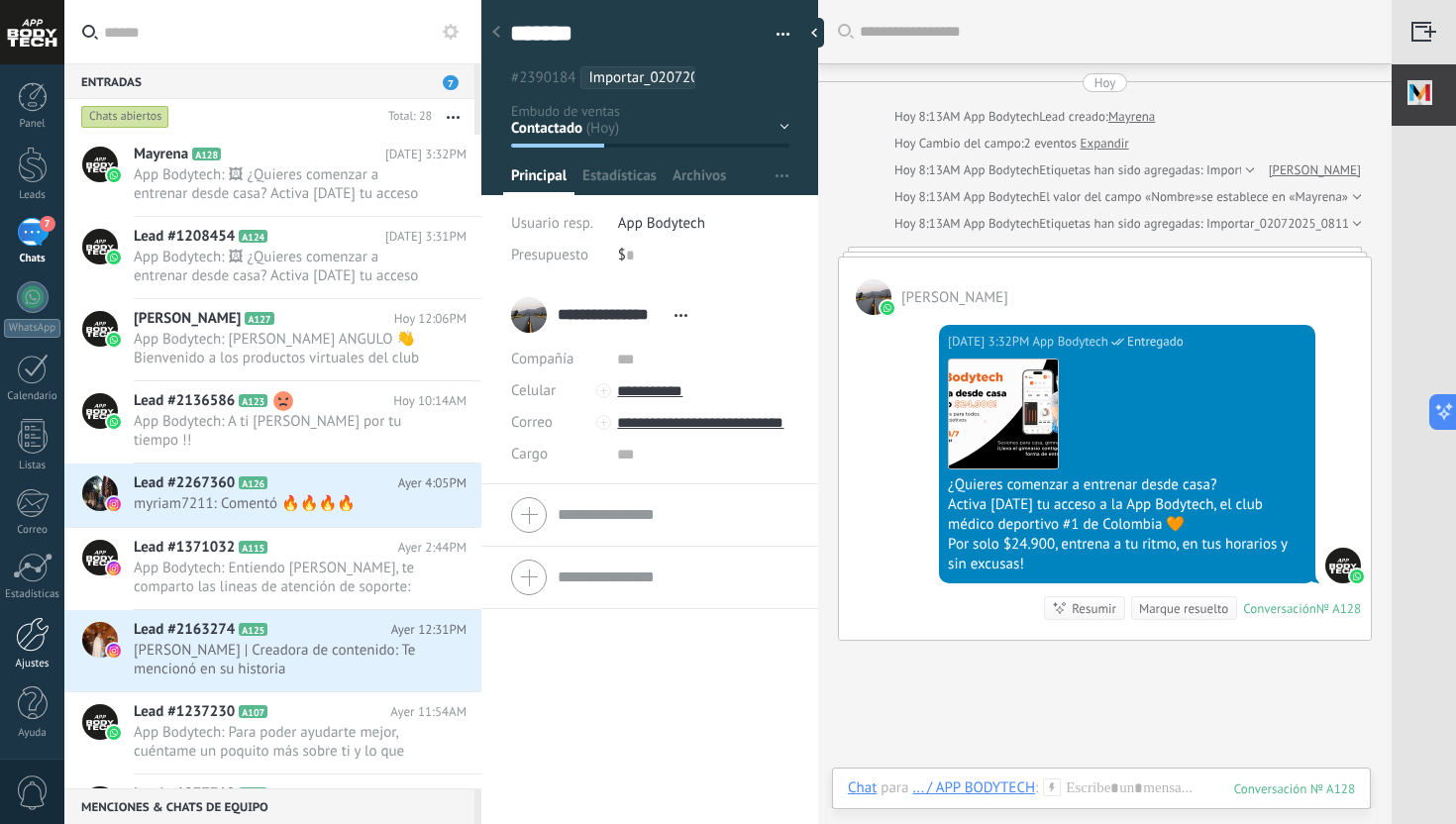 click at bounding box center [33, 634] 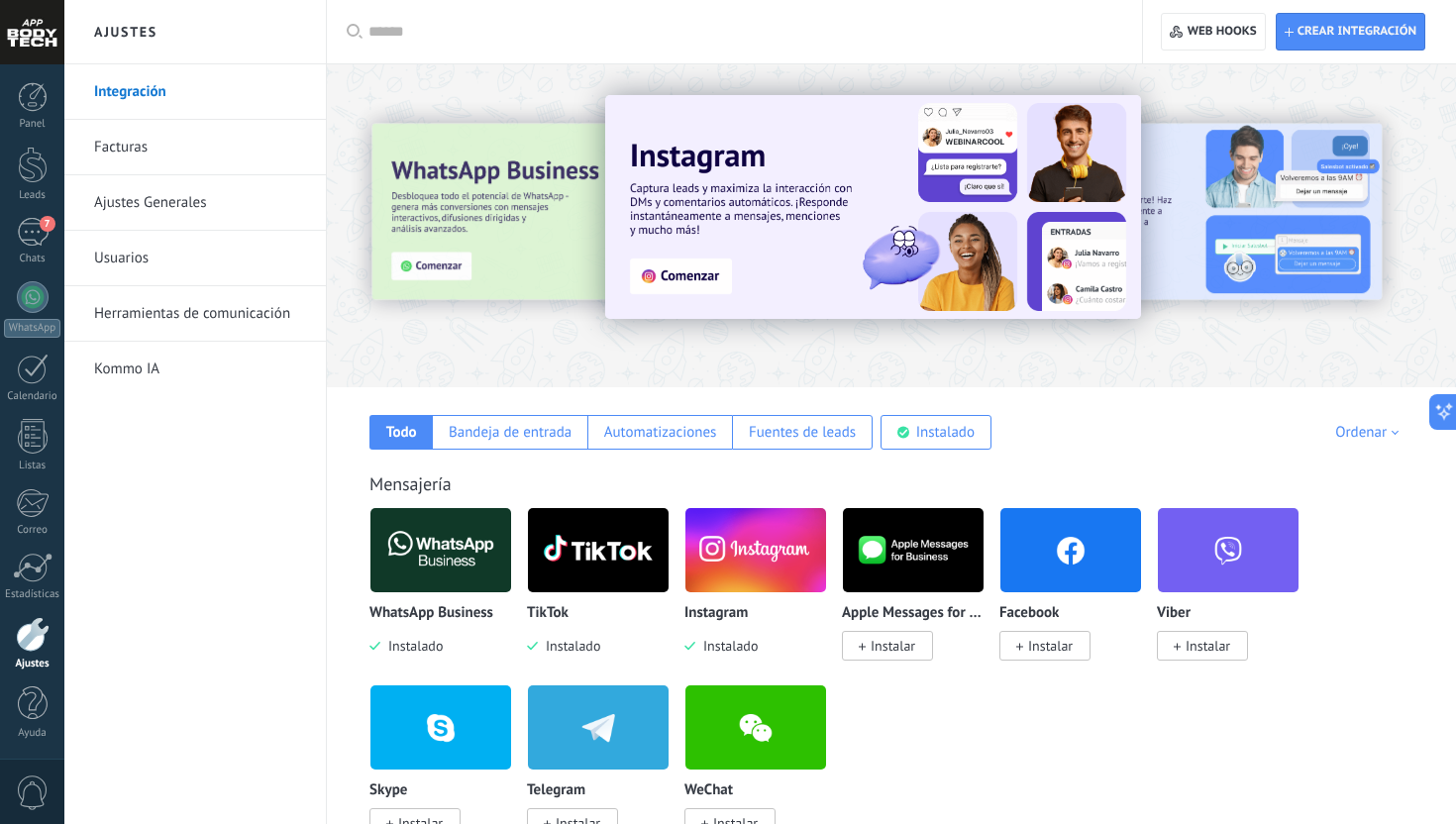 click on "Herramientas de comunicación" at bounding box center [200, 314] 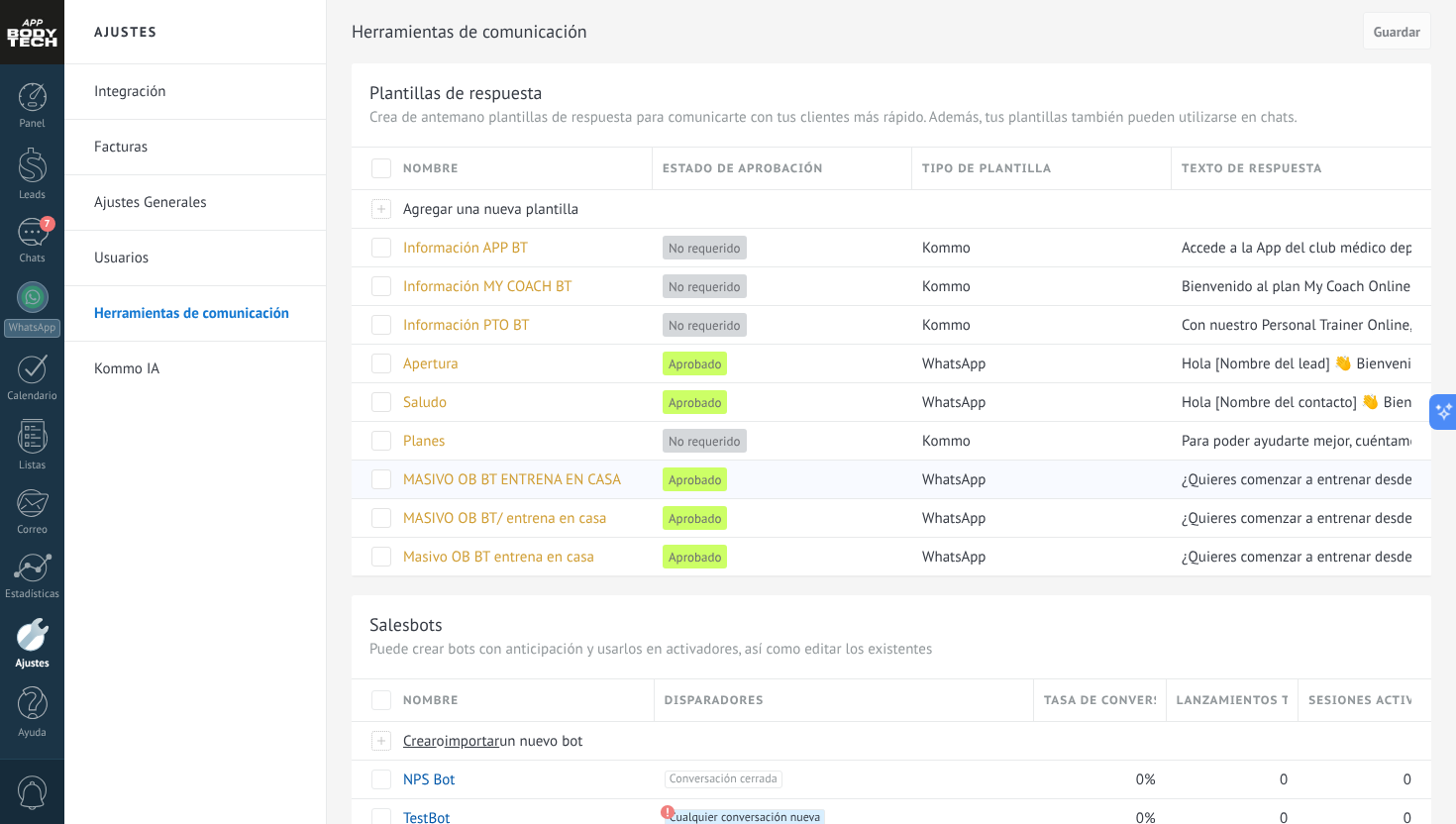 click at bounding box center [381, 479] 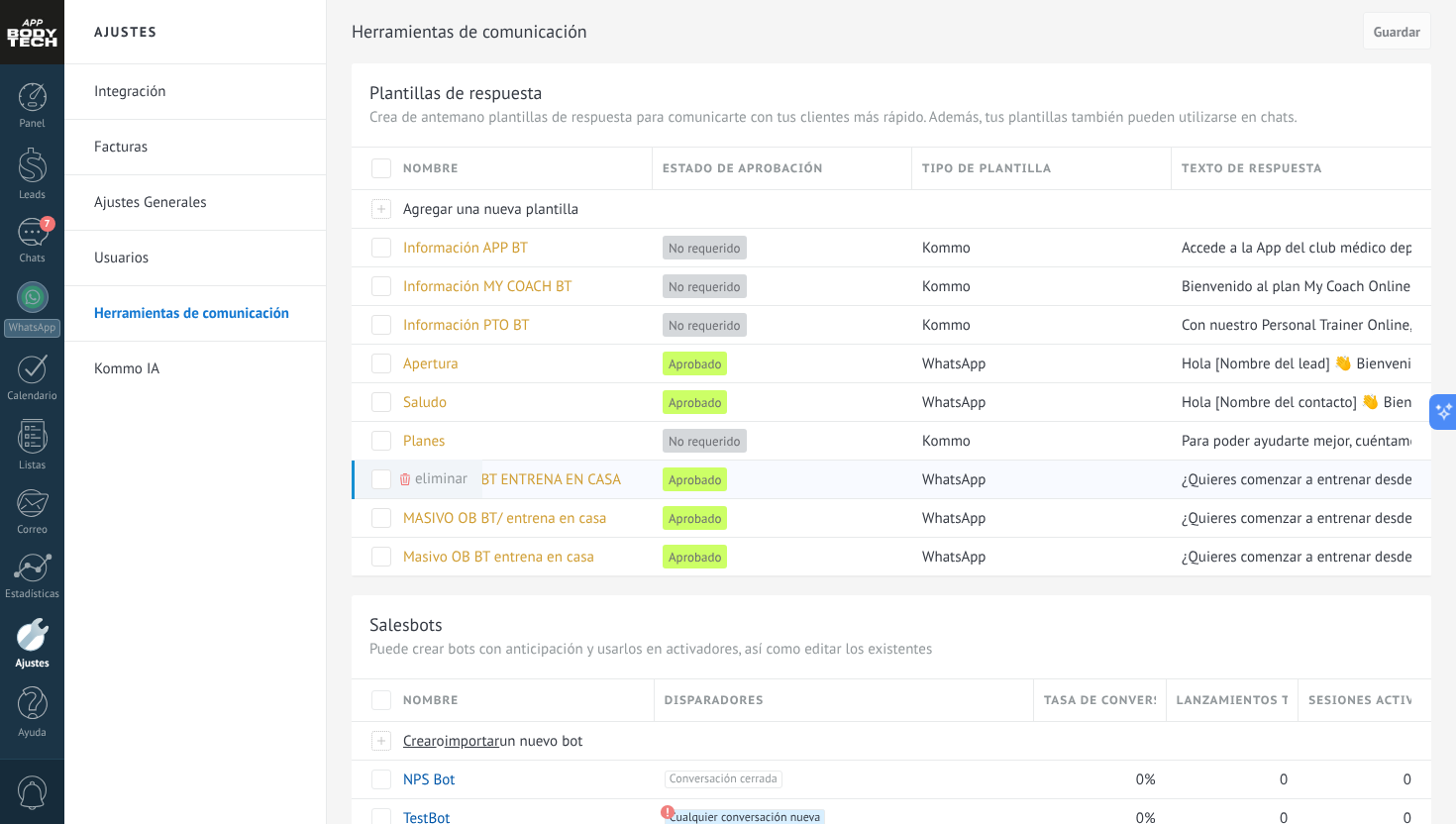 click at bounding box center [381, 479] 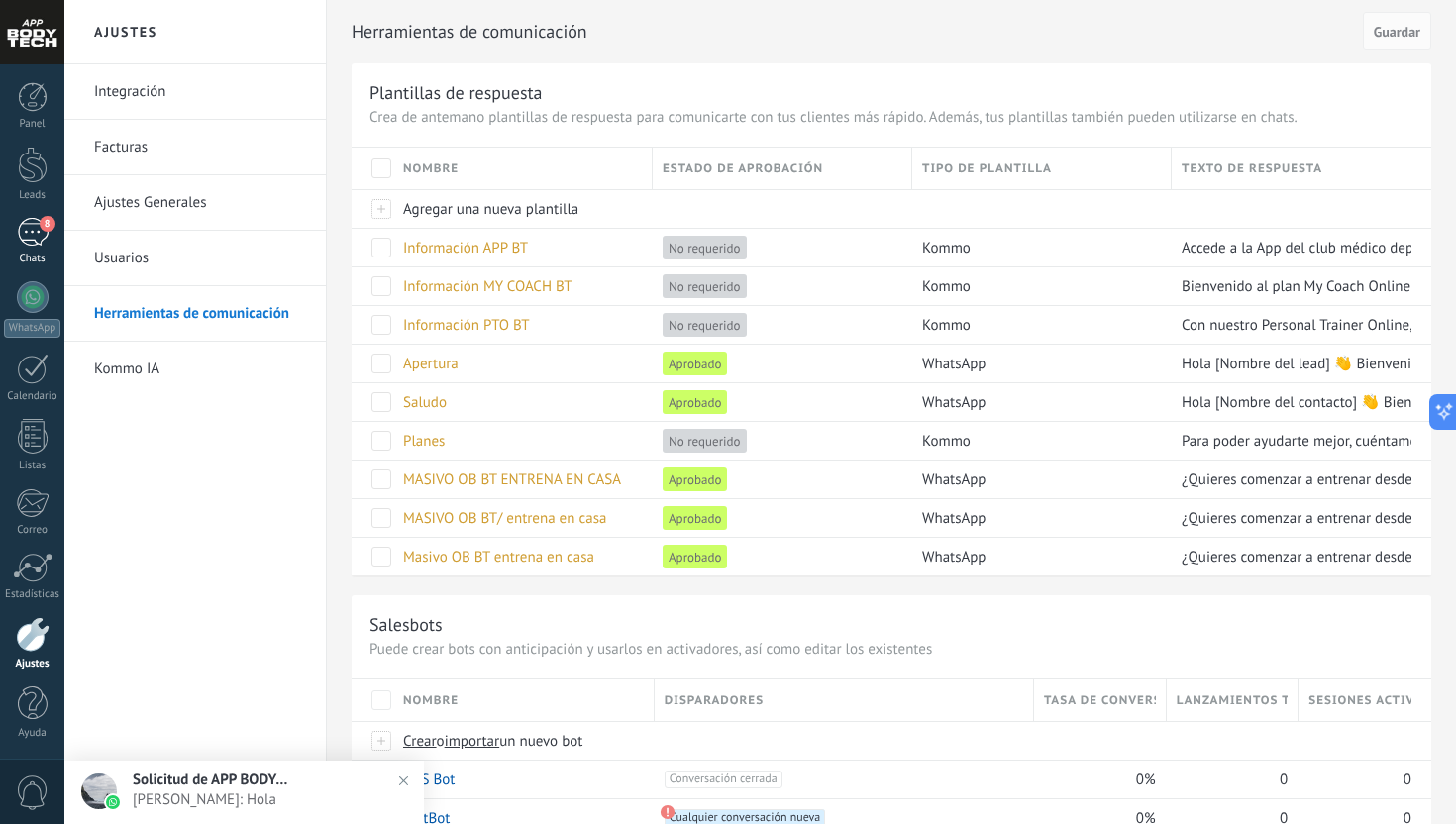 click on "8" at bounding box center (48, 224) 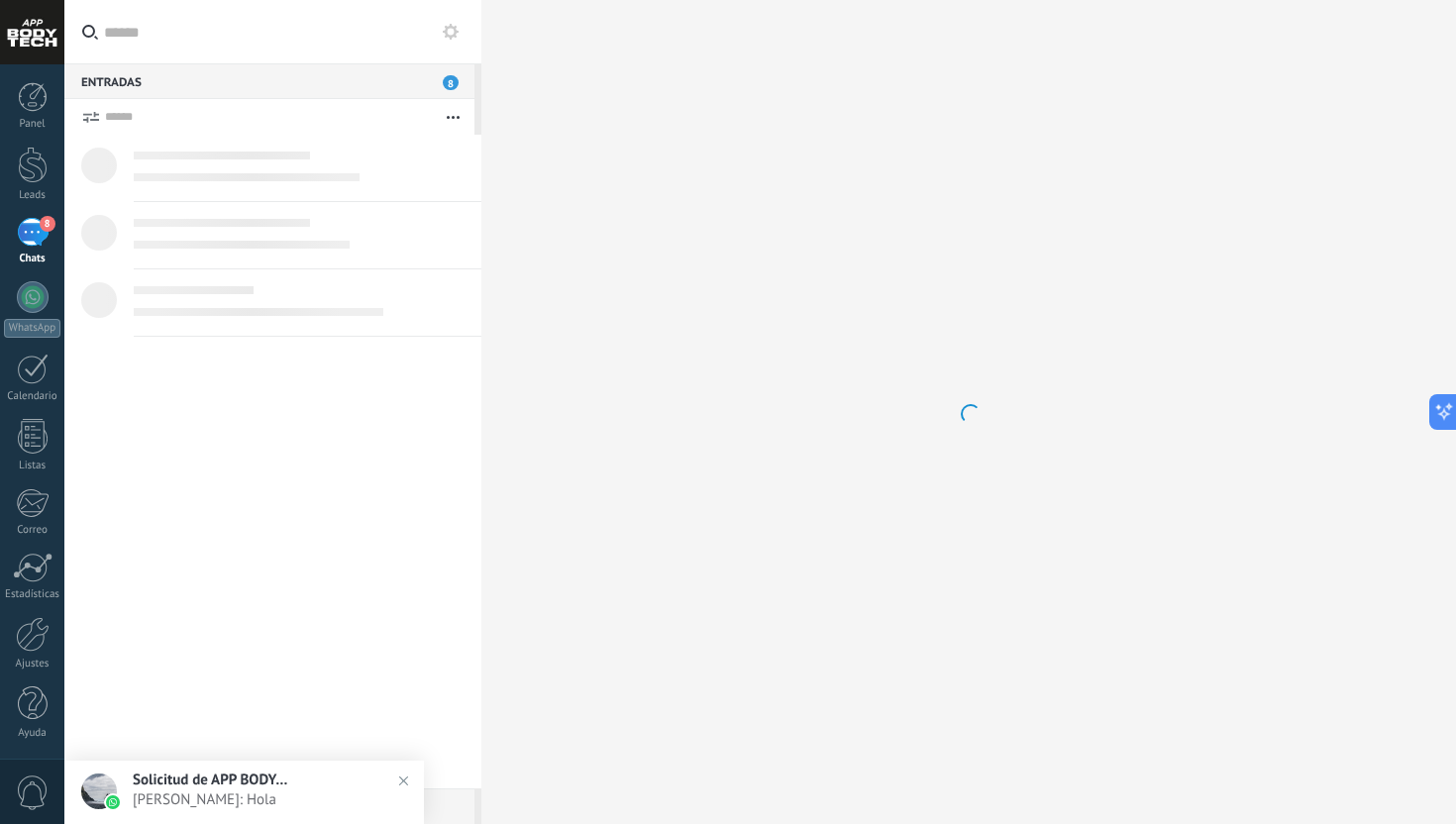 scroll, scrollTop: 889, scrollLeft: 0, axis: vertical 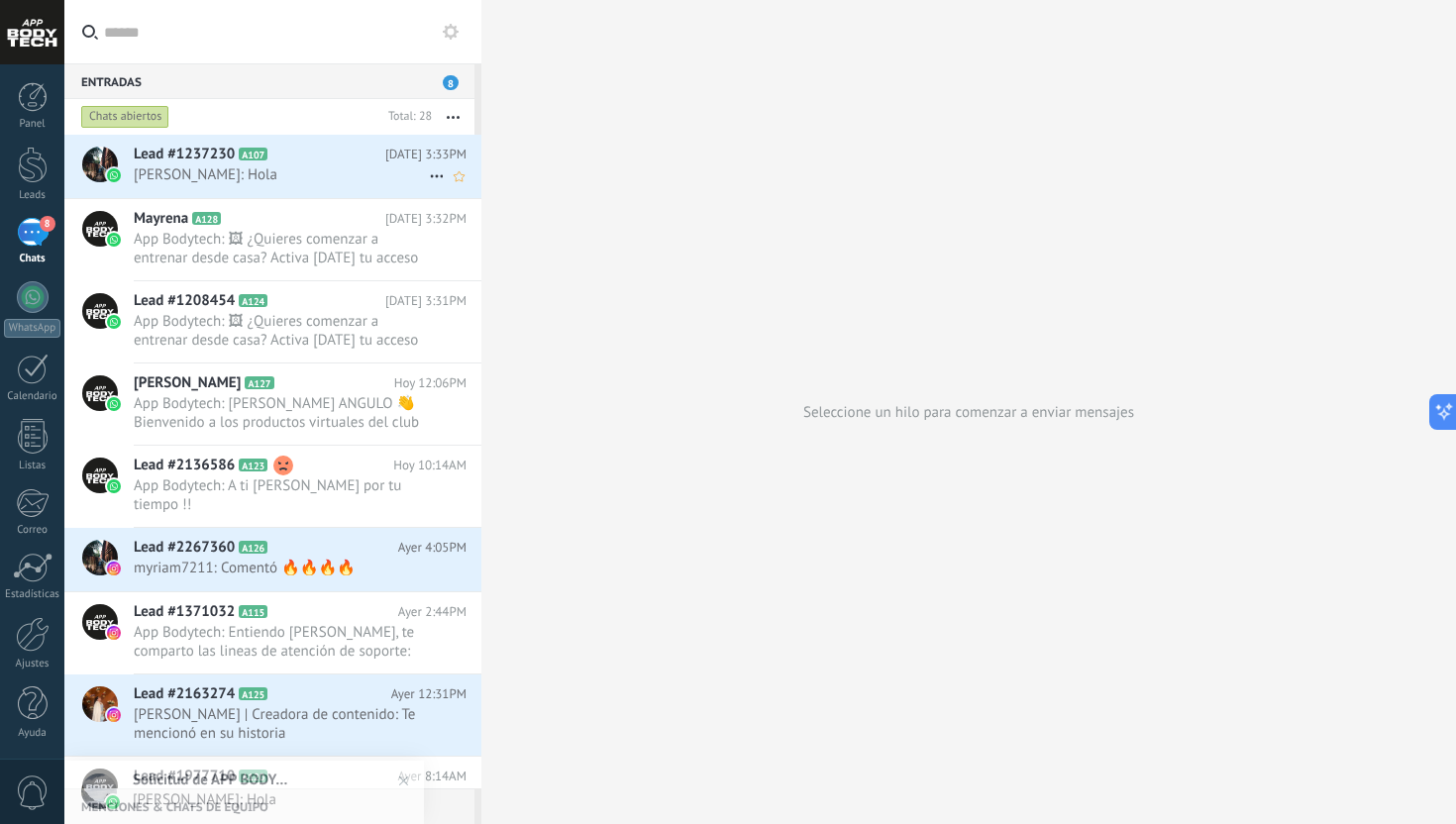click on "Lead #1237230
A107
Hoy 3:33PM
Juan Valderrama: Hola" at bounding box center [307, 165] 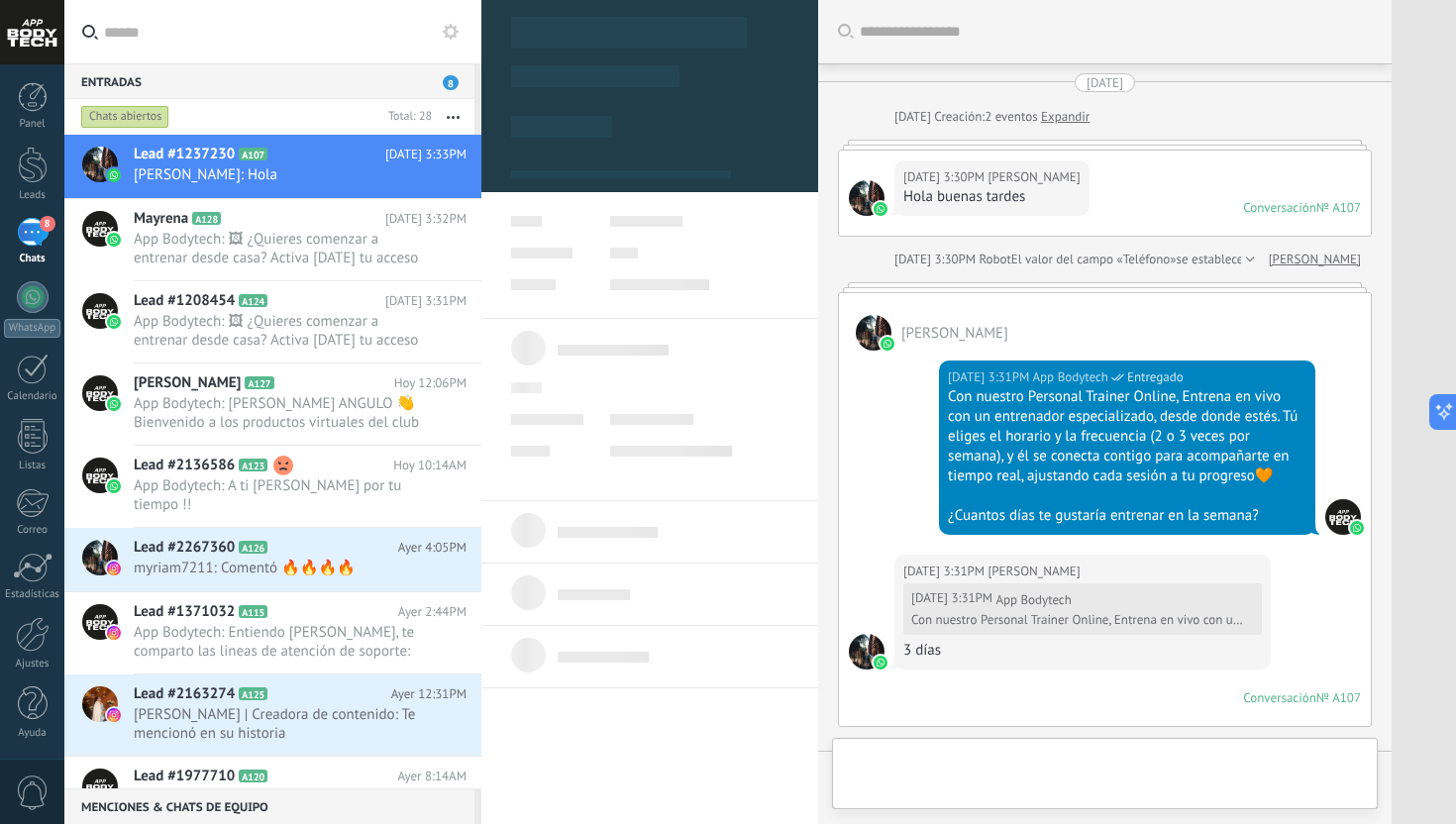 type on "**********" 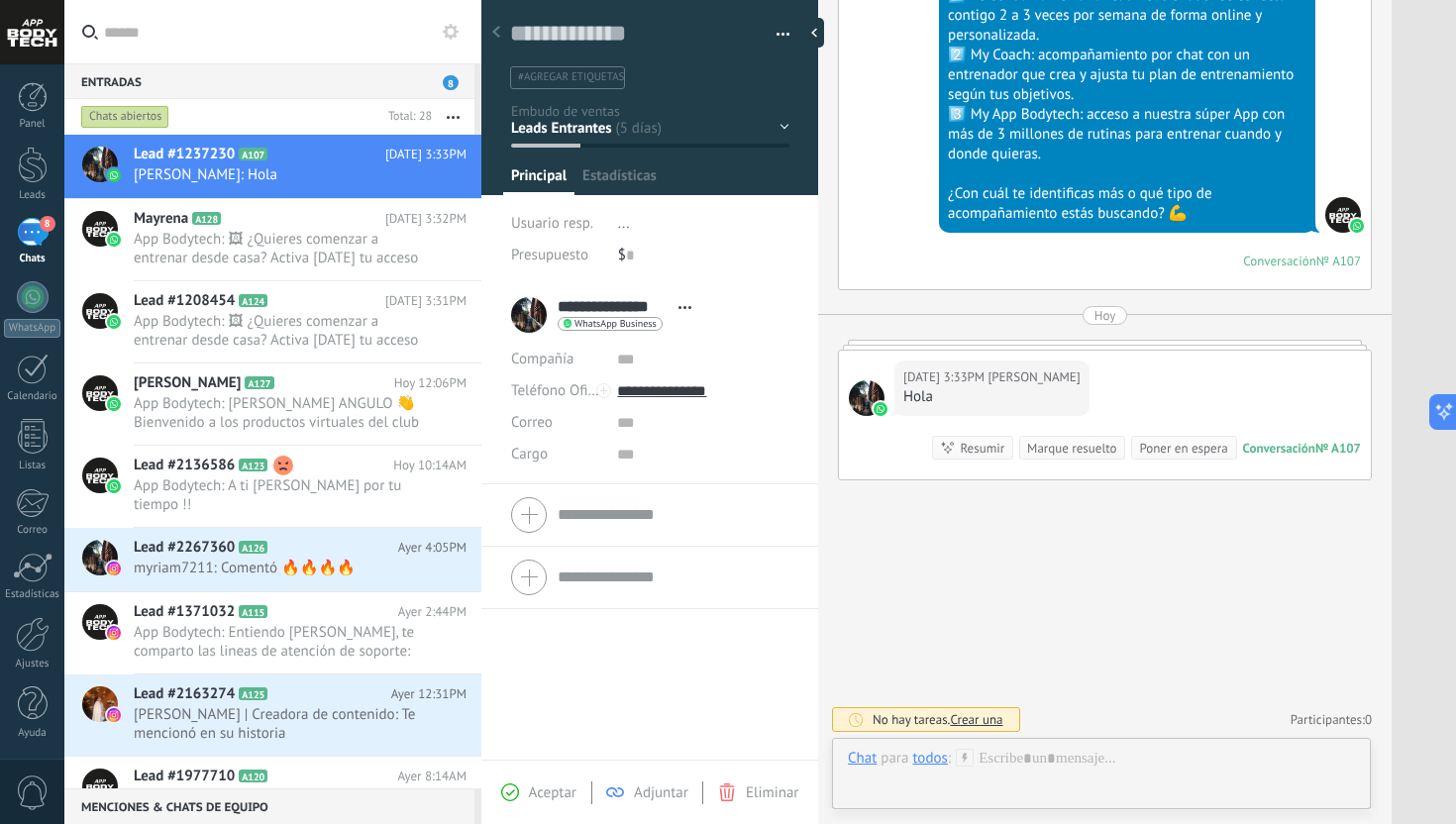 scroll, scrollTop: 30, scrollLeft: 0, axis: vertical 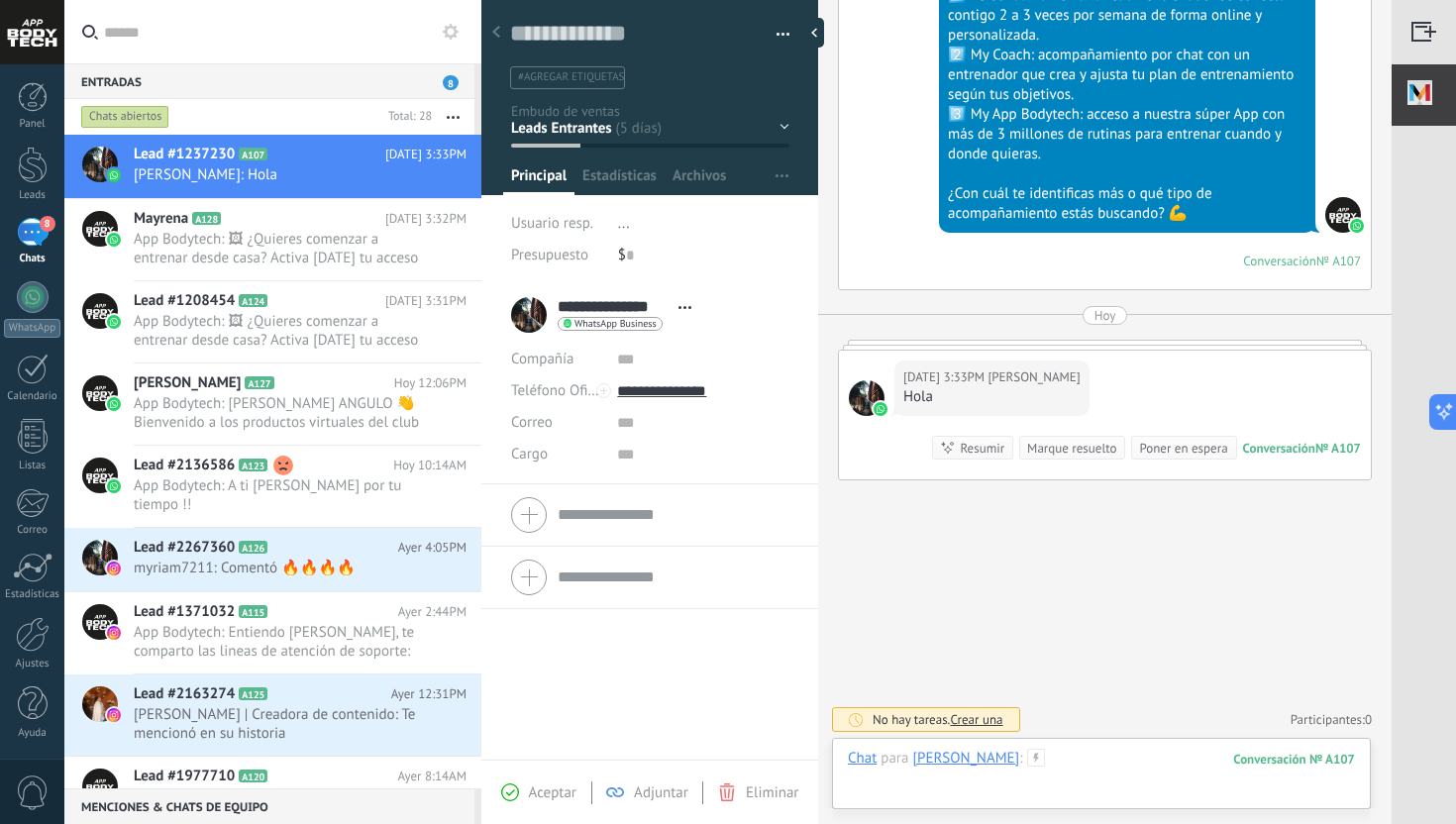 click at bounding box center (1101, 778) 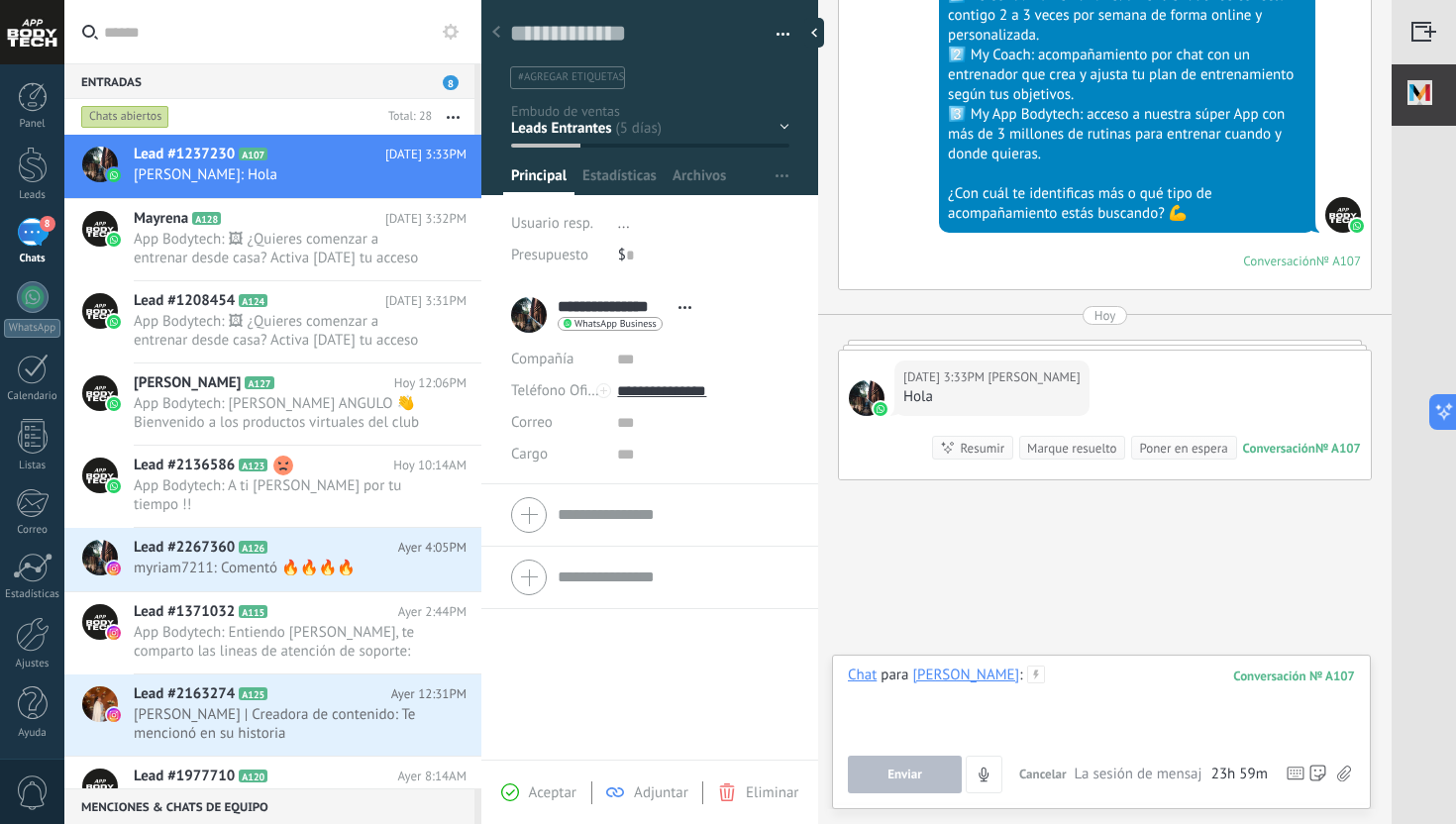 type 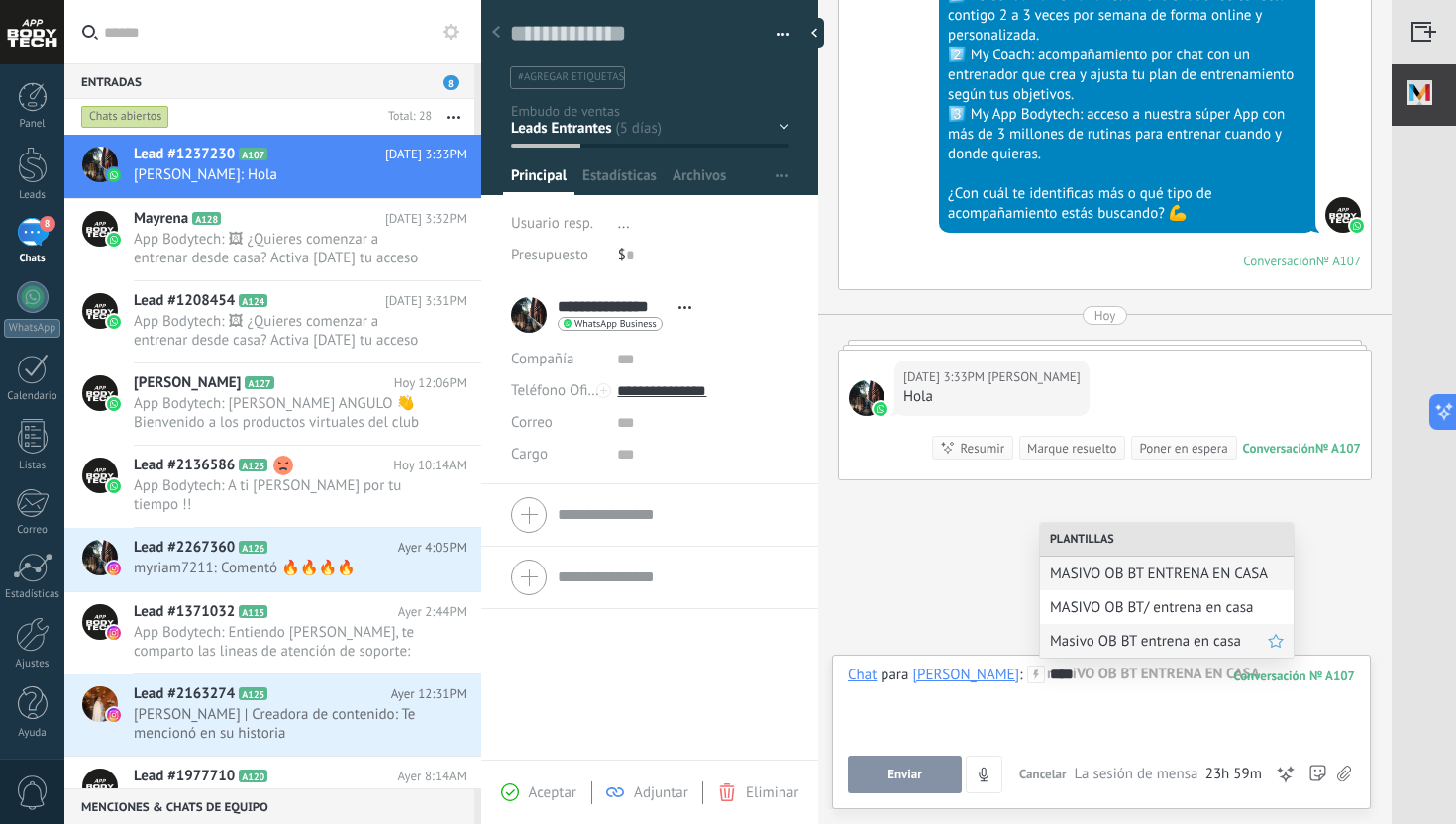 click on "Masivo OB BT entrena en casa" at bounding box center [1159, 641] 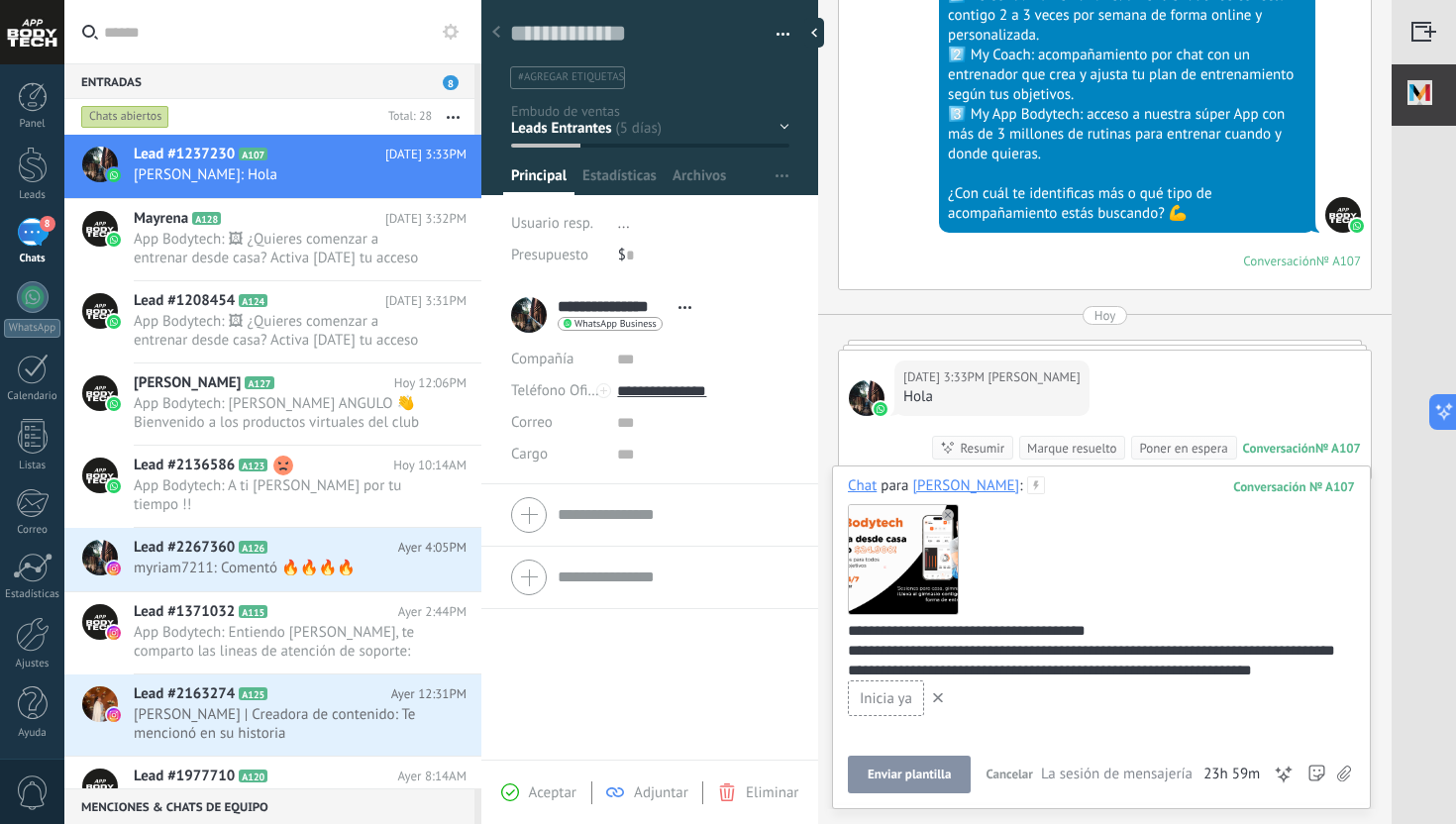 click on "Enviar plantilla" at bounding box center [909, 774] 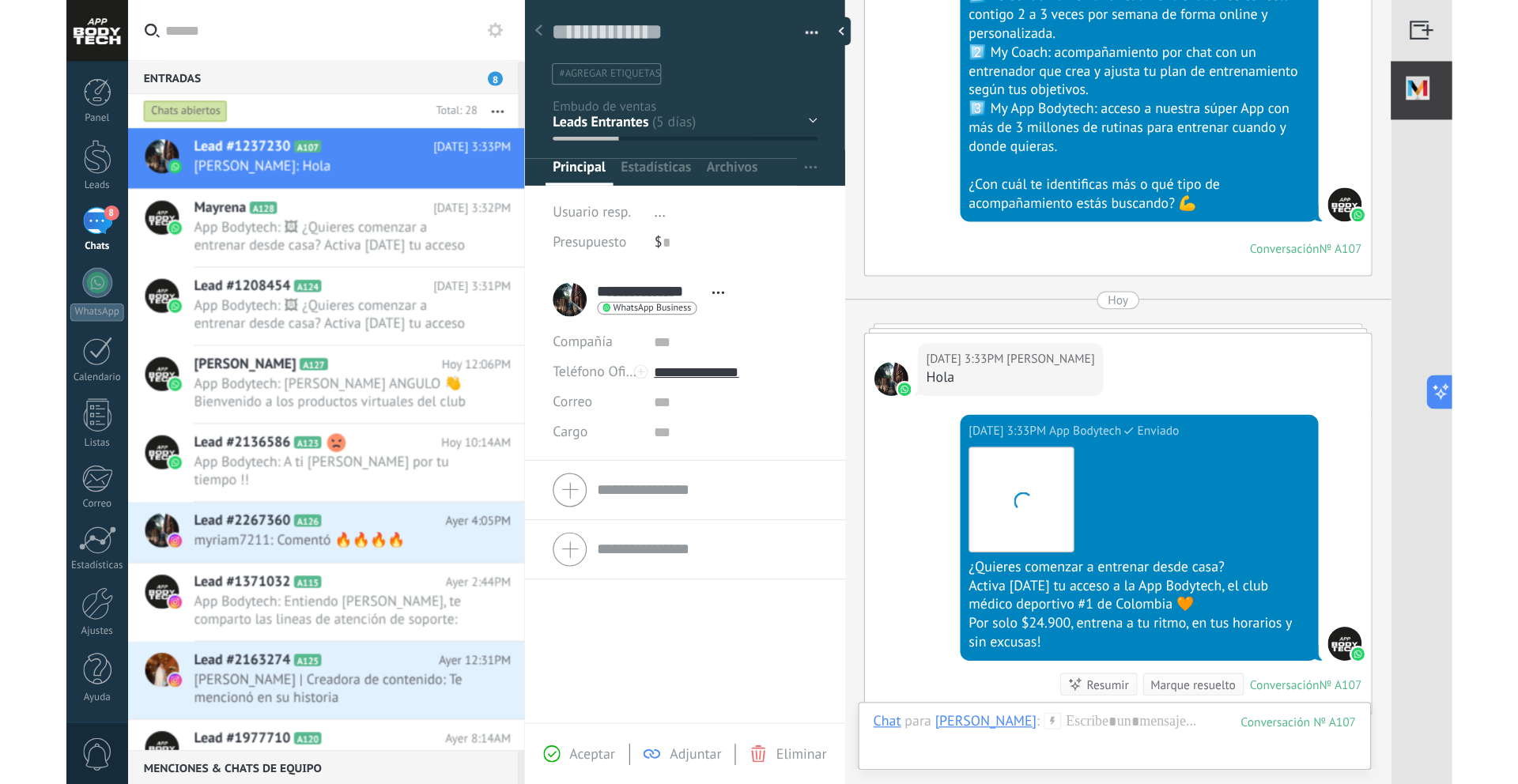 scroll, scrollTop: 1409, scrollLeft: 0, axis: vertical 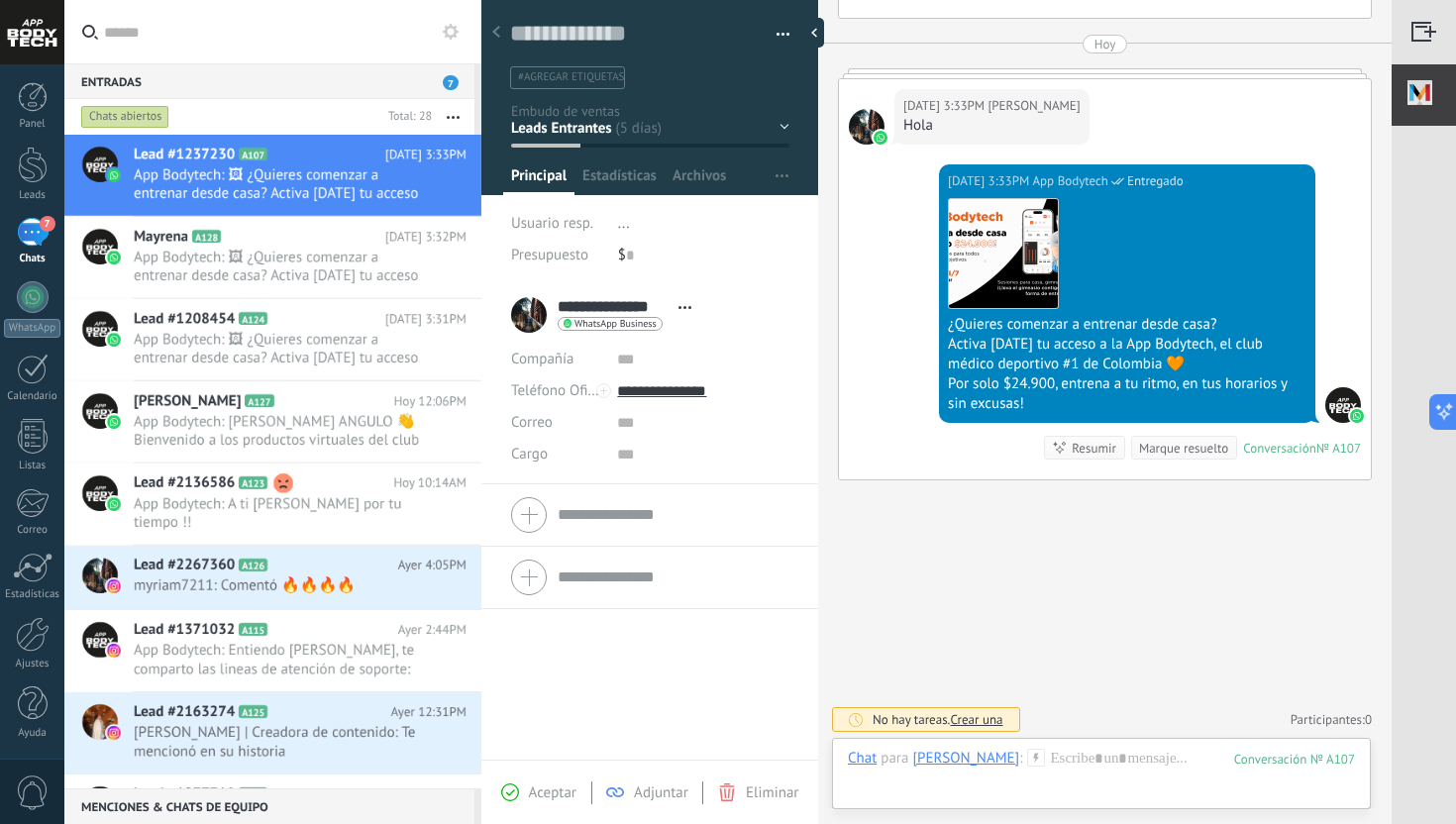 click on "Buscar Carga más 27/06/2025 27/06/2025 Creación:  2  eventos   Expandir 27/06/2025 3:30PM Juan Valderrama  Hola buenas tardes Conversación  № A107 Conversación № A107 27/06/2025 3:30PM Robot  El valor del campo «Teléfono»  se establece en «+573001680375» Juan Valderrama Juan Valderrama  27/06/2025 3:31PM App Bodytech  Entregado Con nuestro Personal Trainer Online, Entrena en vivo con un entrenador especializado, desde donde estés. Tú eliges el horario y la frecuencia (2 o 3 veces por semana), y él se conecta contigo para acompañarte en tiempo real, ajustando cada sesión a tu progreso🧡   ¿Cuantos días te gustaría entrenar en la semana? 27/06/2025 3:31PM Juan Valderrama  27/06/2025 3:31PM App Bodytech  3 días Conversación  № A107 Conversación № A107 Ayer Ayer 8:15AM App Bodytech  Conversación A107 marcada como contestada Juan Valderrama Juan Valderrama  Ayer 11:54AM App Bodytech  Ver más Error   Tenemos 3 servicios:     Ayer 11:54AM Juan Valderrama  Hola" at bounding box center [1104, -470] 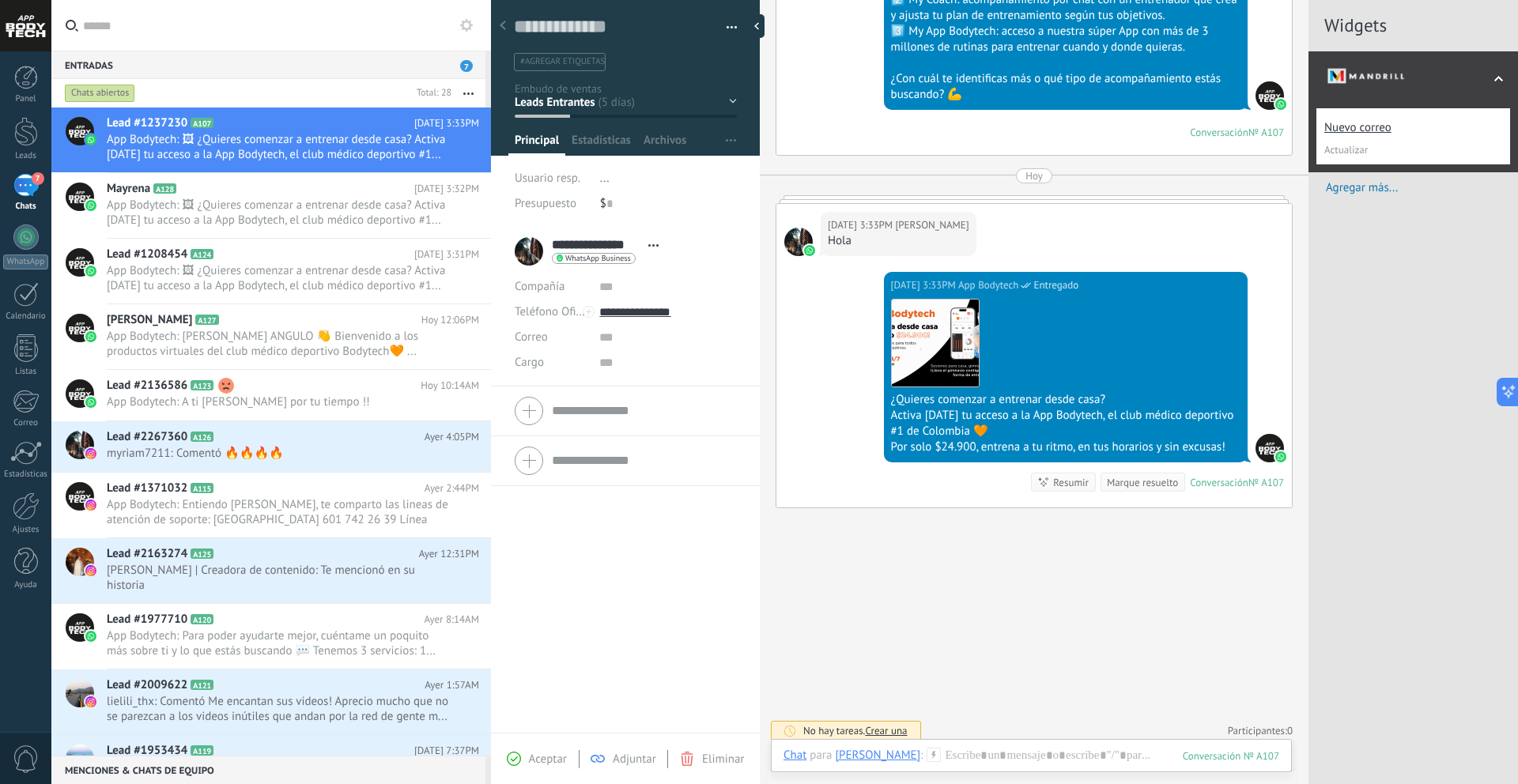type on "*******" 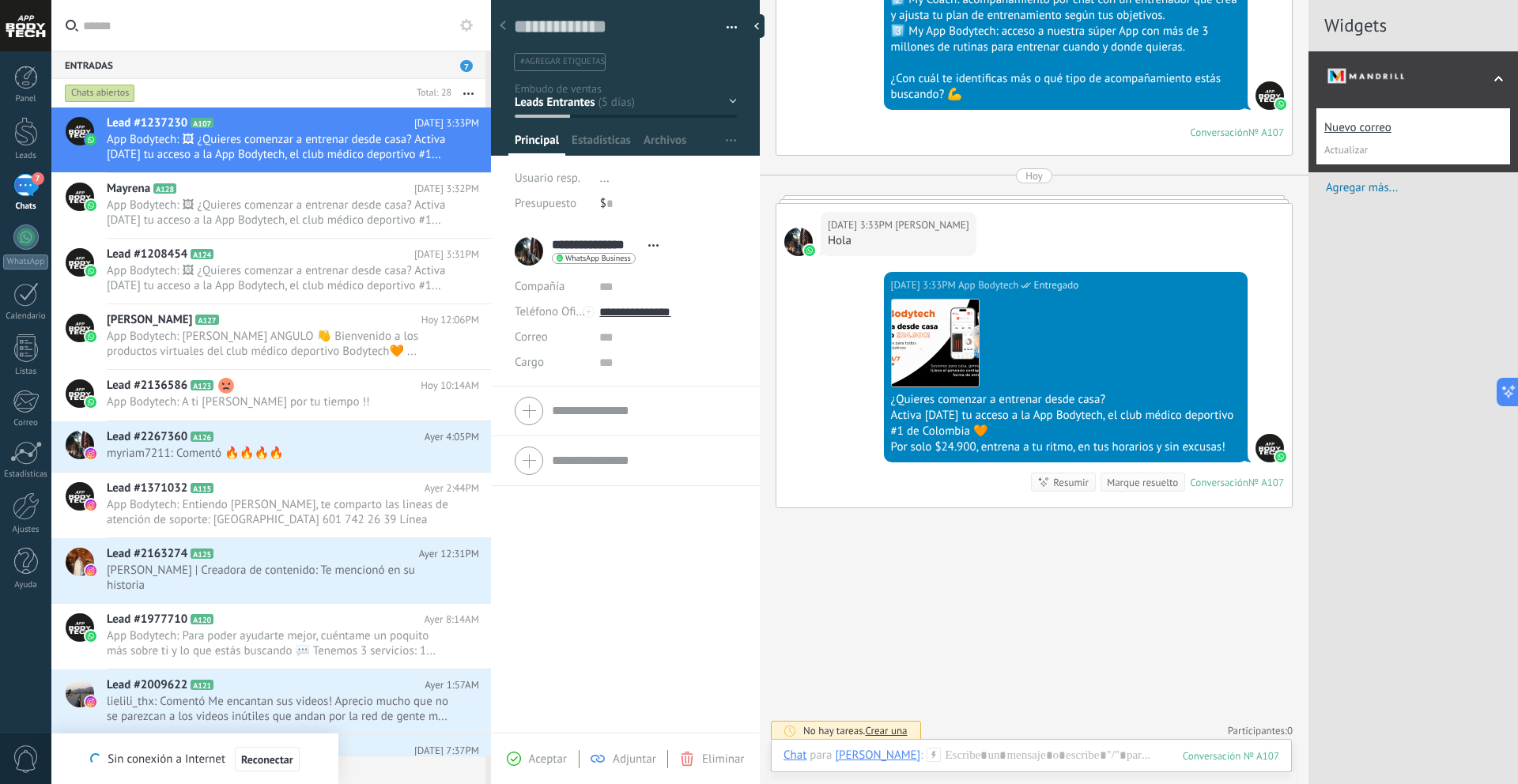 scroll, scrollTop: 392, scrollLeft: 0, axis: vertical 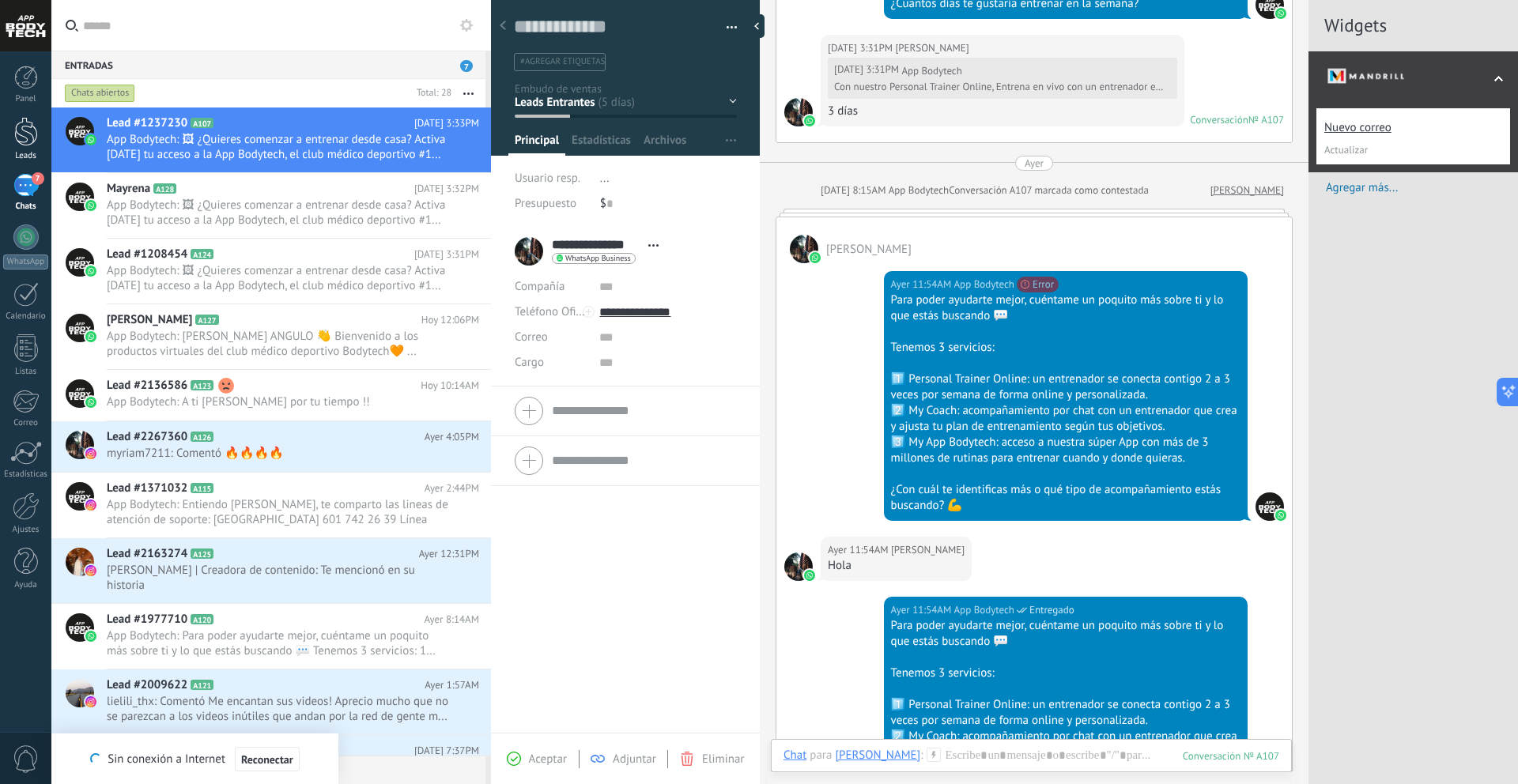 click at bounding box center (26, 131) 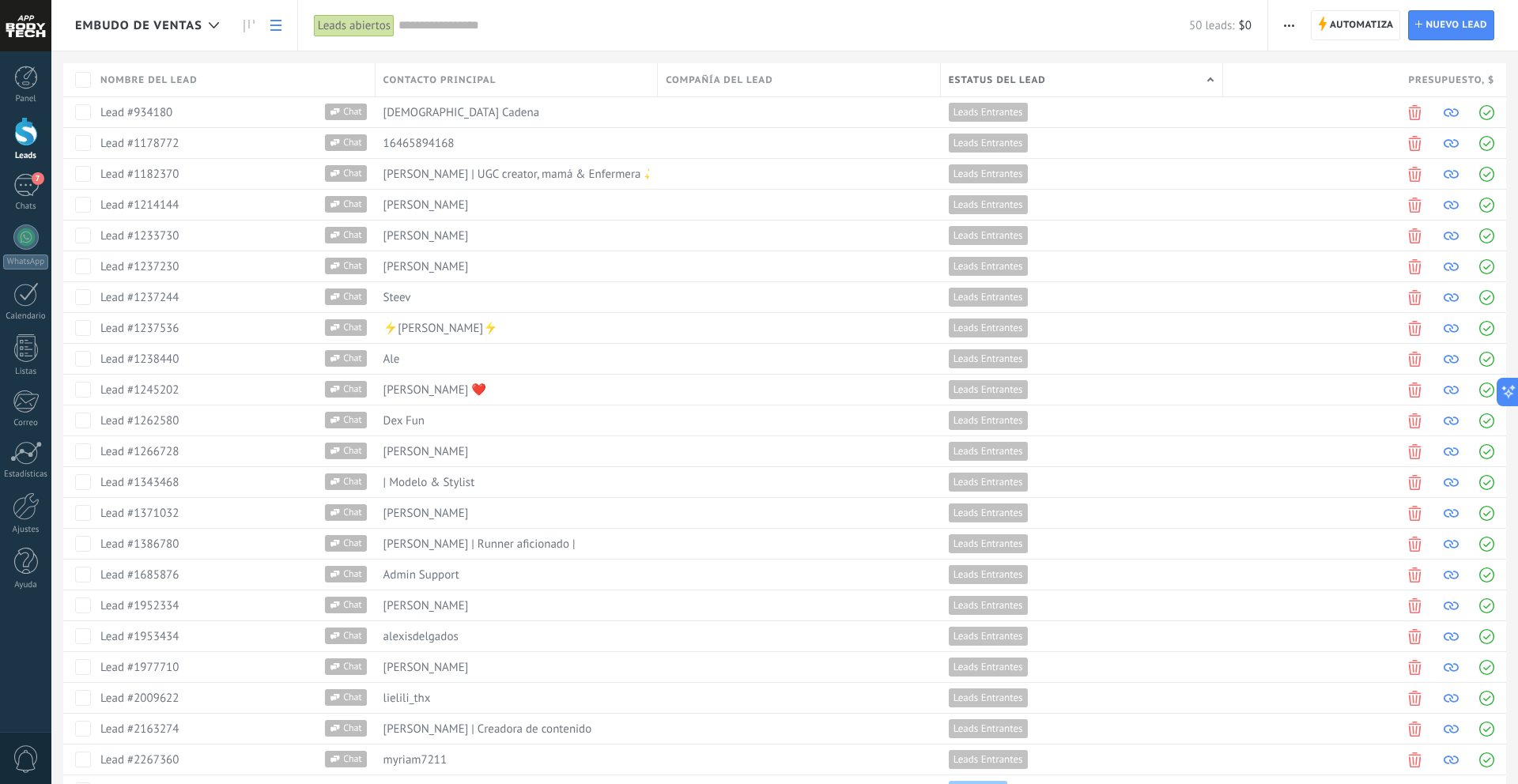 click at bounding box center (794, 25) 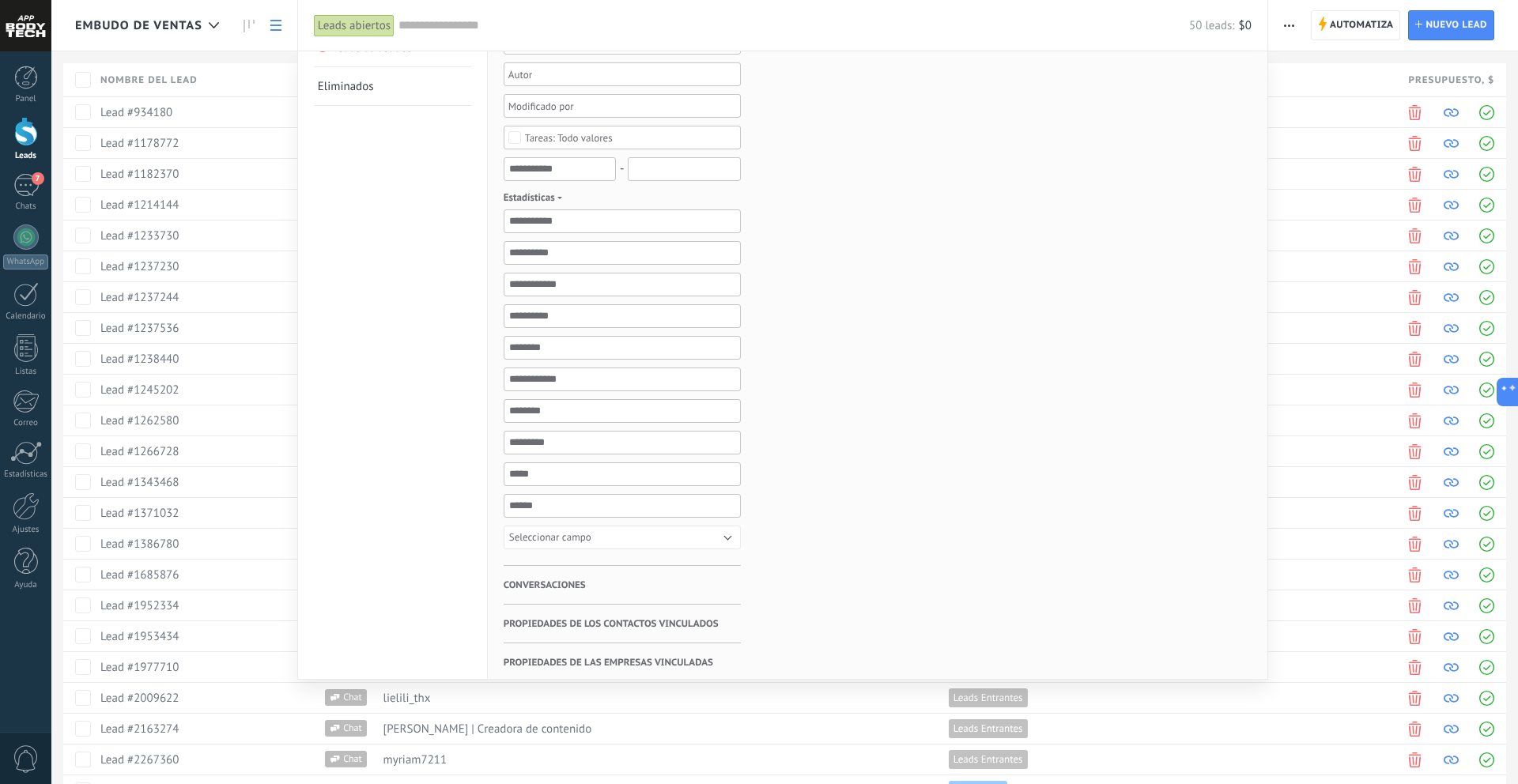 scroll, scrollTop: 266, scrollLeft: 0, axis: vertical 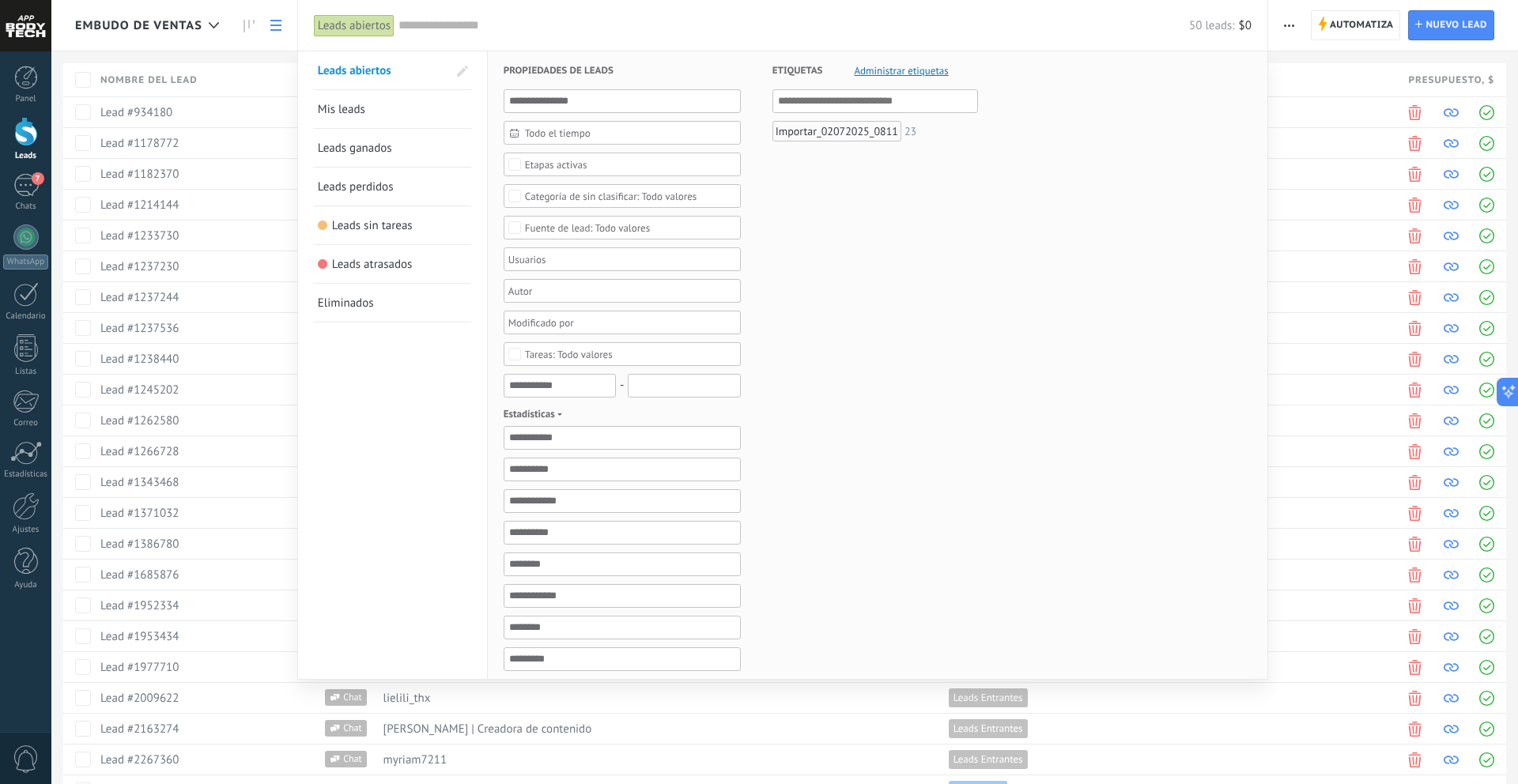 click on "Mis leads" at bounding box center [342, 109] 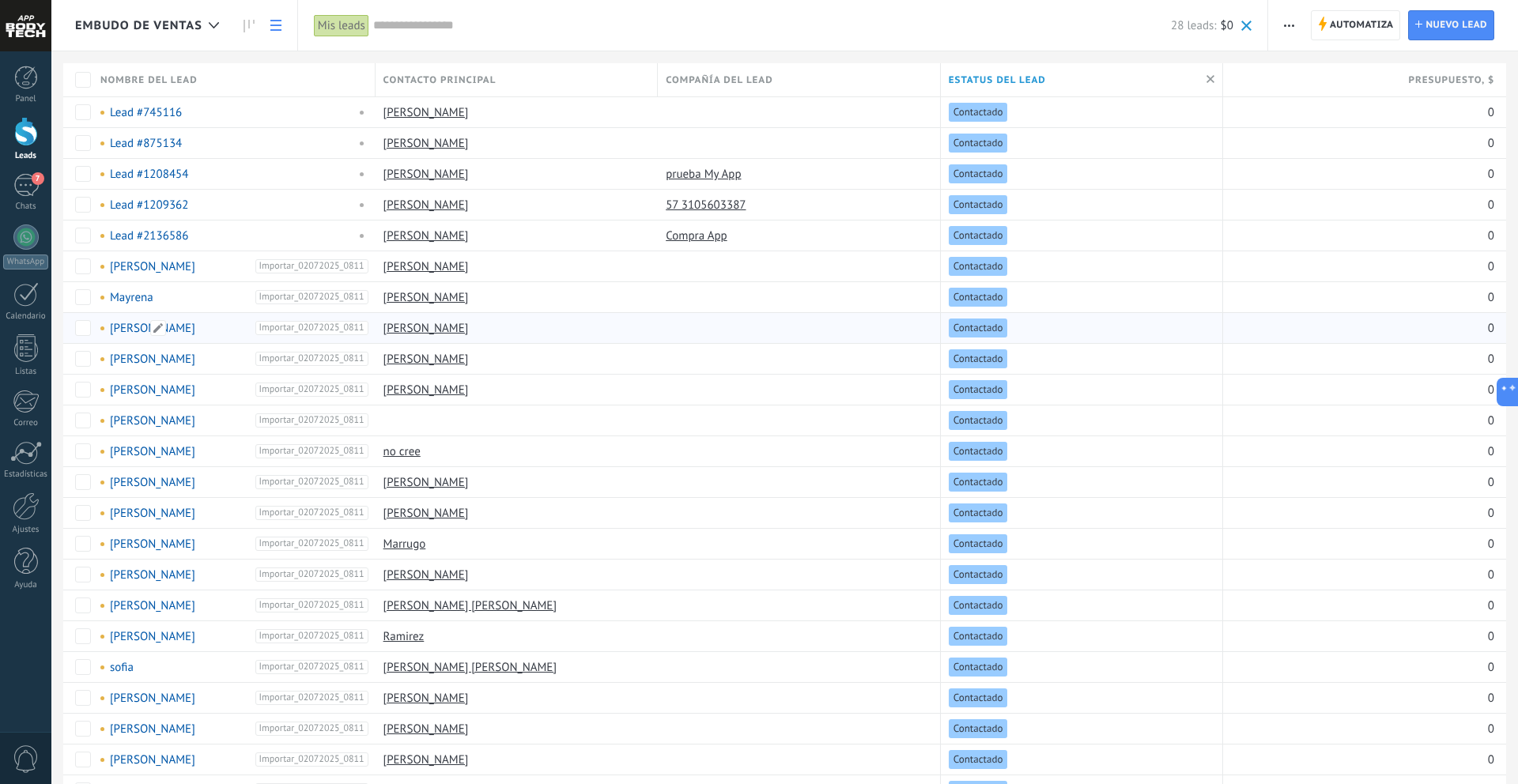 scroll, scrollTop: 13, scrollLeft: 0, axis: vertical 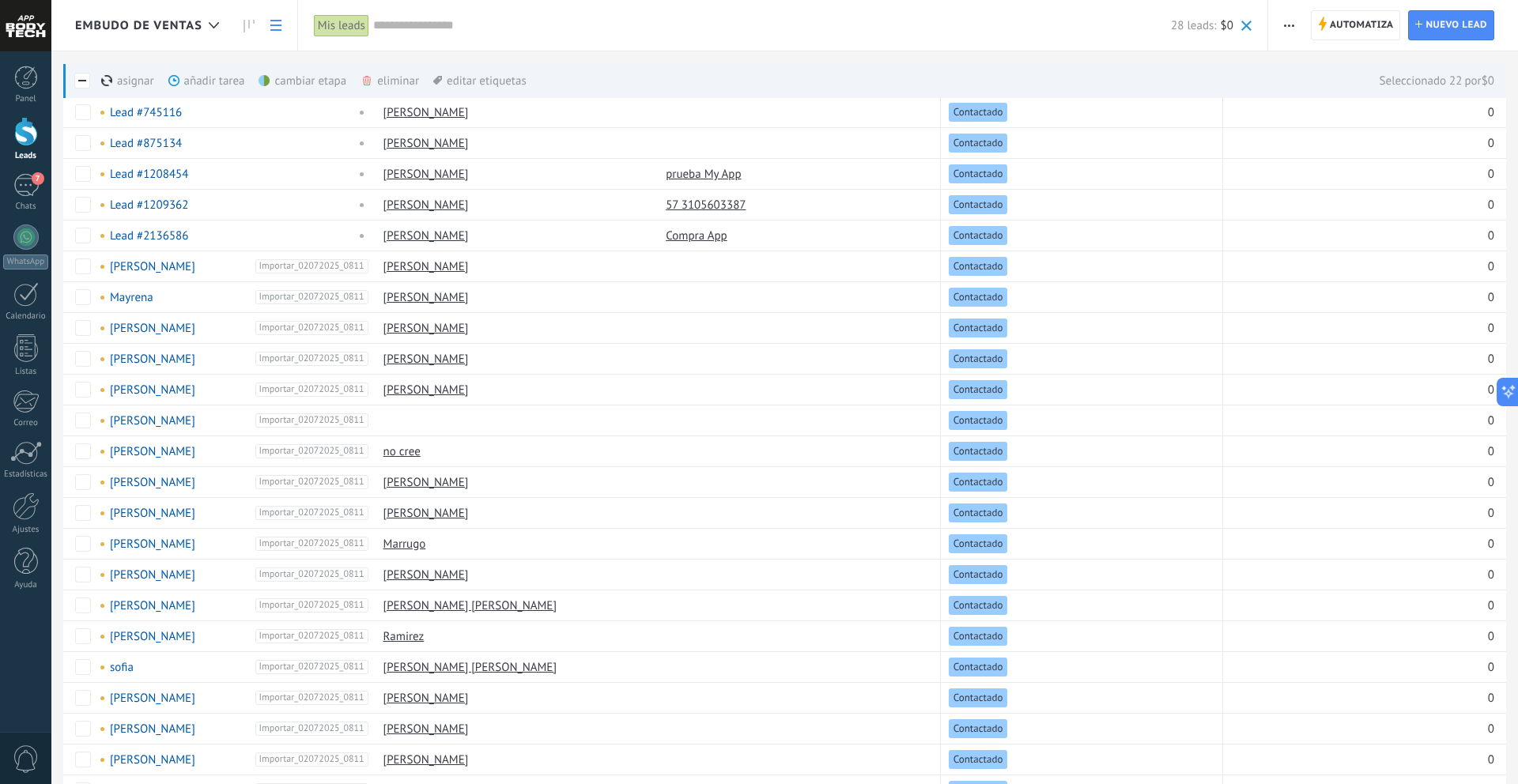 click at bounding box center [1289, 25] 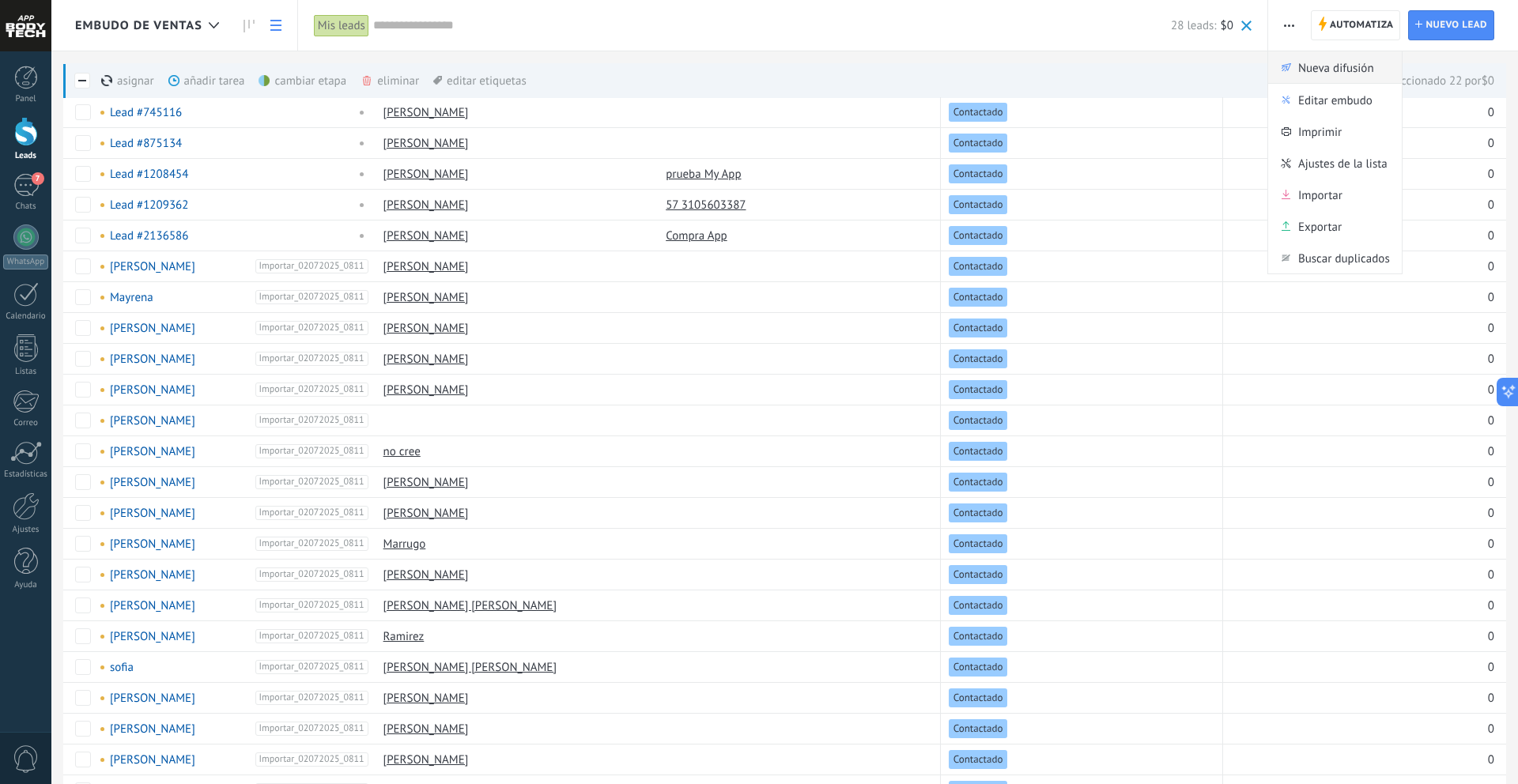 click on "Nueva difusión" at bounding box center (1335, 67) 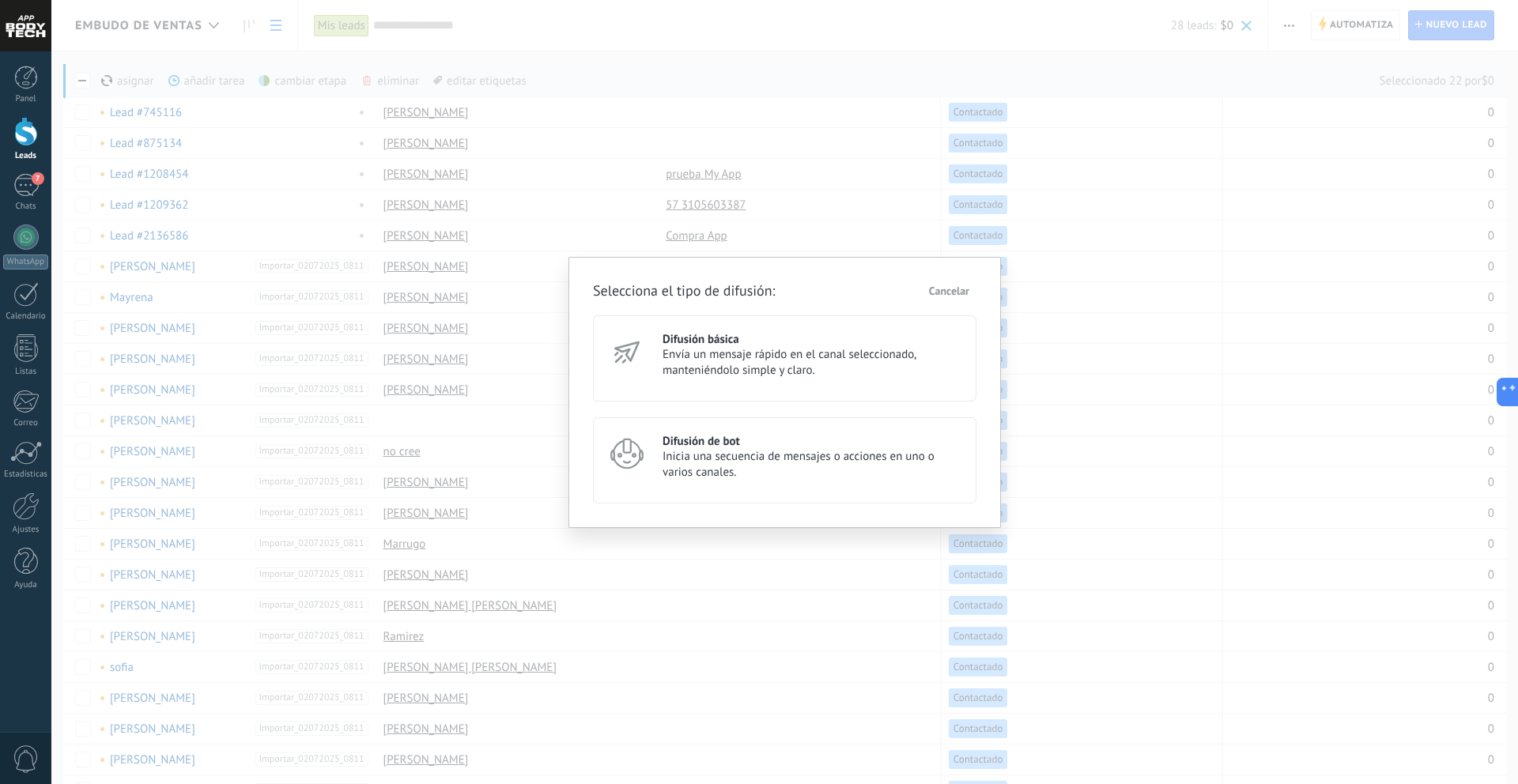 click on "Difusión de bot" at bounding box center [812, 441] 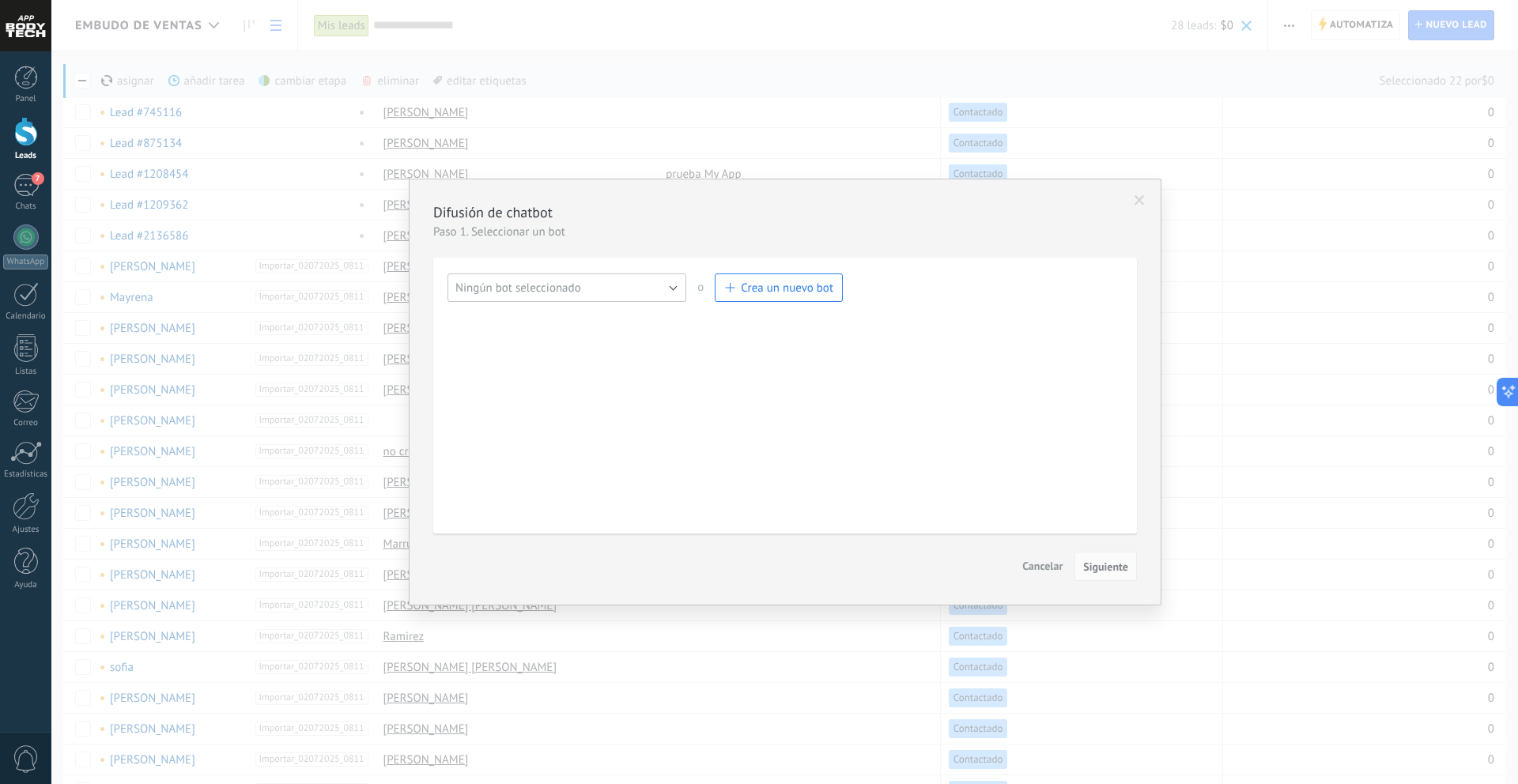 click on "Ningún bot seleccionado" at bounding box center [567, 288] 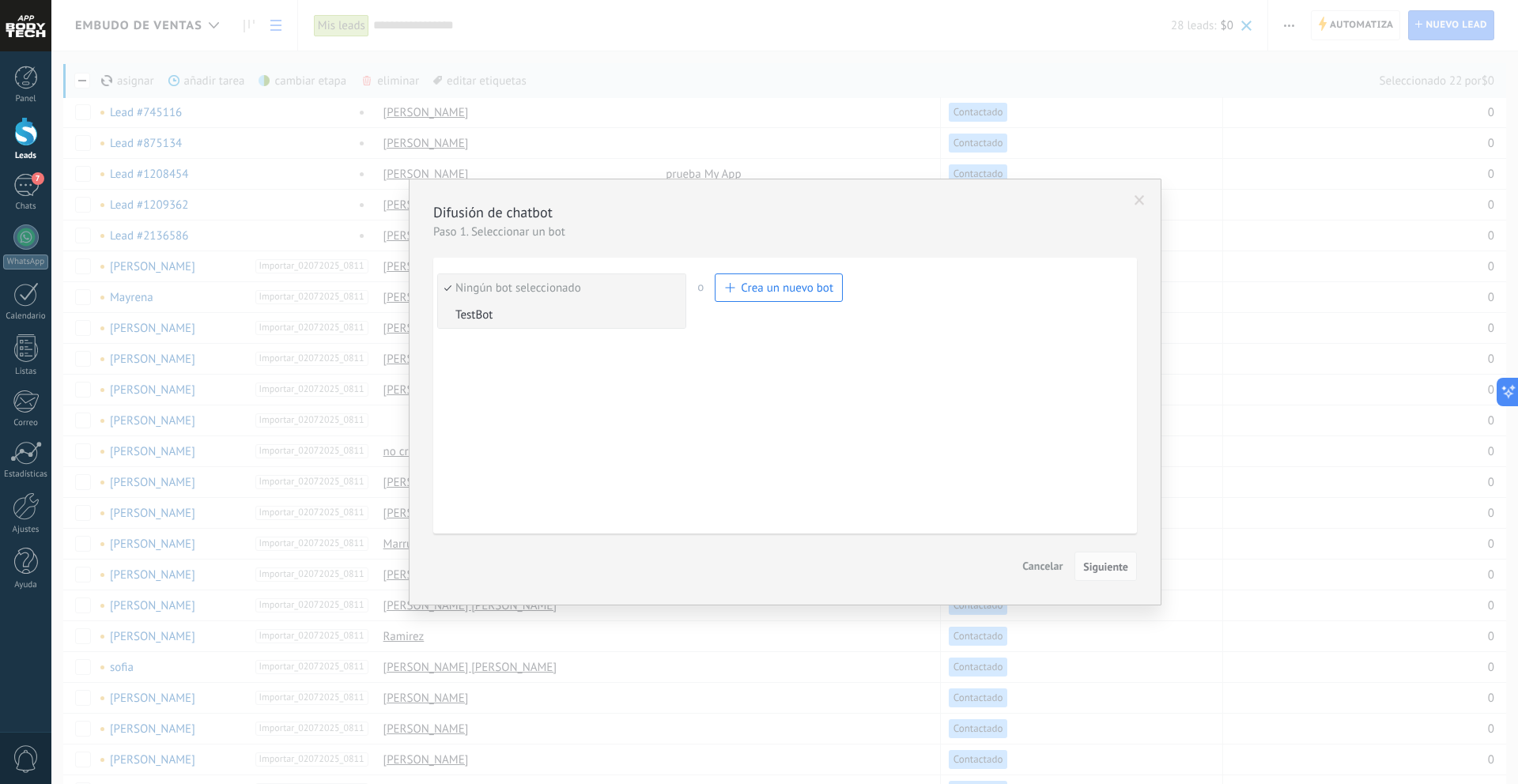 click on "TestBot" at bounding box center (559, 315) 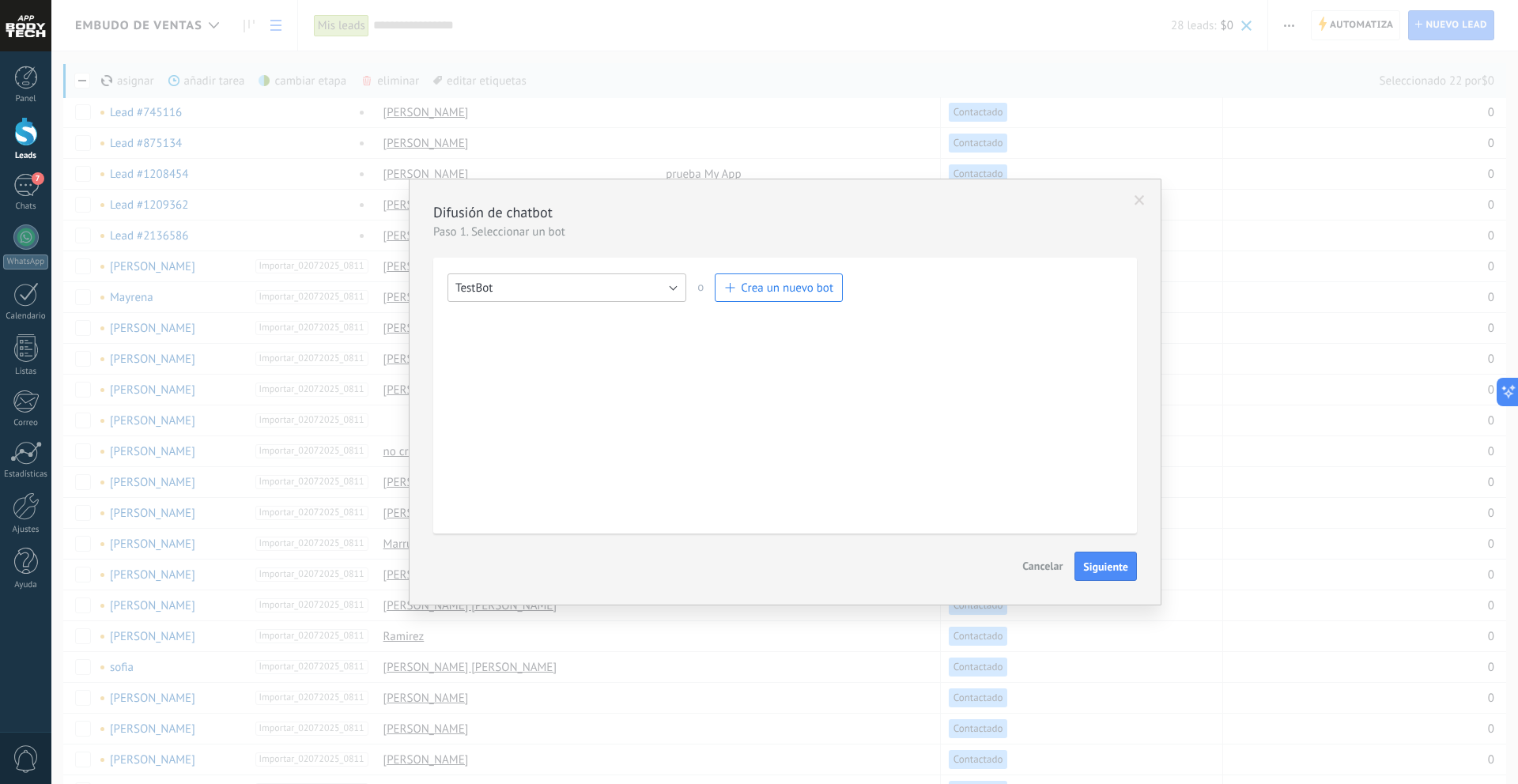 click on "TestBot" at bounding box center (567, 288) 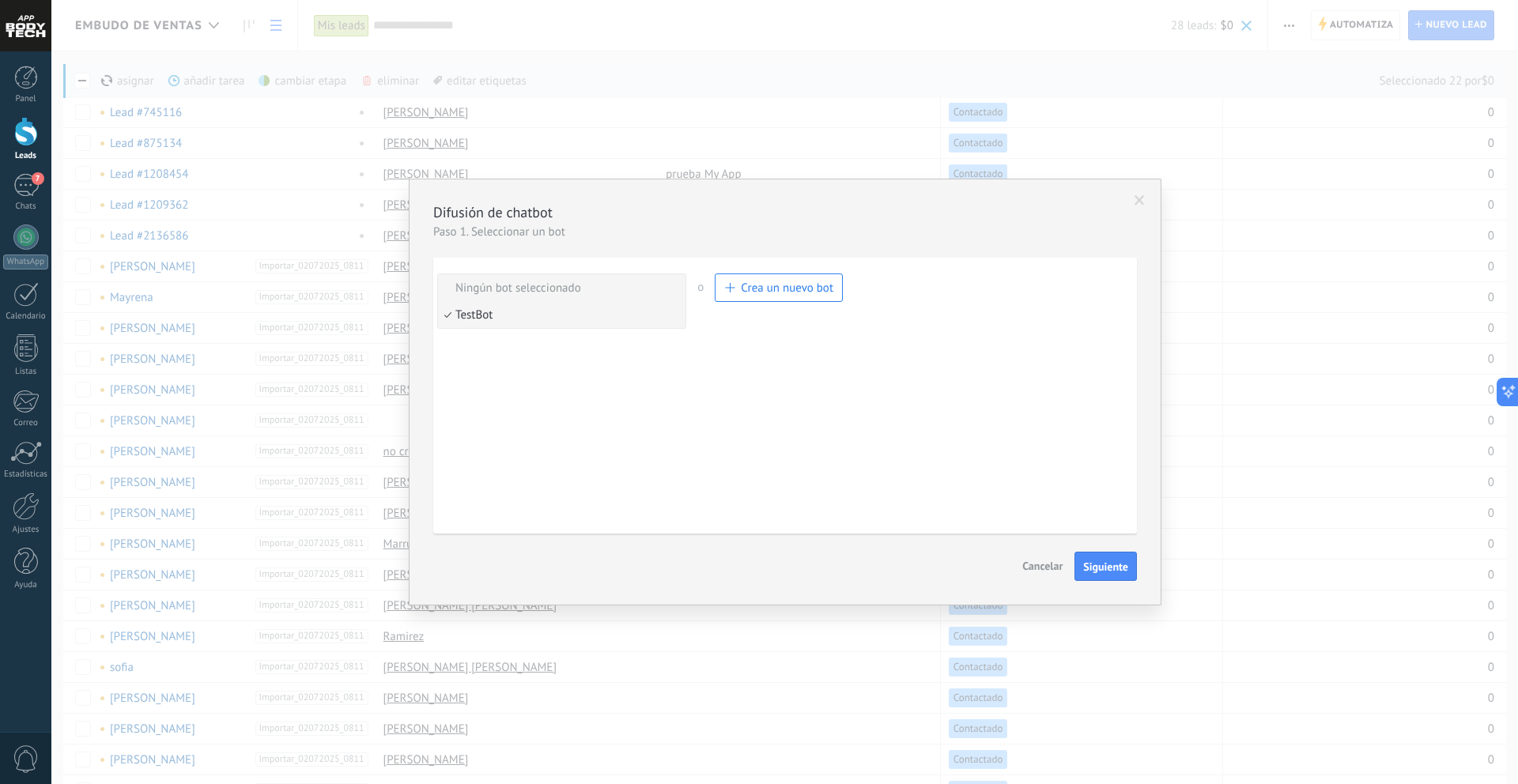 click on "Ningún bot seleccionado" at bounding box center [559, 288] 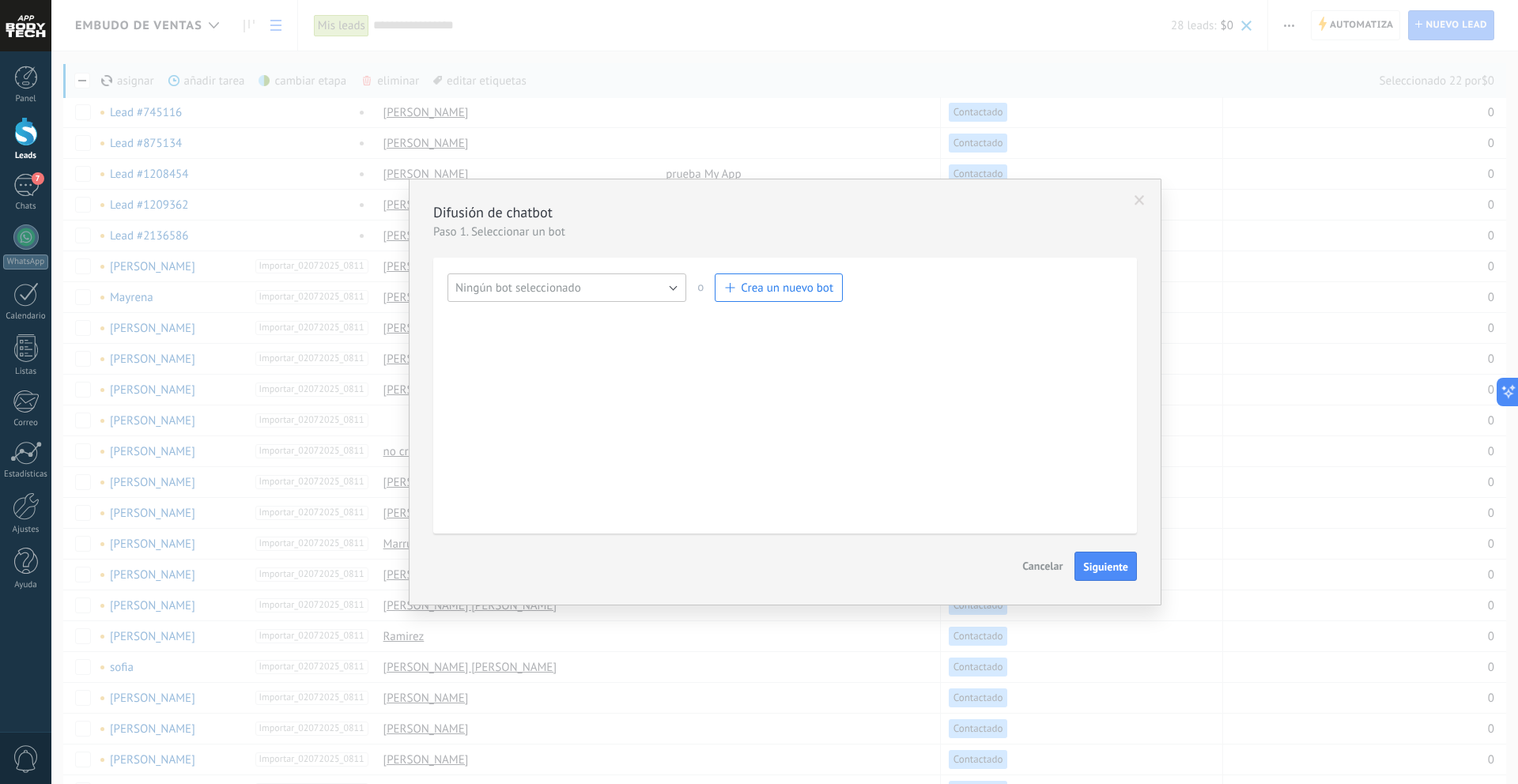 click on "Ningún bot seleccionado" at bounding box center (567, 288) 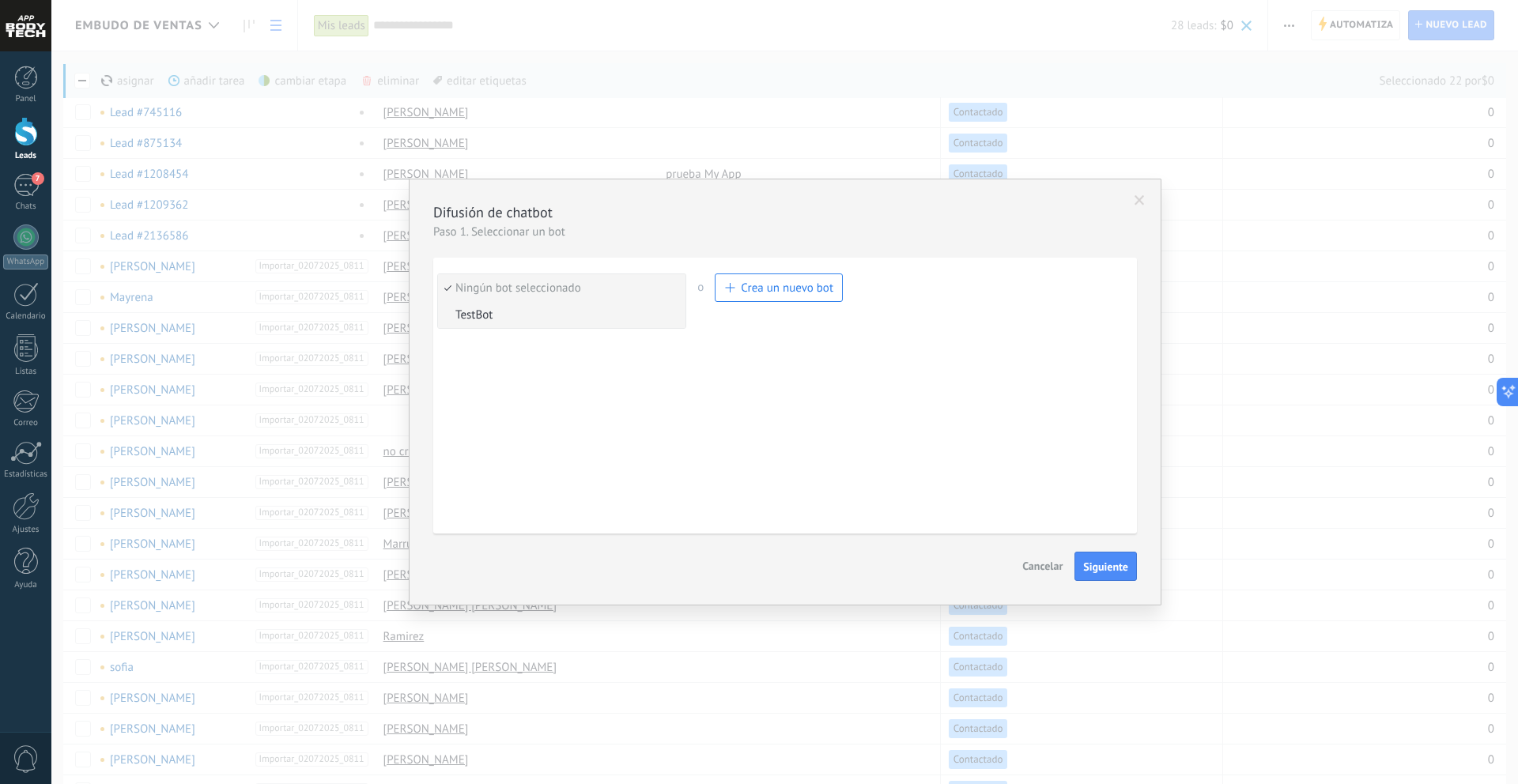 click on "TestBot" at bounding box center [559, 315] 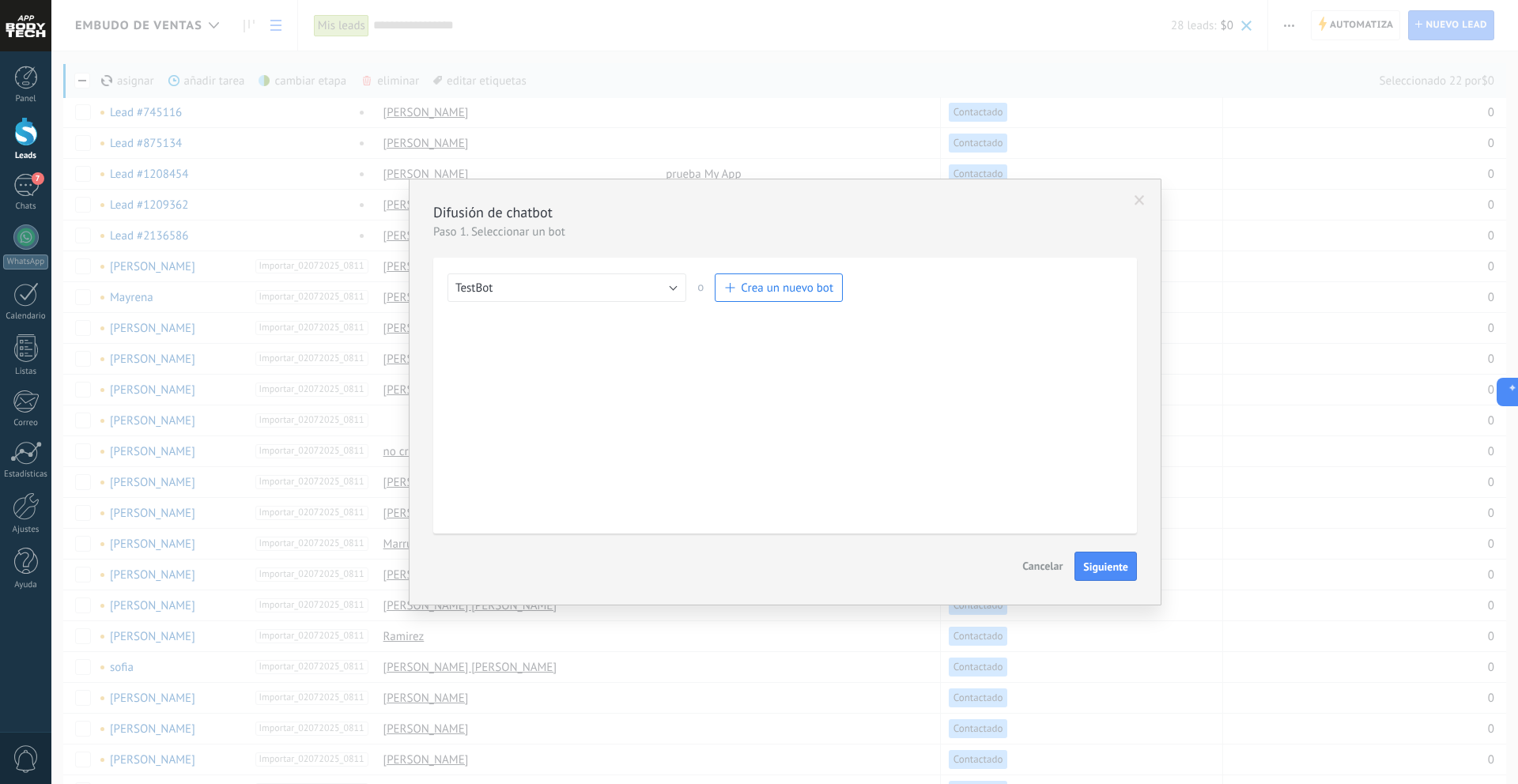 click at bounding box center (1139, 201) 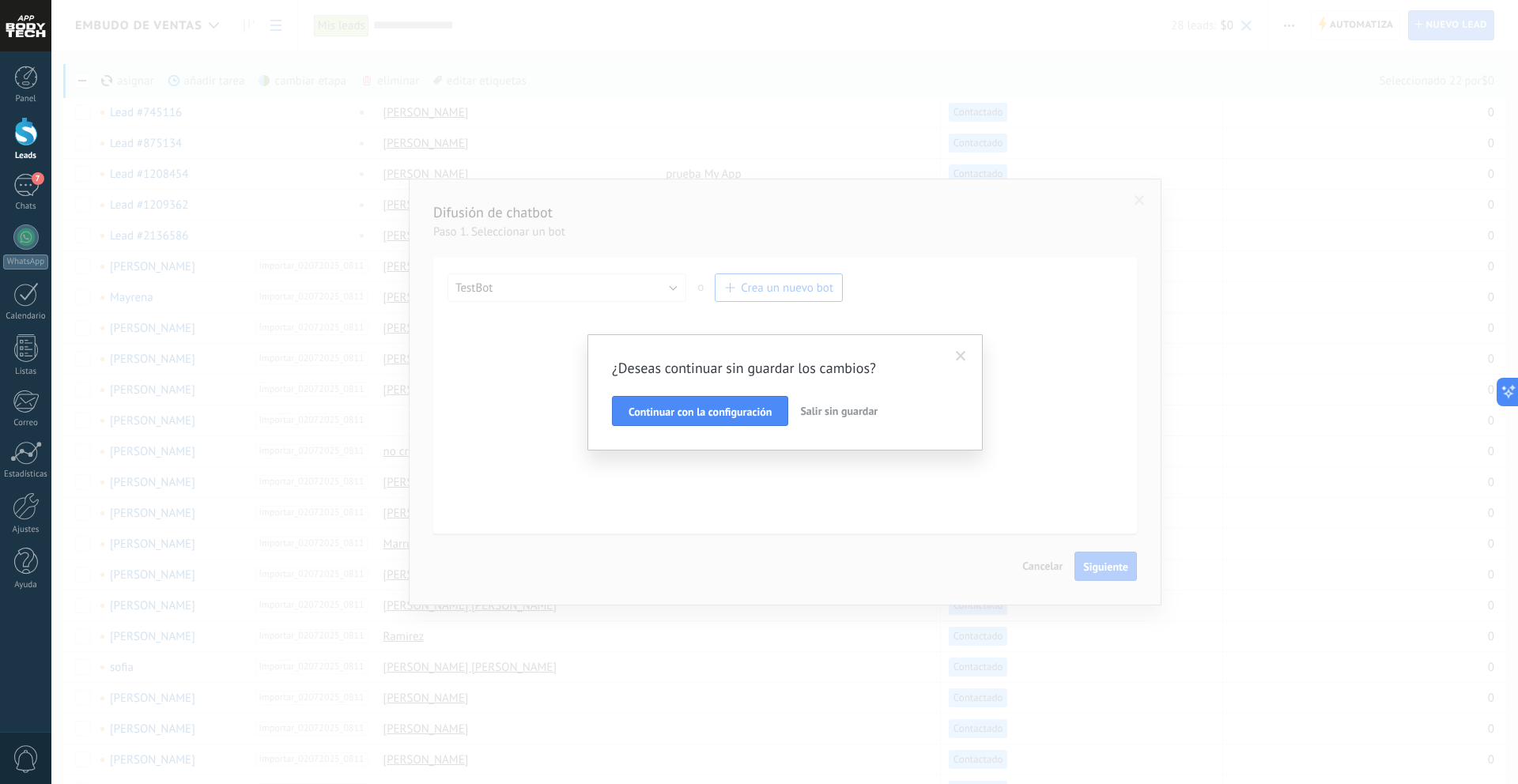 click on "Salir sin guardar" at bounding box center (839, 411) 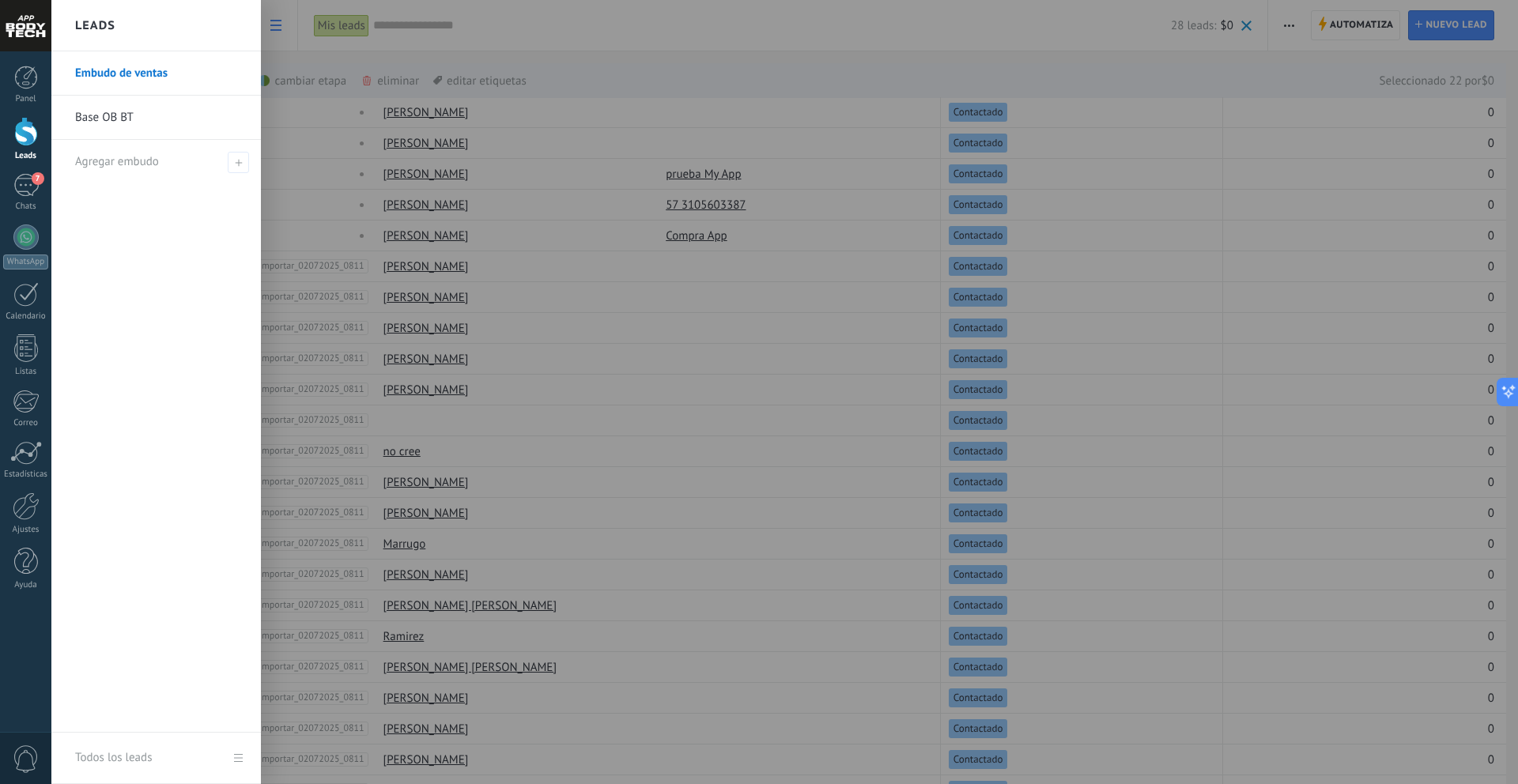 click at bounding box center (26, 131) 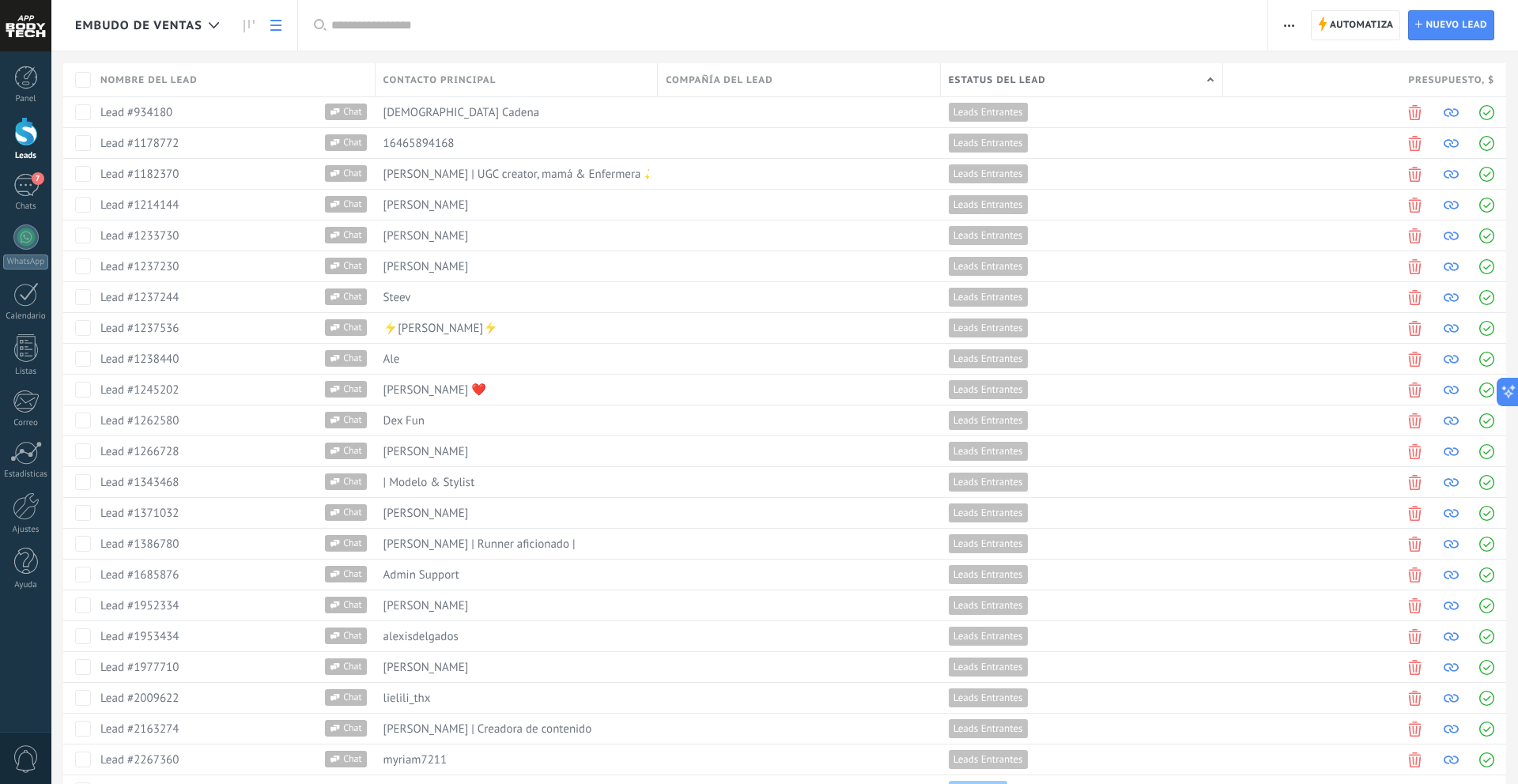 click on "Embudo de ventas" at bounding box center (138, 25) 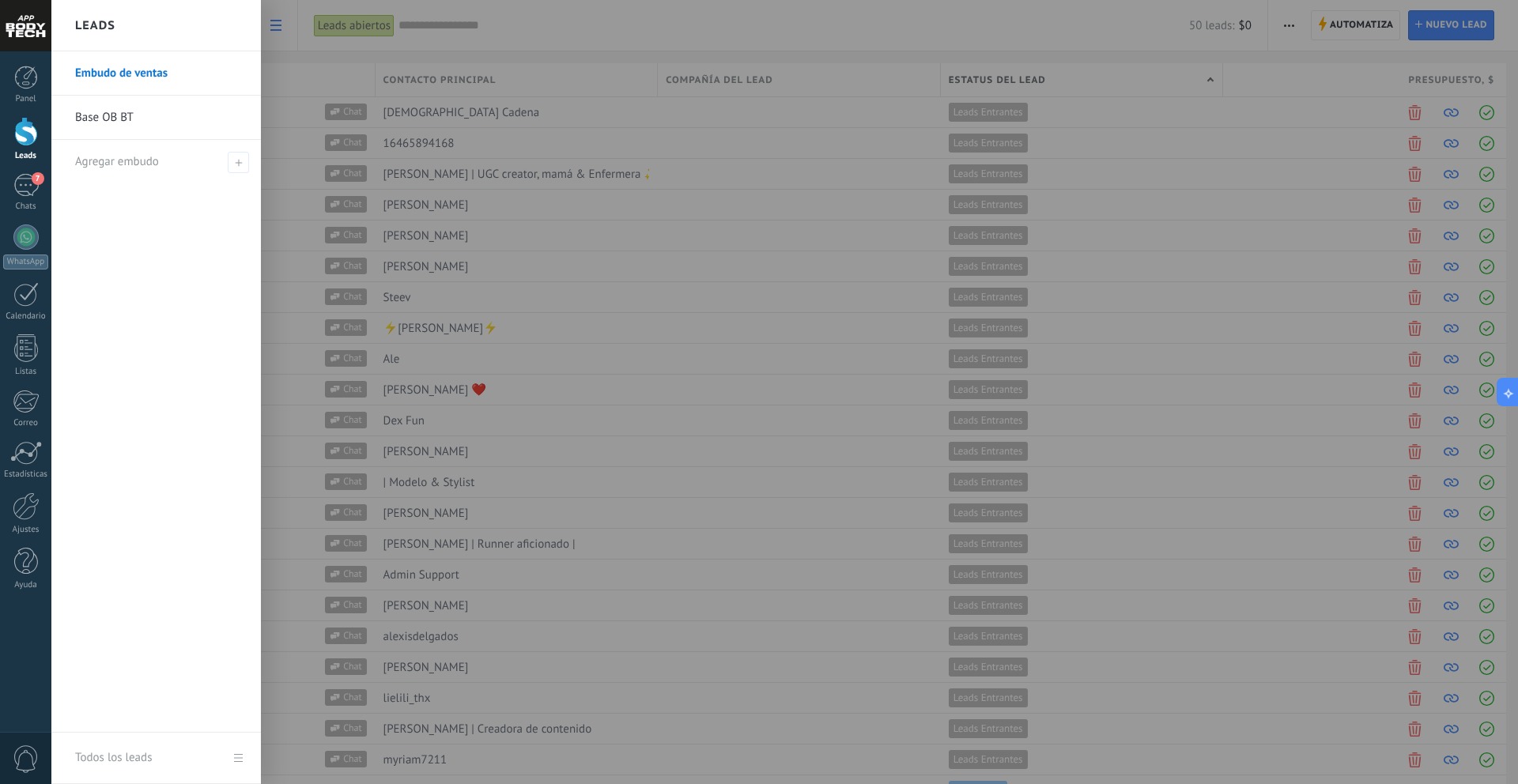 click on "Base OB BT" at bounding box center [160, 118] 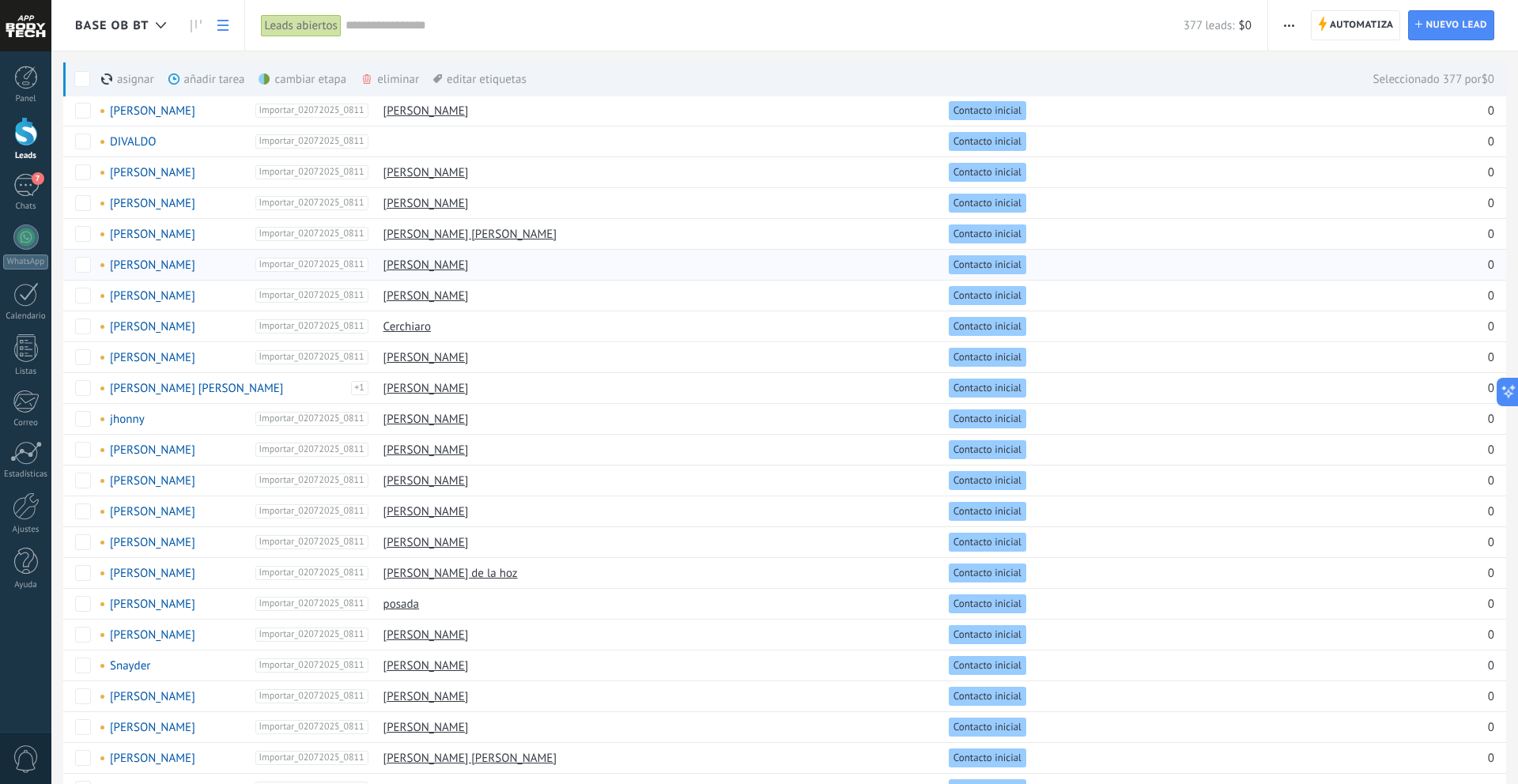 scroll, scrollTop: 0, scrollLeft: 0, axis: both 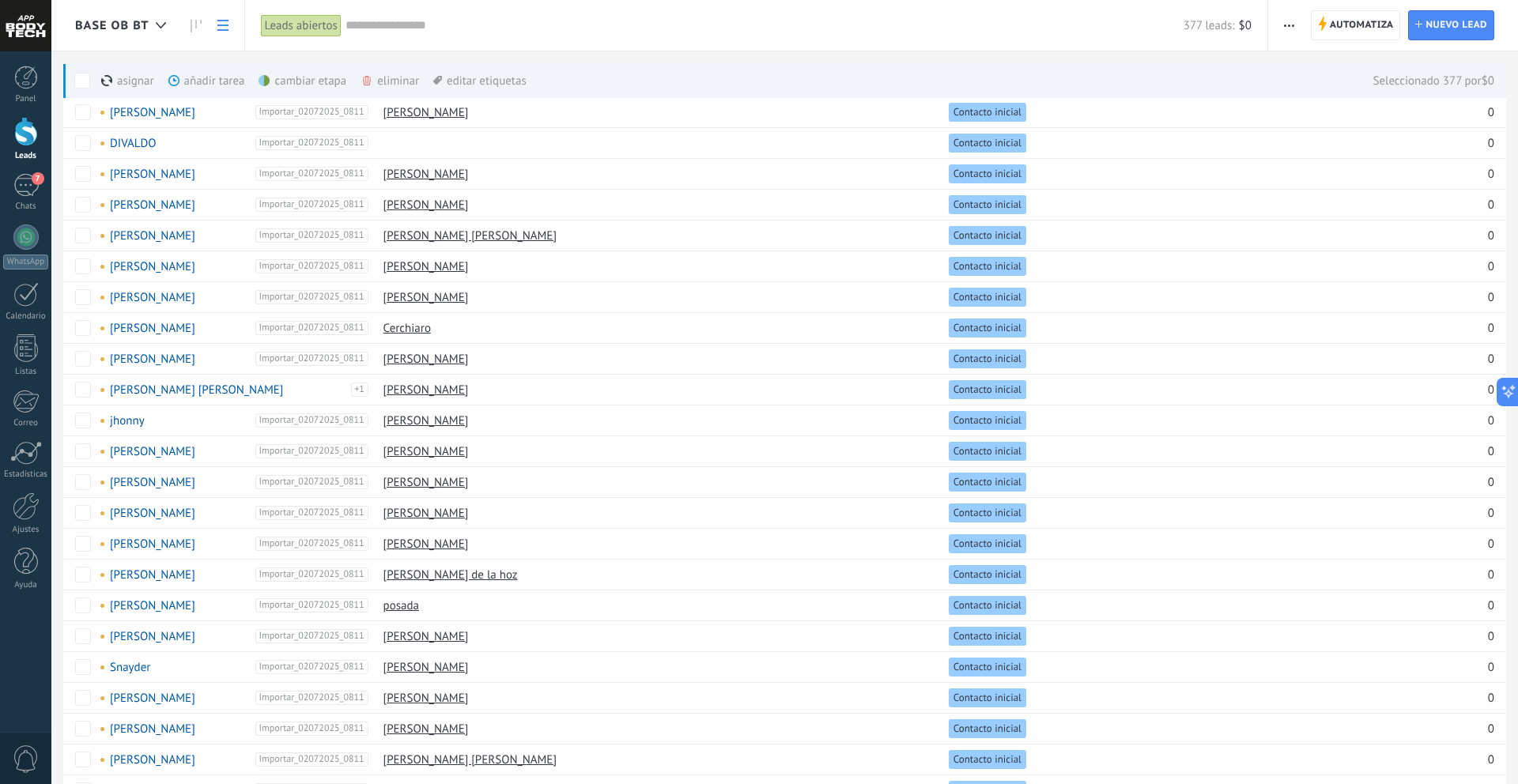 click at bounding box center (1289, 25) 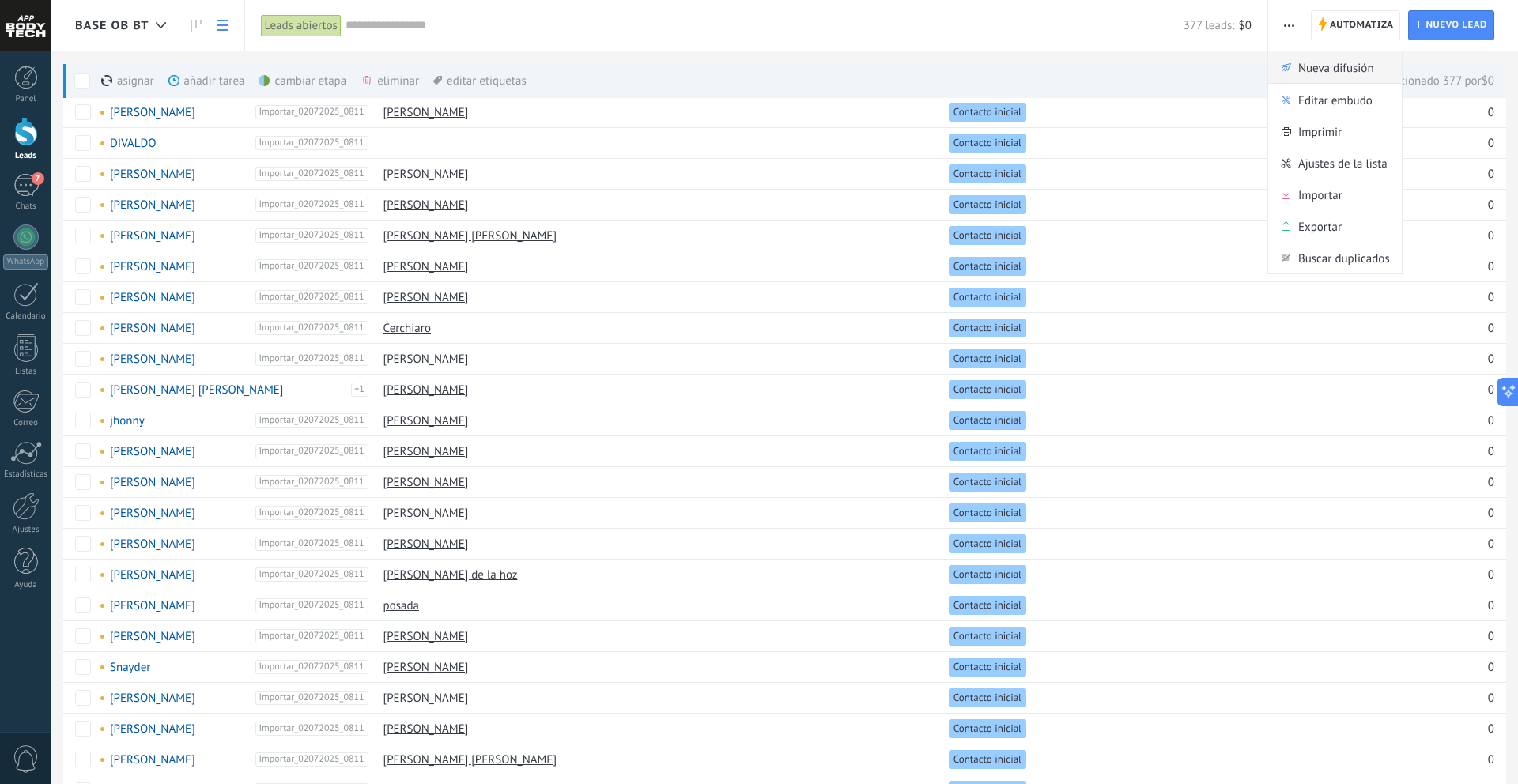 click on "Nueva difusión" at bounding box center [1336, 67] 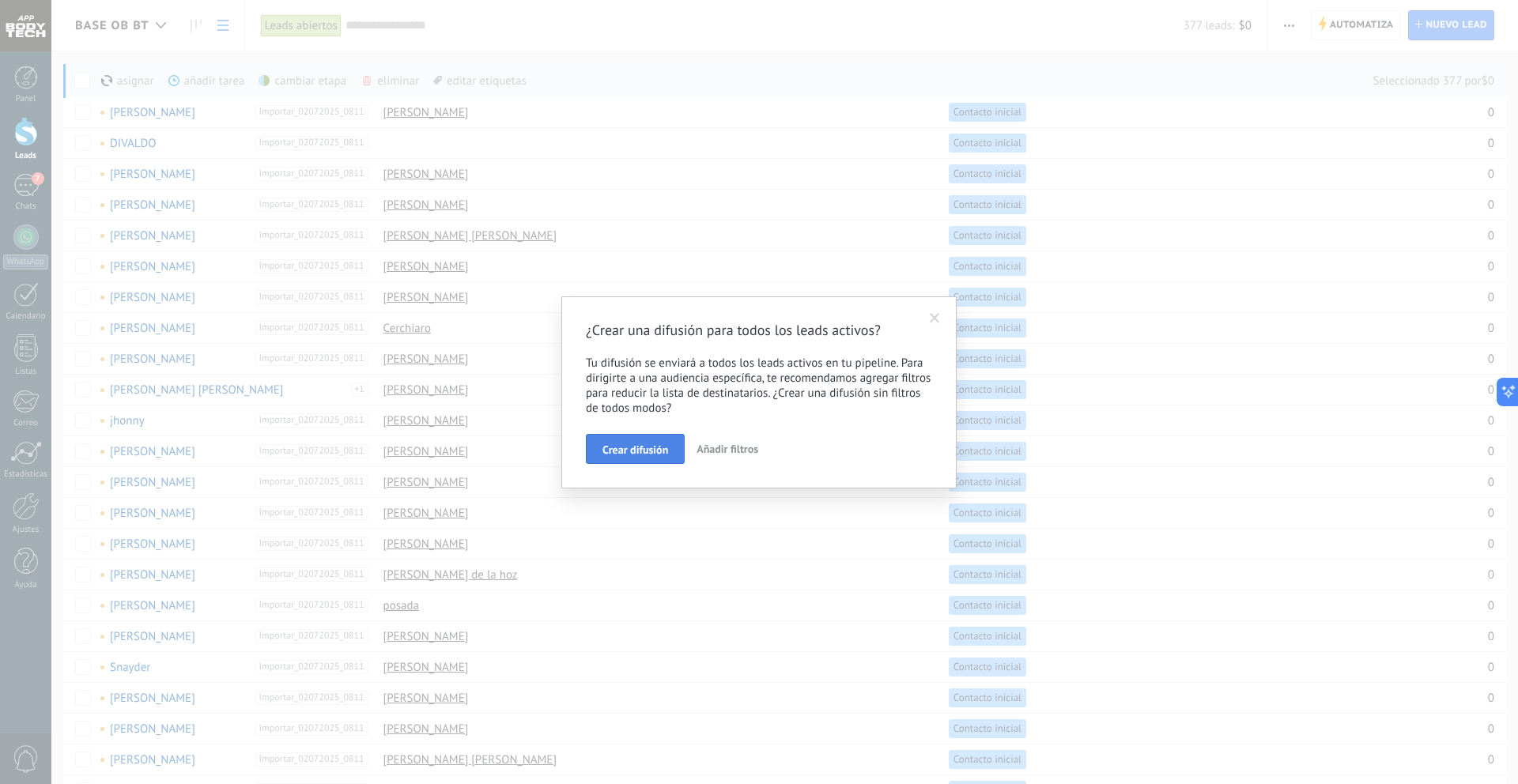 click on "Crear difusión" at bounding box center [635, 450] 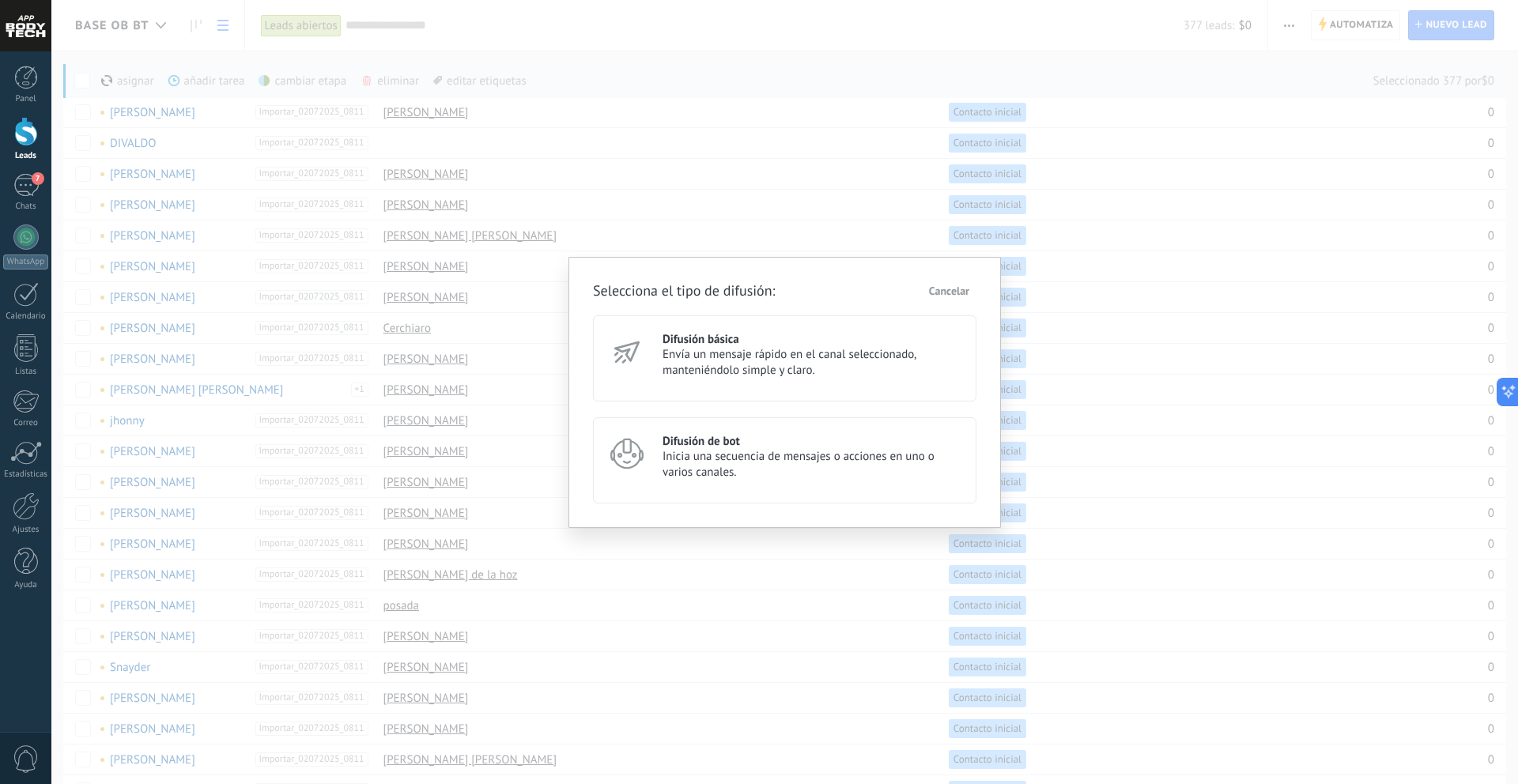 click on "Difusión de bot" at bounding box center (812, 441) 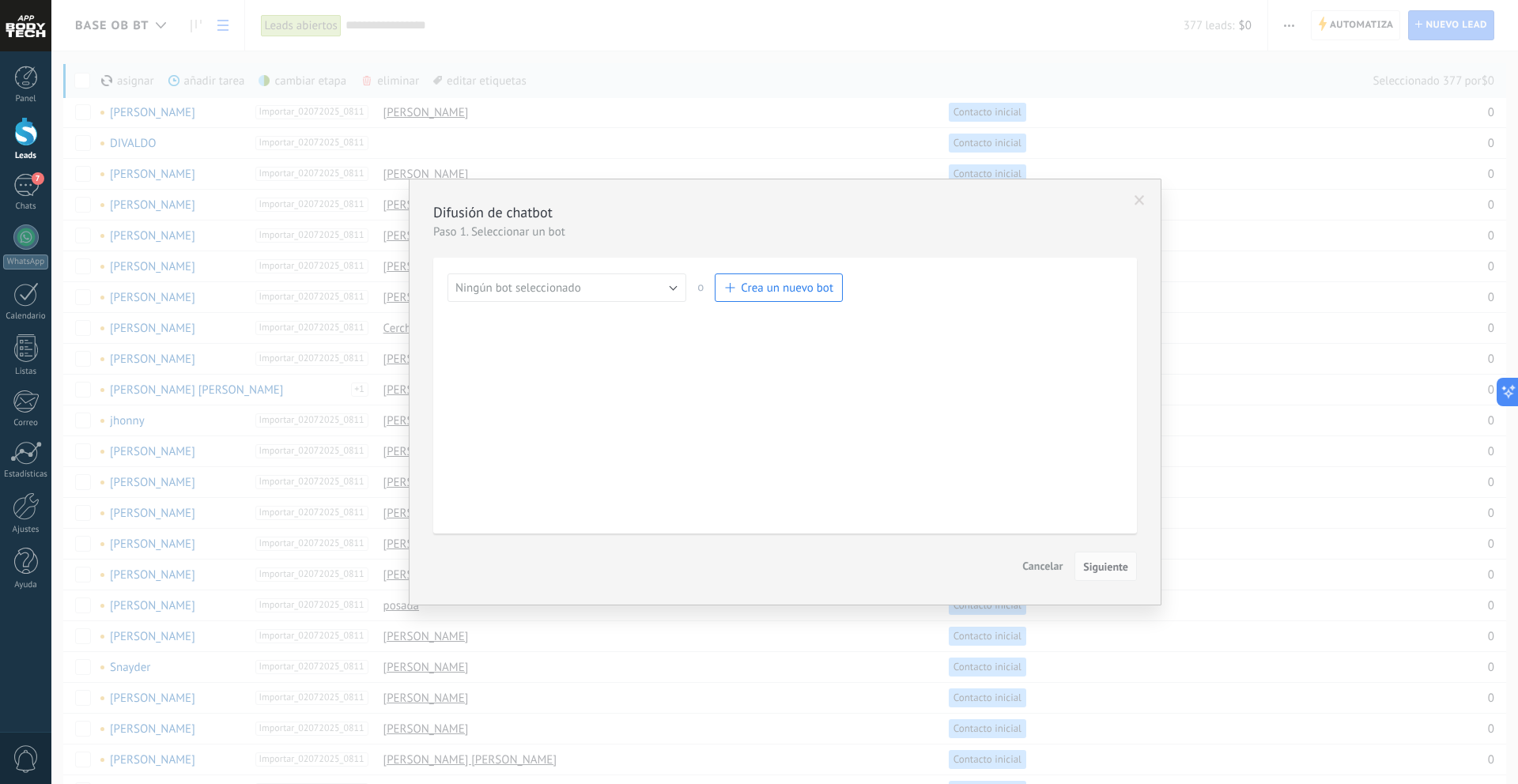 click on "Crea un nuevo bot" at bounding box center (787, 288) 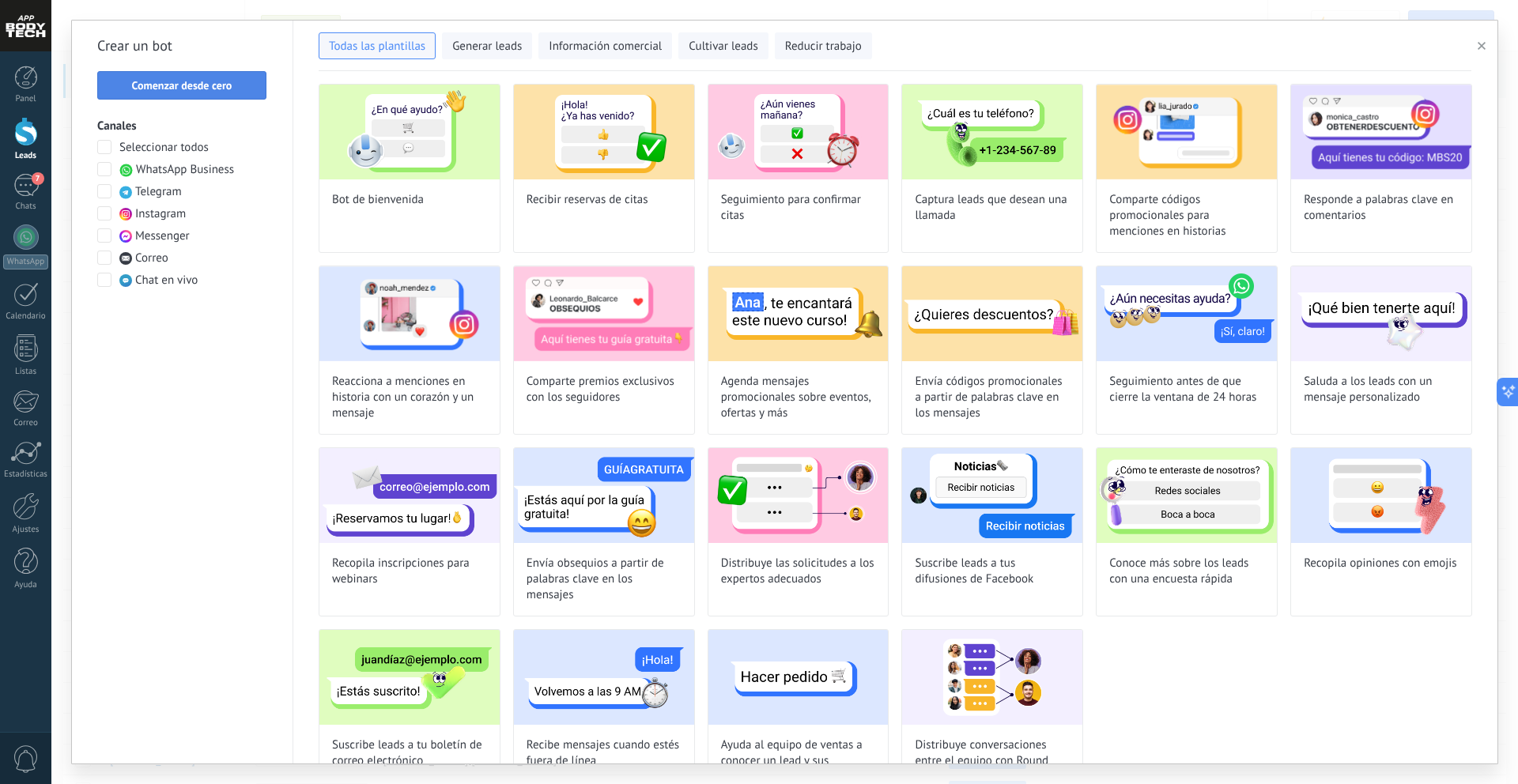 click on "Comenzar desde cero" at bounding box center [182, 85] 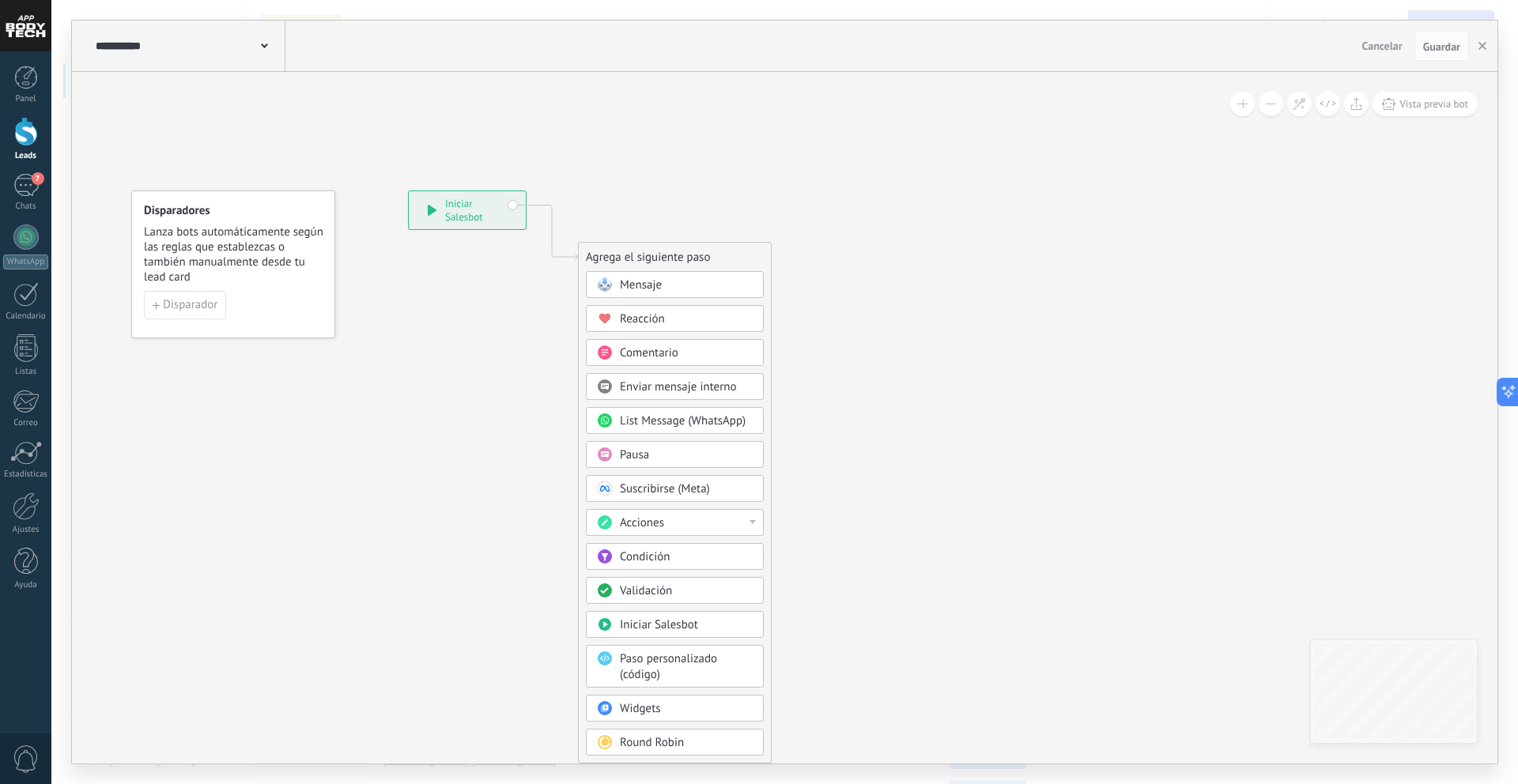click on "Mensaje" at bounding box center [640, 285] 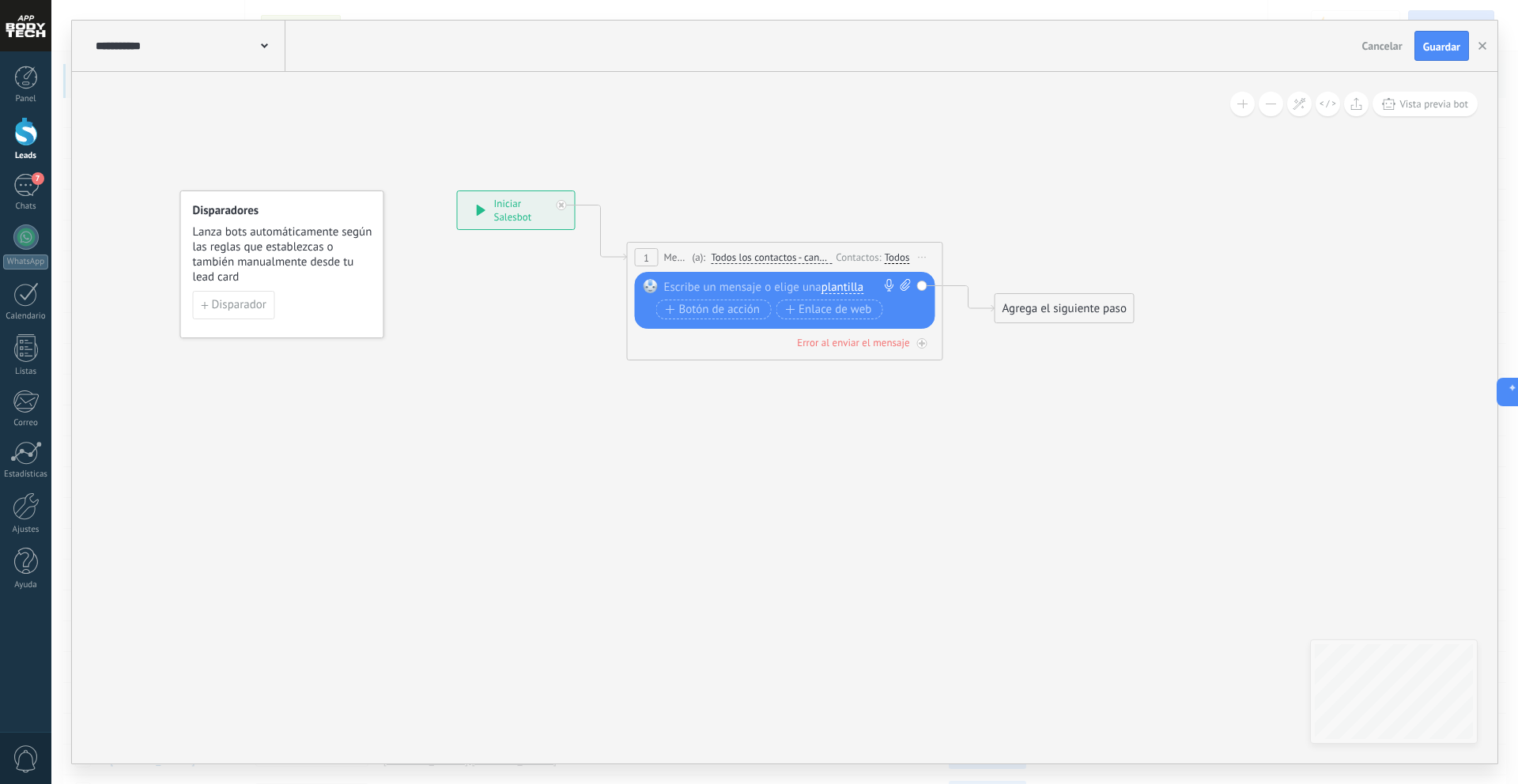 click on "plantilla" at bounding box center [842, 288] 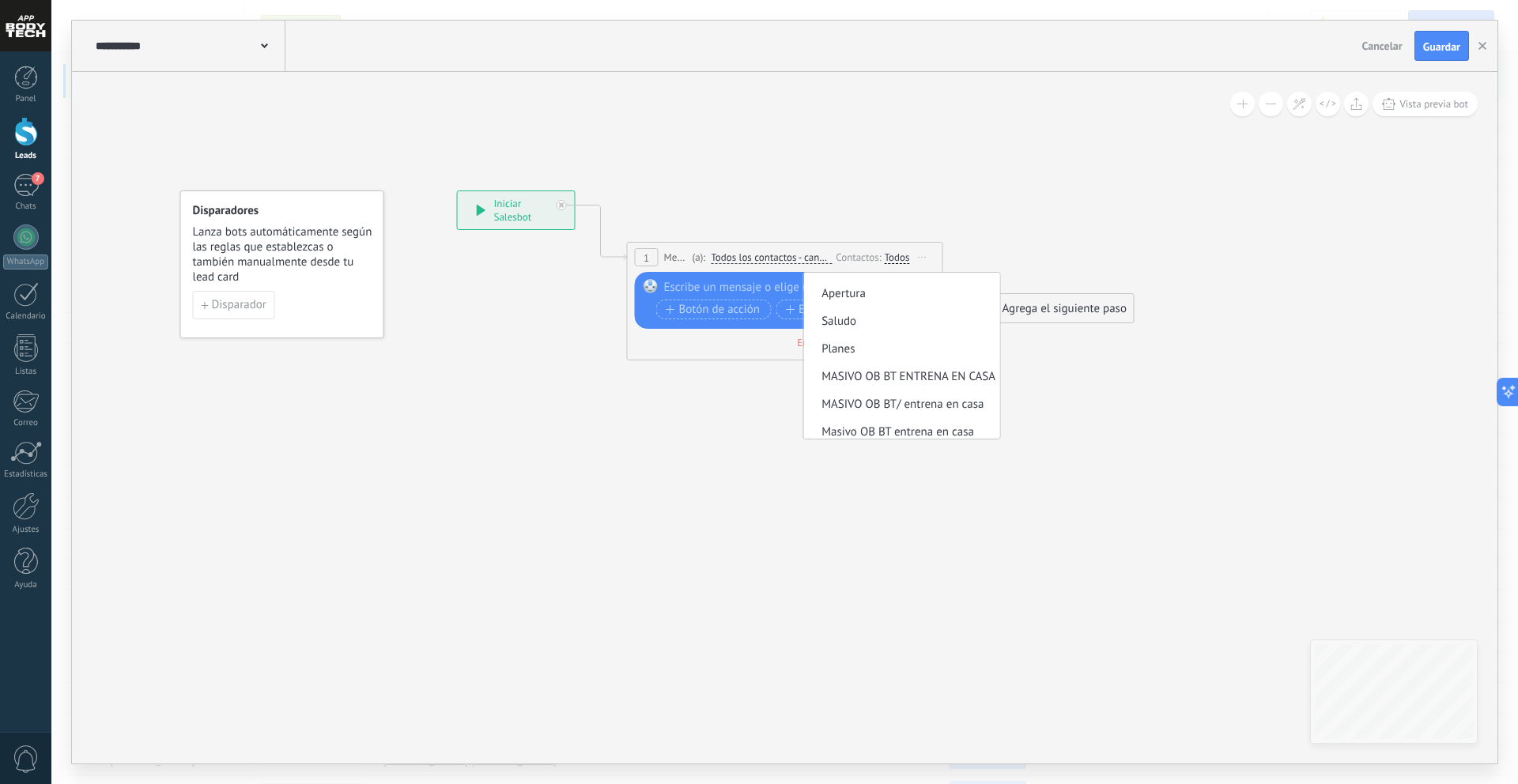 scroll, scrollTop: 111, scrollLeft: 0, axis: vertical 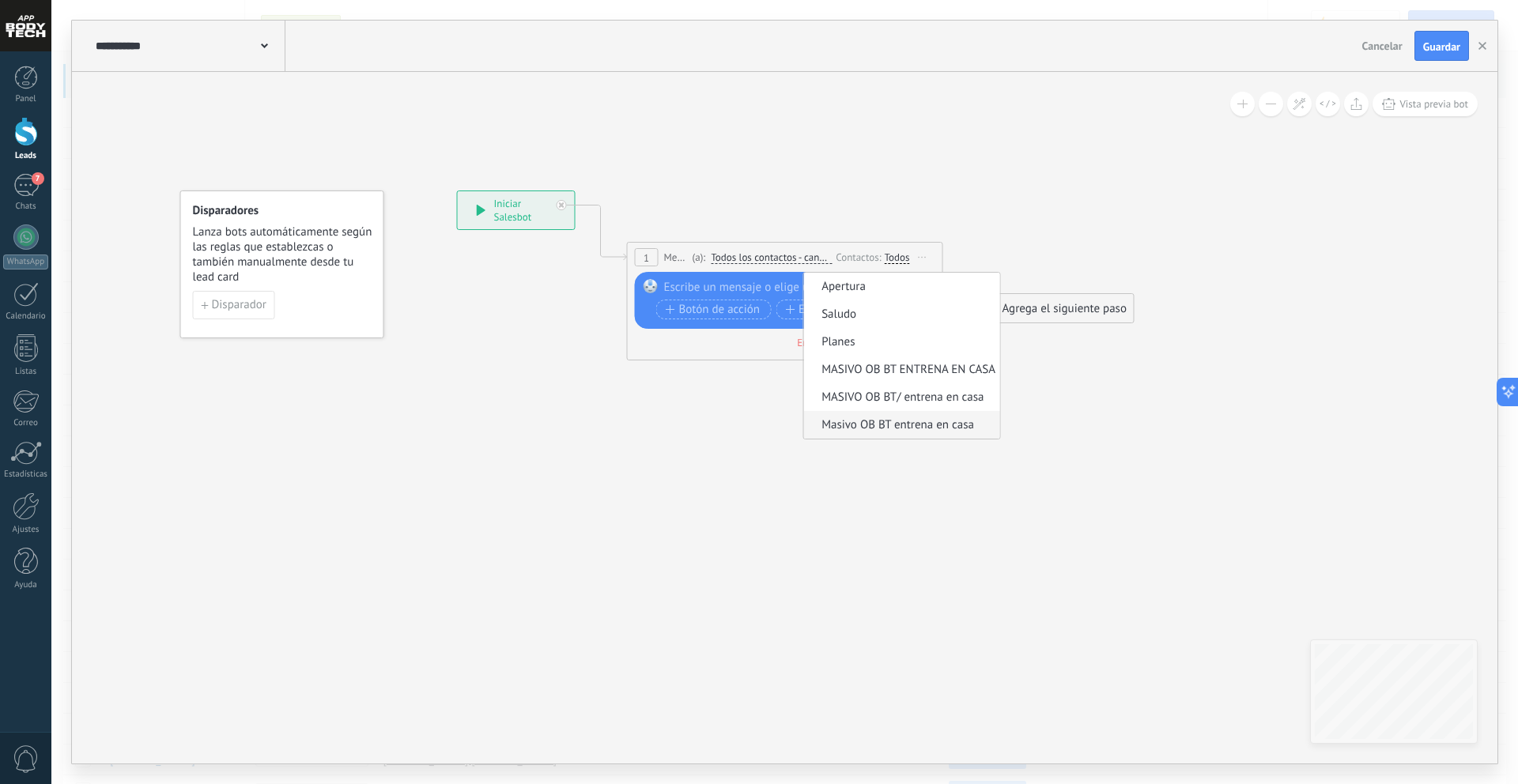 click on "Masivo OB BT entrena en casa" at bounding box center (900, 425) 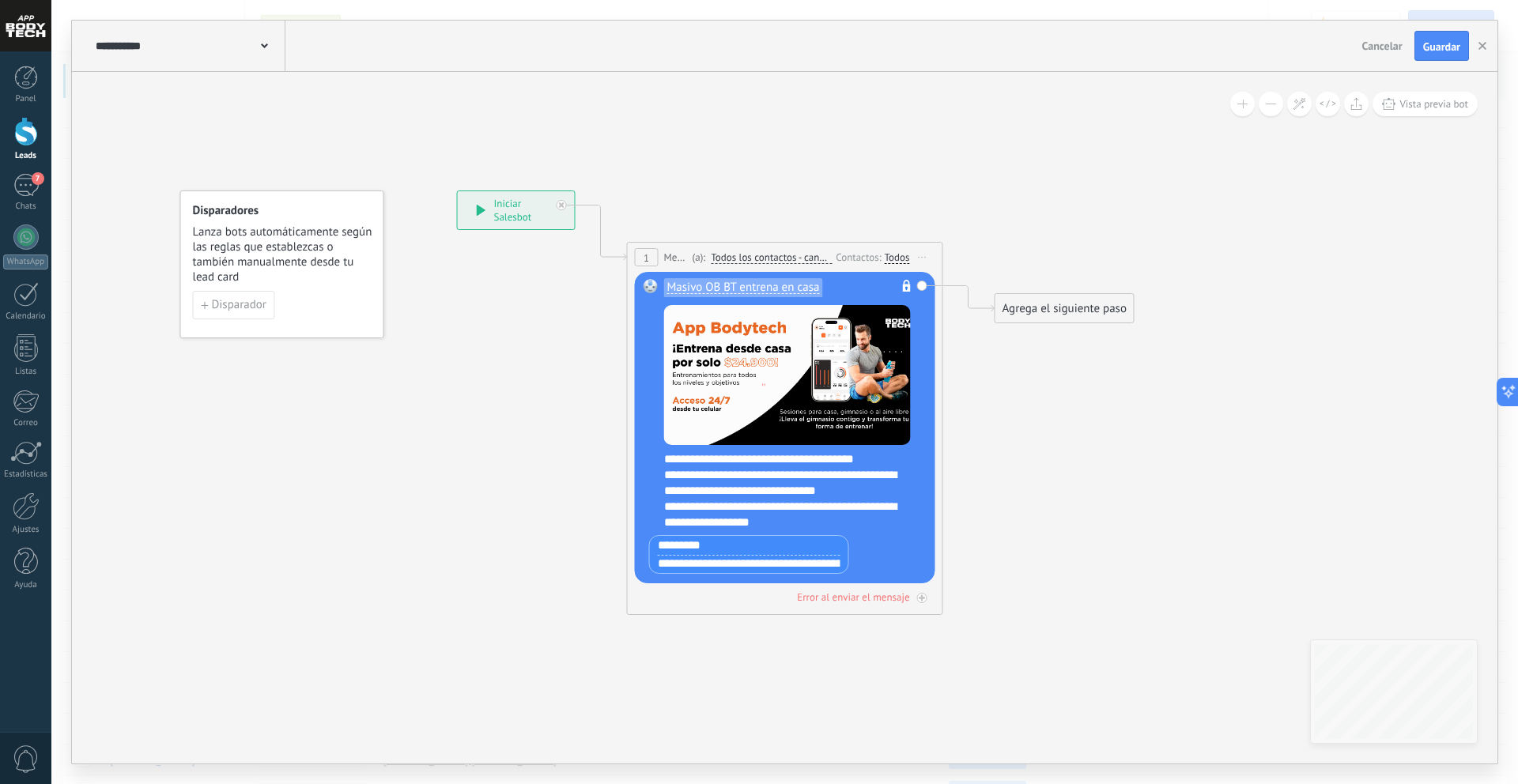 click on "Todos los contactos - canales seleccionados" at bounding box center (771, 258) 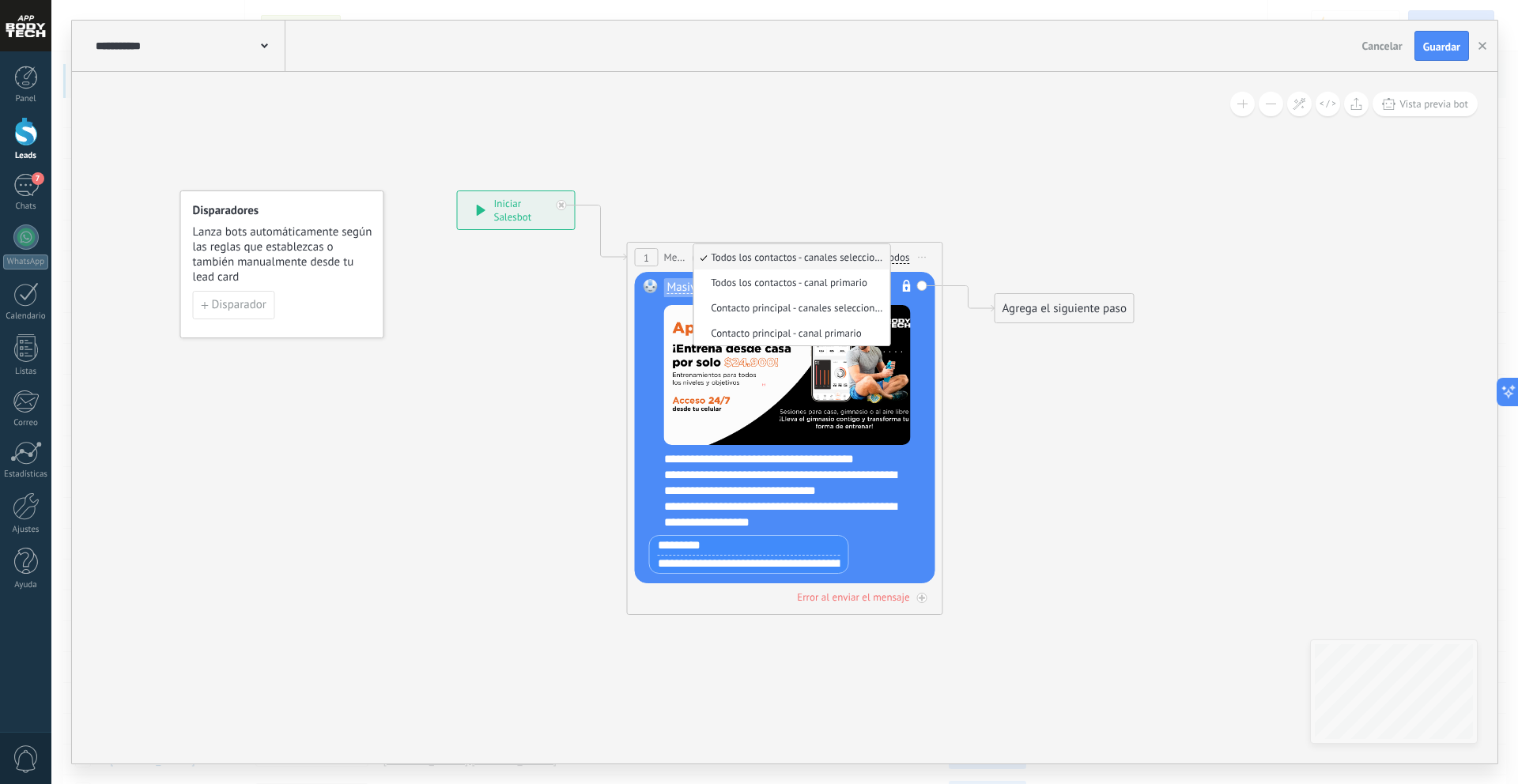 click on "Todos los contactos - canales seleccionados" at bounding box center [789, 257] 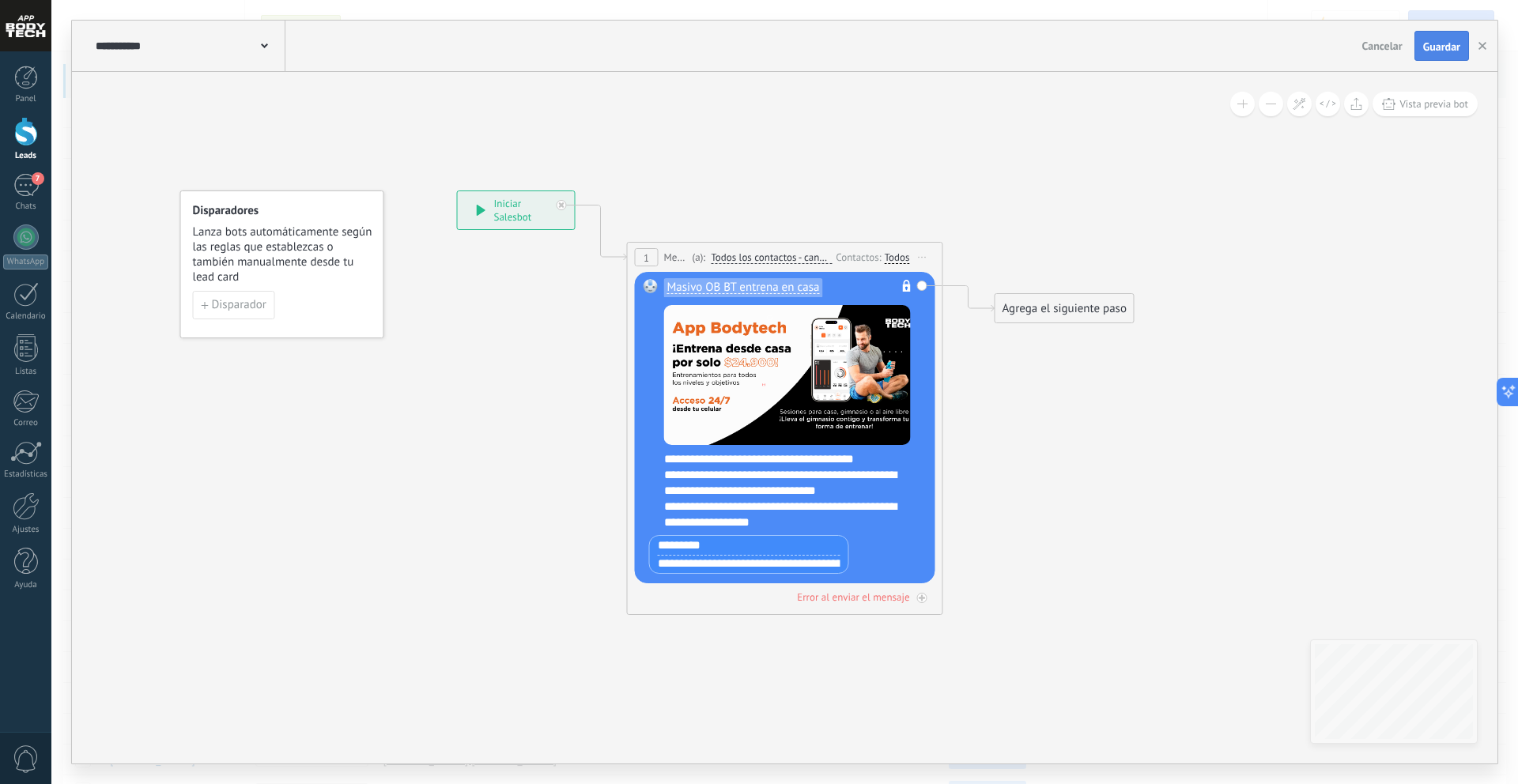 click on "Guardar" at bounding box center (1441, 47) 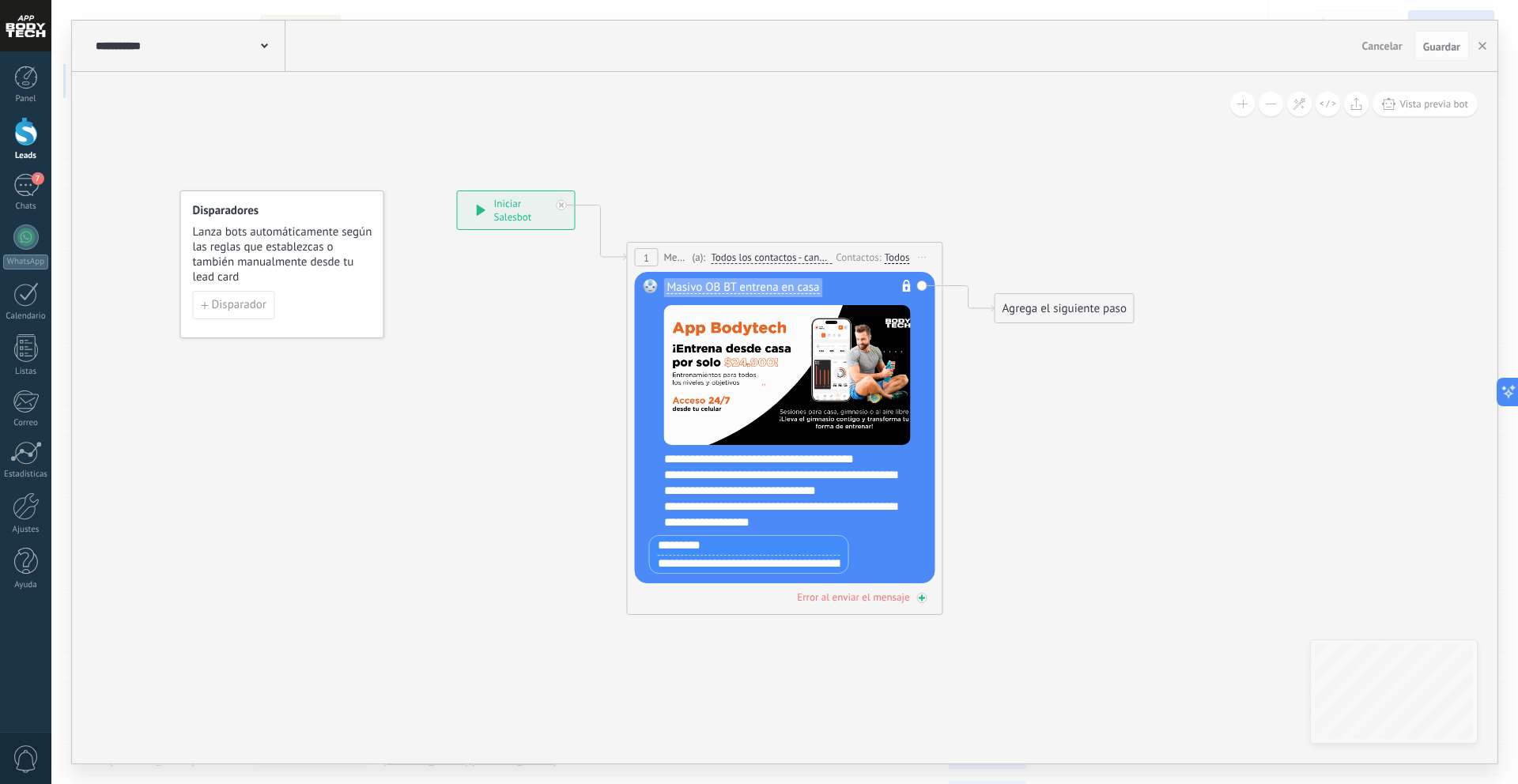 click on "Error al enviar el mensaje" at bounding box center [853, 597] 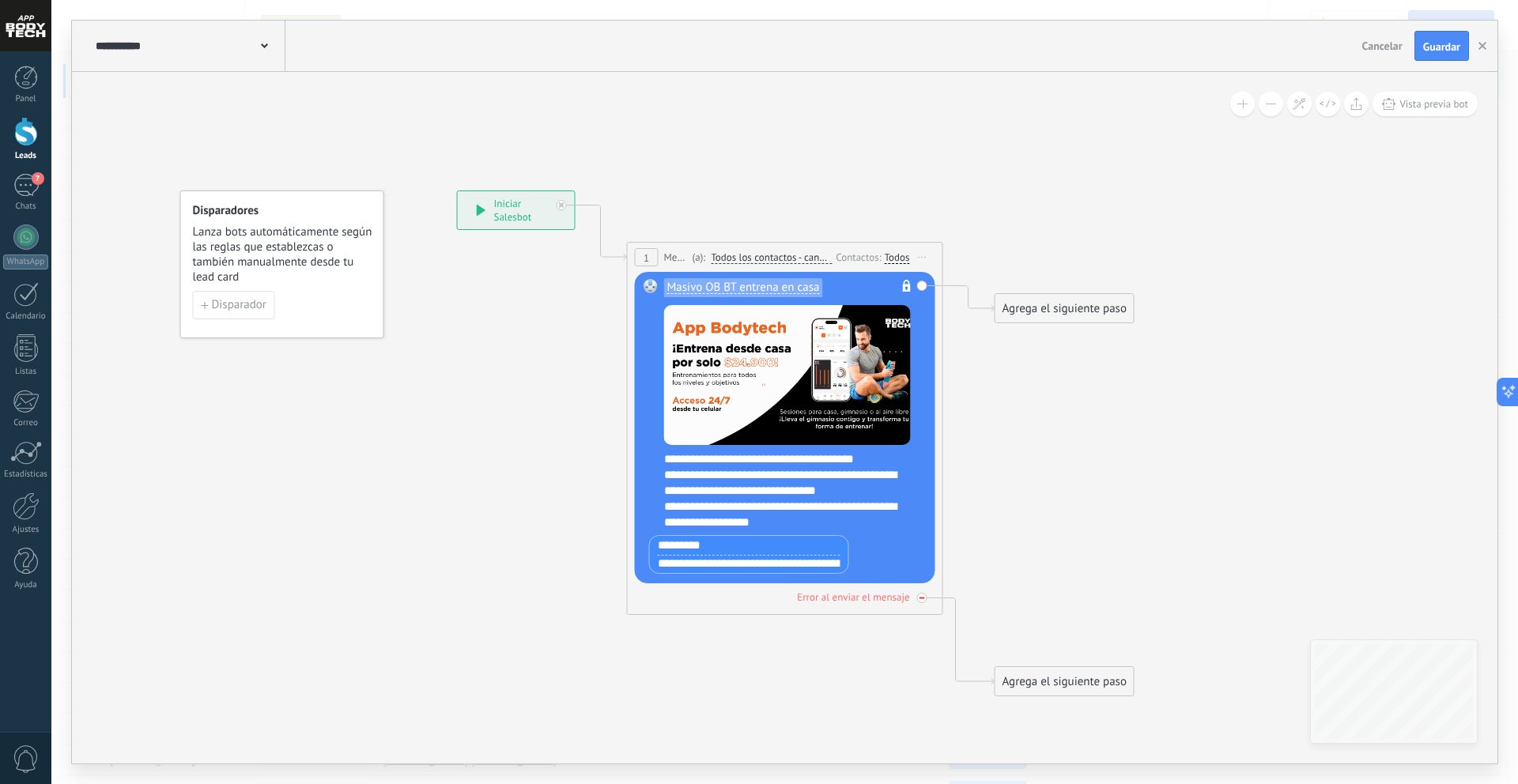 click 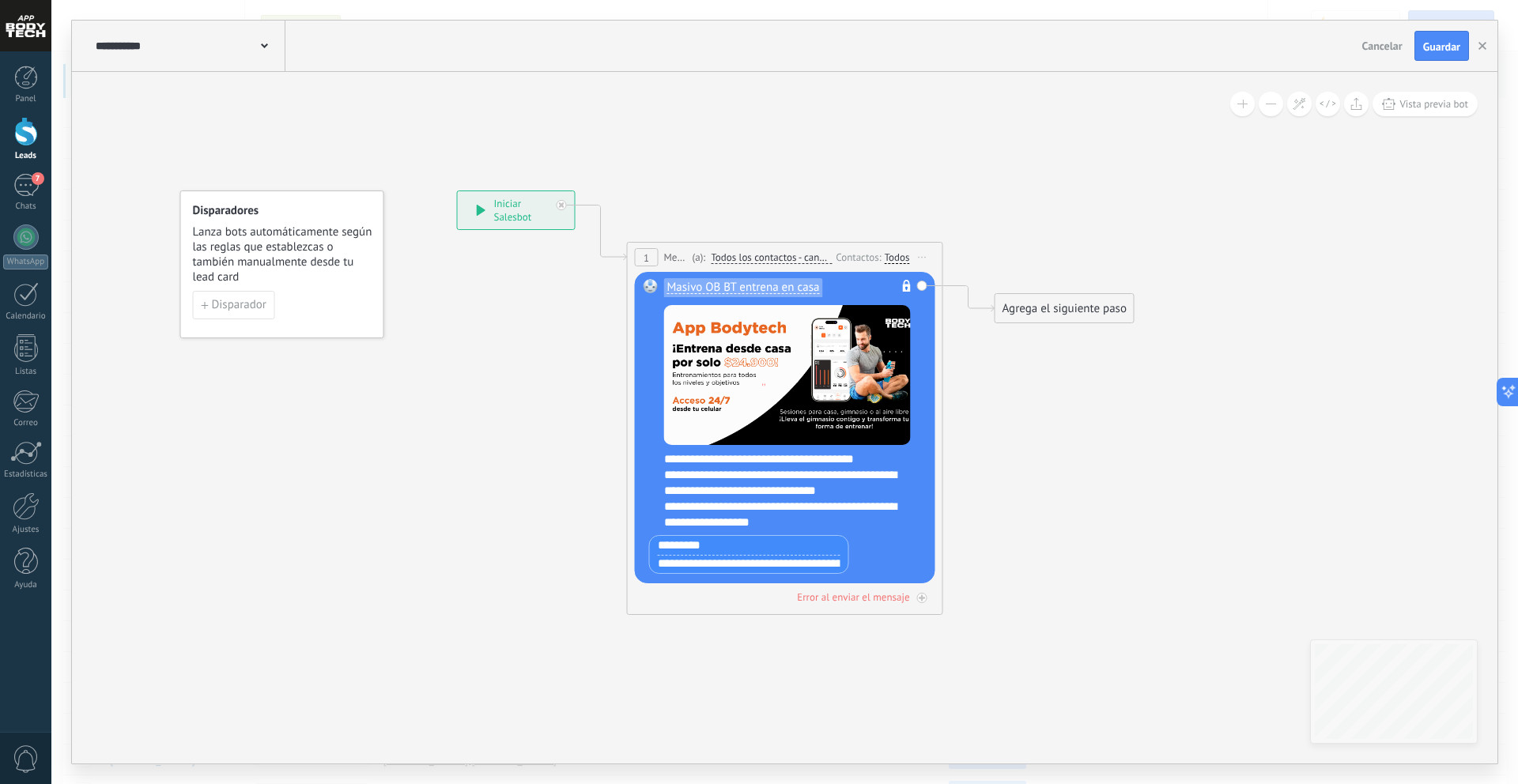 click on "Masivo OB BT entrena en casa
No es posible editar la plantilla de contenido
Reemplazar
Quitar
Convertir a mensaje de voz
Arrastre la imagen aquí para adjuntarla.
Añadir imagen
Subir
Arrastrar y soltar" at bounding box center (785, 428) 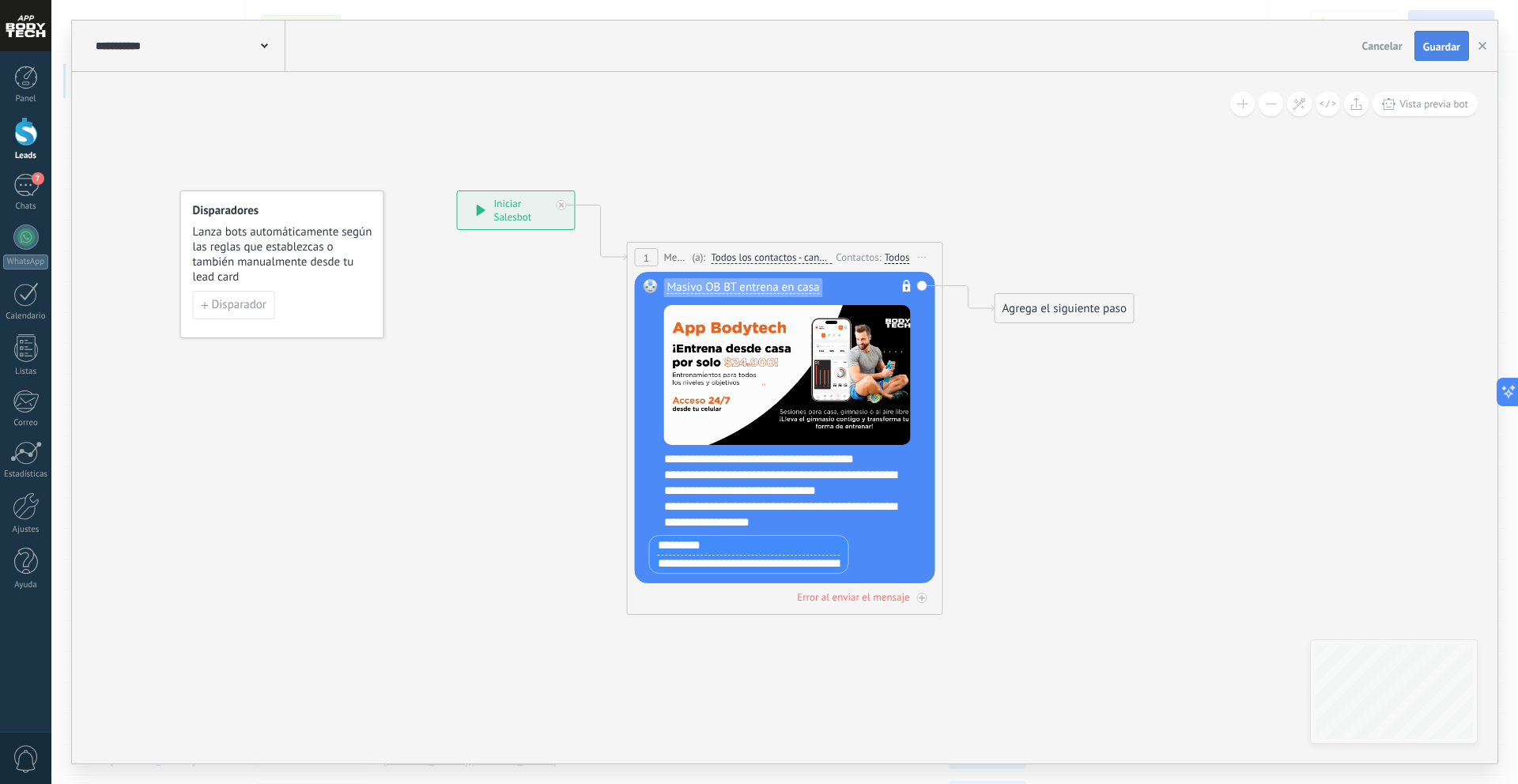 click on "Guardar" at bounding box center [1441, 47] 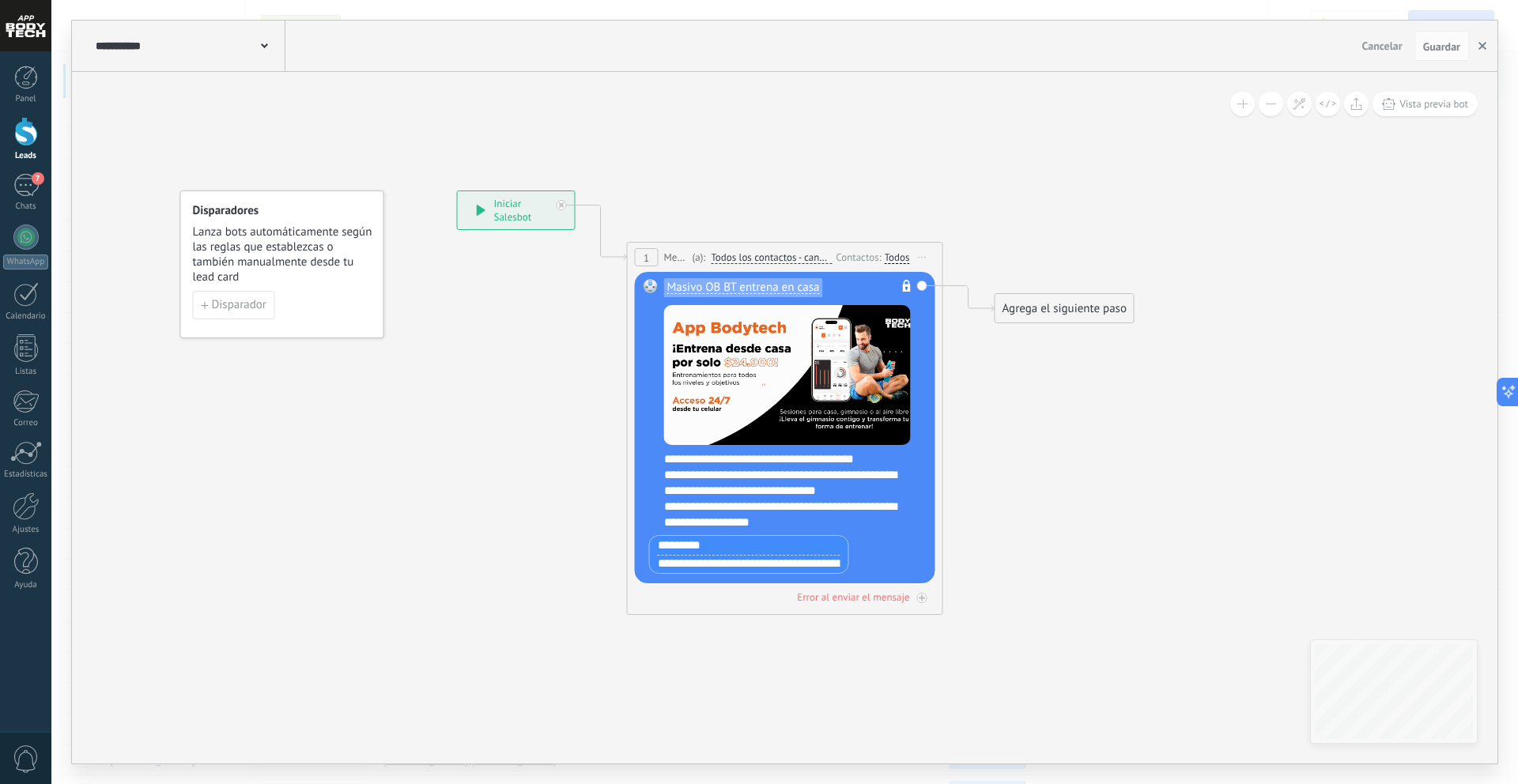 click 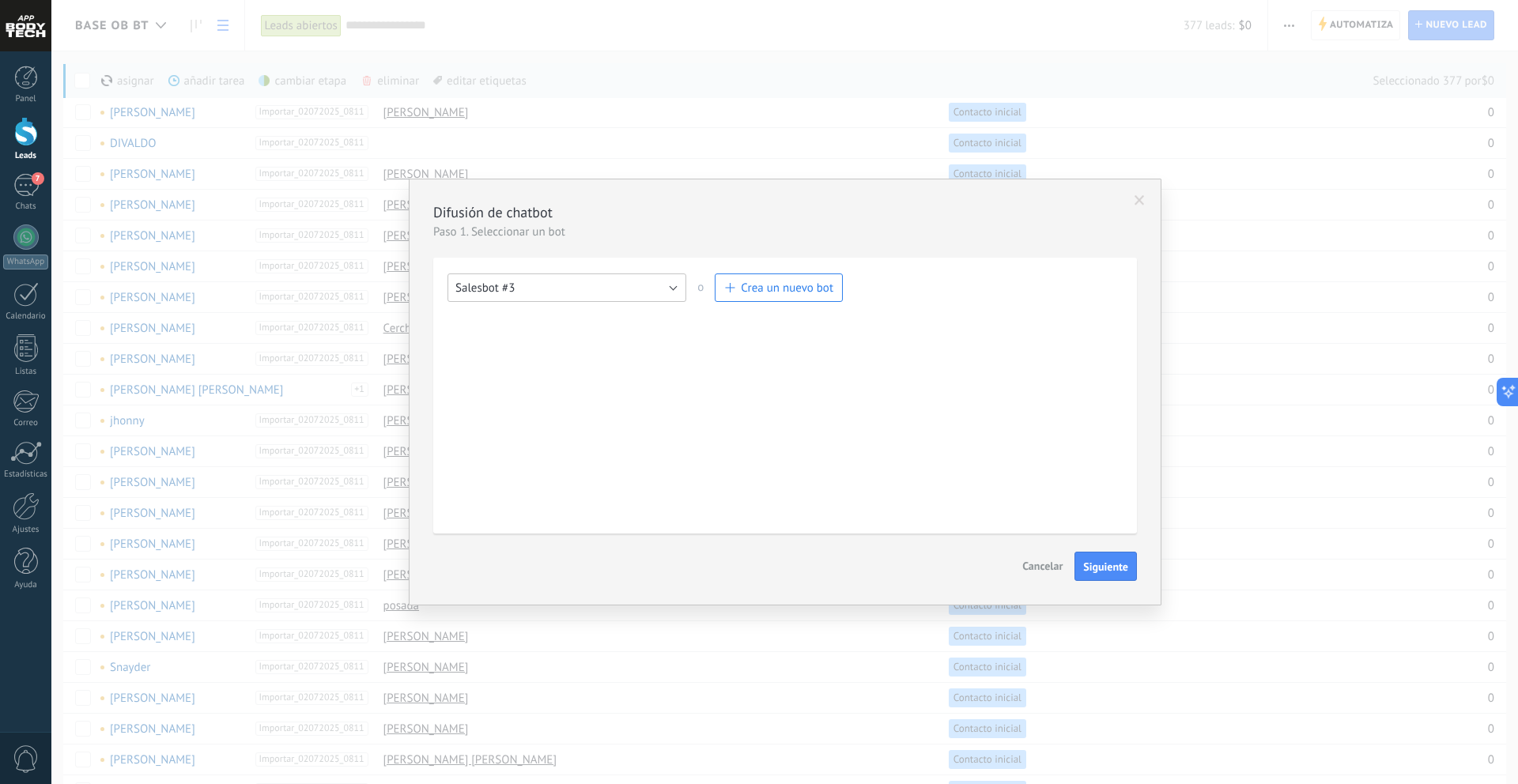 click on "Salesbot #3" at bounding box center (567, 288) 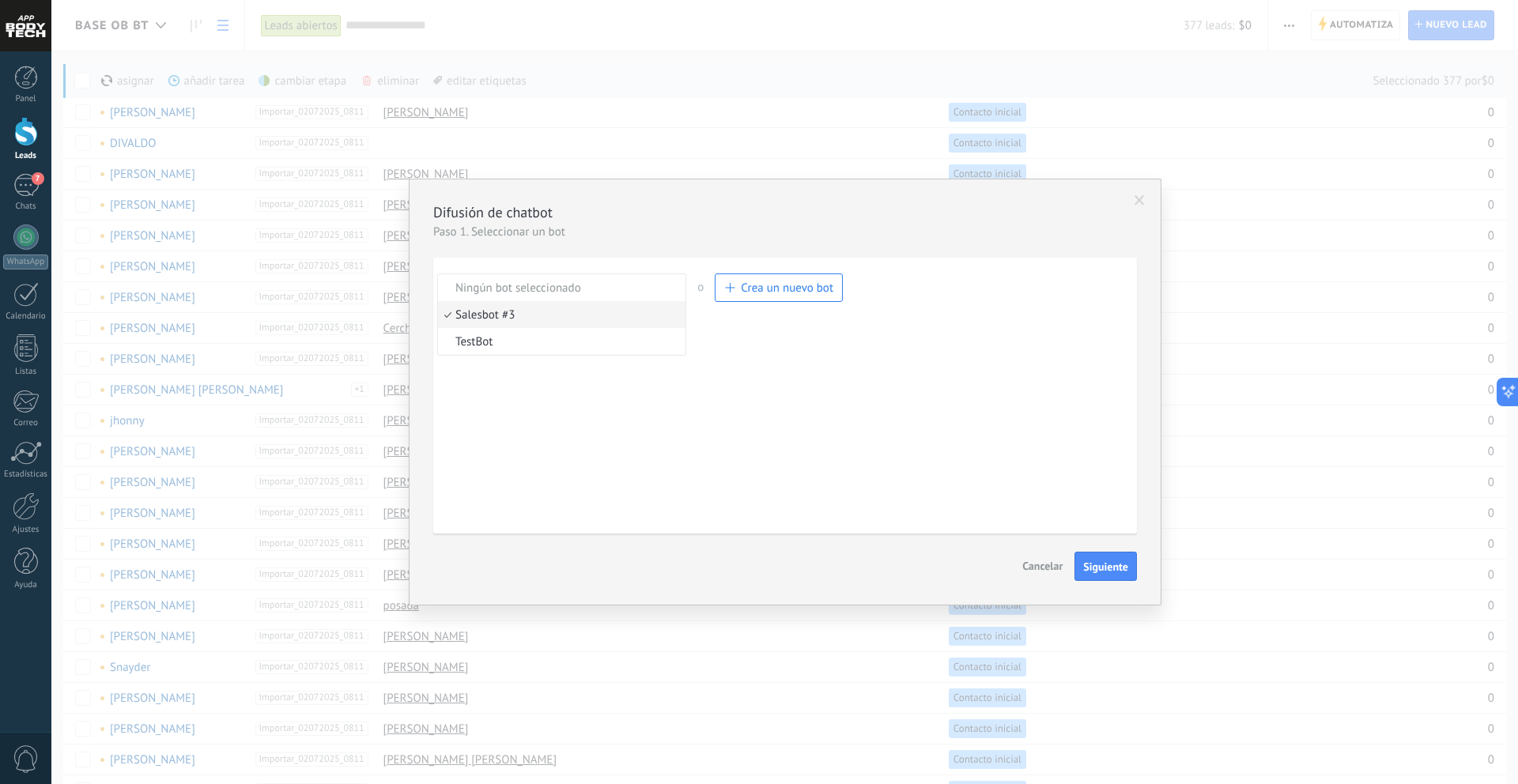 click on "Salesbot #3" at bounding box center (559, 315) 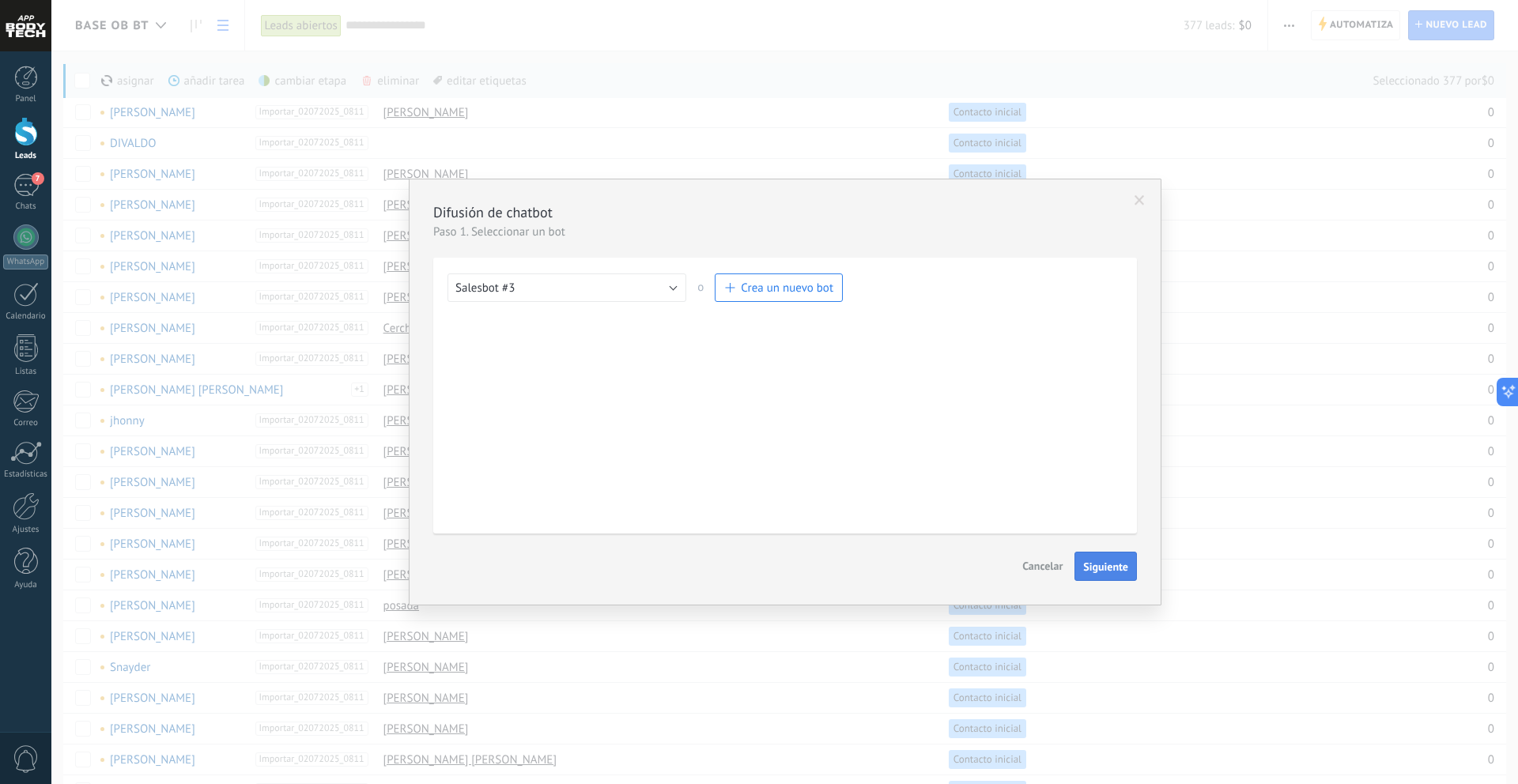 click on "Siguiente" at bounding box center (1105, 567) 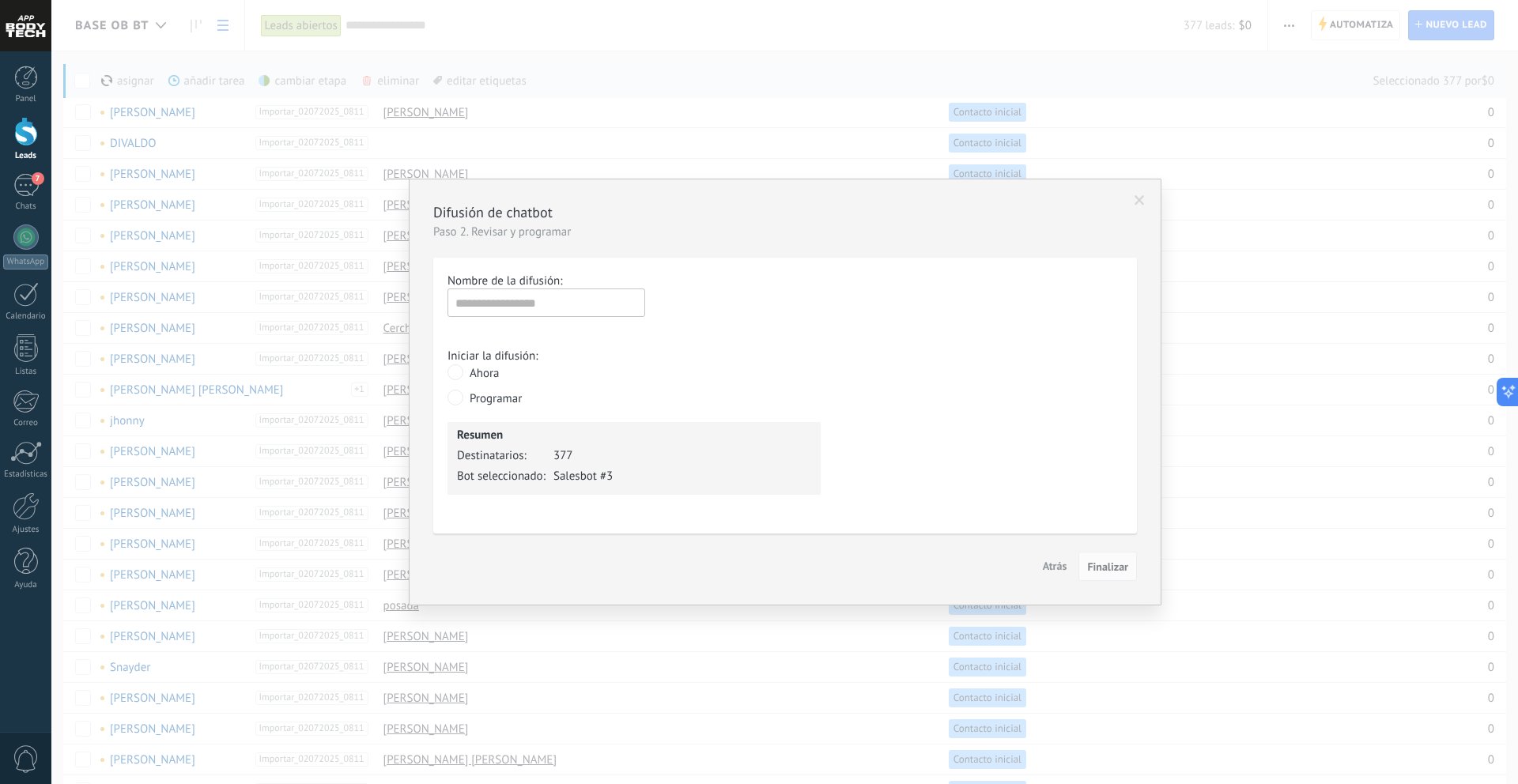 click on "Atrás" at bounding box center [1055, 566] 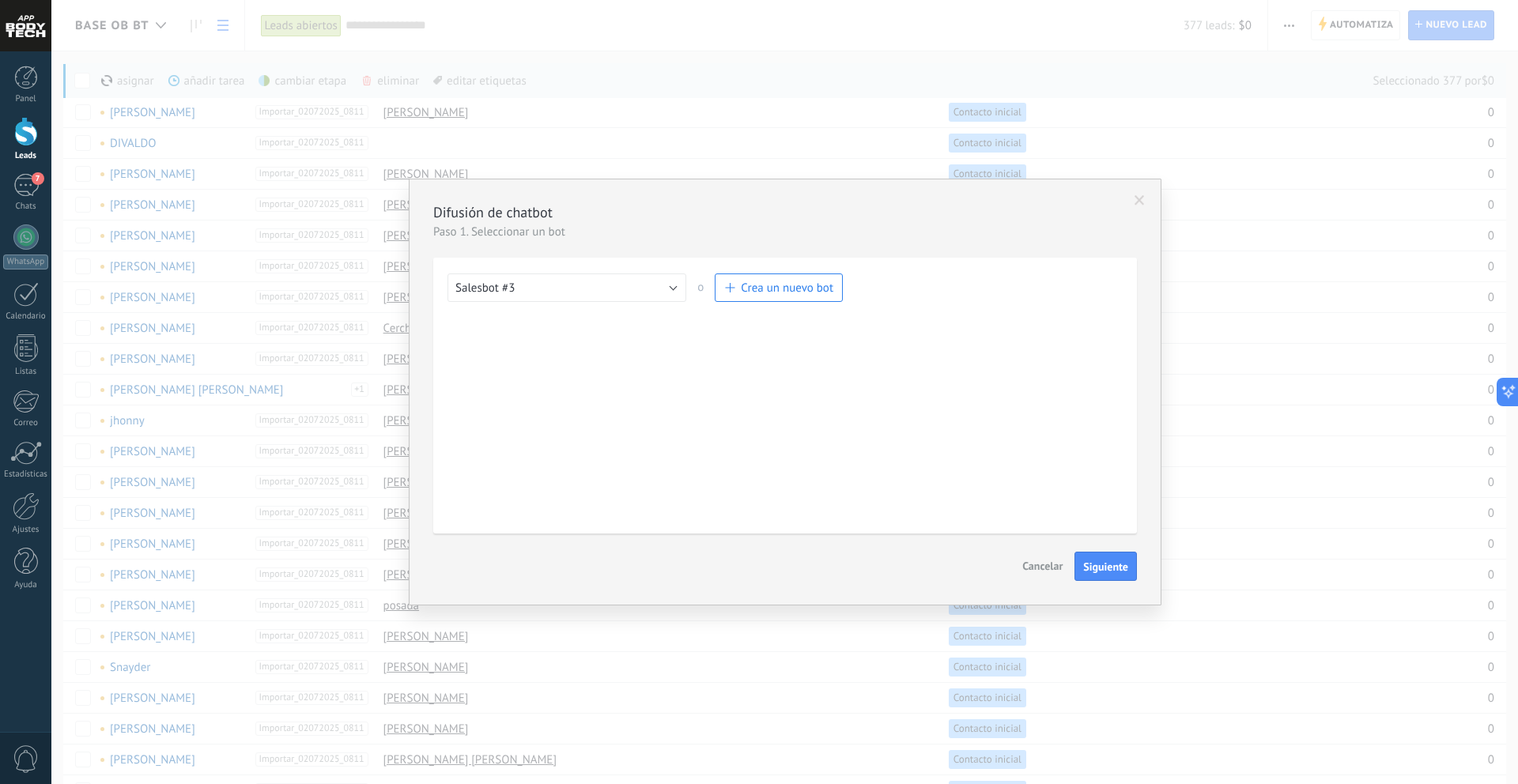 click on "Cancelar" at bounding box center [1042, 566] 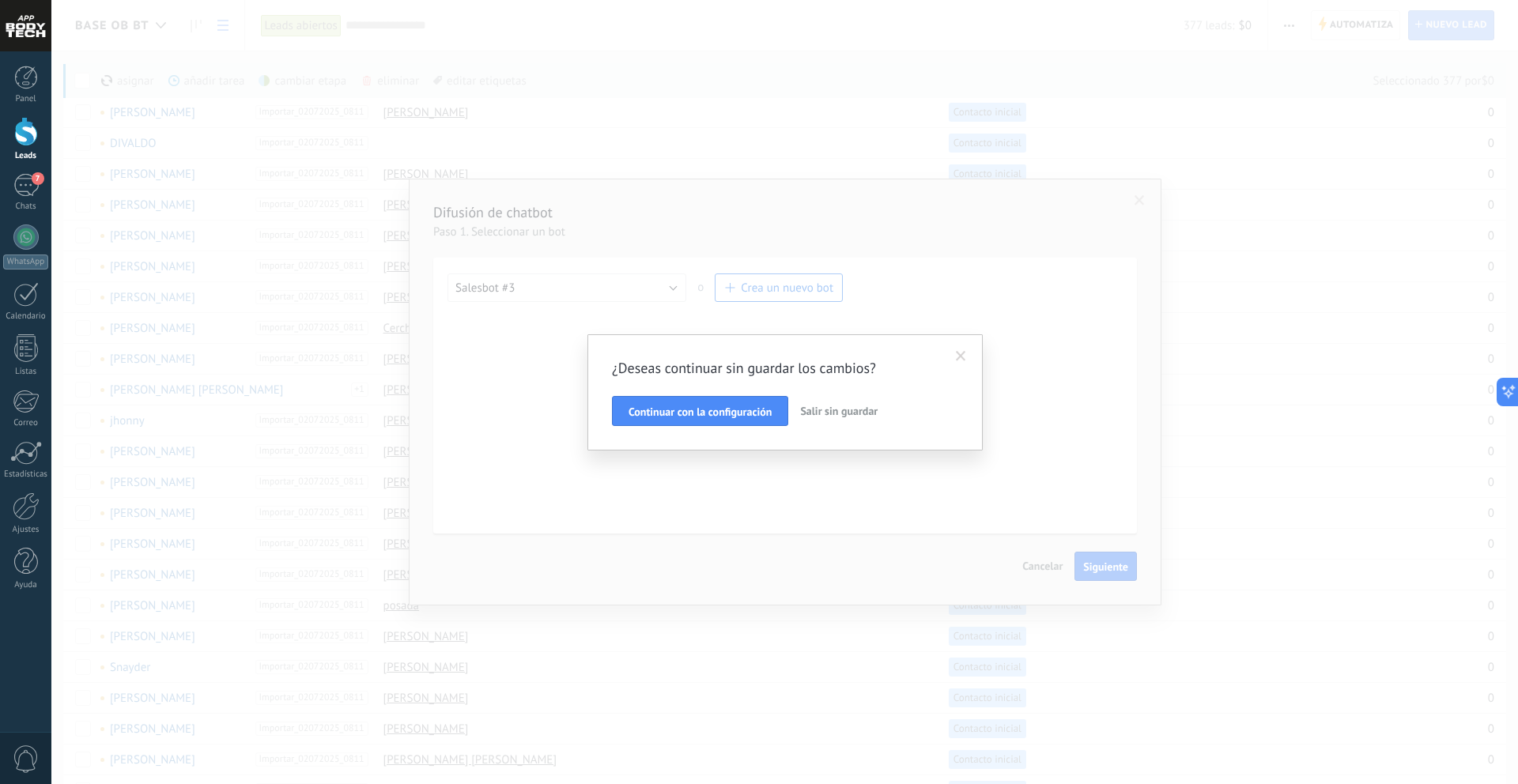 click on "Salir sin guardar" at bounding box center (839, 411) 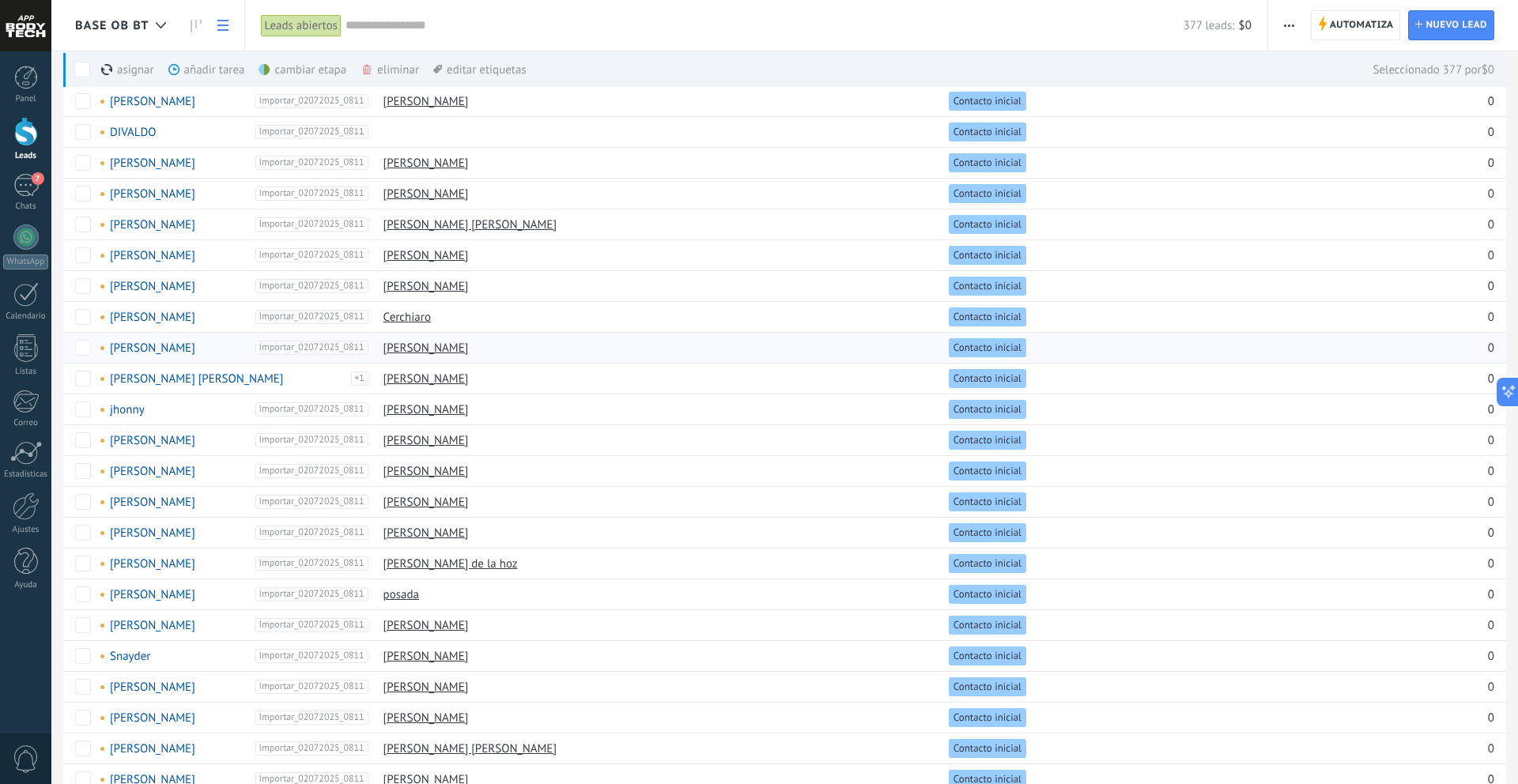 scroll, scrollTop: 0, scrollLeft: 0, axis: both 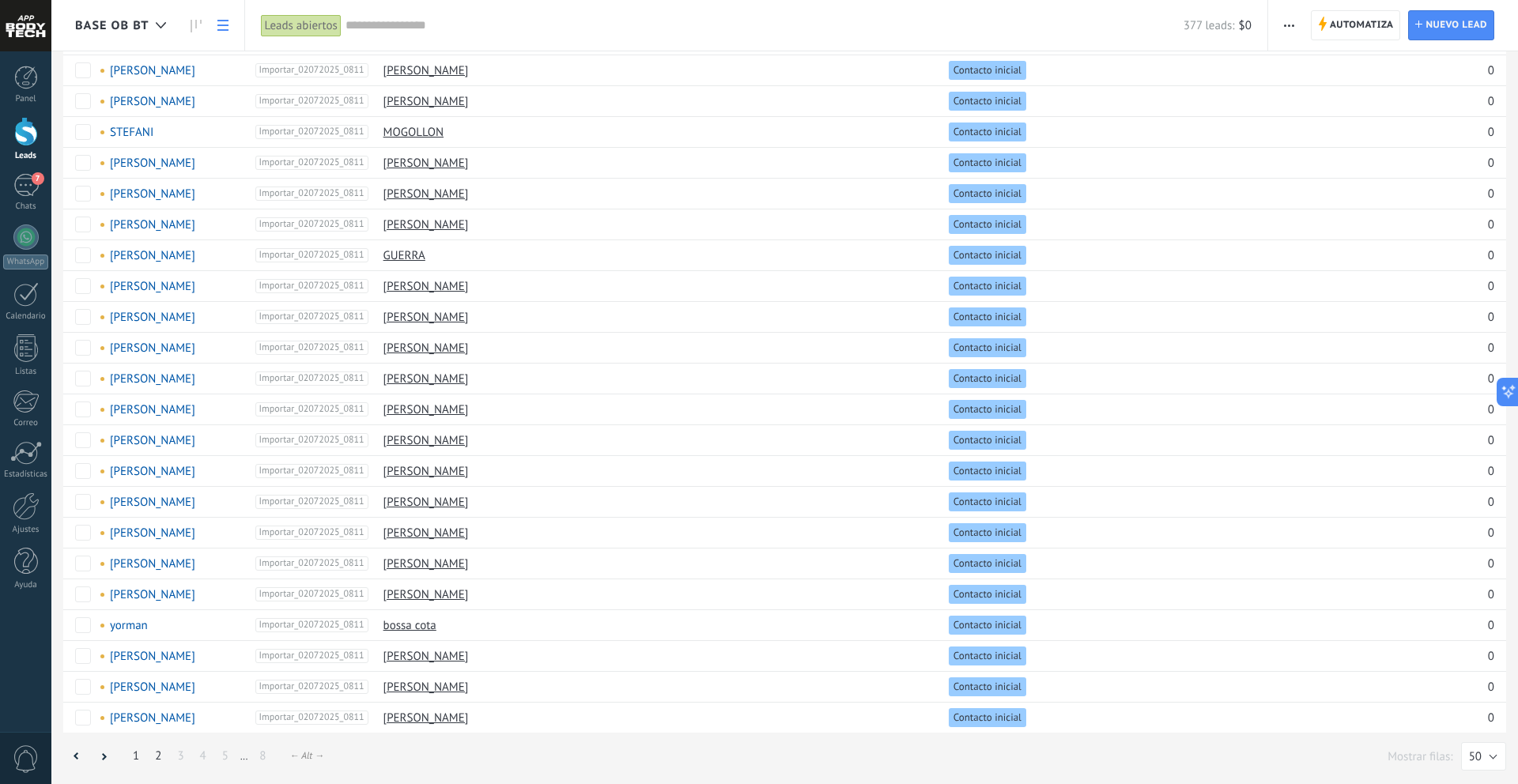 click on "2" at bounding box center [158, 756] 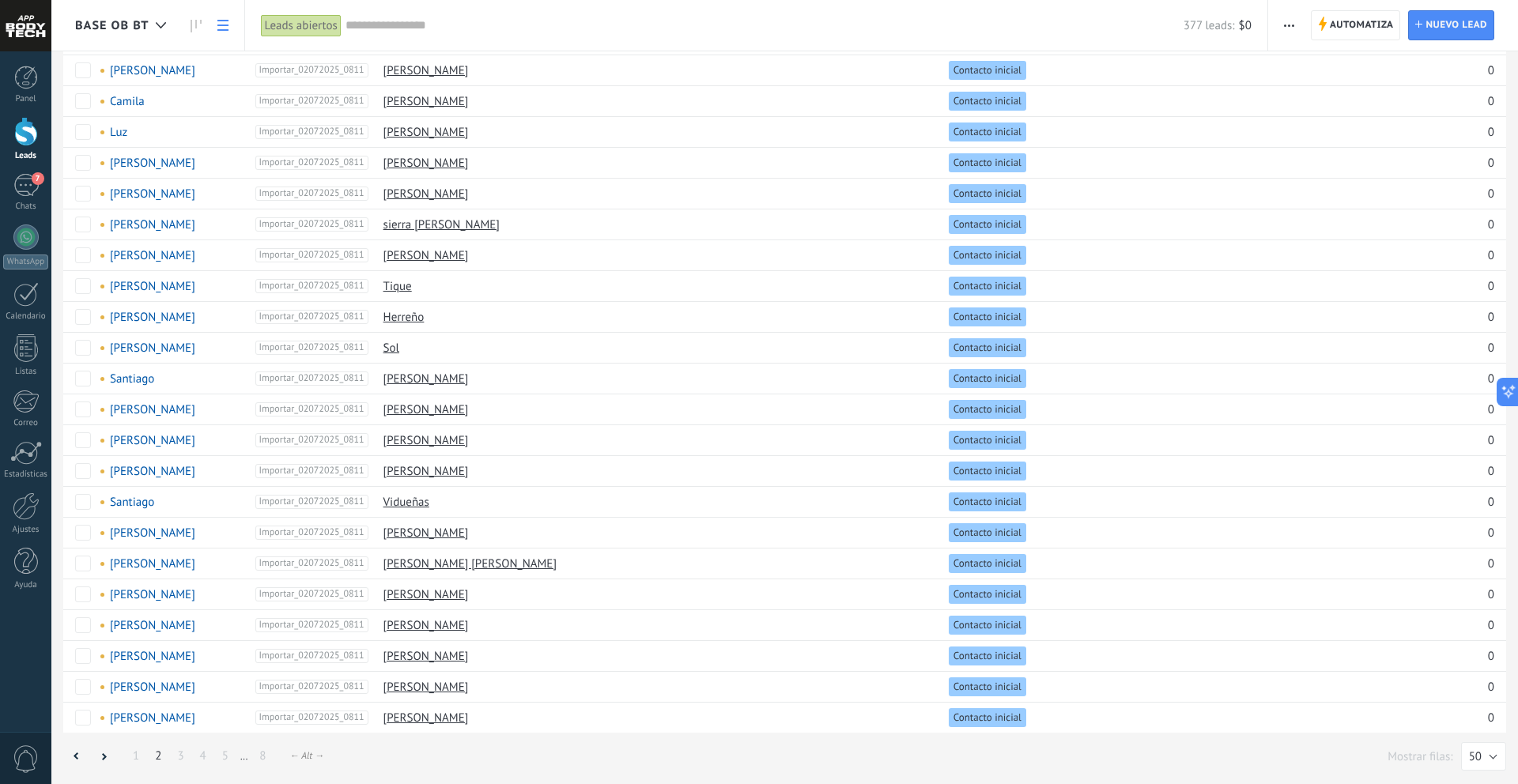 click on "1" at bounding box center [136, 756] 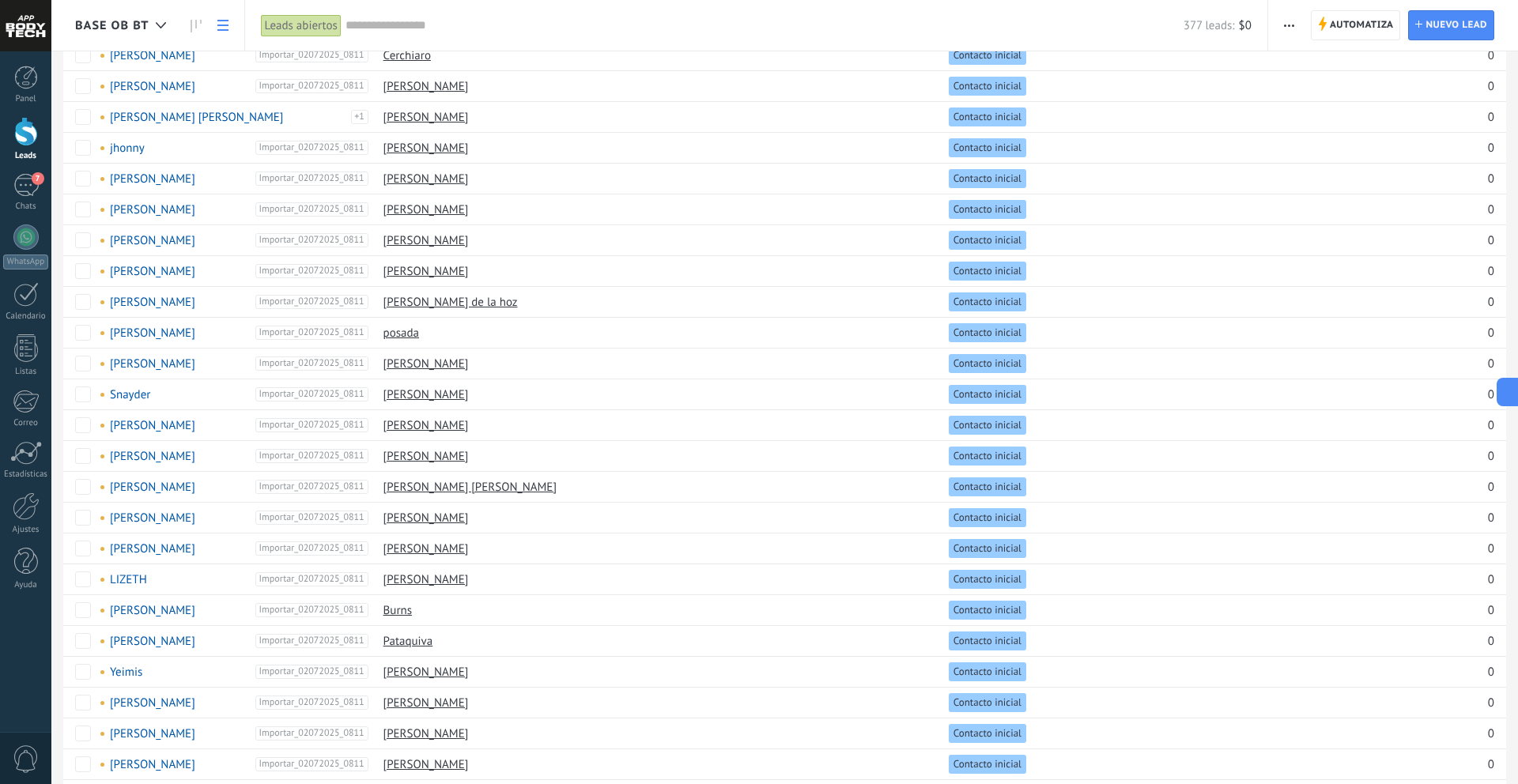 scroll, scrollTop: 0, scrollLeft: 0, axis: both 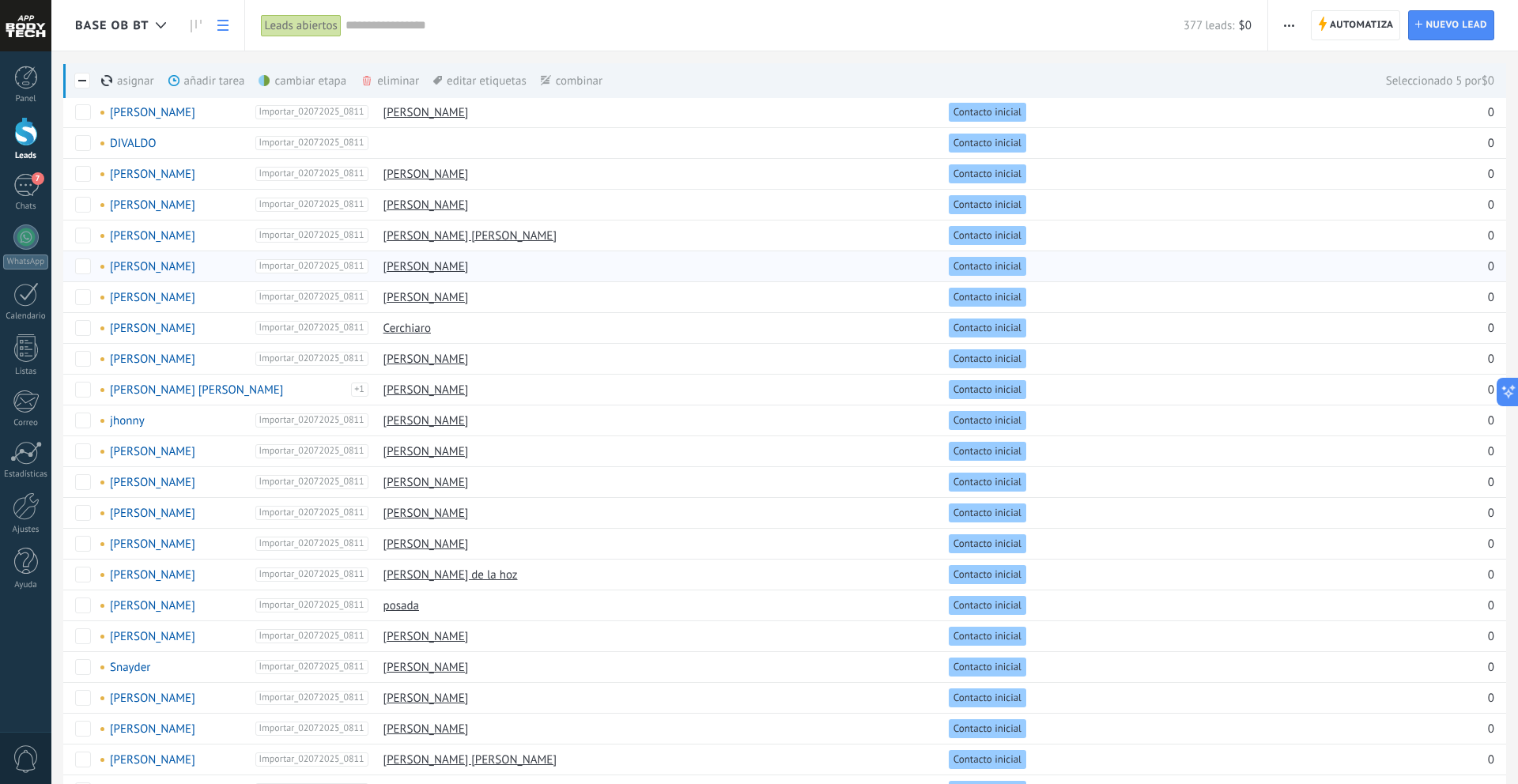click at bounding box center [77, 266] 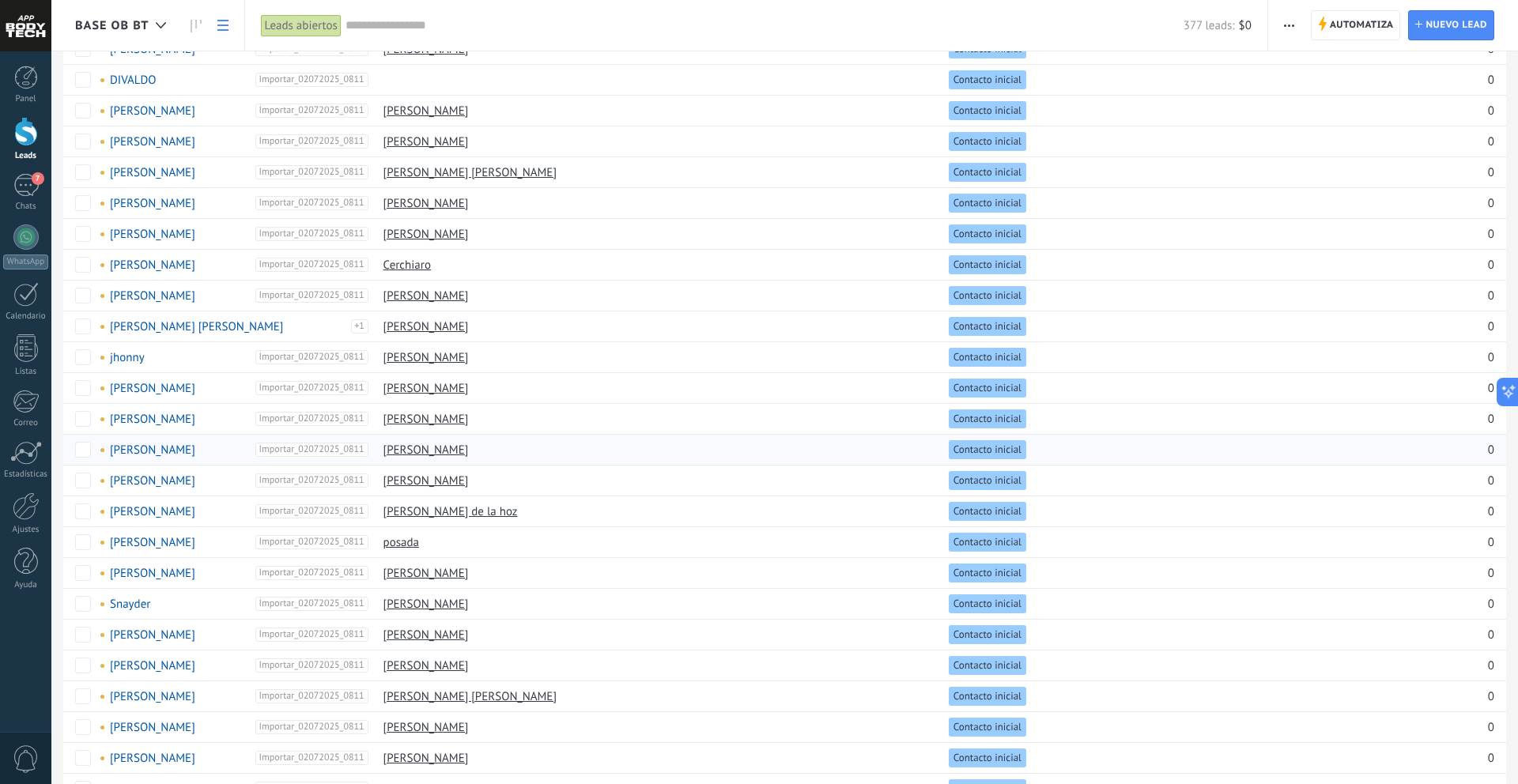 scroll, scrollTop: 66, scrollLeft: 0, axis: vertical 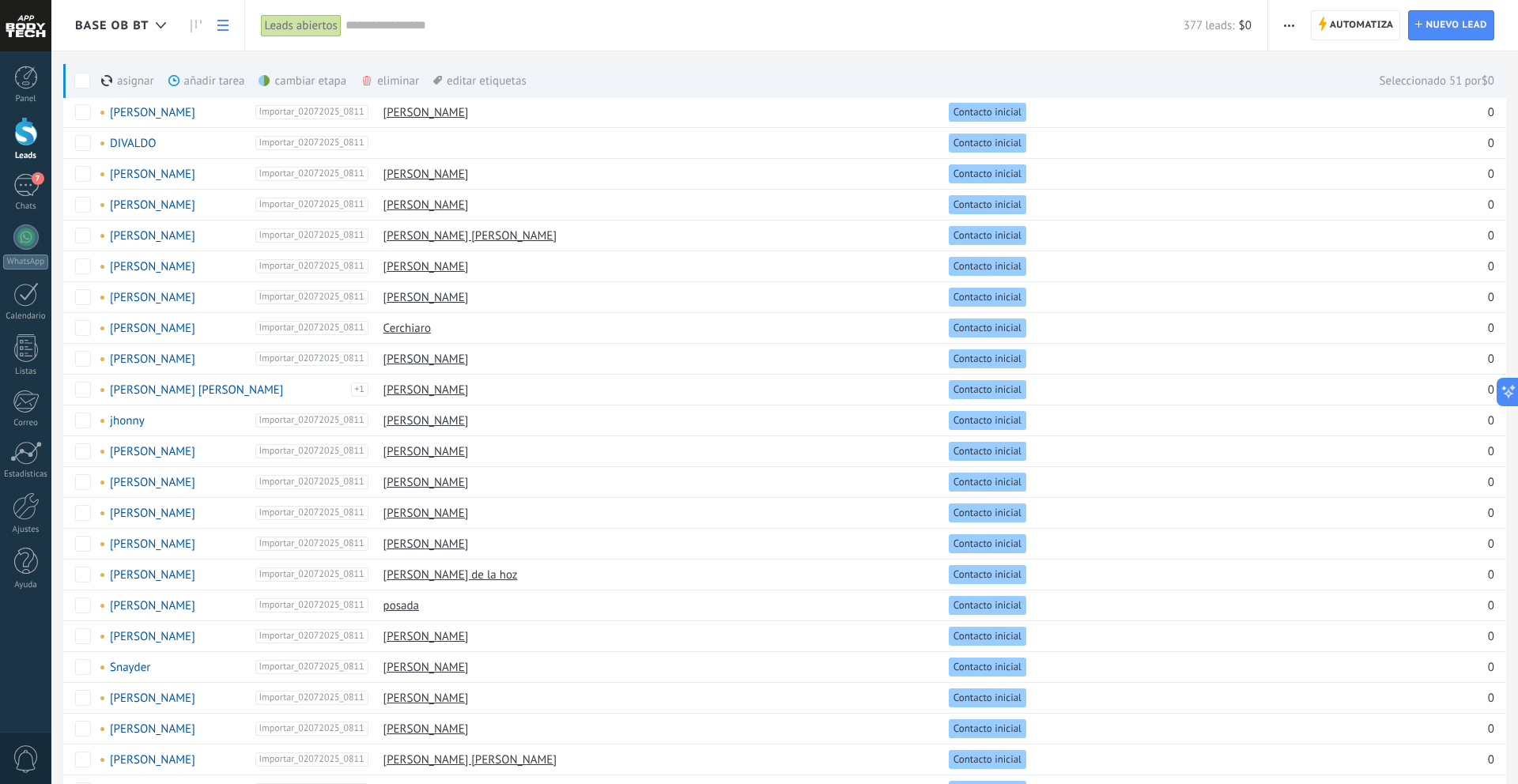 click at bounding box center [1289, 25] 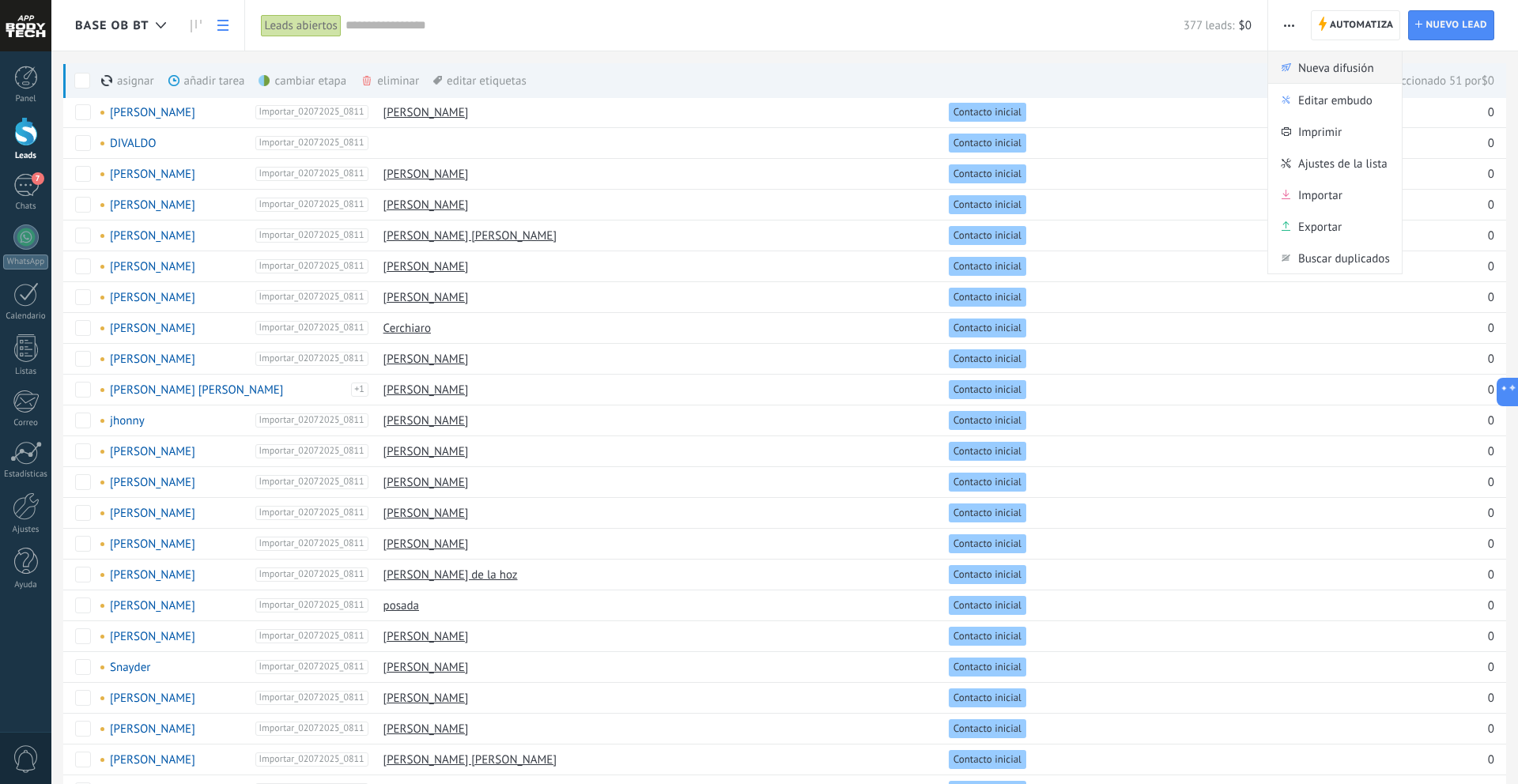 click on "Nueva difusión" at bounding box center [1335, 67] 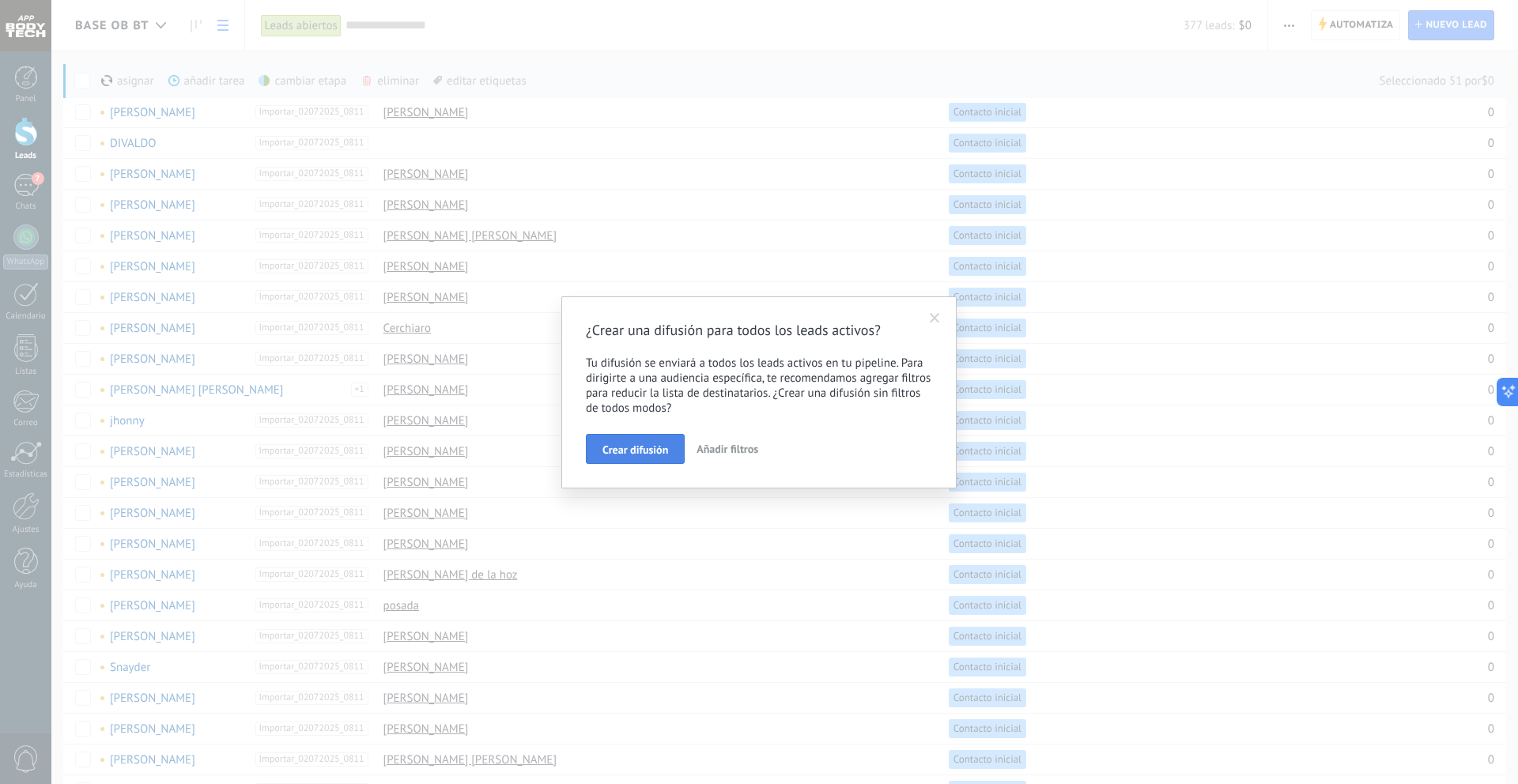 click on "Crear difusión" at bounding box center [635, 450] 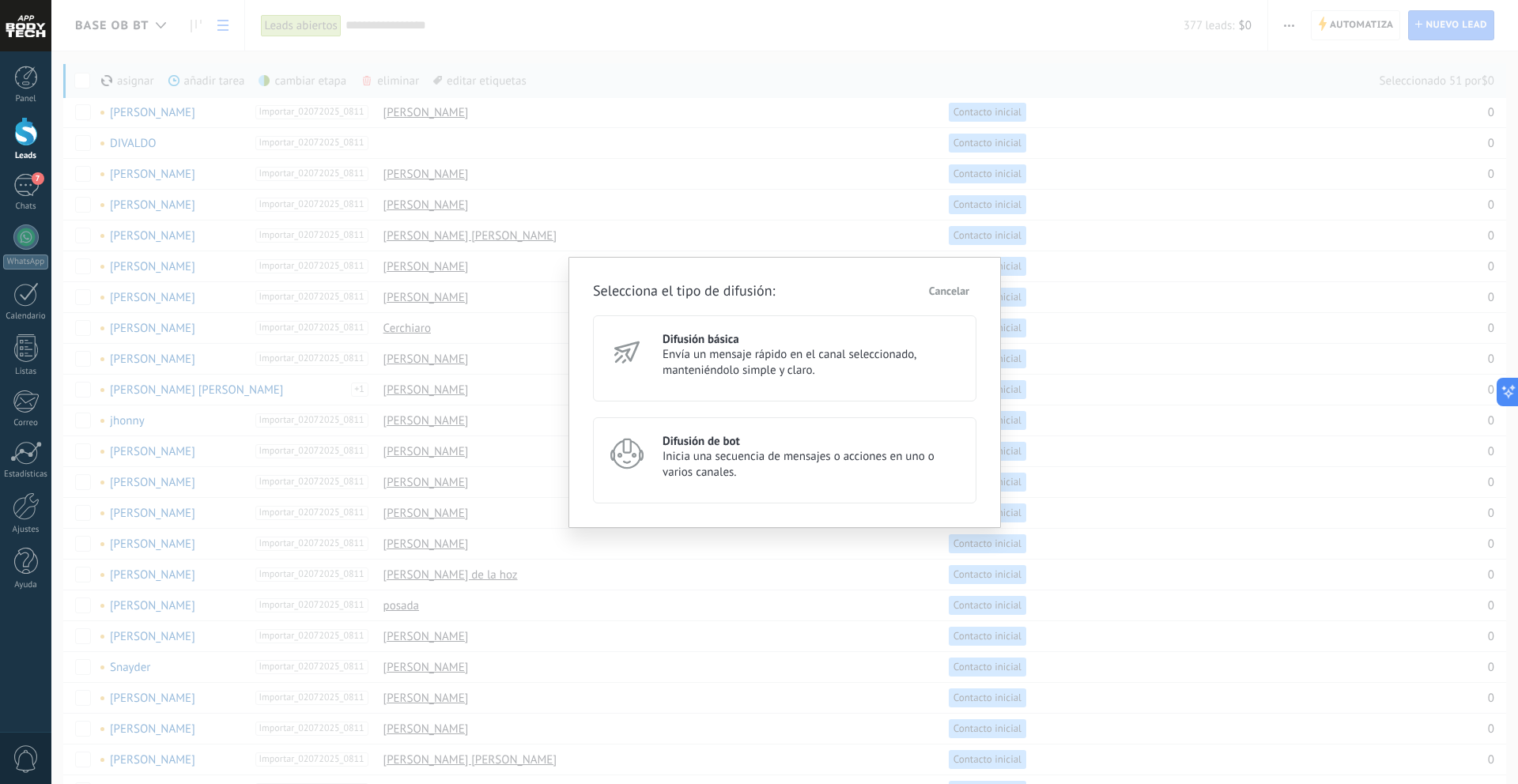 click on "Difusión de bot Inicia una secuencia de mensajes o acciones en uno o varios canales." at bounding box center [784, 460] 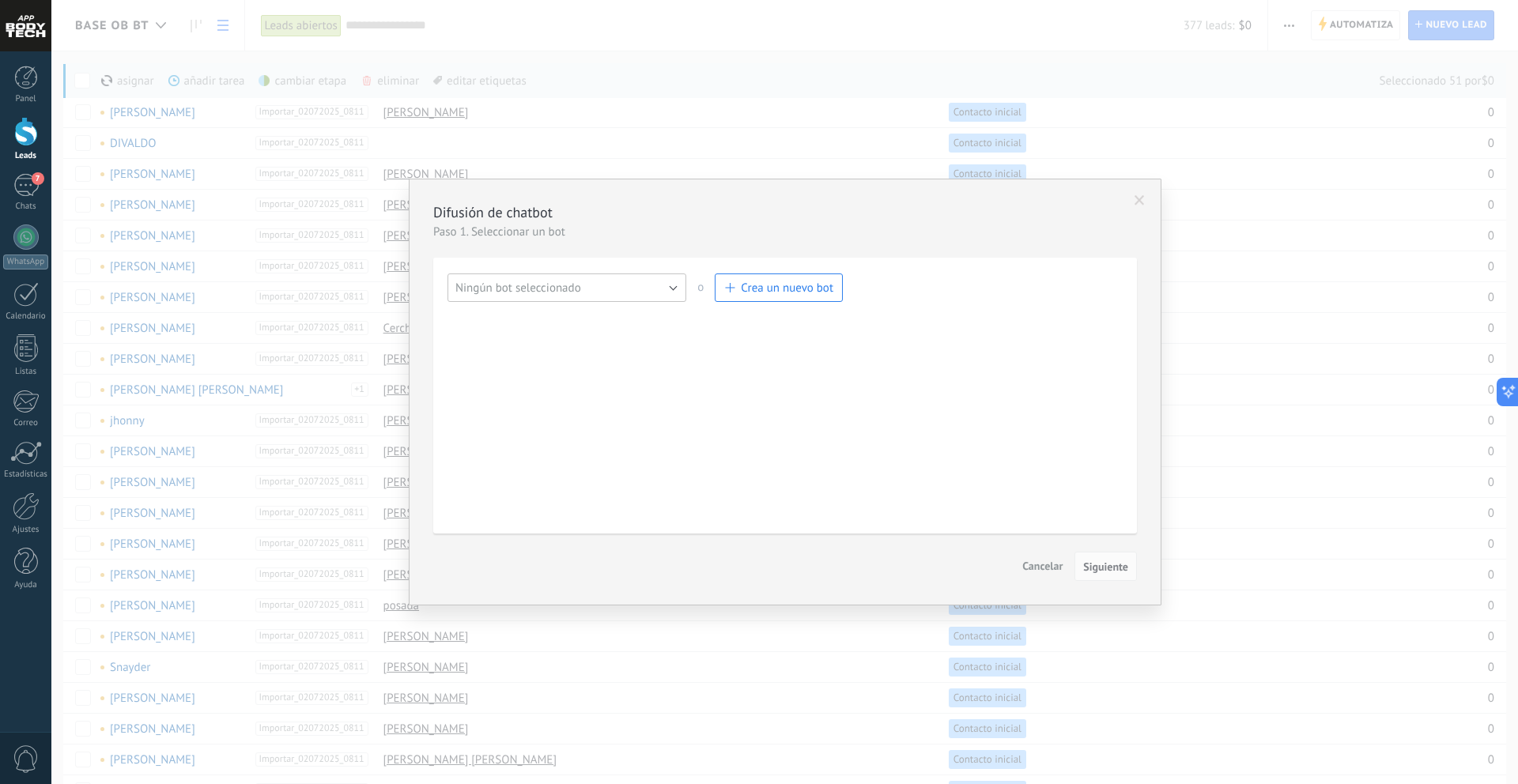 click on "Ningún bot seleccionado" at bounding box center [567, 288] 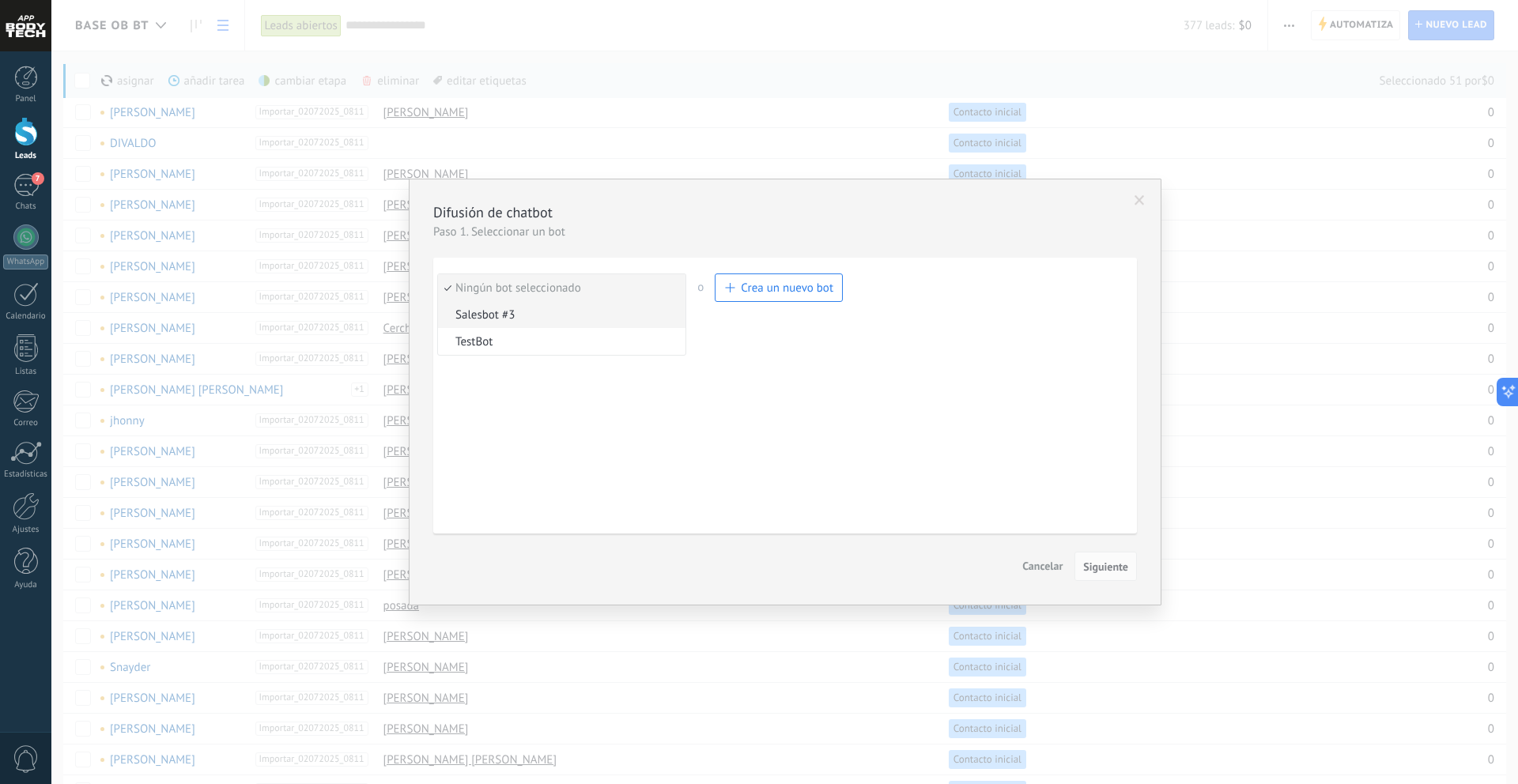 click on "Salesbot #3" at bounding box center (559, 315) 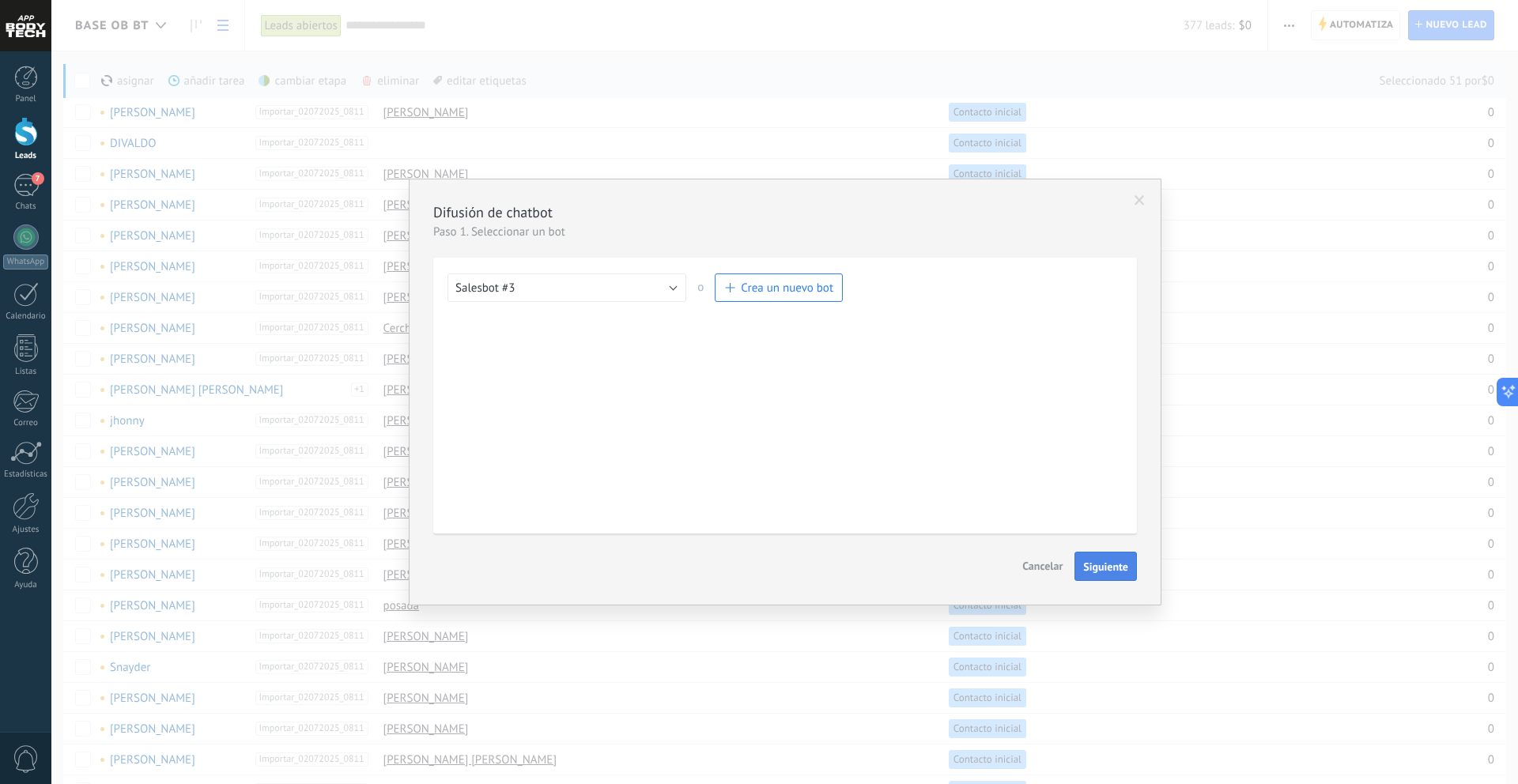 click on "Siguiente" at bounding box center [1105, 567] 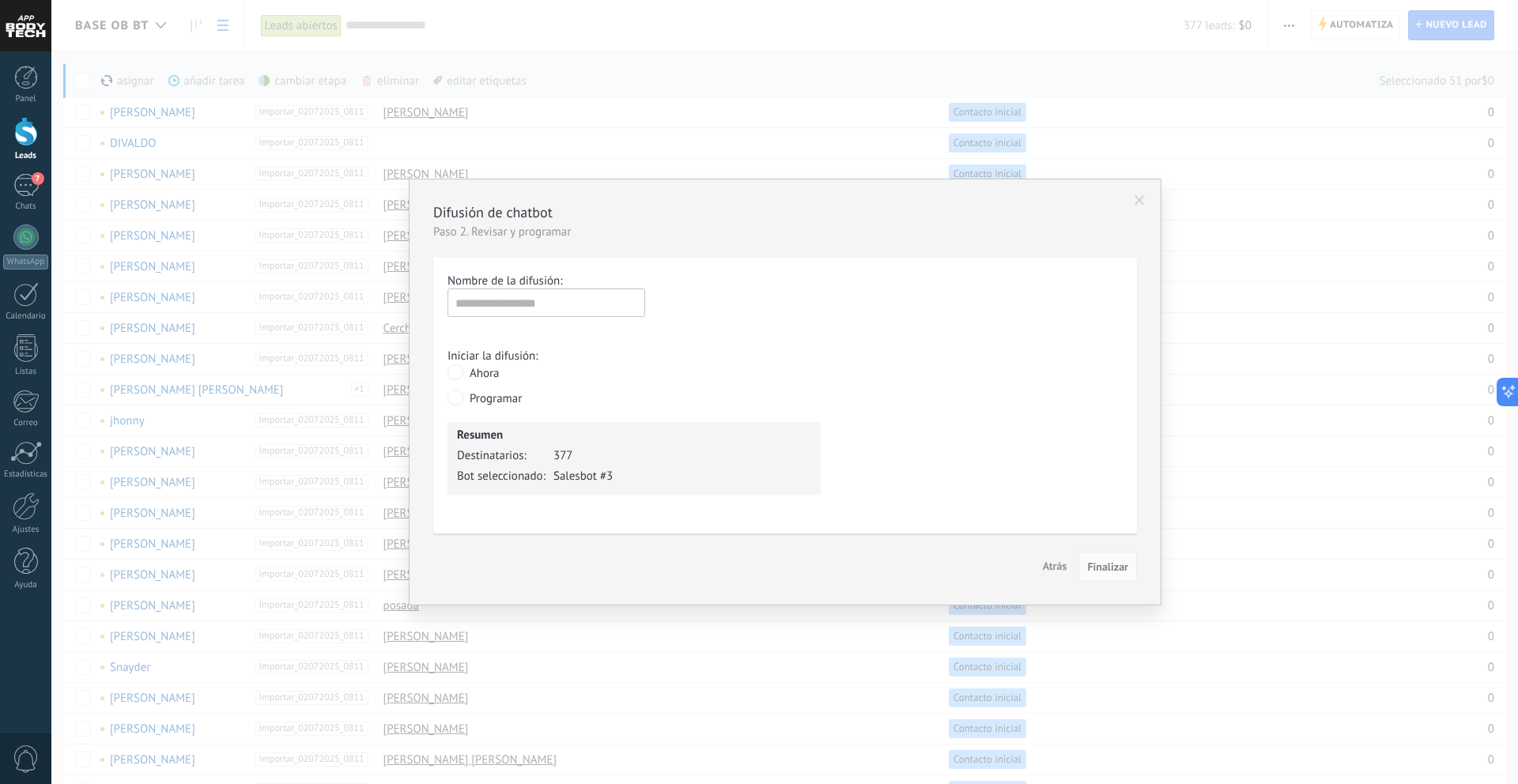 click at bounding box center (1139, 201) 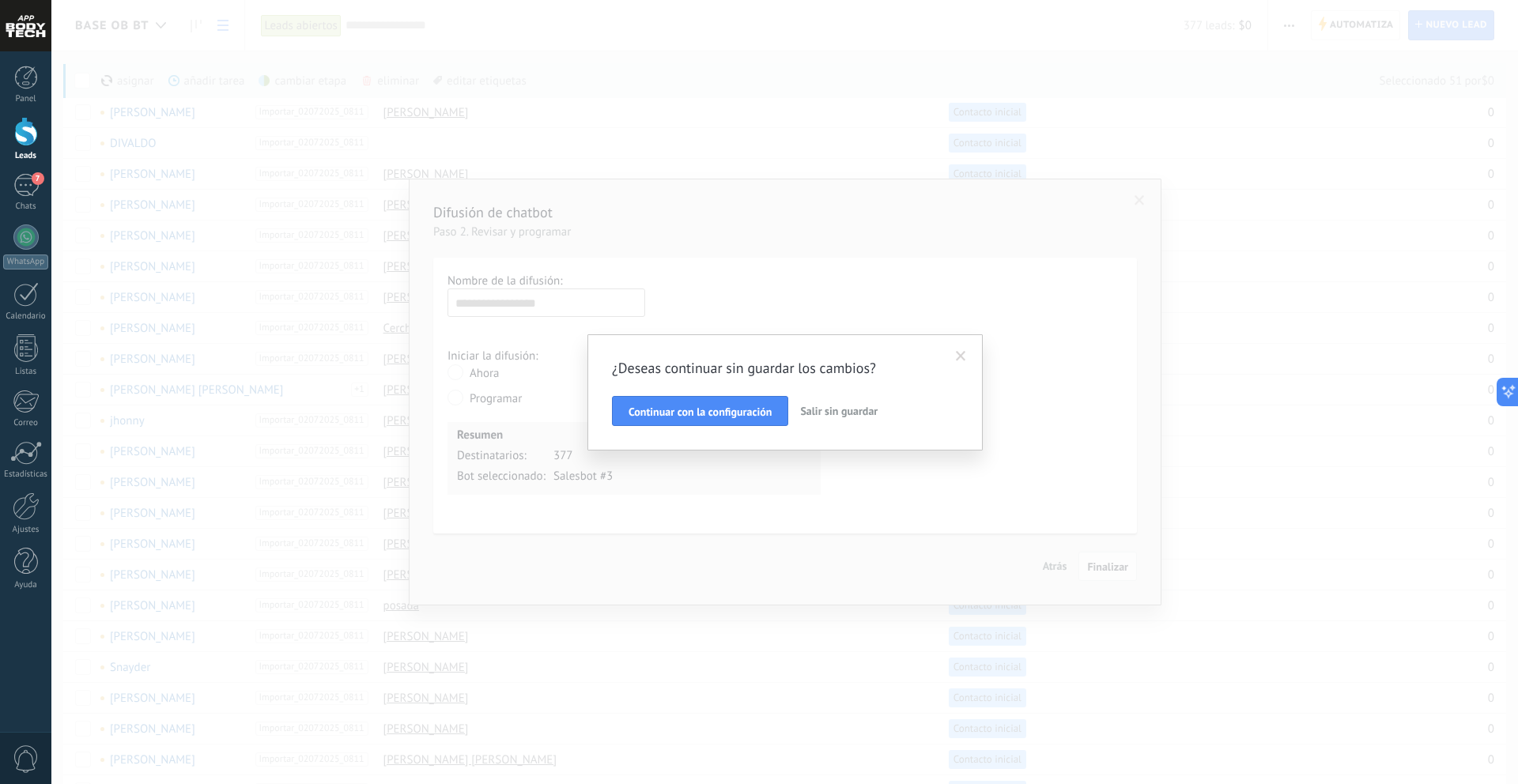 click on "Salir sin guardar" at bounding box center [839, 411] 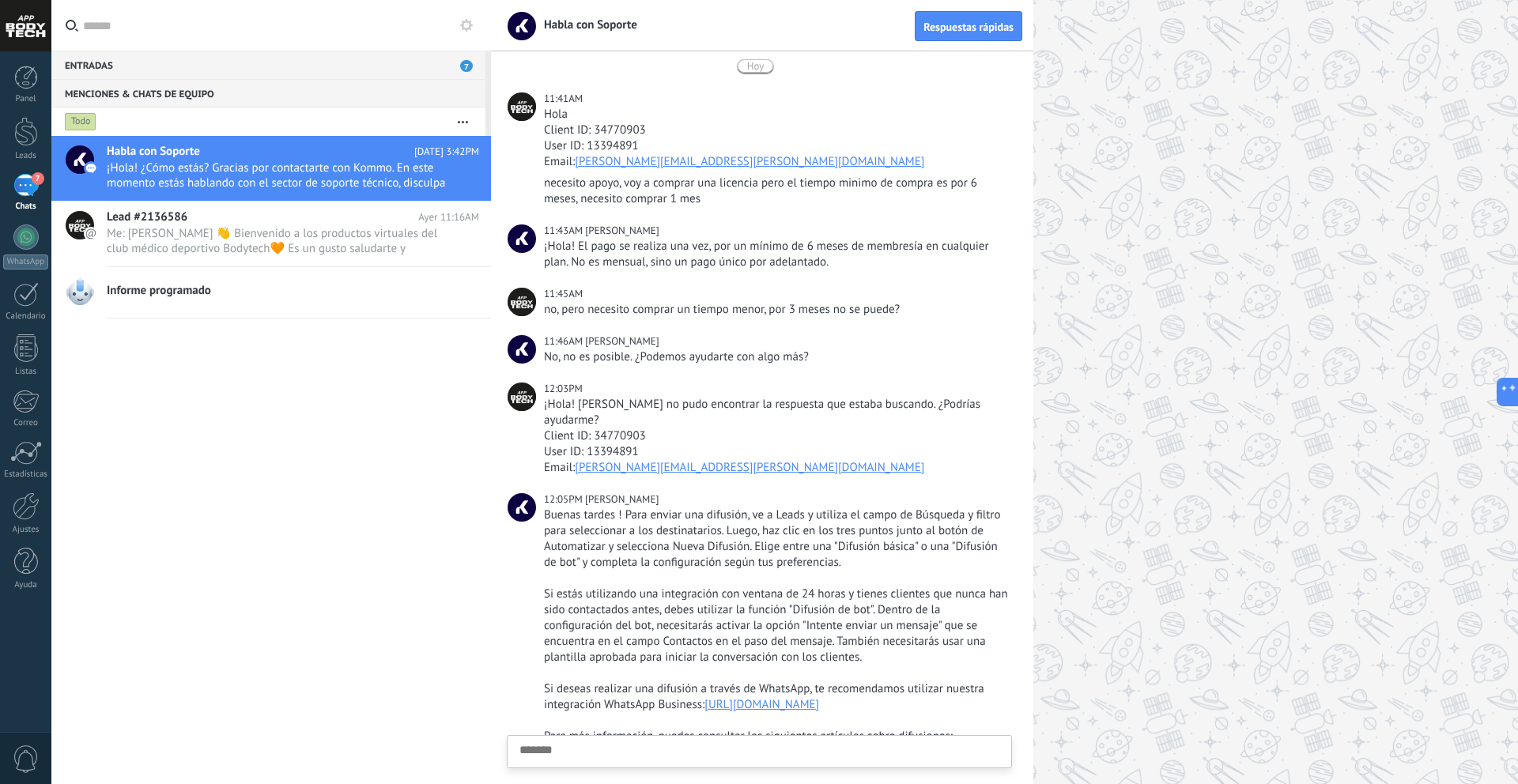 scroll, scrollTop: 7840, scrollLeft: 0, axis: vertical 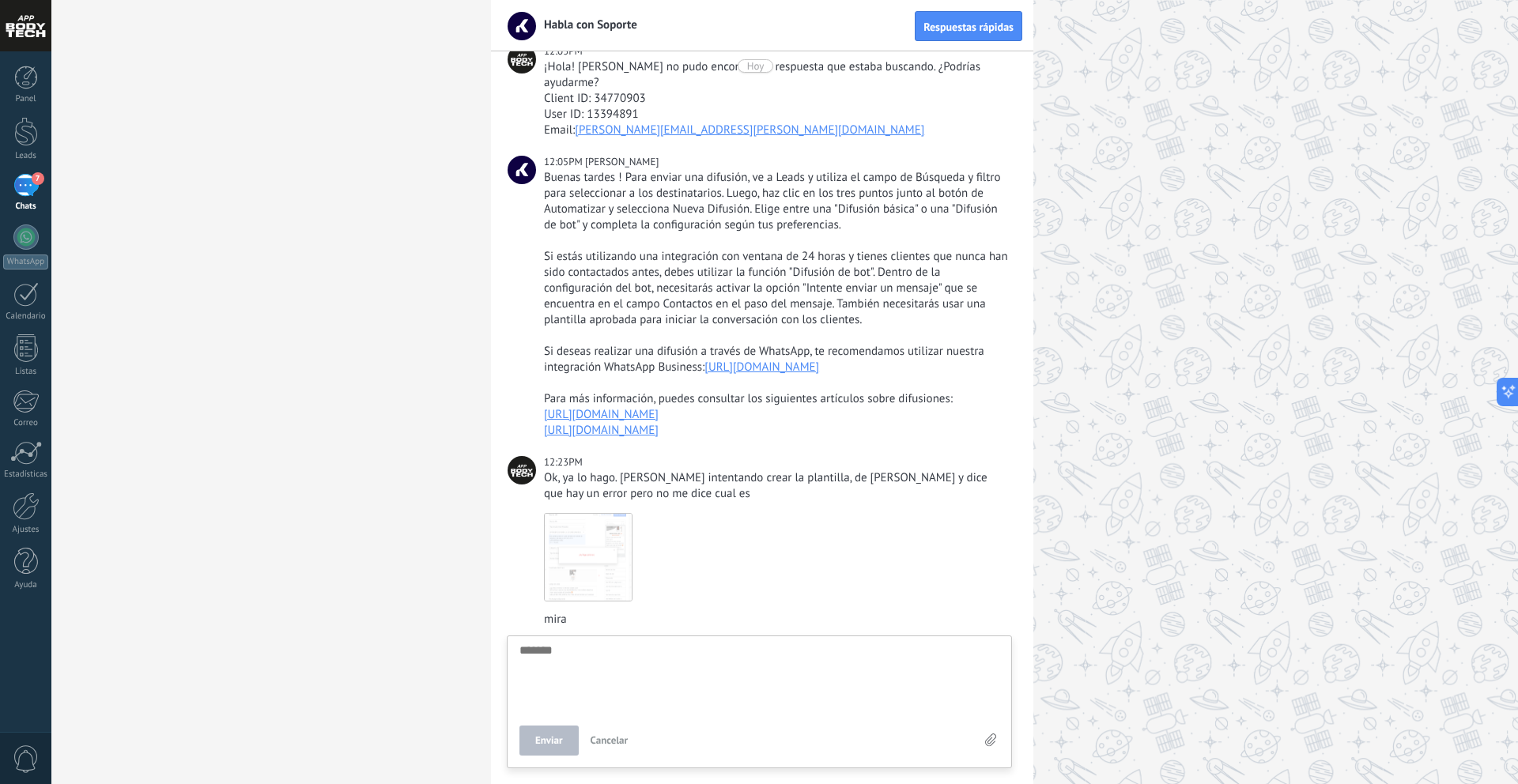 type on "*******" 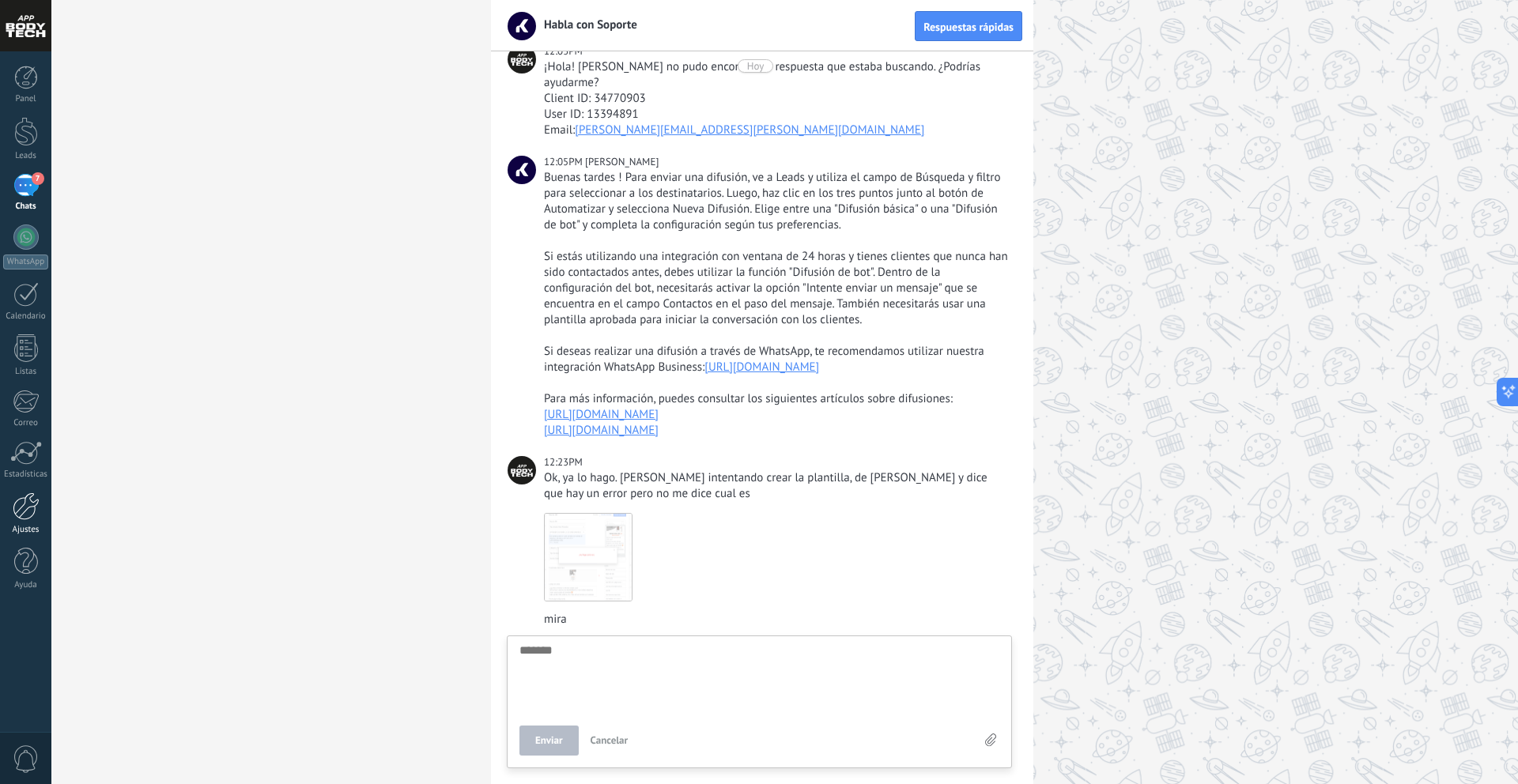 click at bounding box center (26, 506) 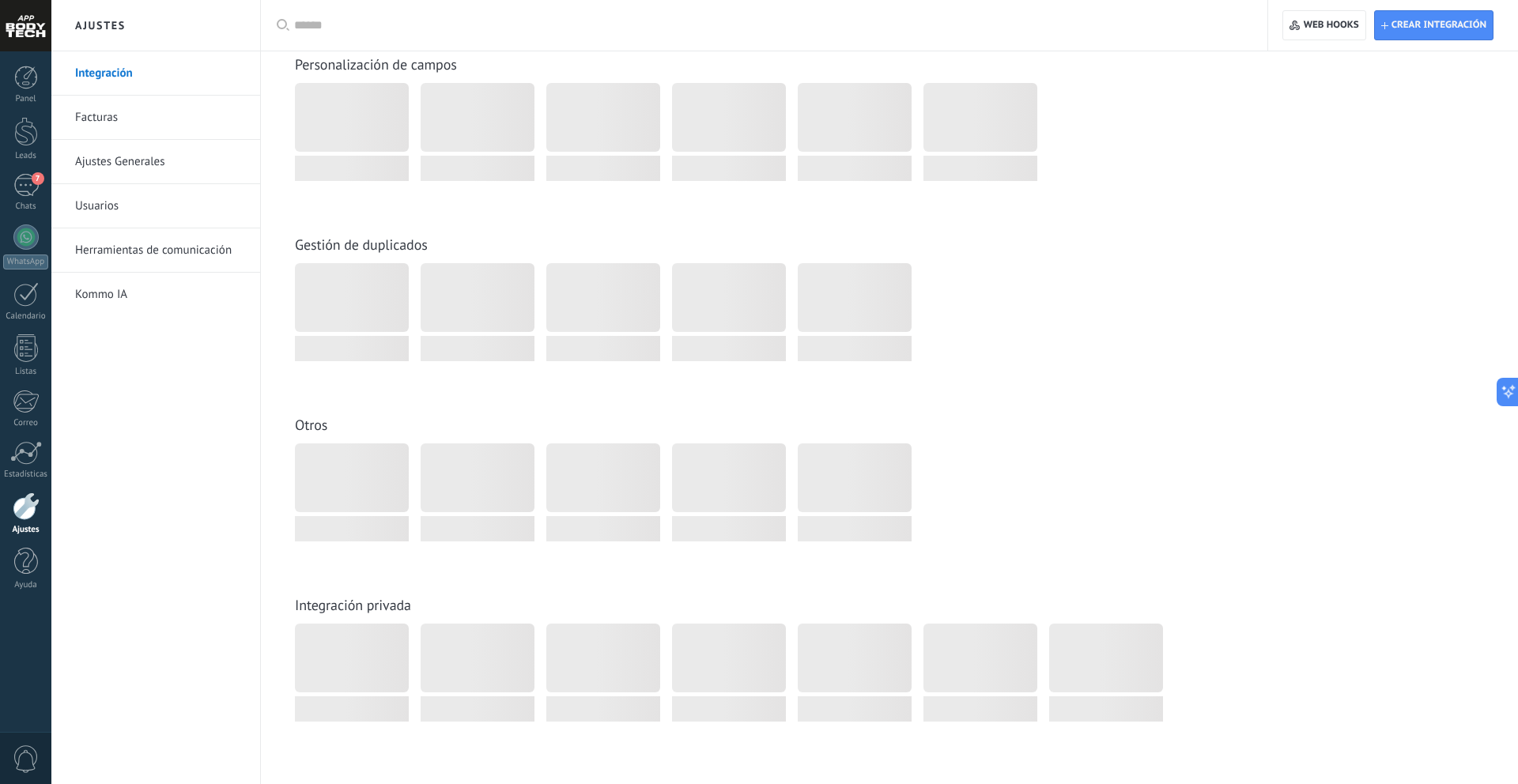 scroll, scrollTop: 0, scrollLeft: 0, axis: both 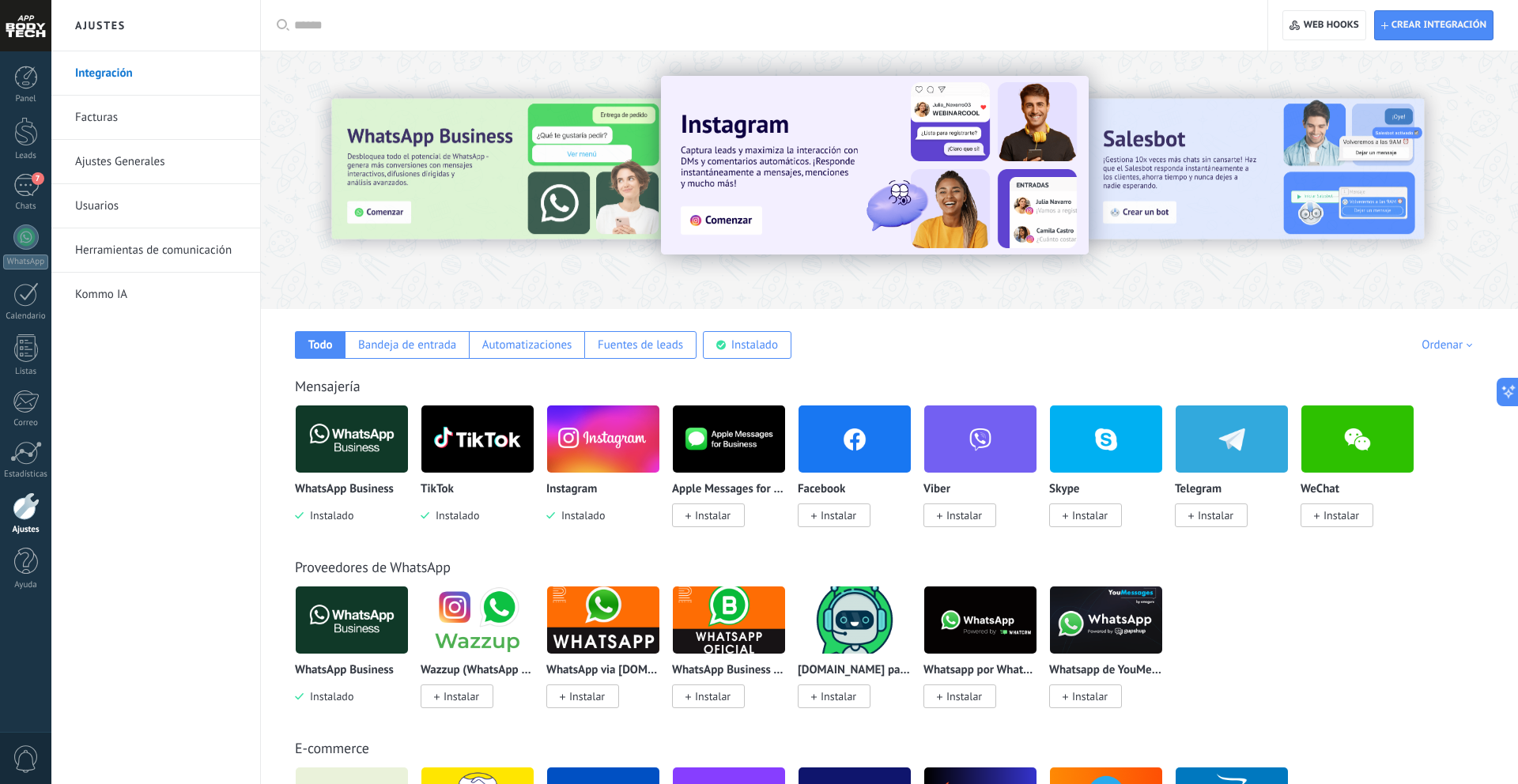 click on "Herramientas de comunicación" at bounding box center [160, 251] 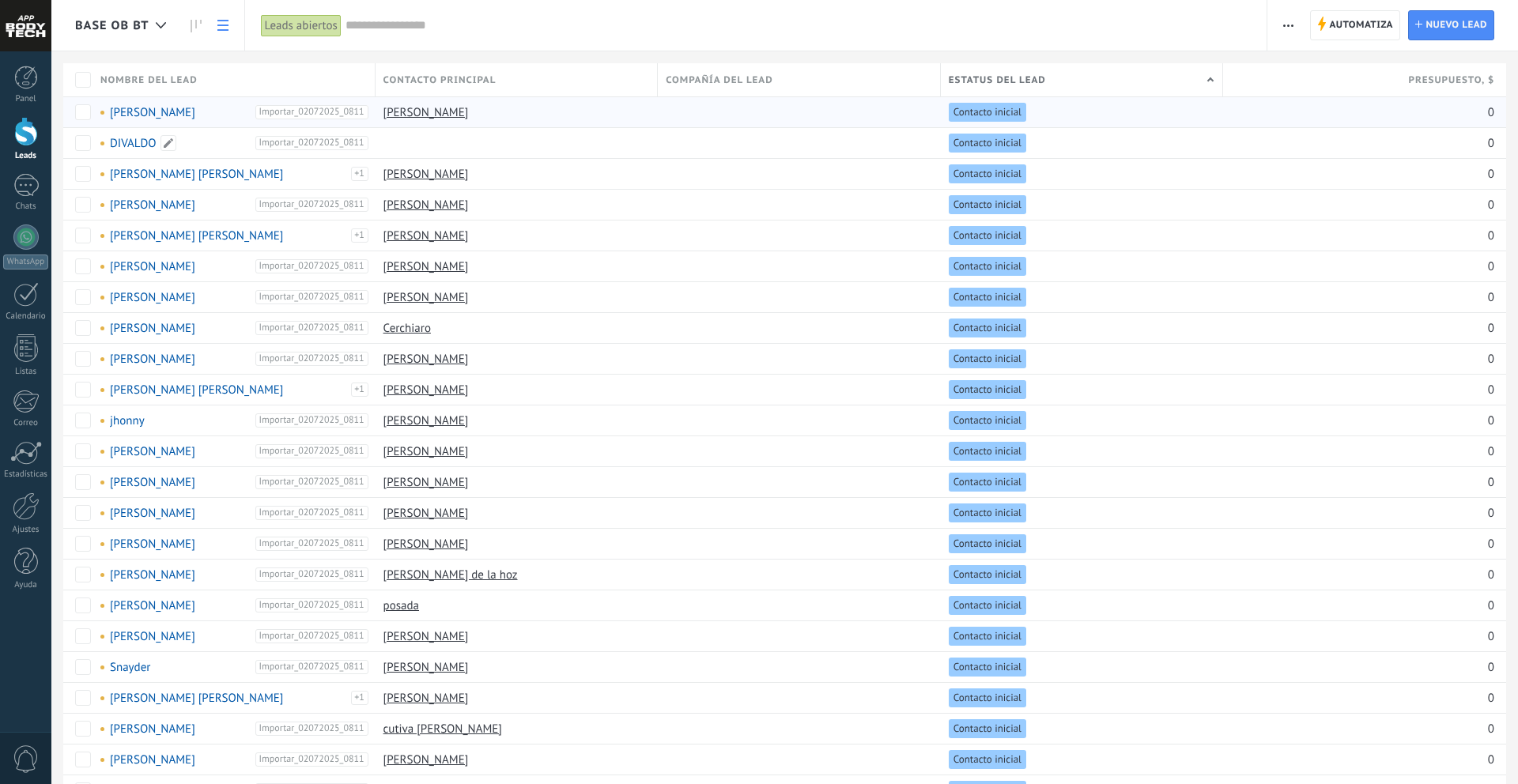 scroll, scrollTop: 0, scrollLeft: 0, axis: both 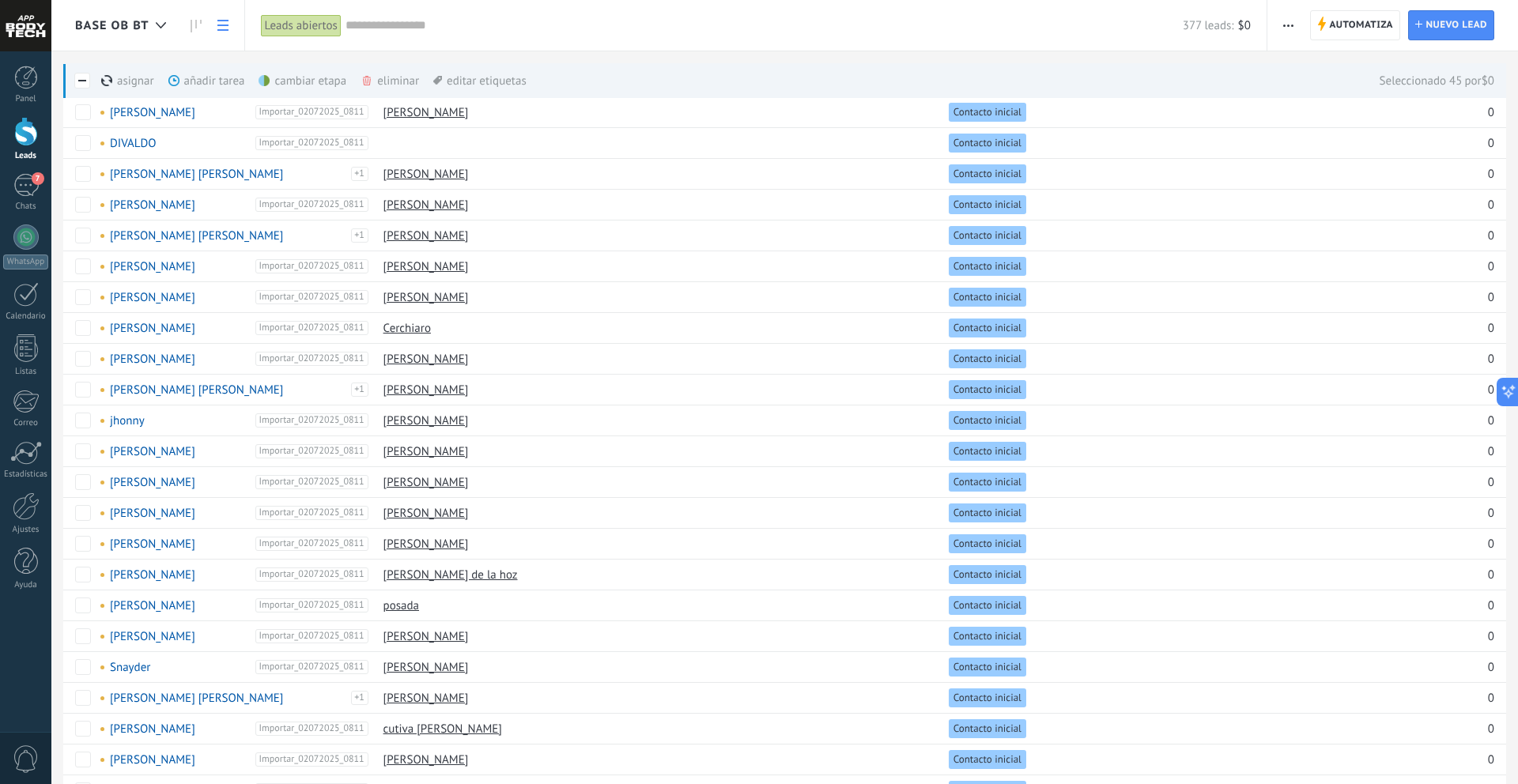 click at bounding box center [1288, 25] 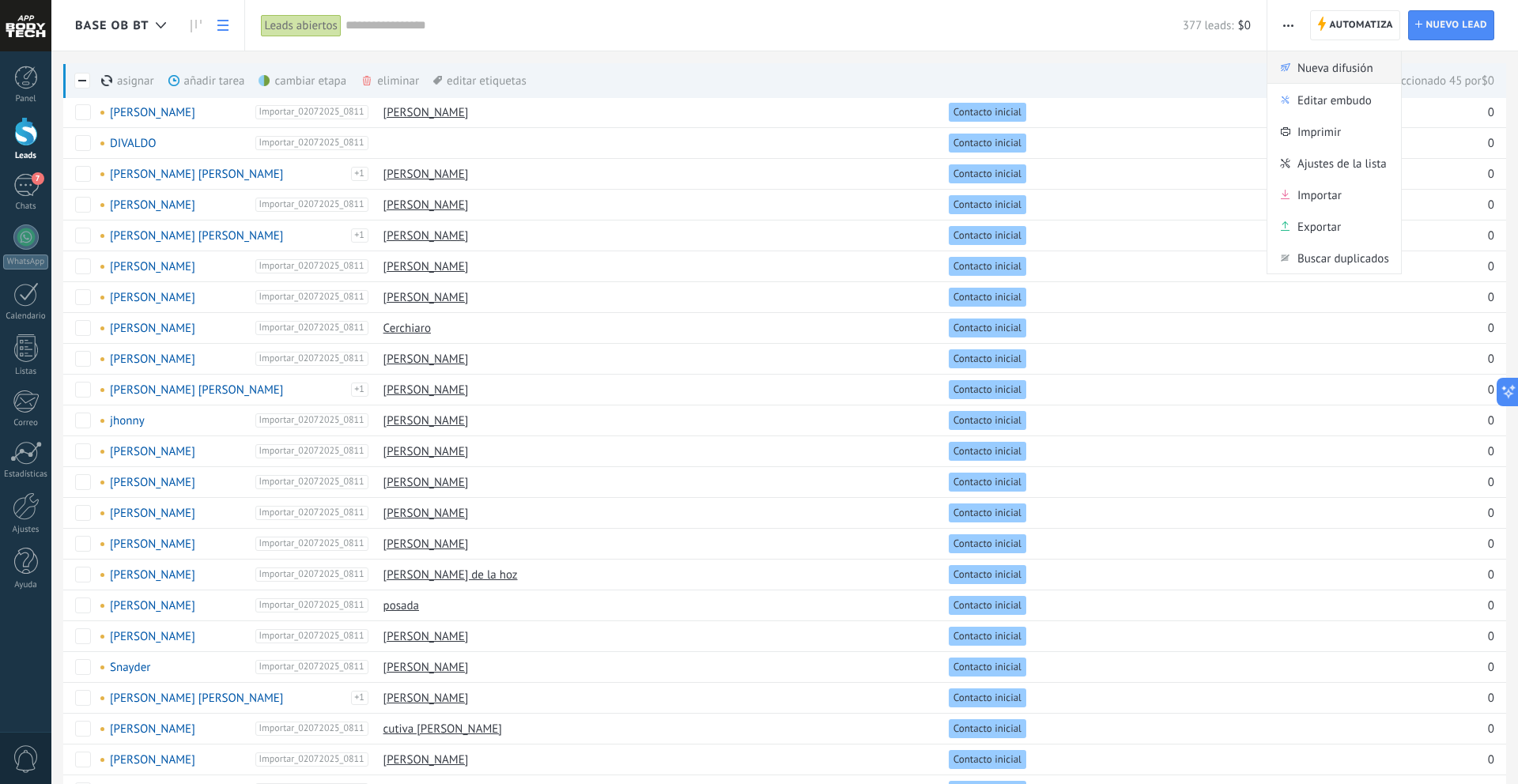 click on "Nueva difusión" at bounding box center [1335, 67] 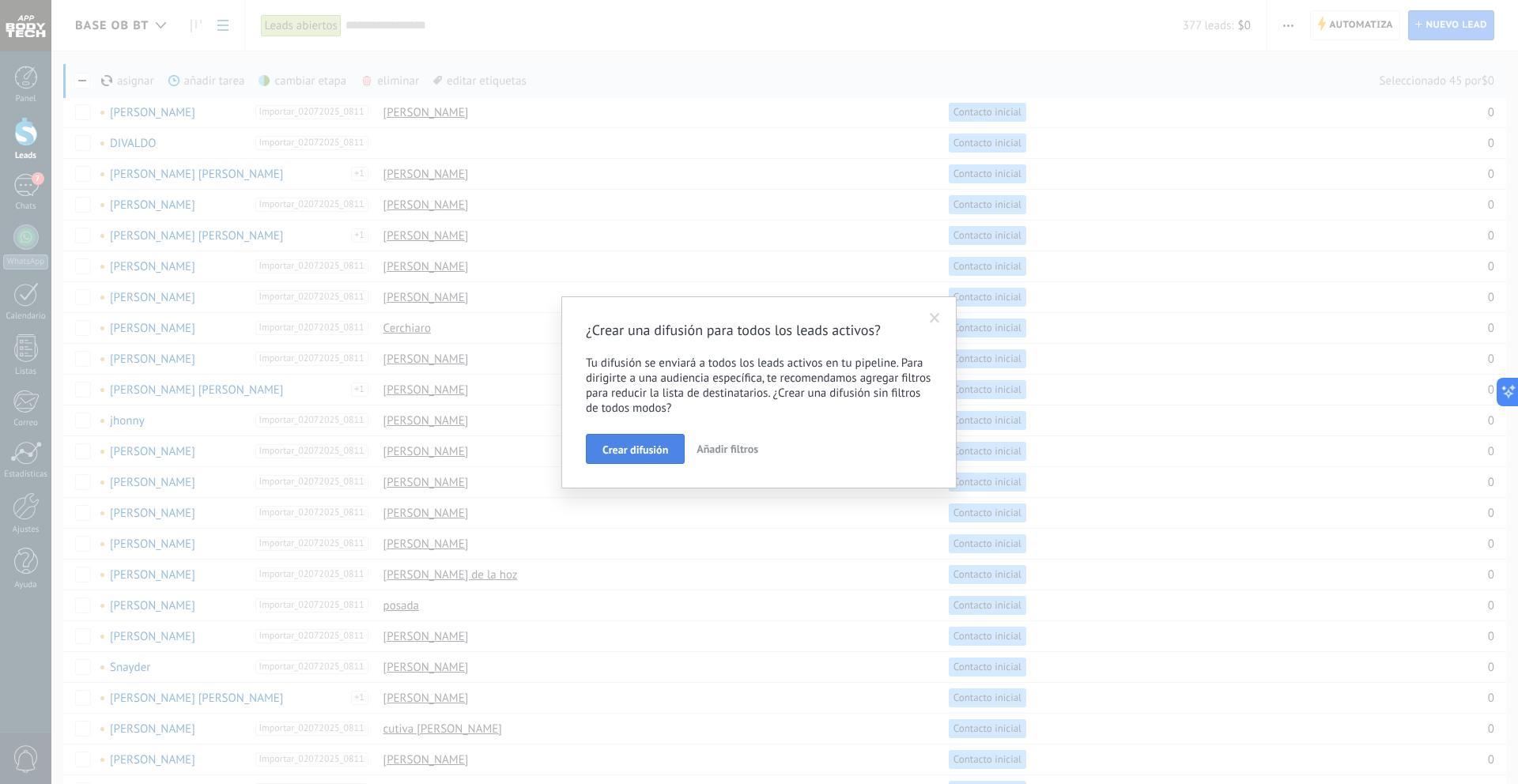 click on "Crear difusión" at bounding box center [635, 450] 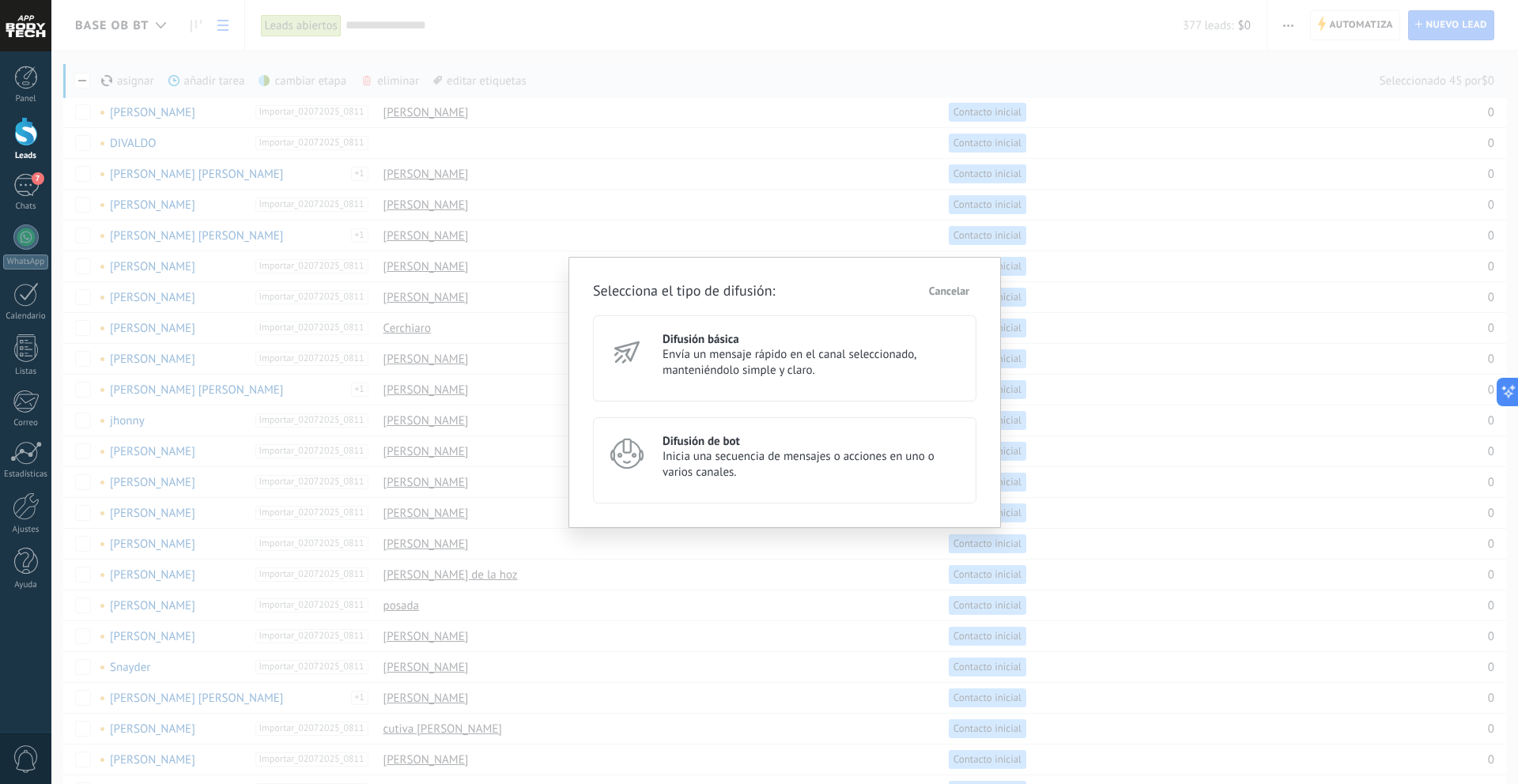 click on "Difusión de bot Inicia una secuencia de mensajes o acciones en uno o varios canales." at bounding box center (784, 460) 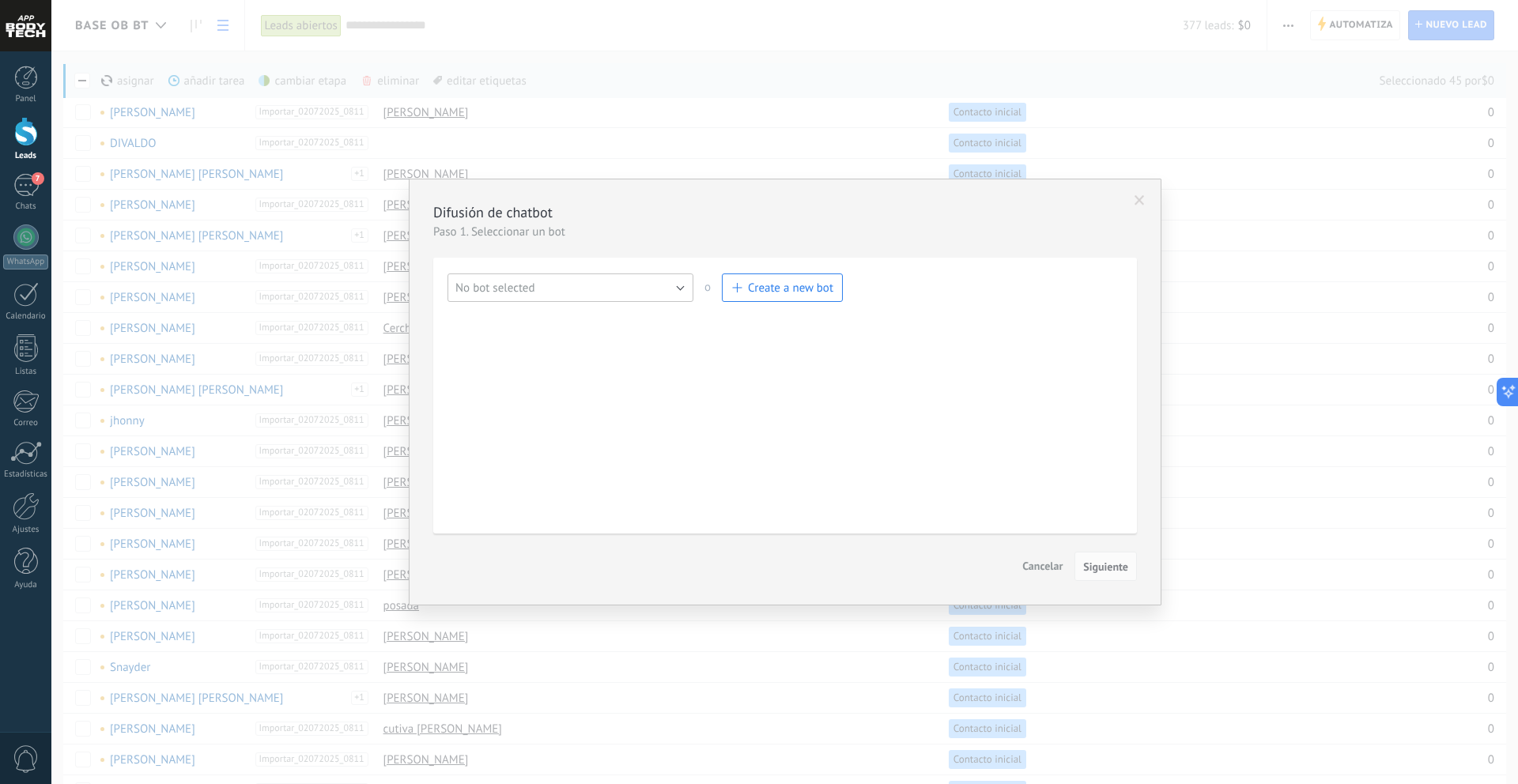 click on "No bot selected" at bounding box center [570, 288] 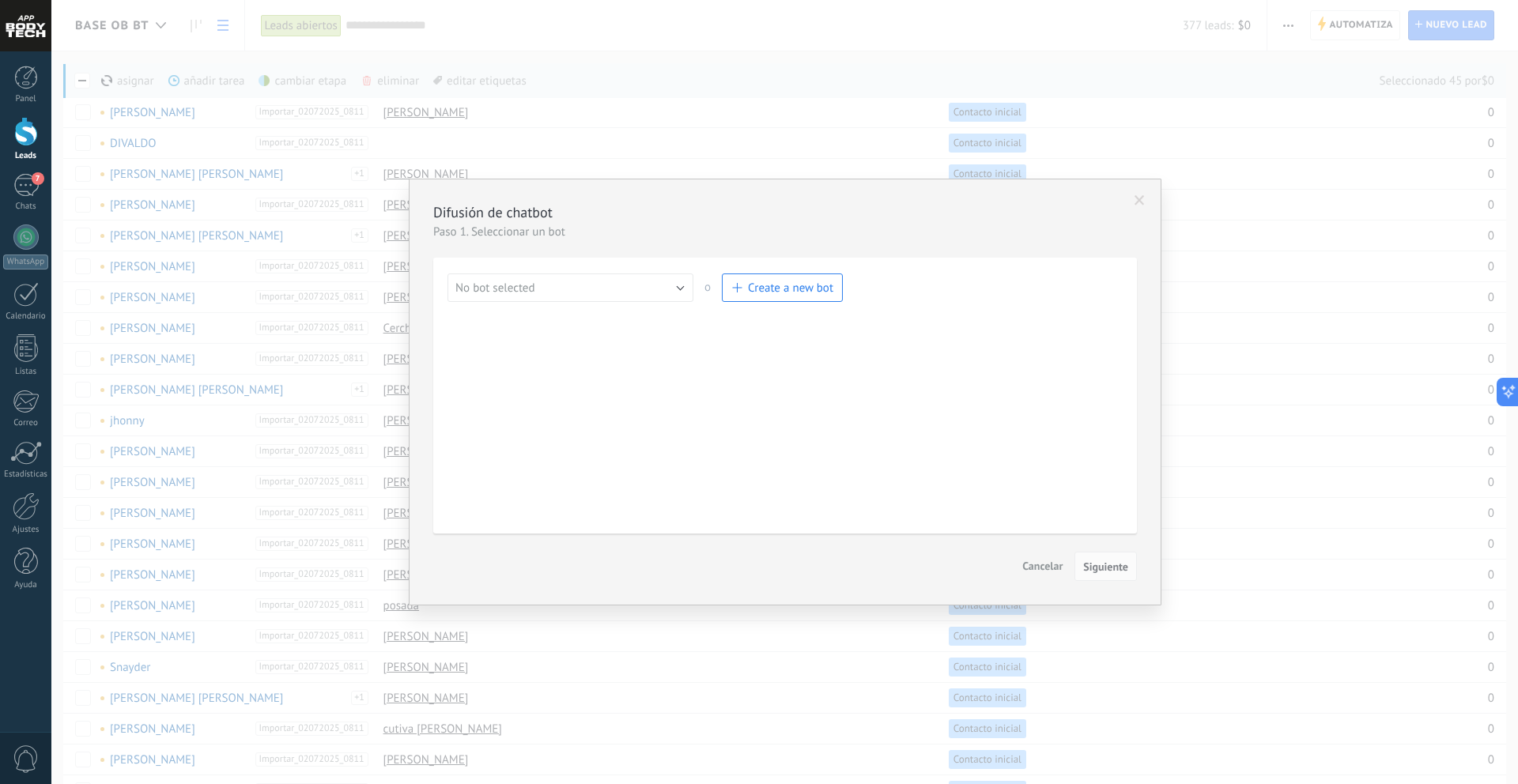 click on "Create a new bot" at bounding box center [791, 288] 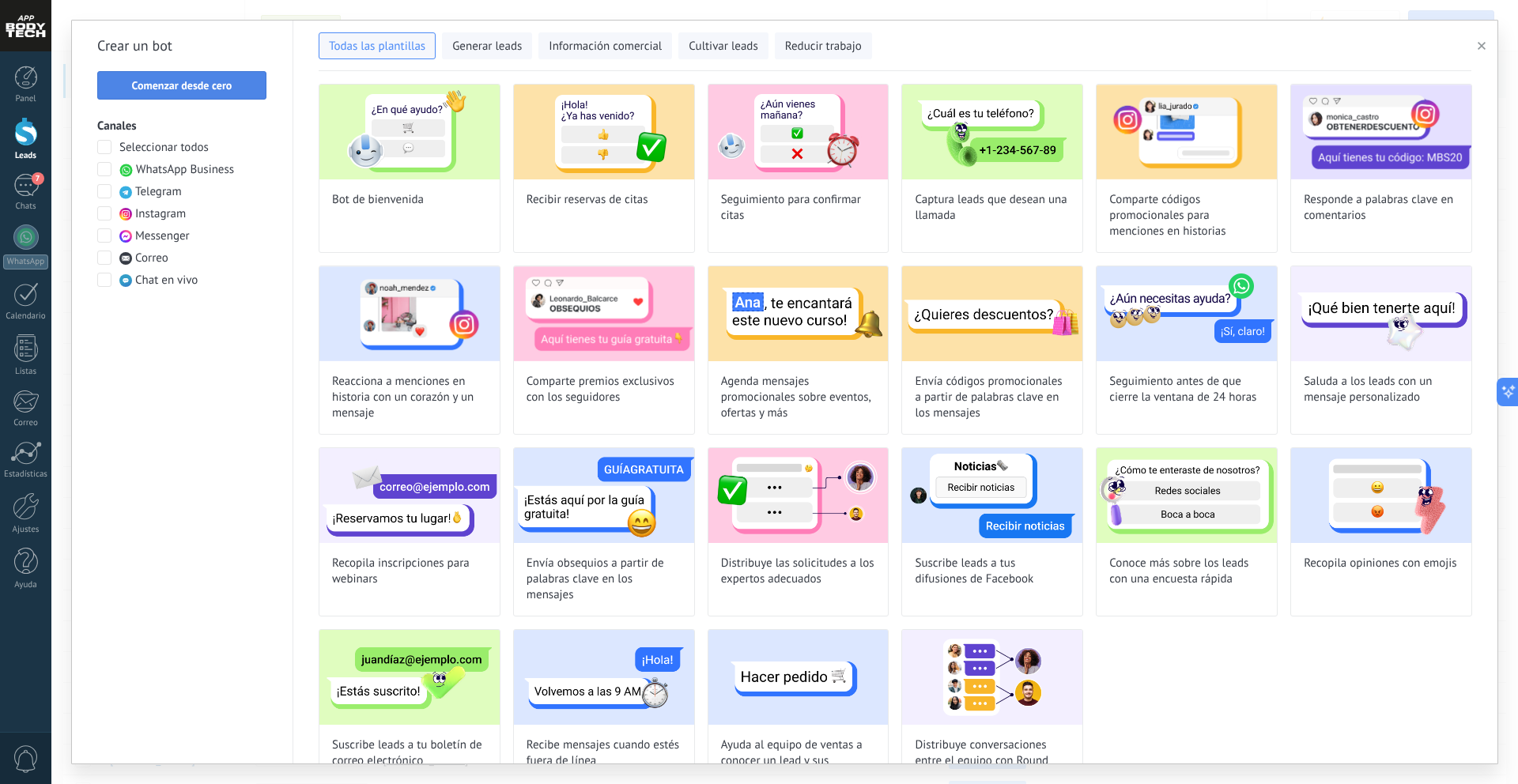 click on "Comenzar desde cero" at bounding box center [182, 85] 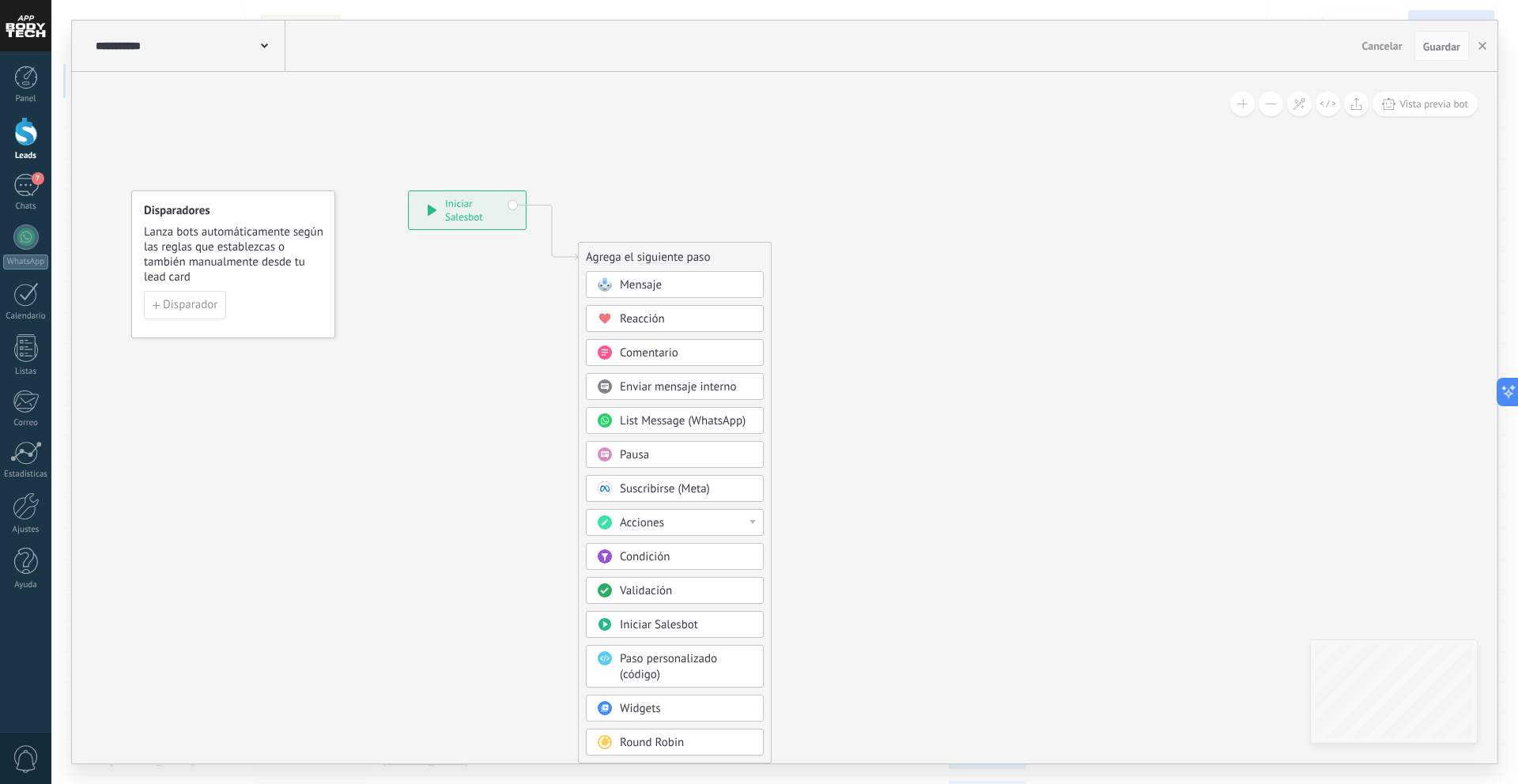 click on "Mensaje" at bounding box center (686, 285) 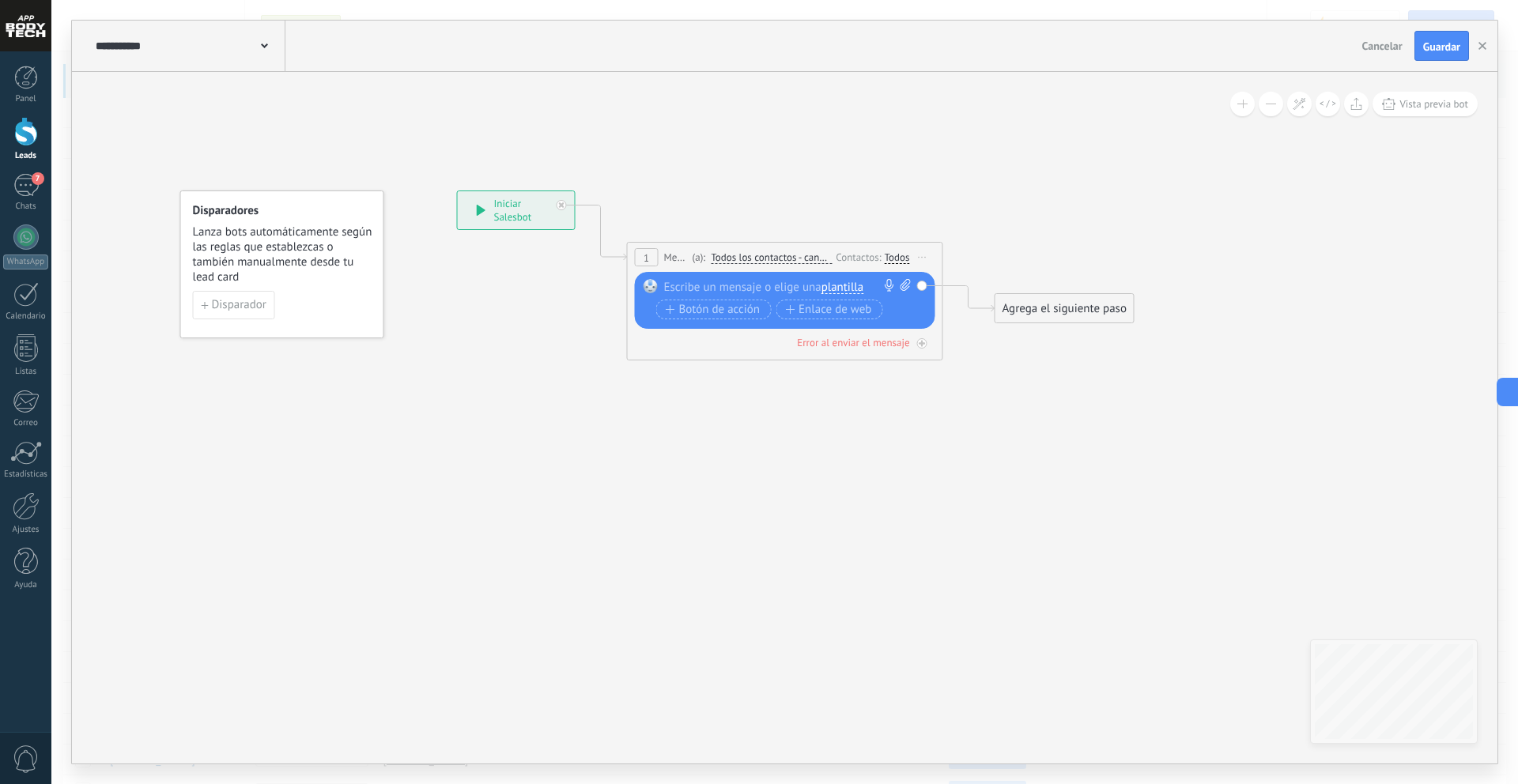click on "plantilla" at bounding box center (842, 288) 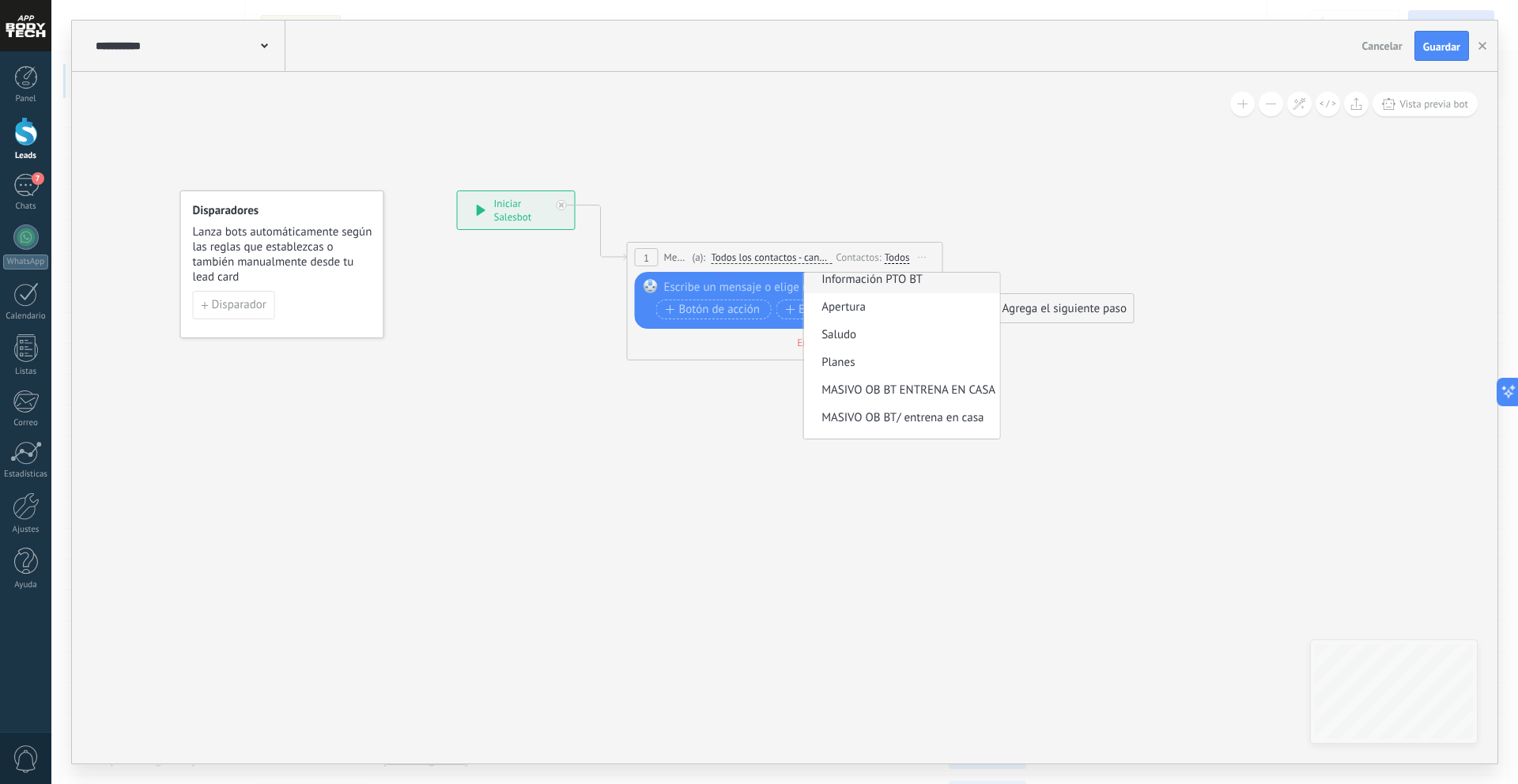 scroll, scrollTop: 111, scrollLeft: 0, axis: vertical 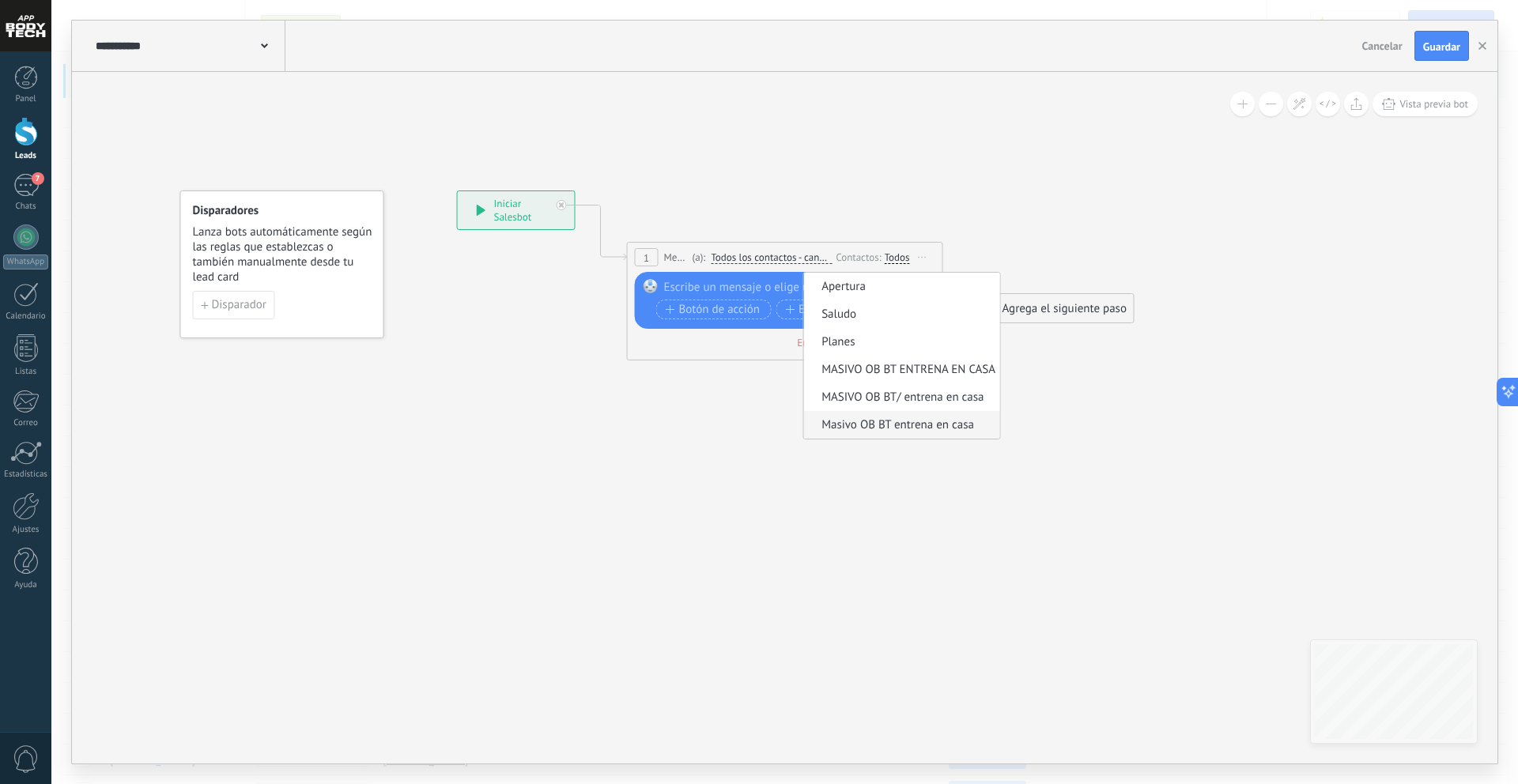 click on "Masivo OB BT entrena en casa" at bounding box center (900, 425) 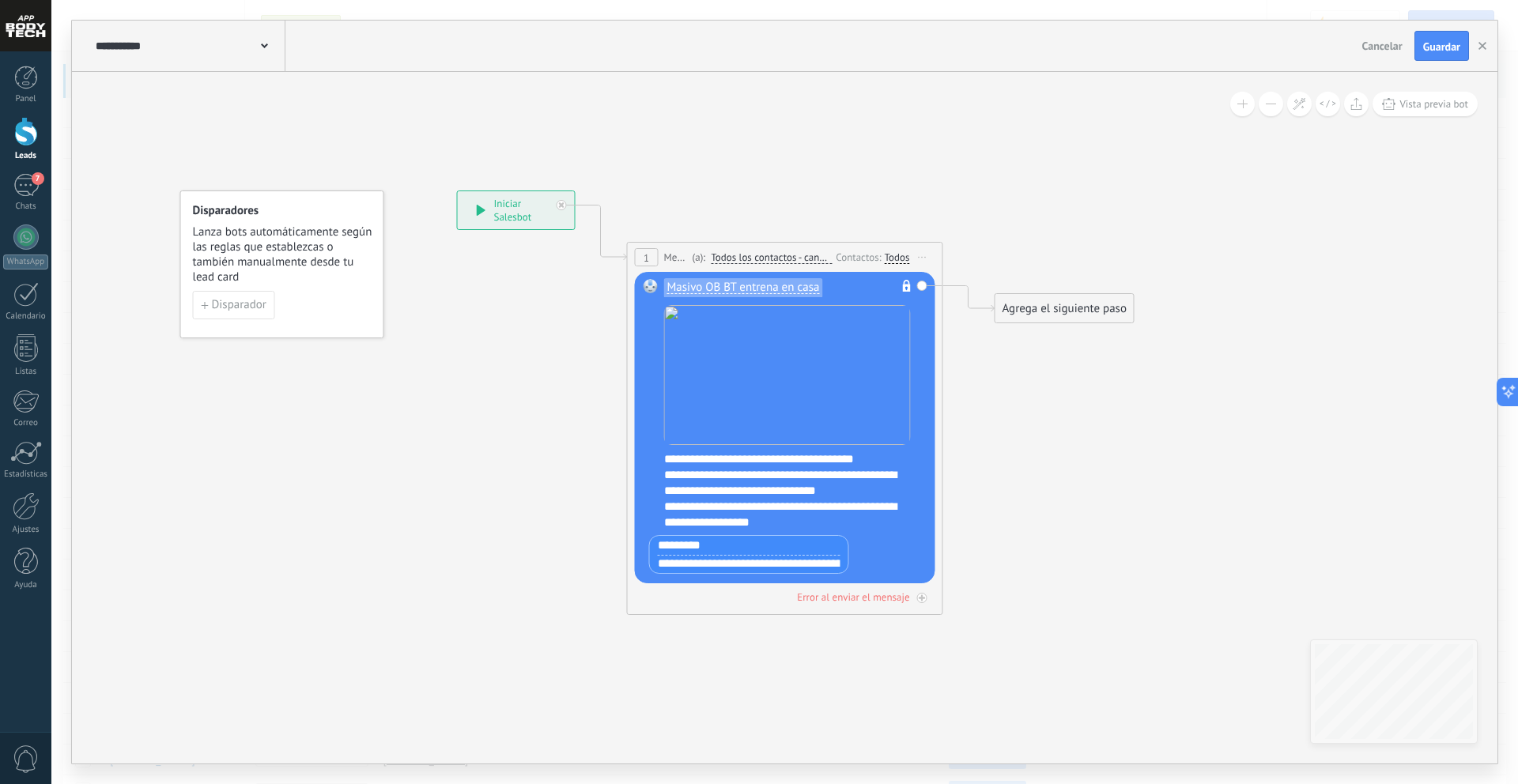 click on "Todos los contactos - canales seleccionados" at bounding box center [771, 258] 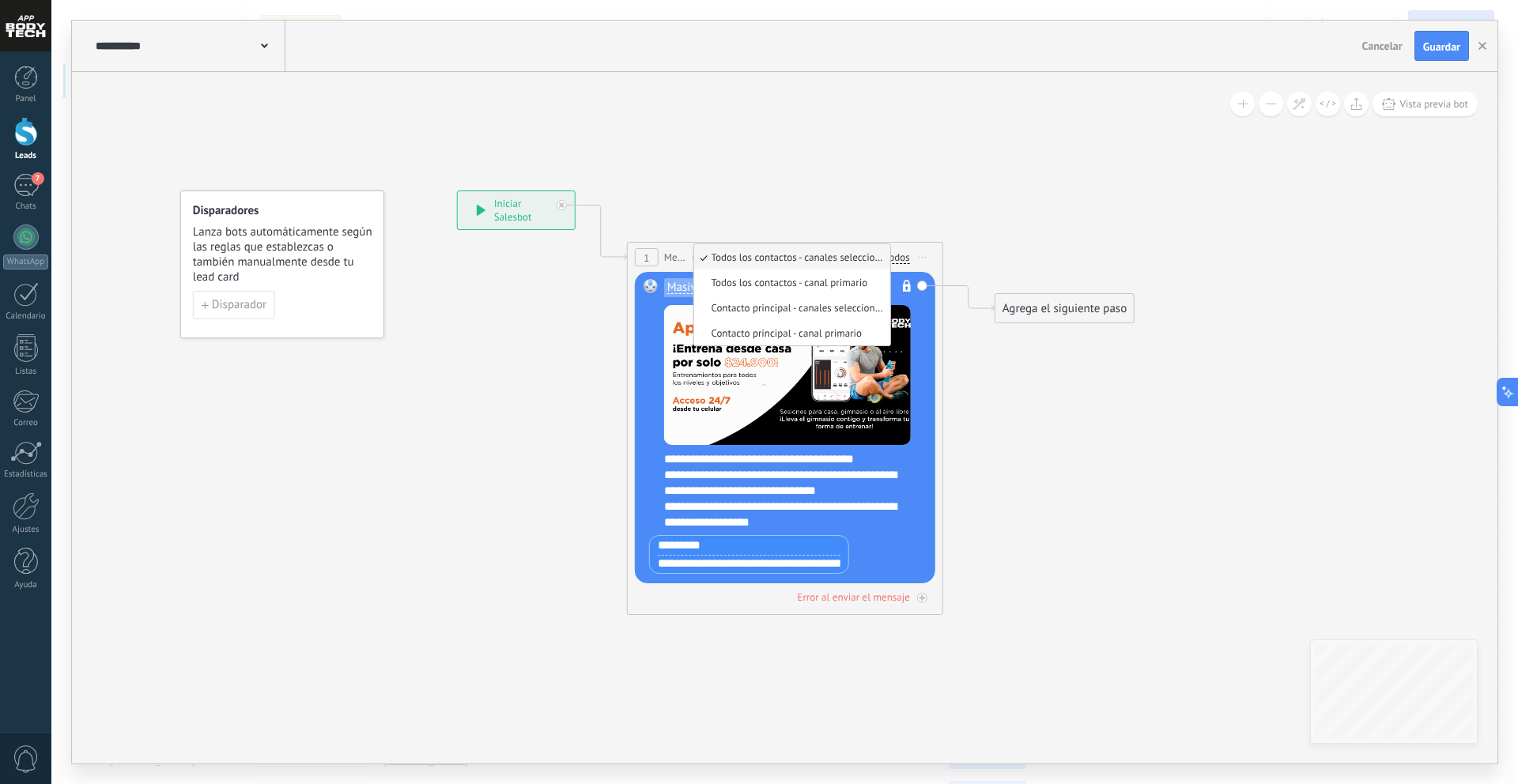 click 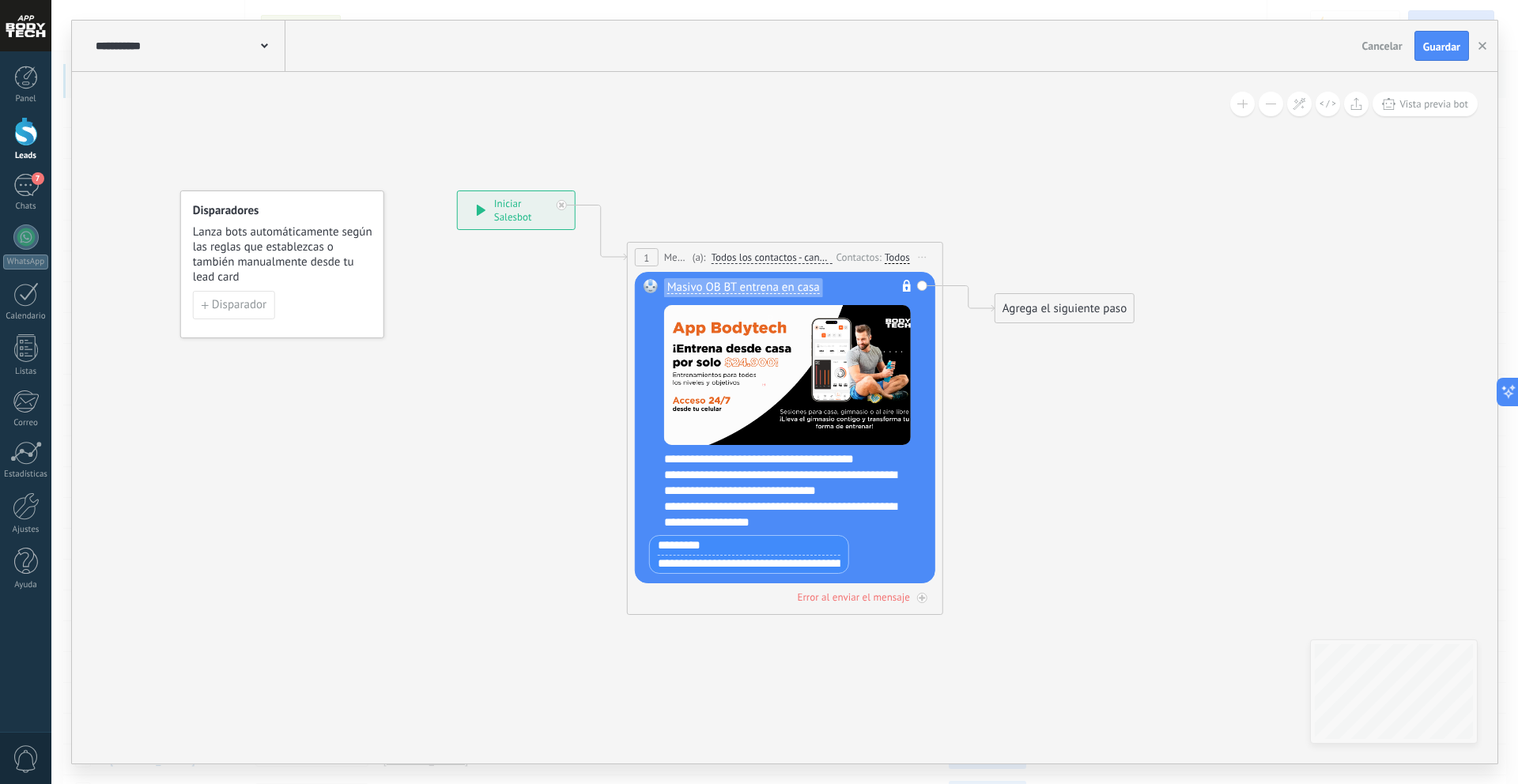 click on "Todos" at bounding box center [897, 258] 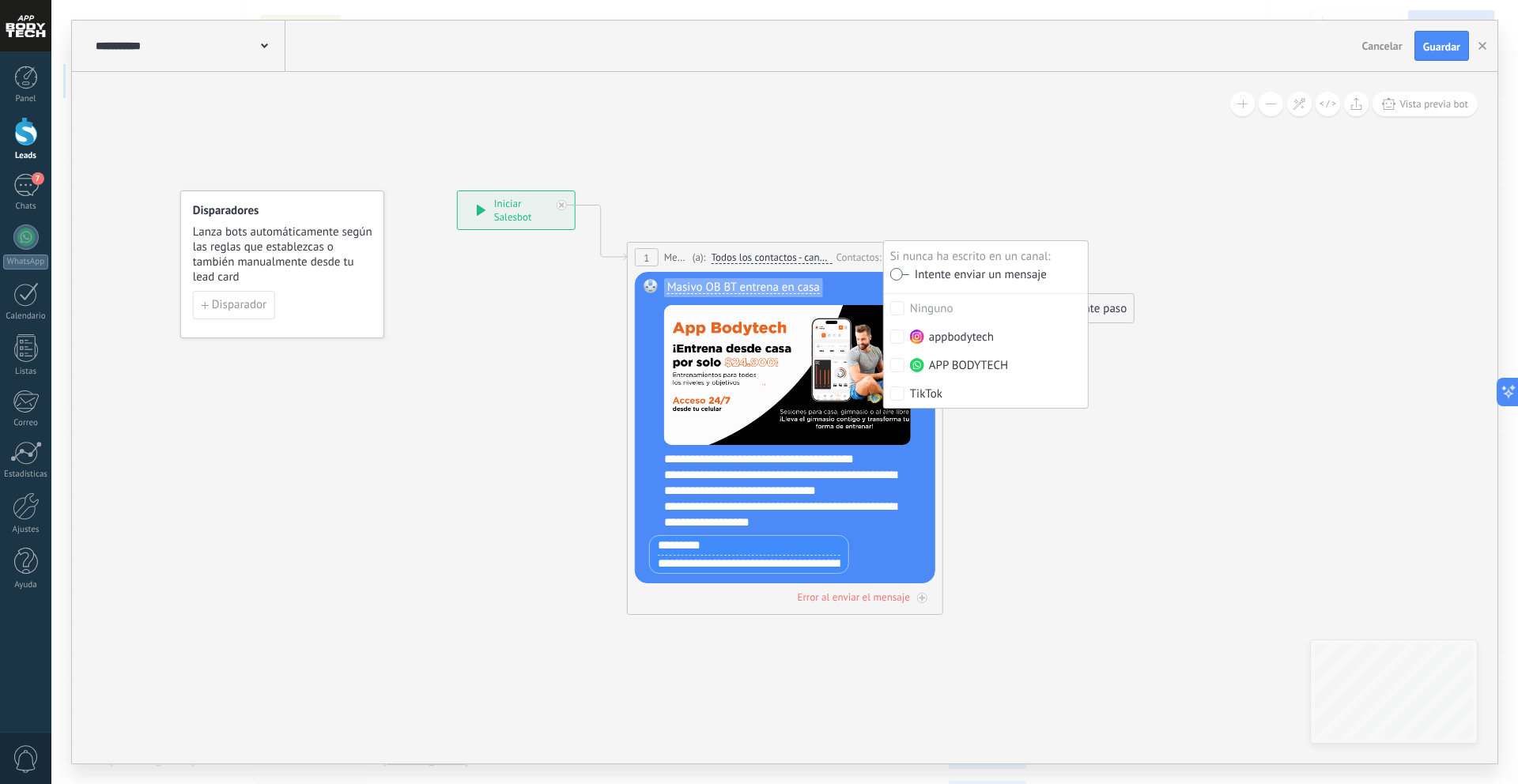 click on "**********" at bounding box center (784, 556) 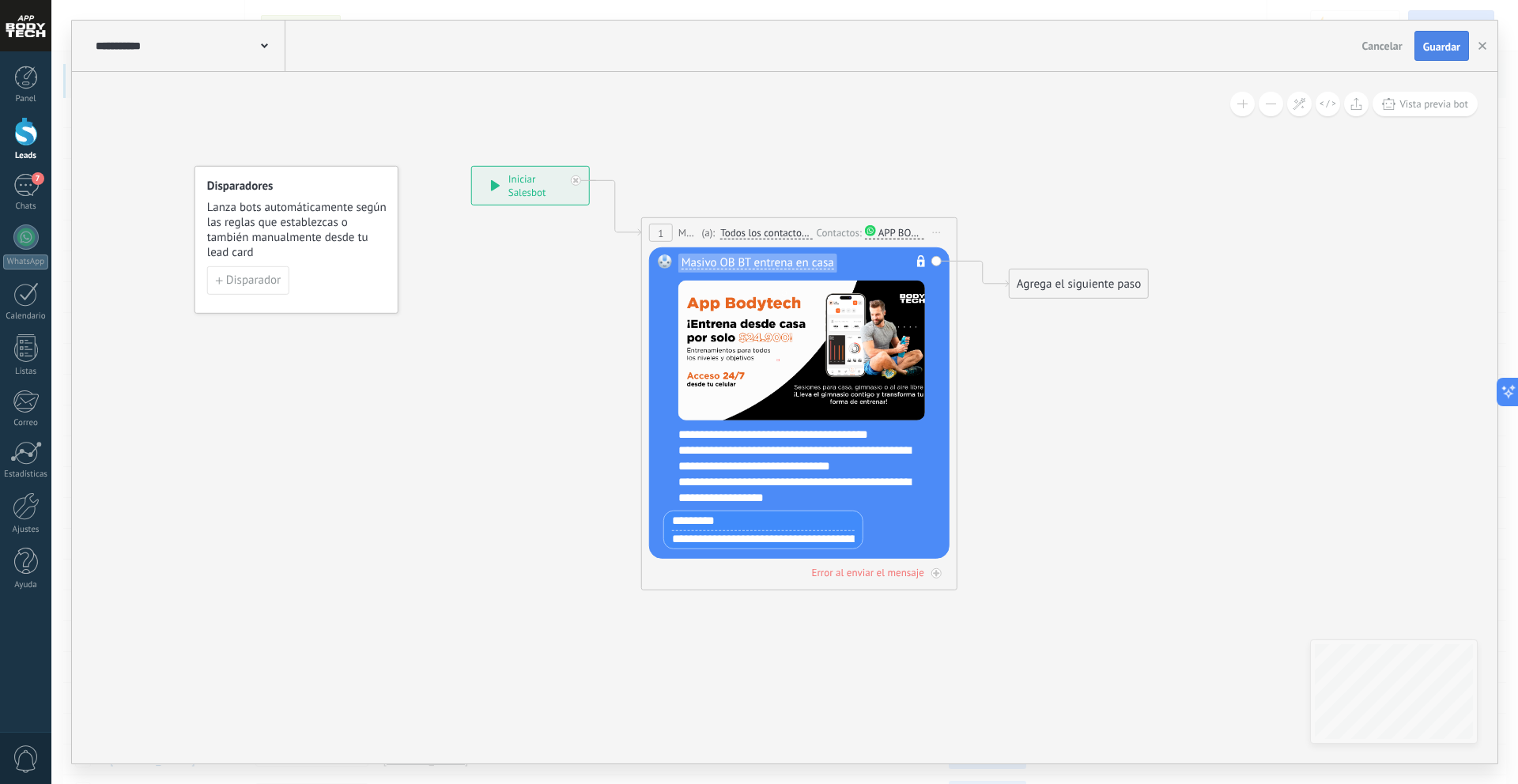 click on "Guardar" at bounding box center (1441, 47) 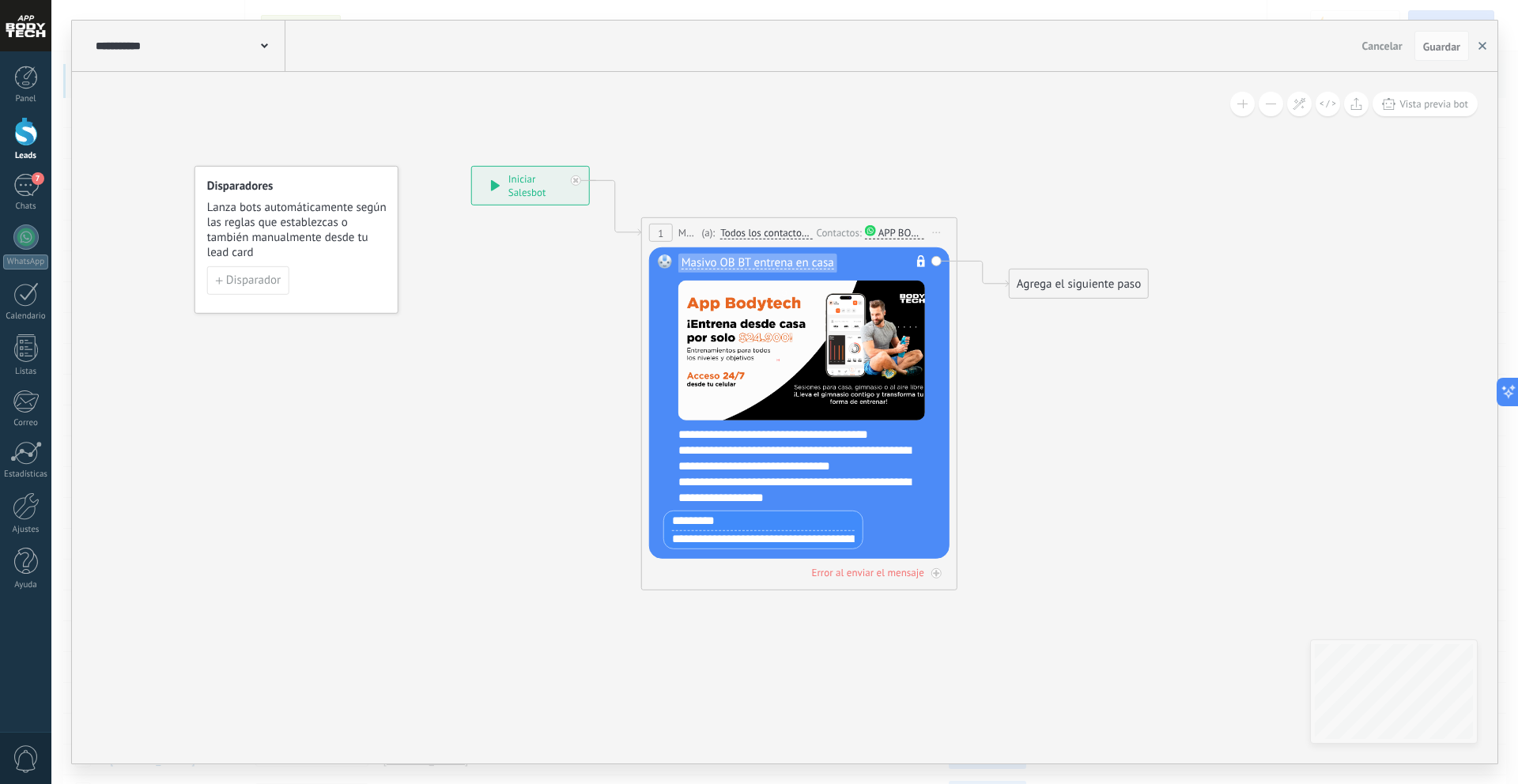 click 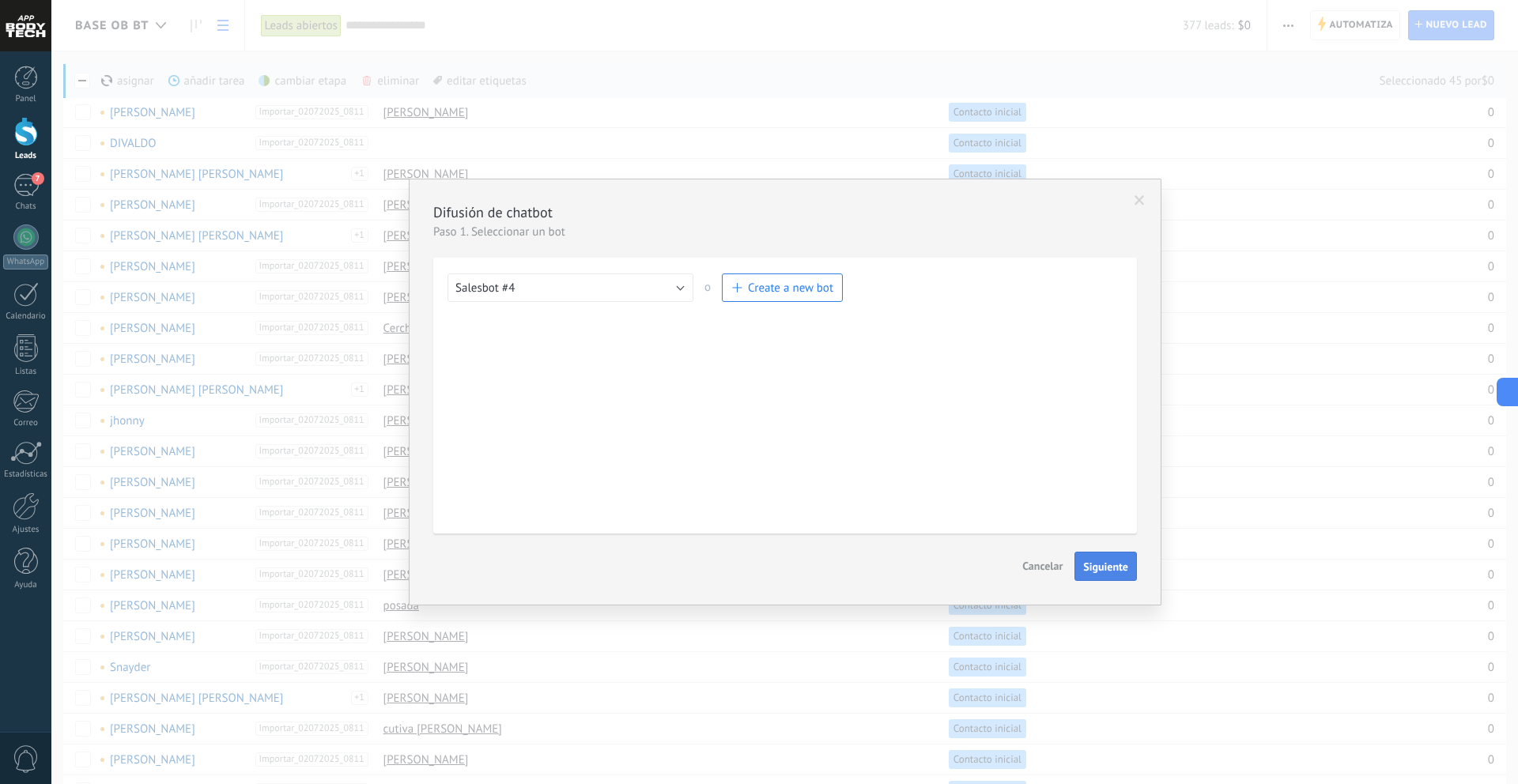 click on "Siguiente" at bounding box center (1105, 567) 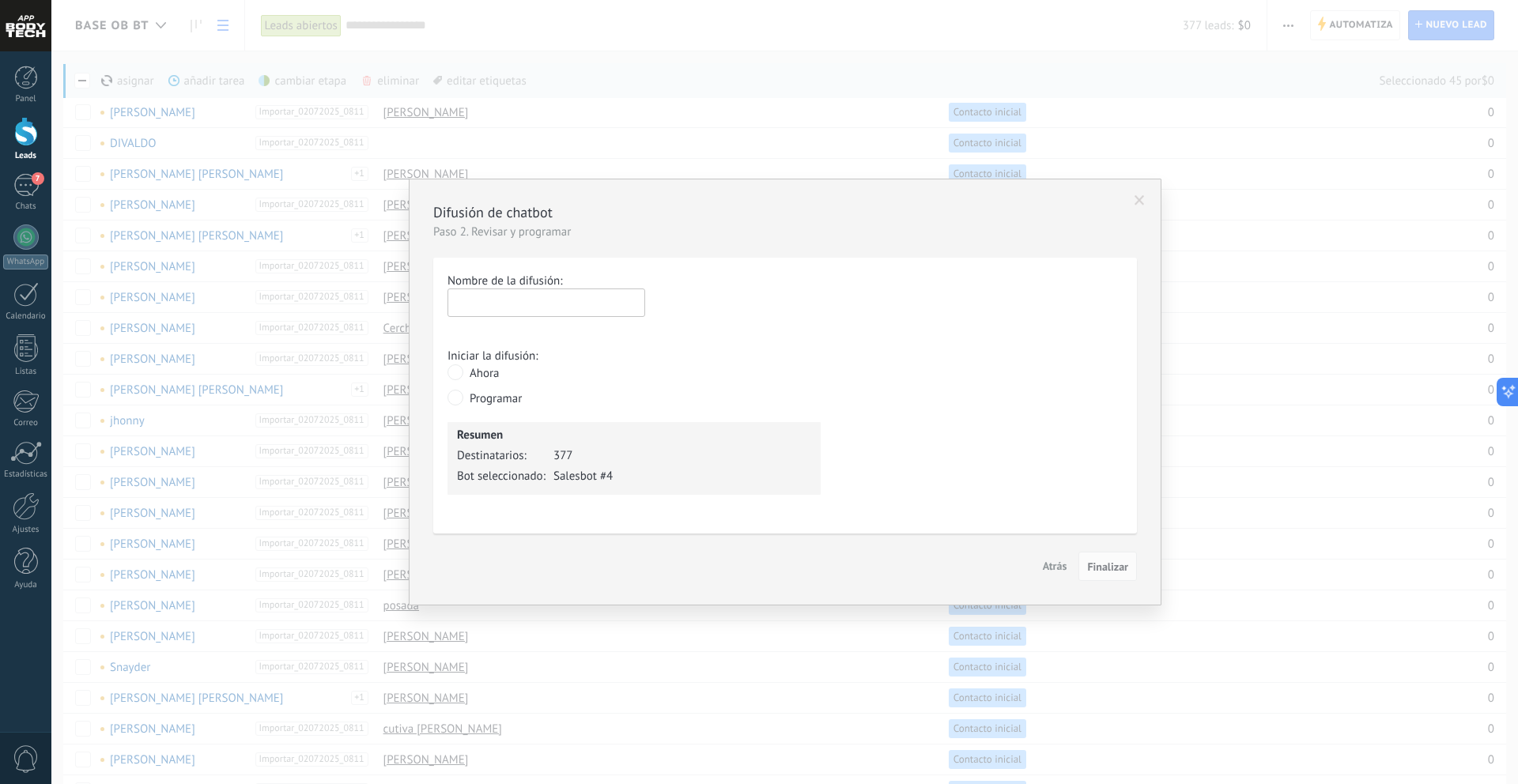 click at bounding box center [546, 303] 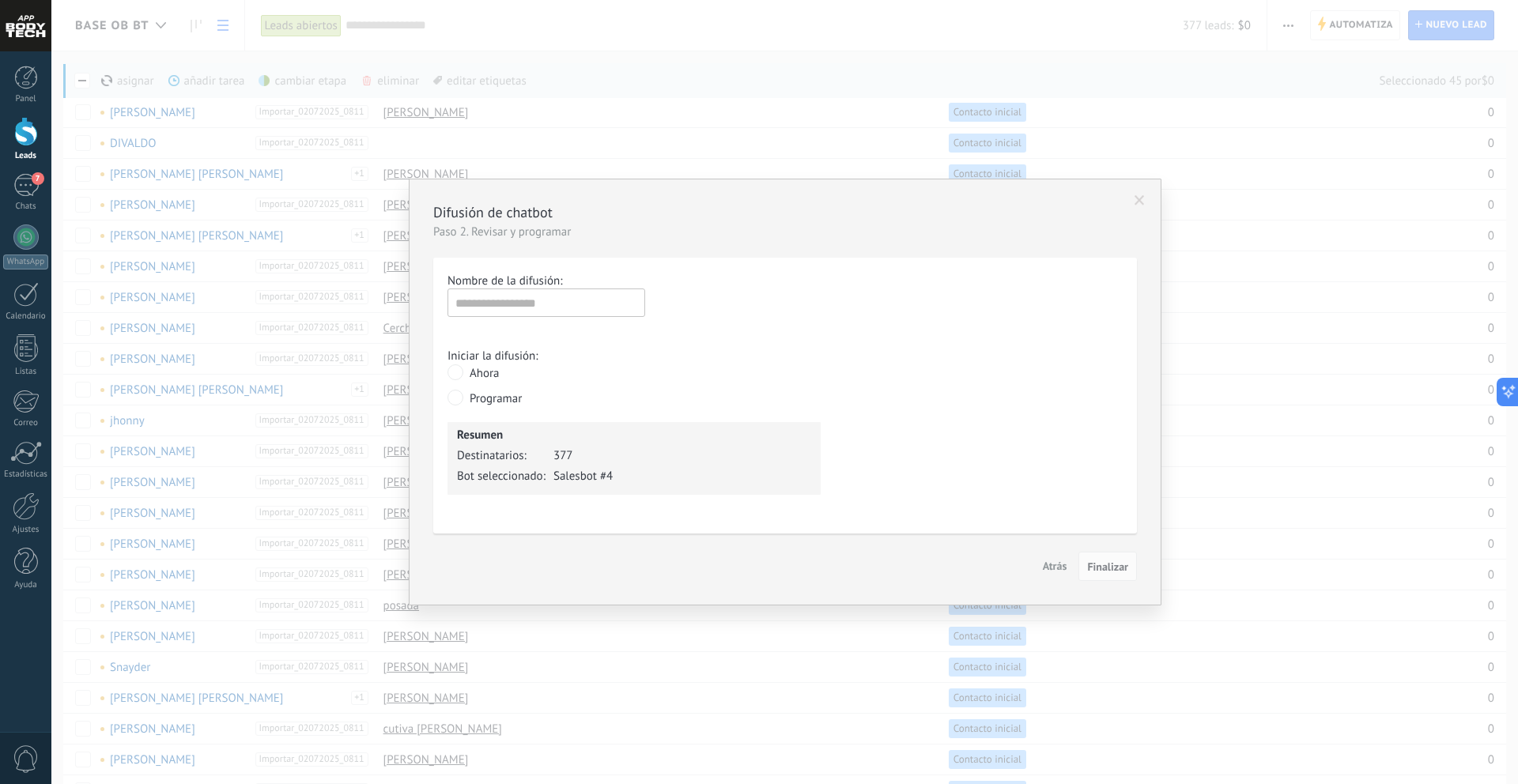 click on "Atrás" at bounding box center [1055, 566] 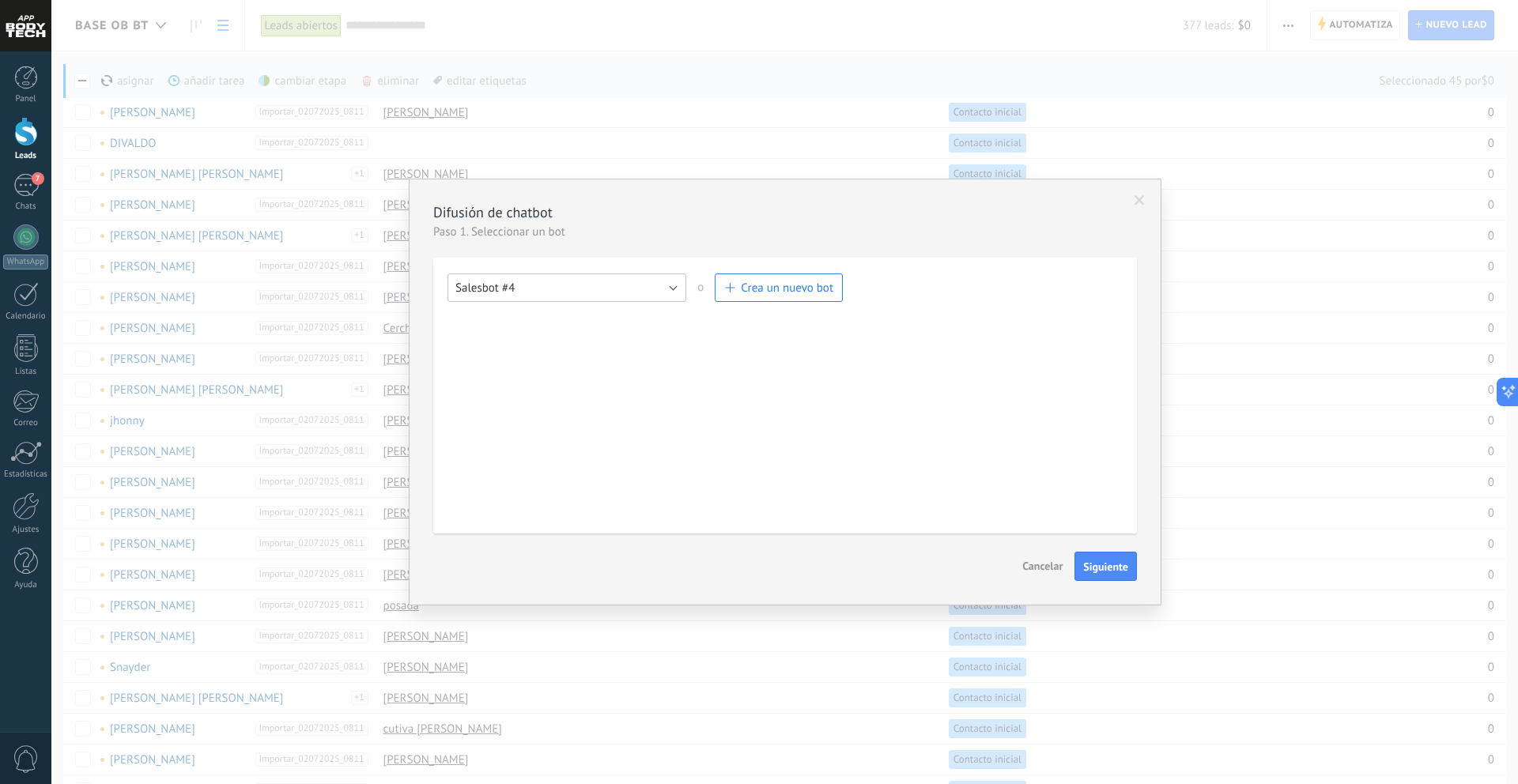 click on "Salesbot #4" at bounding box center (567, 288) 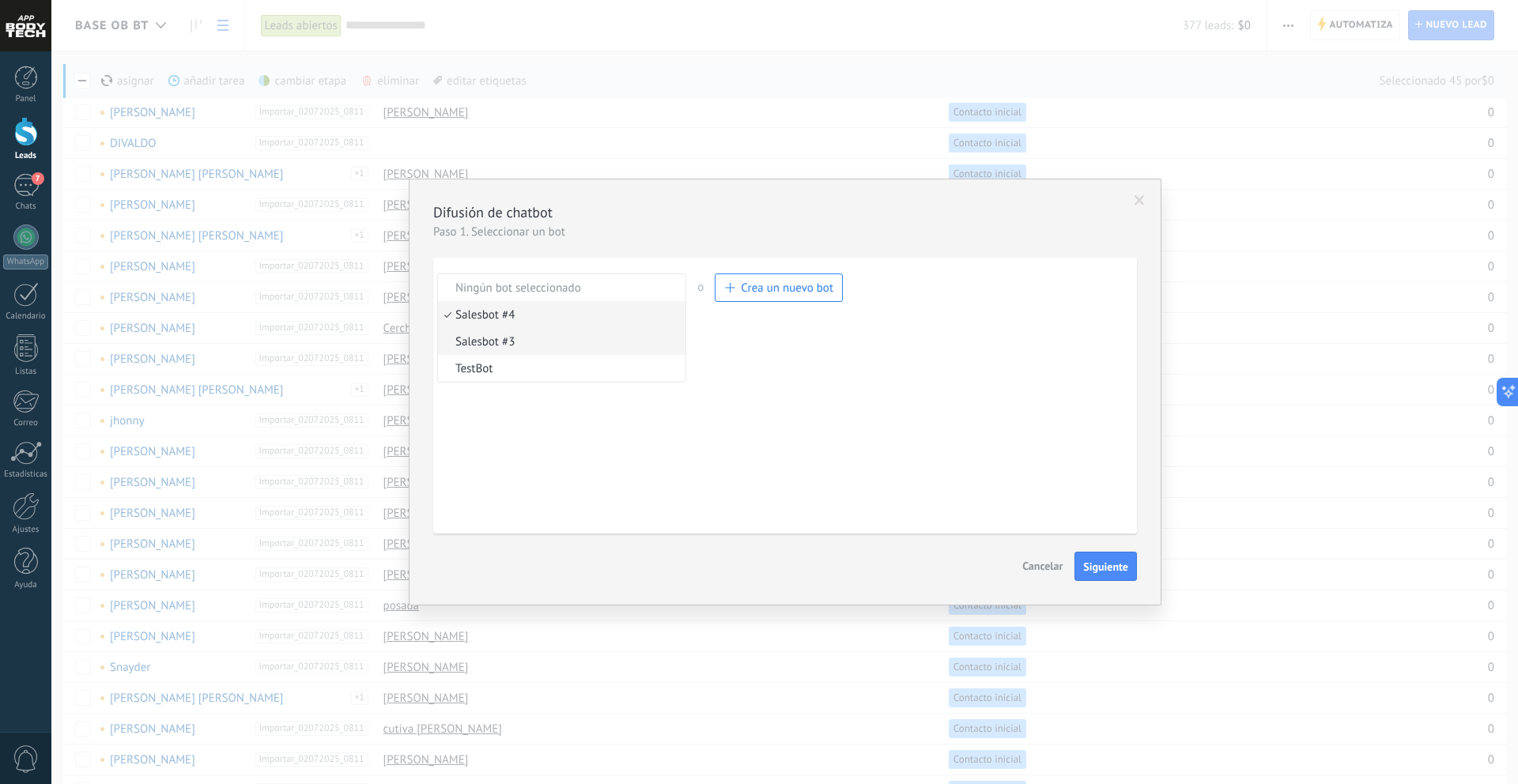 click on "Salesbot #3" at bounding box center (559, 341) 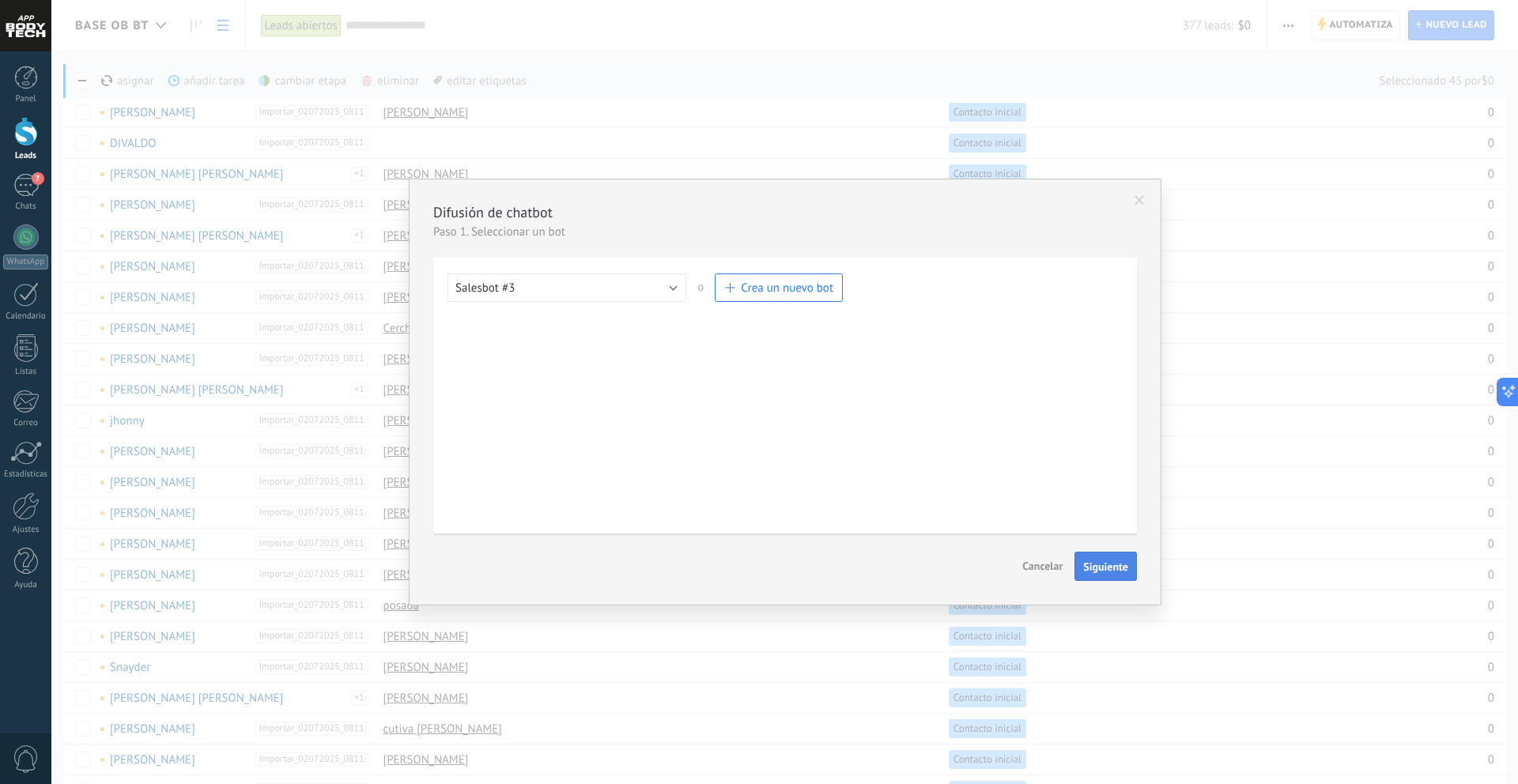 click on "Siguiente" at bounding box center (1105, 567) 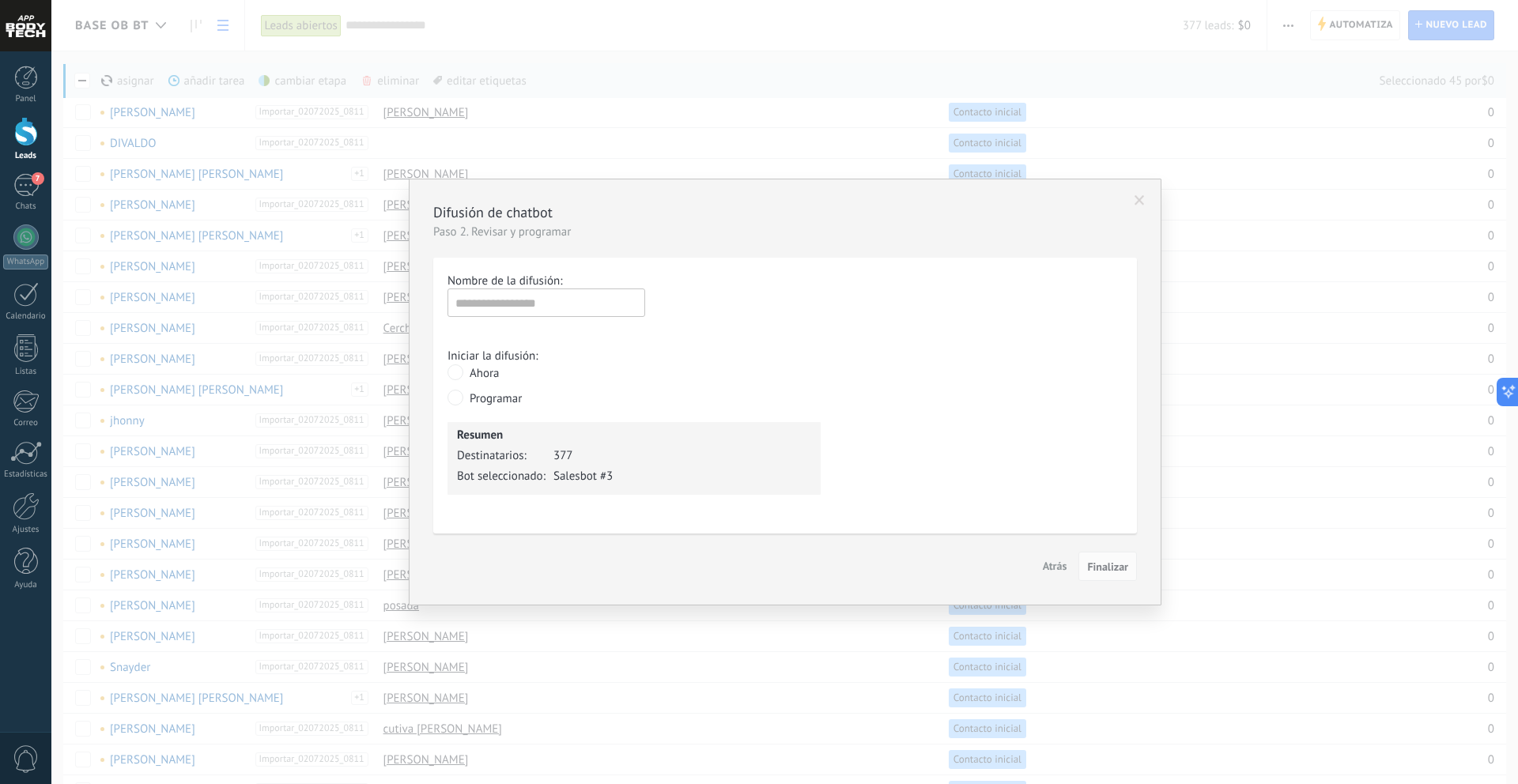 click at bounding box center [1139, 201] 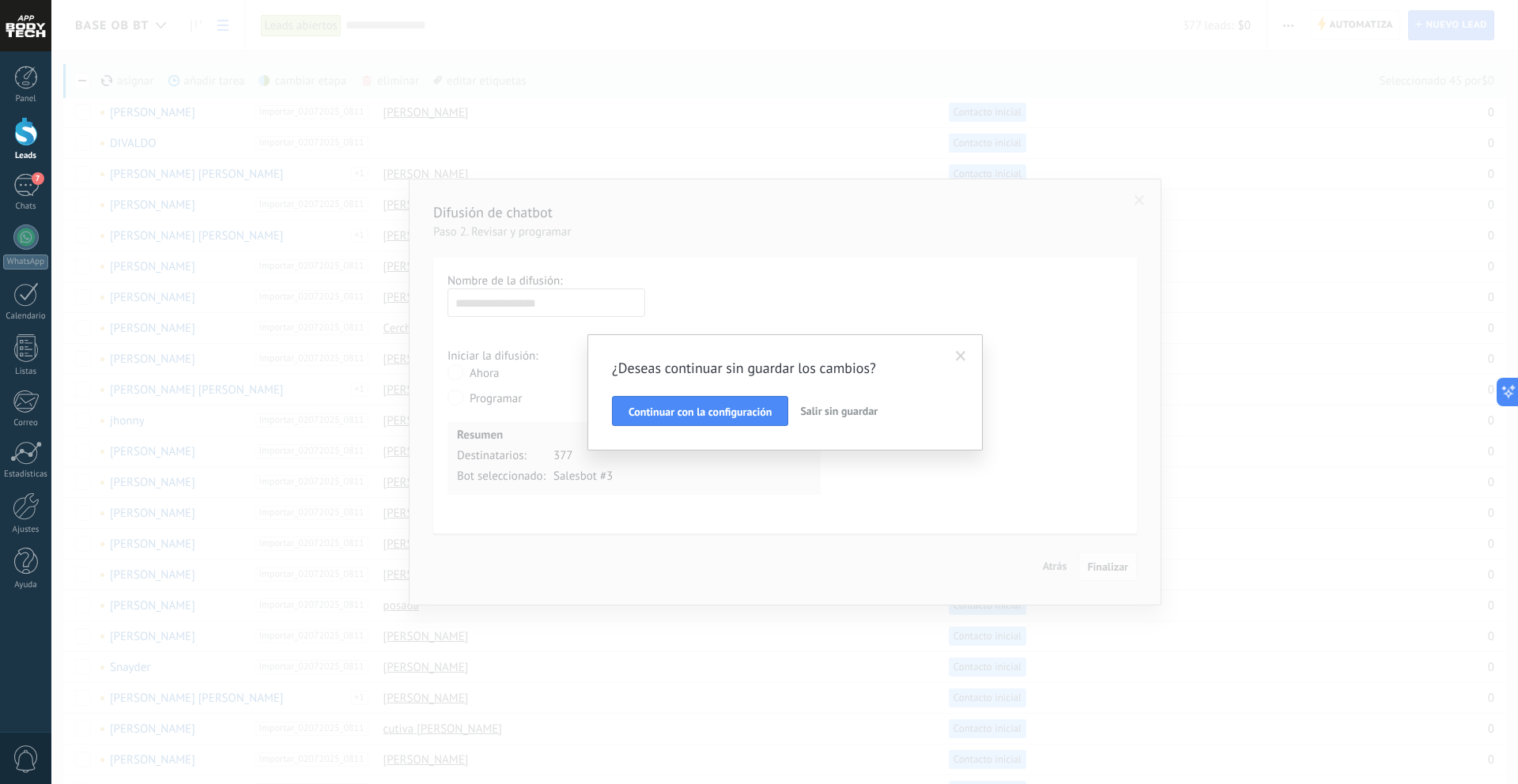 click on "Salir sin guardar" at bounding box center (839, 411) 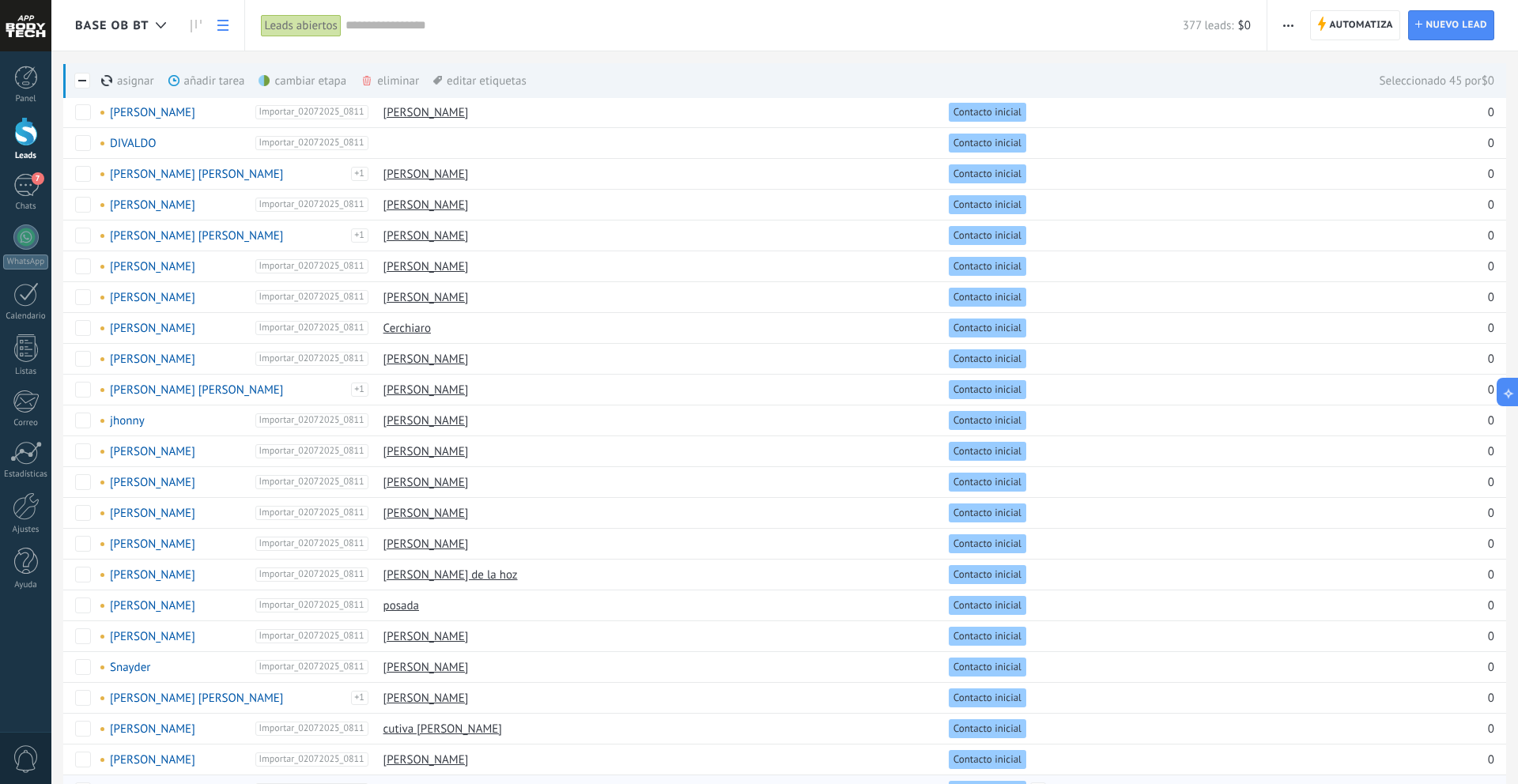 type 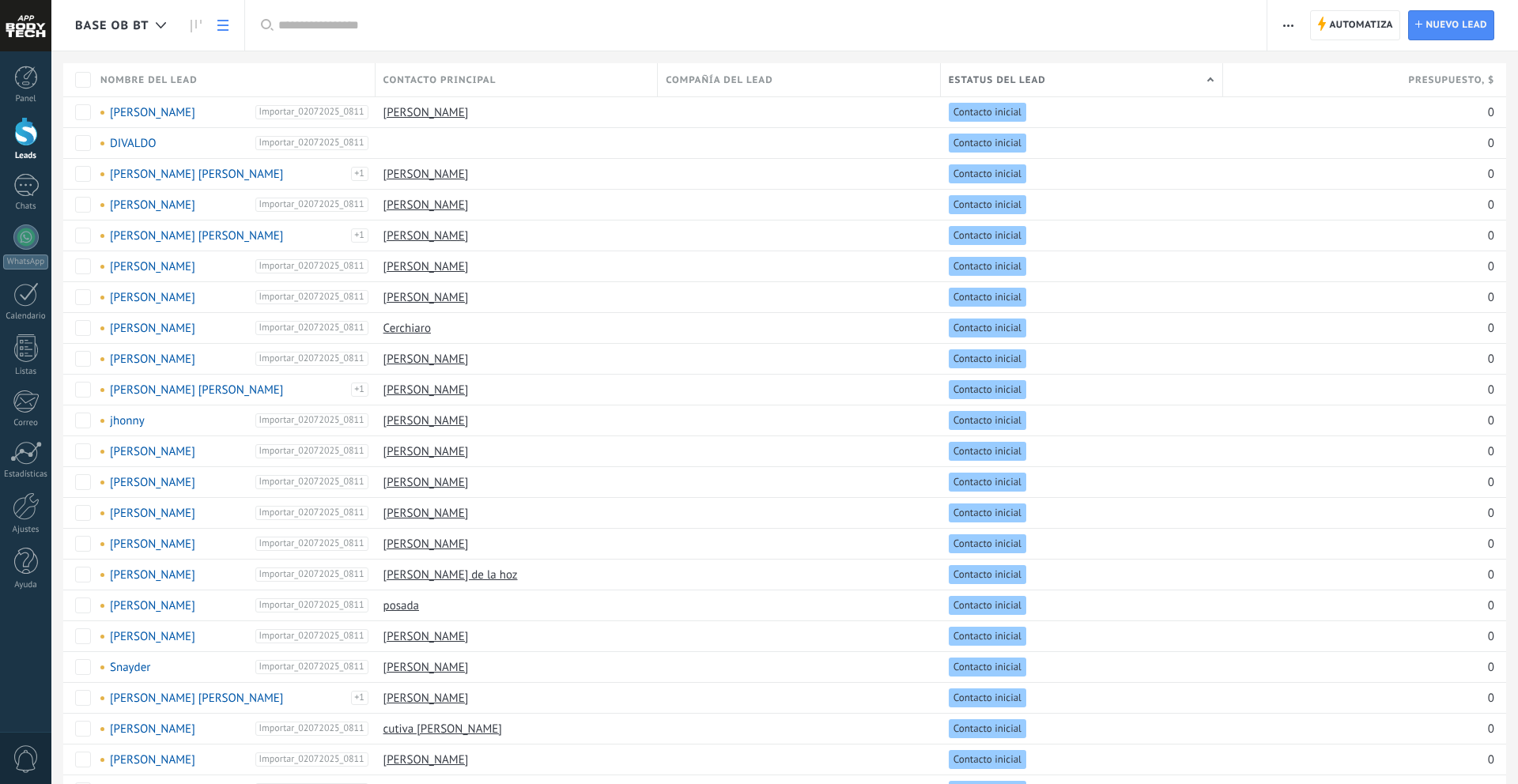 scroll, scrollTop: 0, scrollLeft: 0, axis: both 